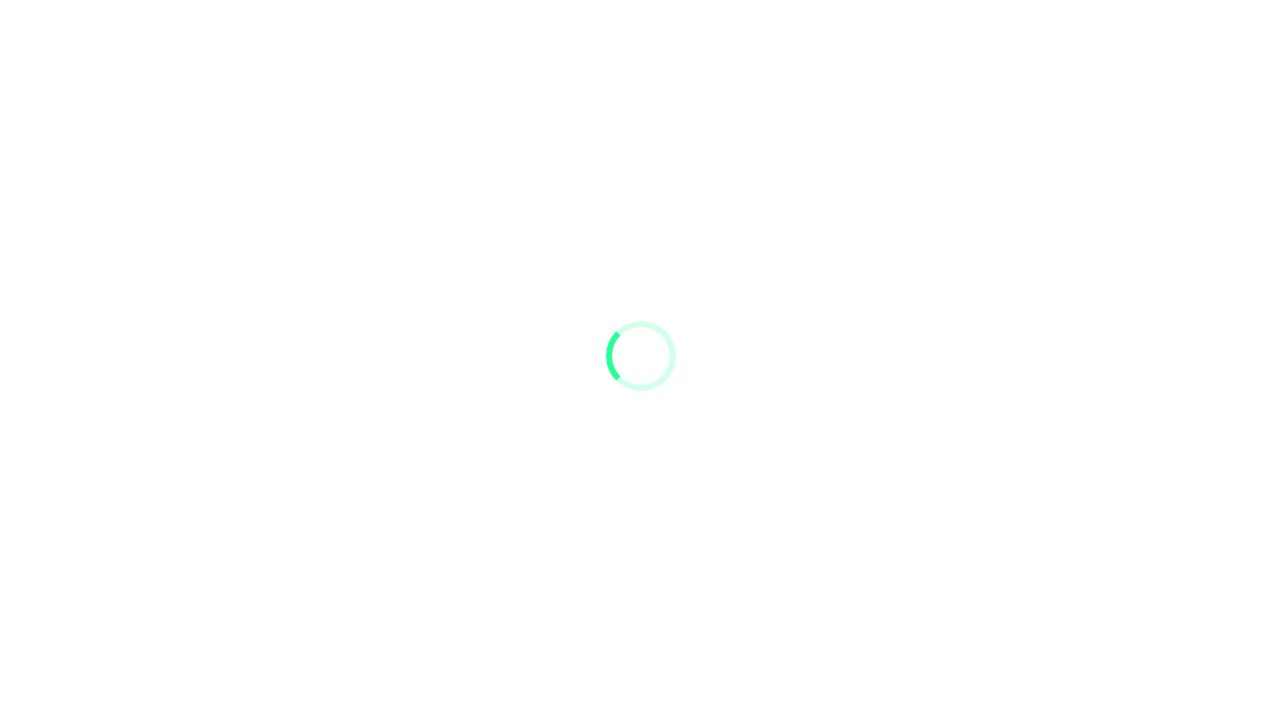 scroll, scrollTop: 0, scrollLeft: 0, axis: both 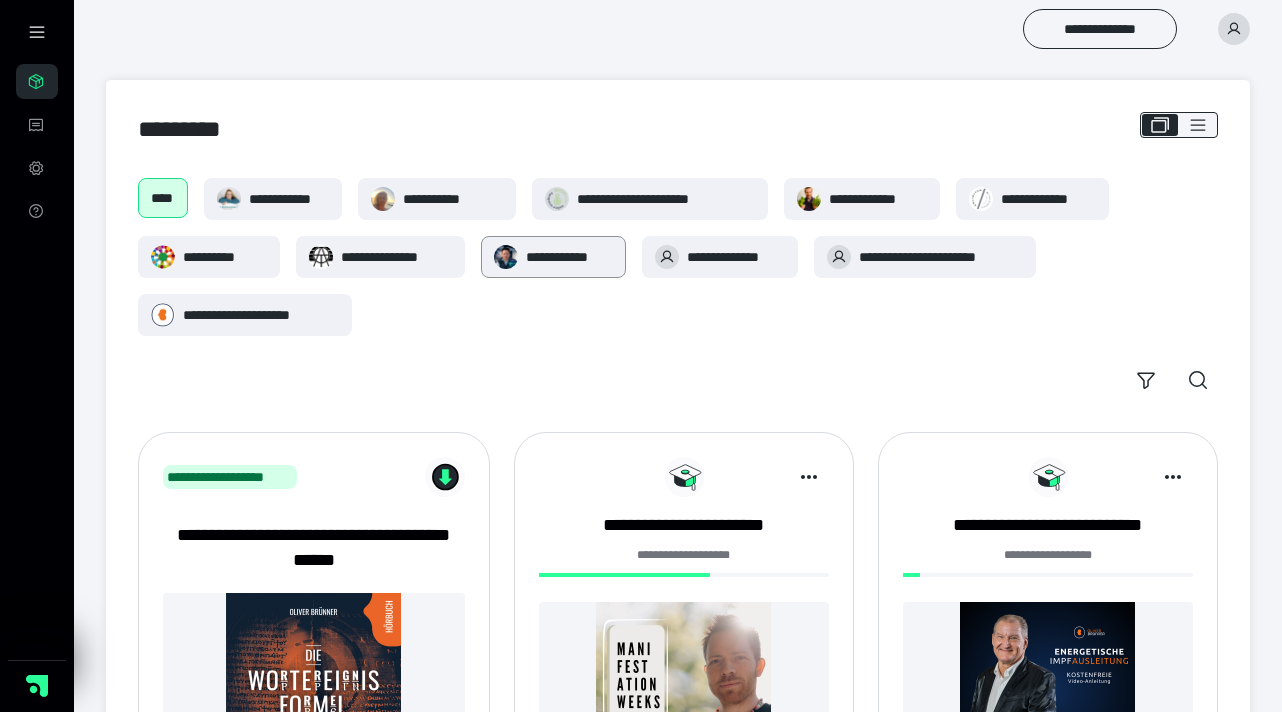 click on "**********" at bounding box center [569, 257] 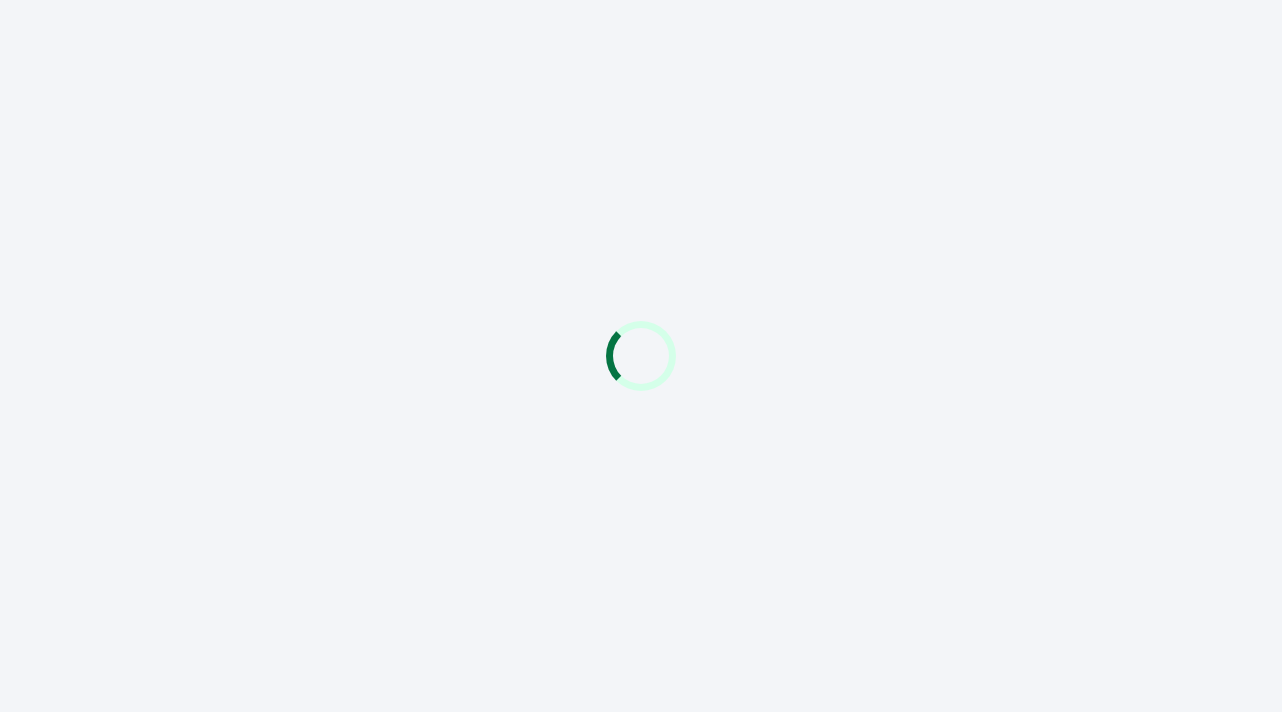 scroll, scrollTop: 0, scrollLeft: 0, axis: both 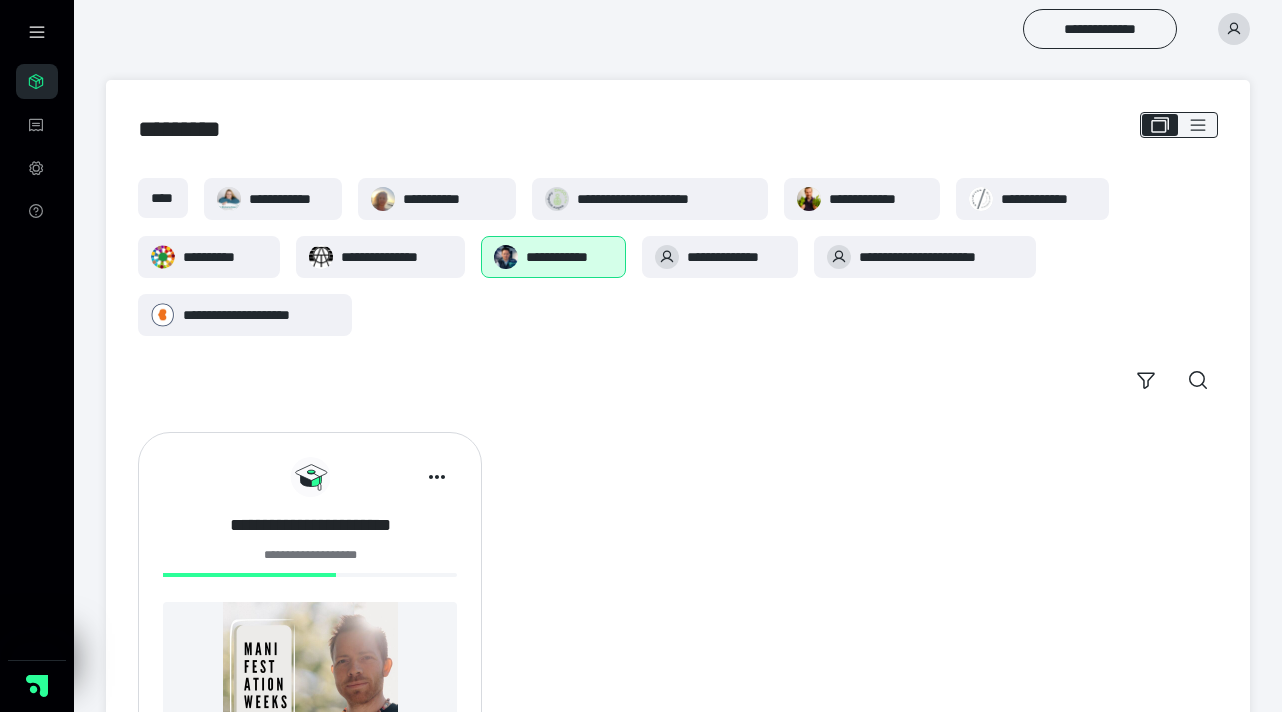 click on "**********" at bounding box center [310, 525] 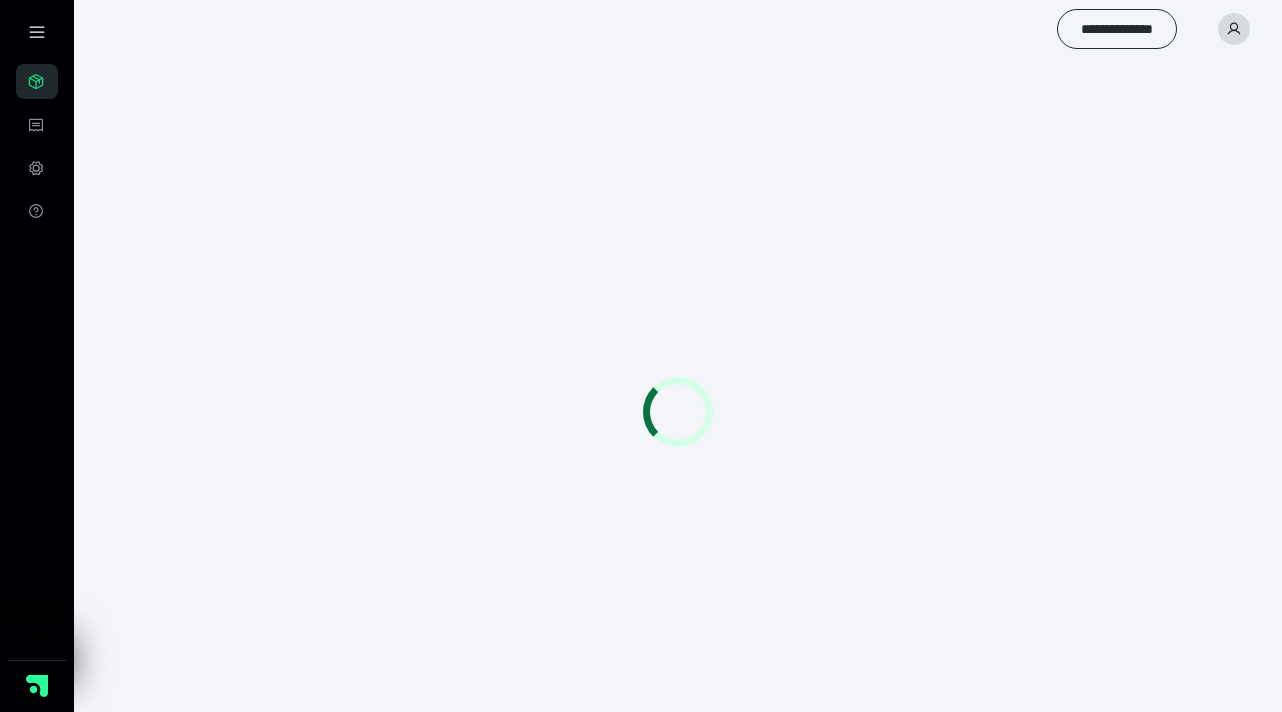 scroll, scrollTop: 0, scrollLeft: 0, axis: both 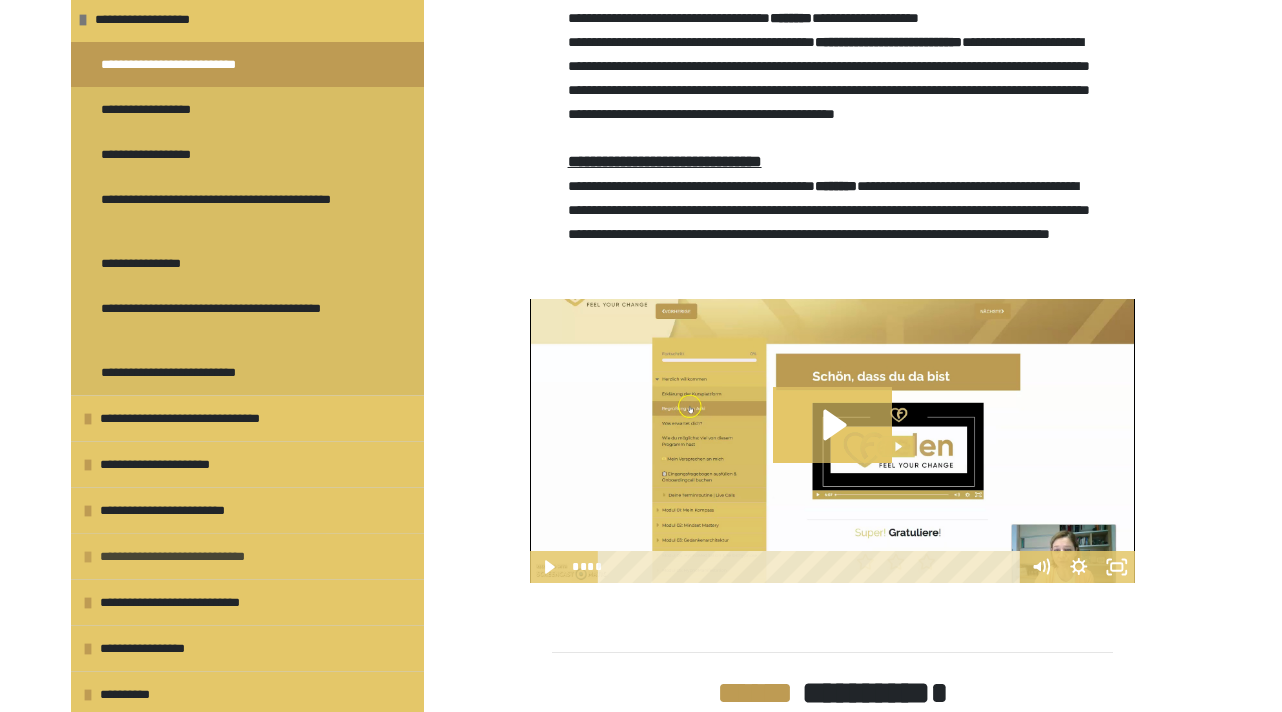 click on "**********" at bounding box center (203, 556) 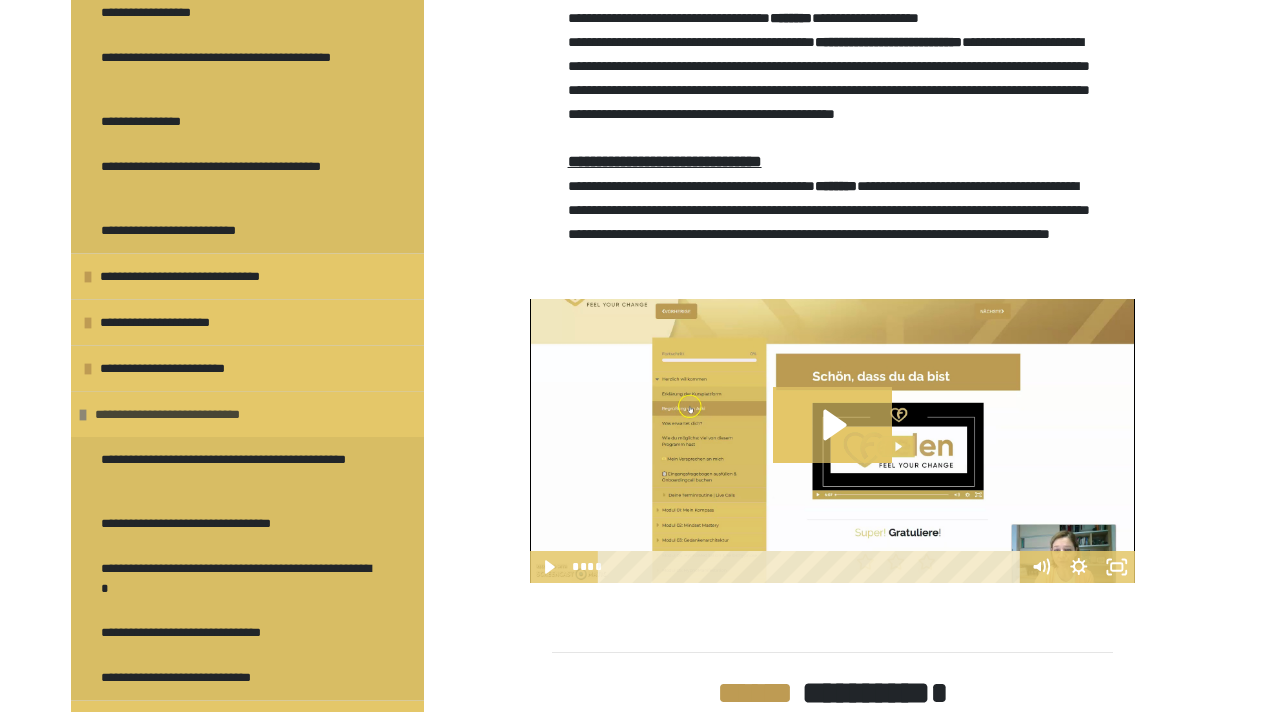 scroll, scrollTop: 271, scrollLeft: 0, axis: vertical 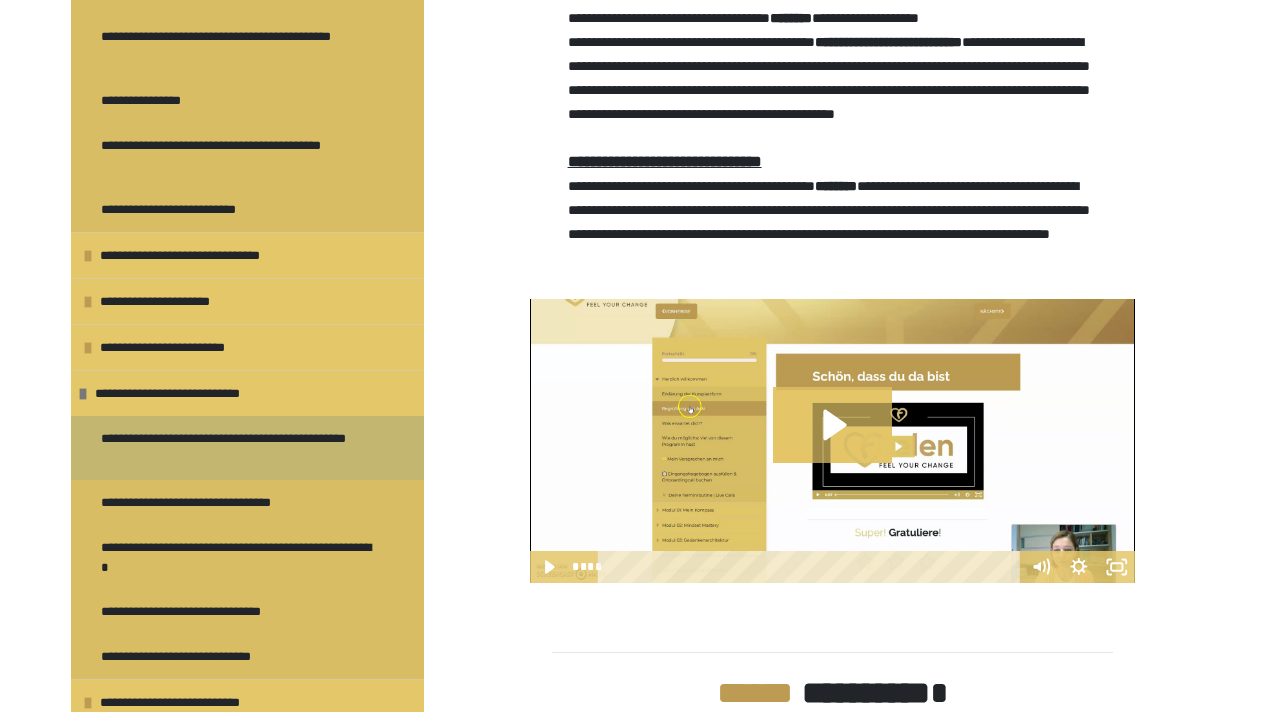 click on "**********" at bounding box center [239, 448] 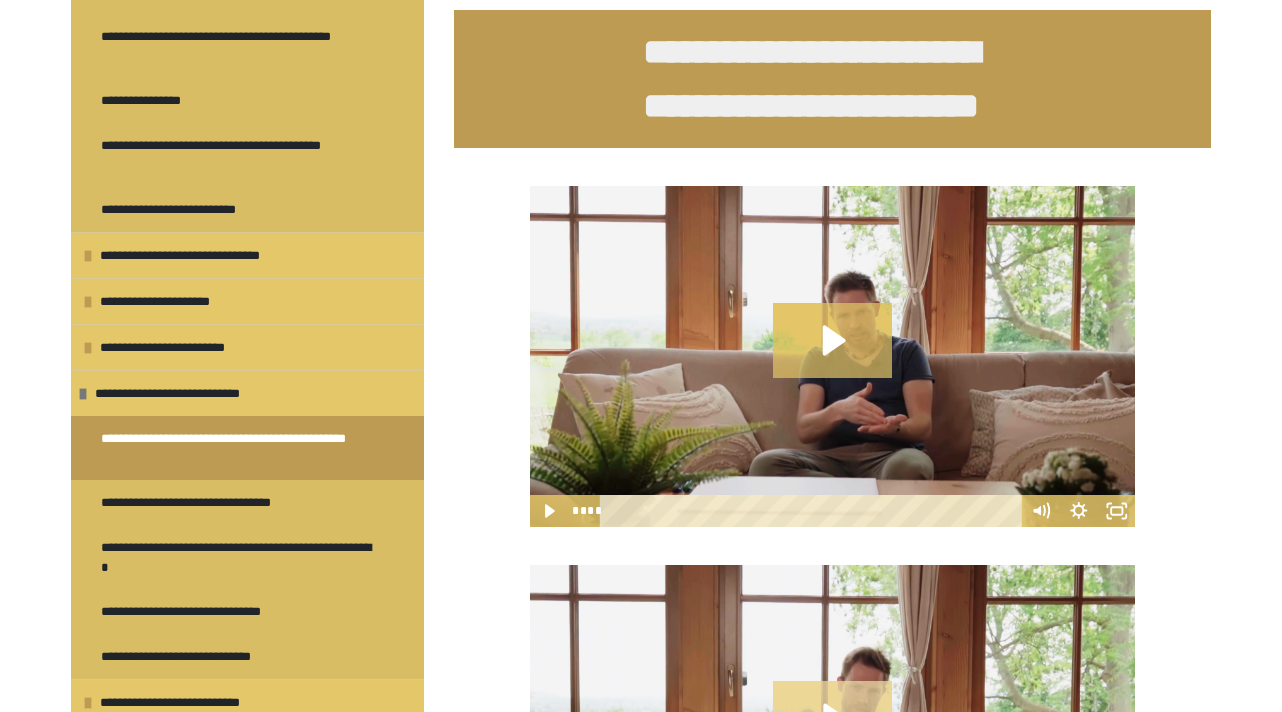 scroll, scrollTop: 210, scrollLeft: 0, axis: vertical 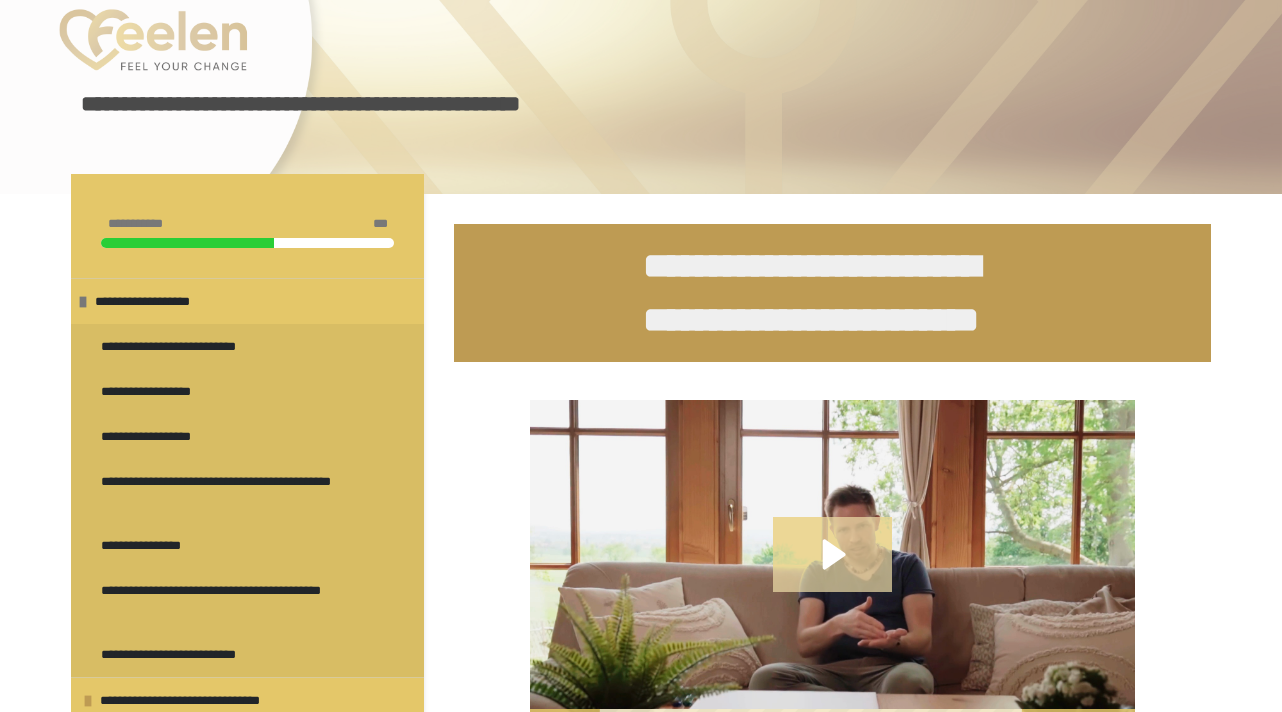 click 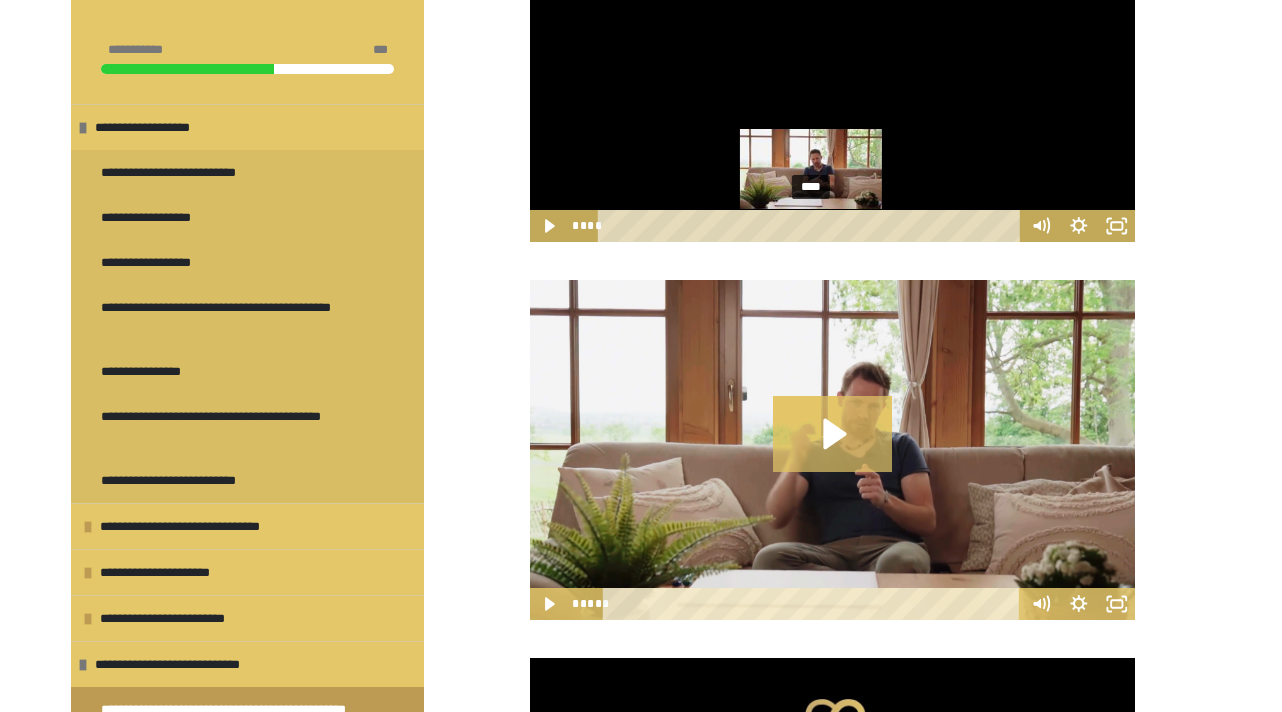 scroll, scrollTop: 588, scrollLeft: 0, axis: vertical 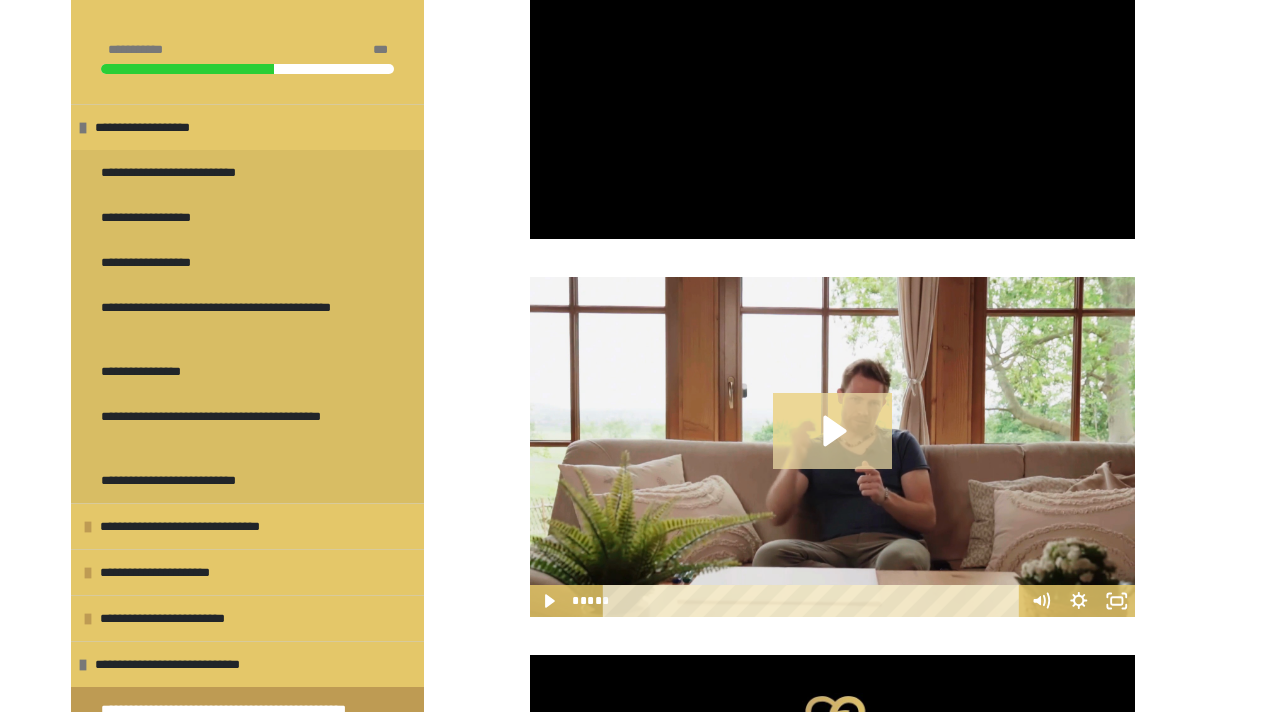 click 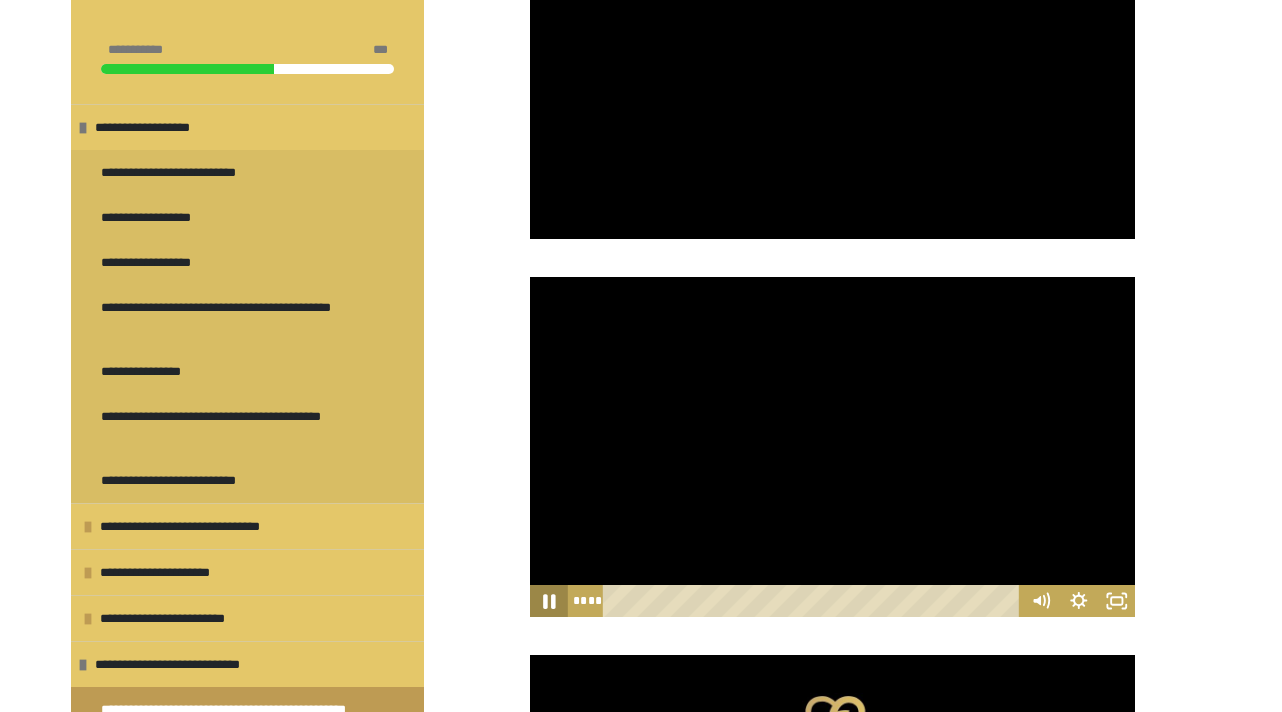 click 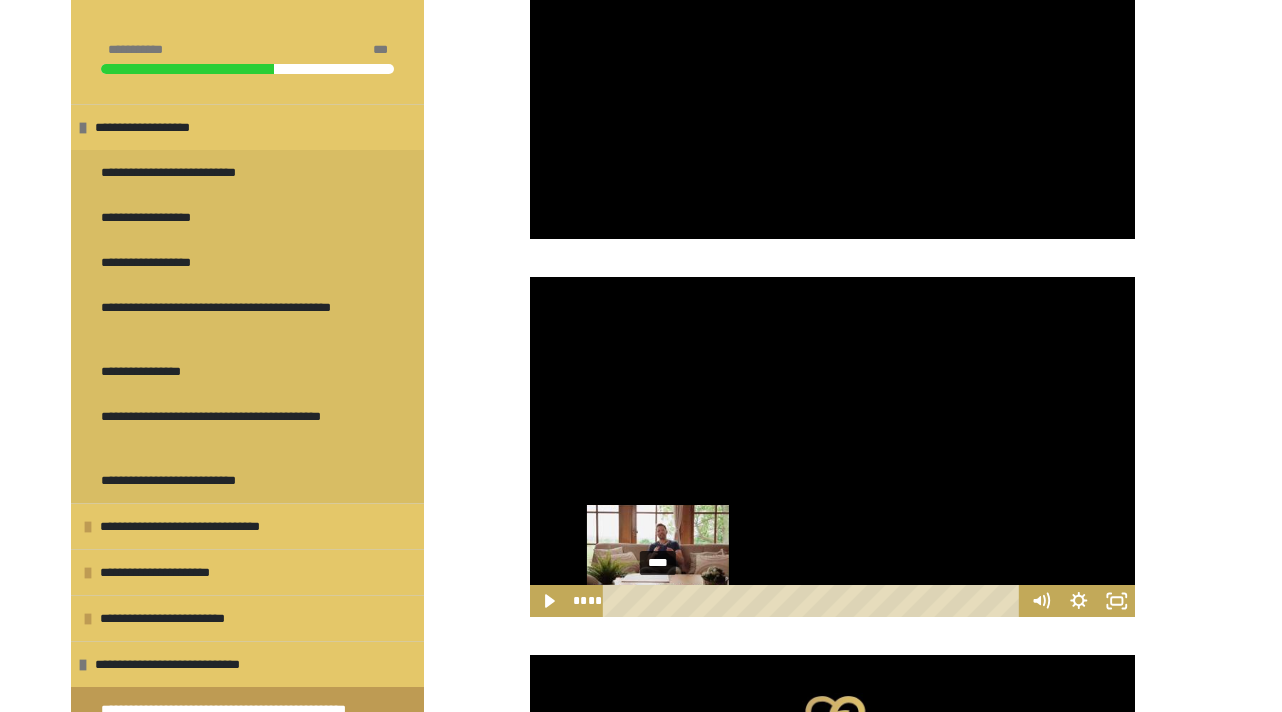 click on "****" at bounding box center [814, 601] 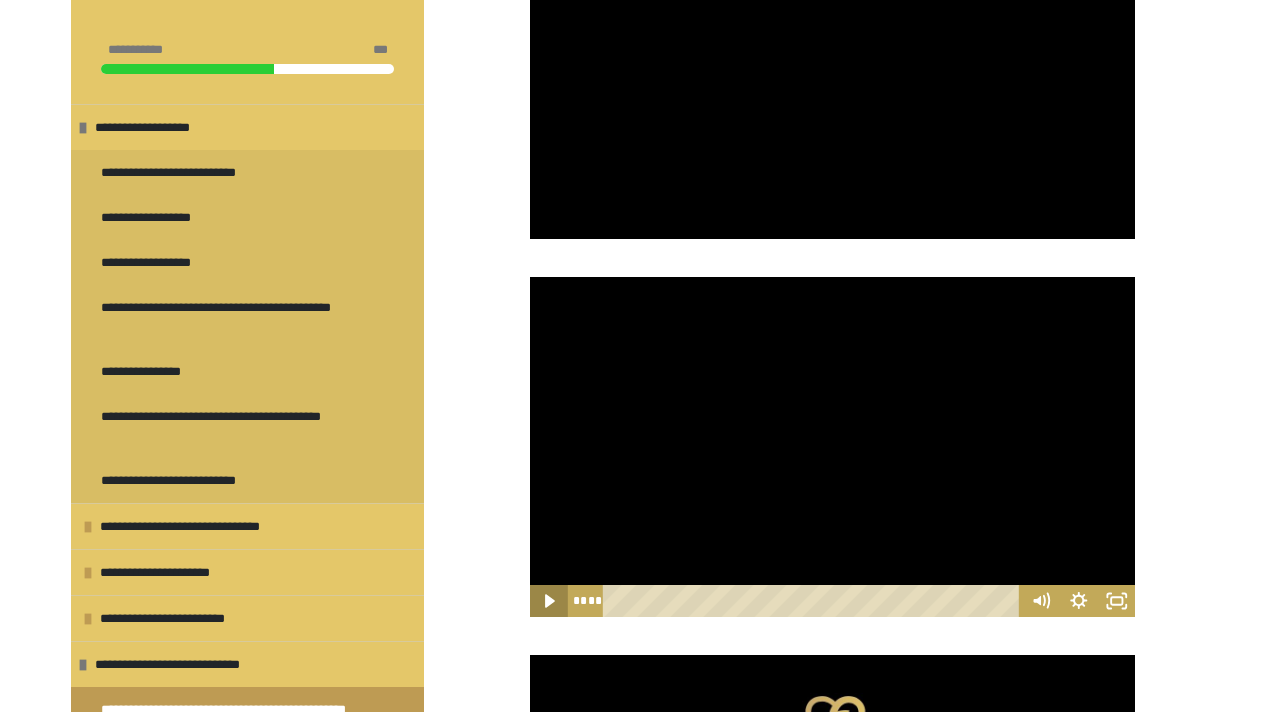 click 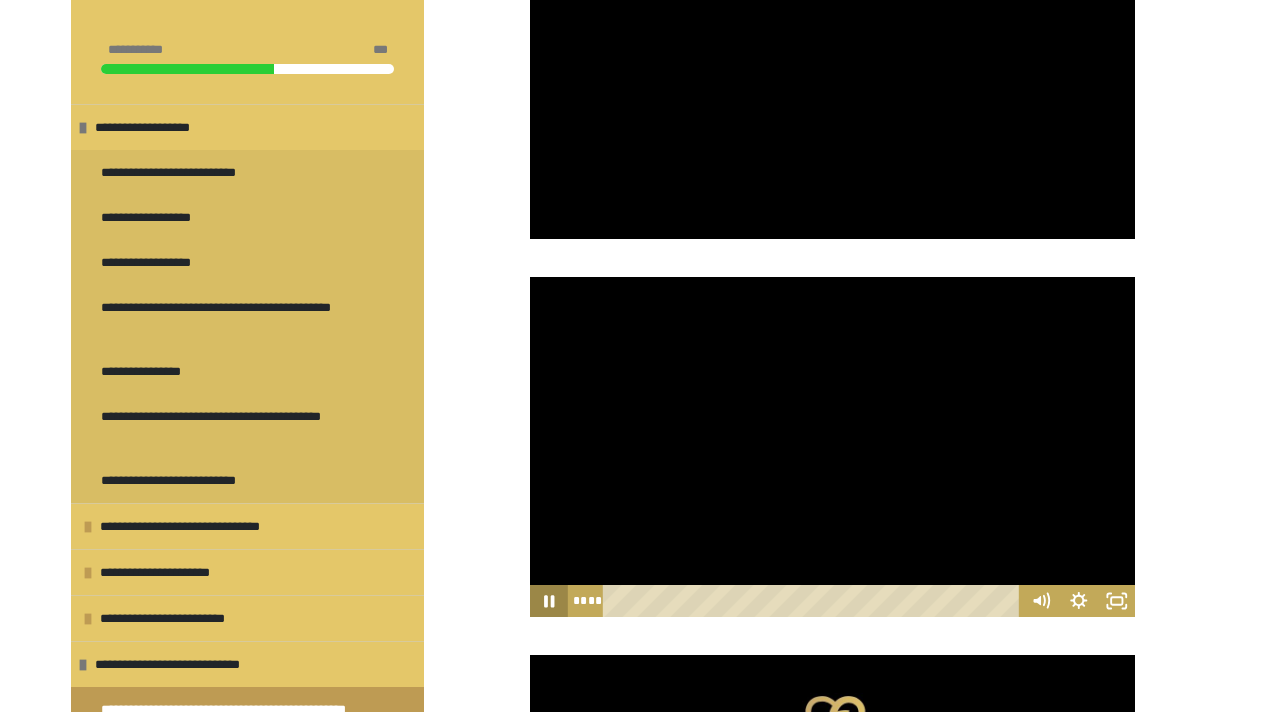 click 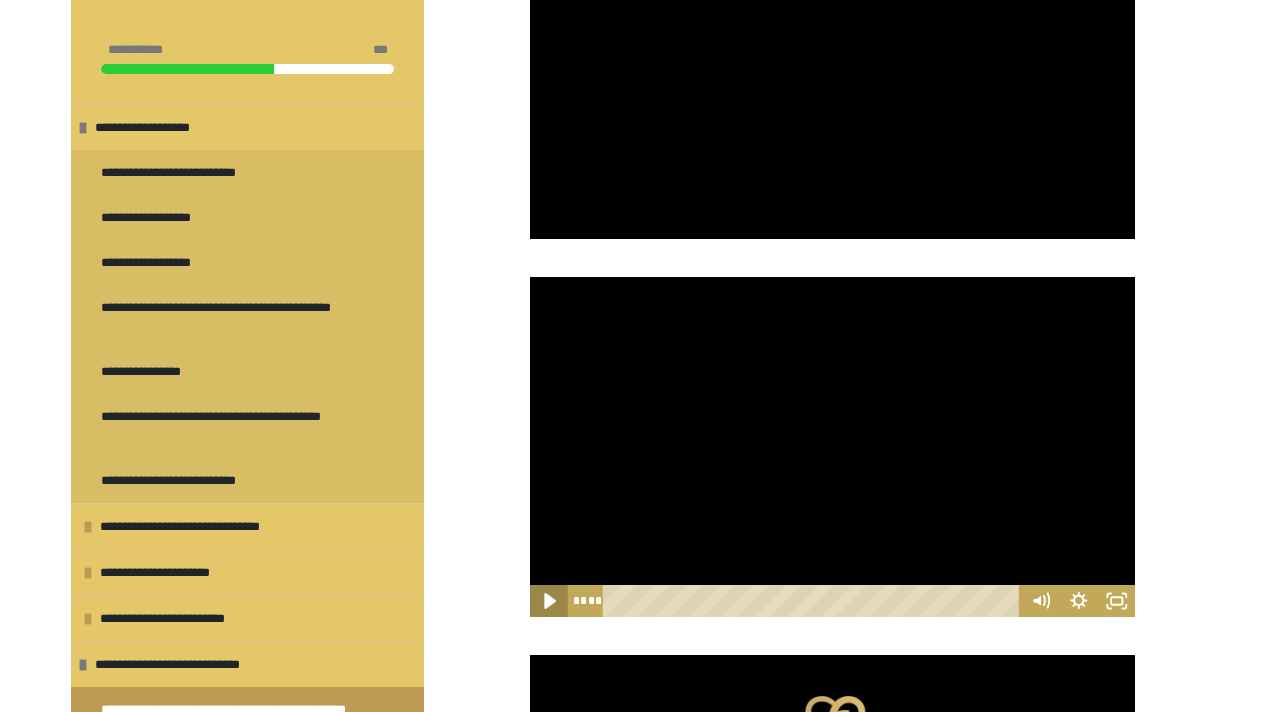 click 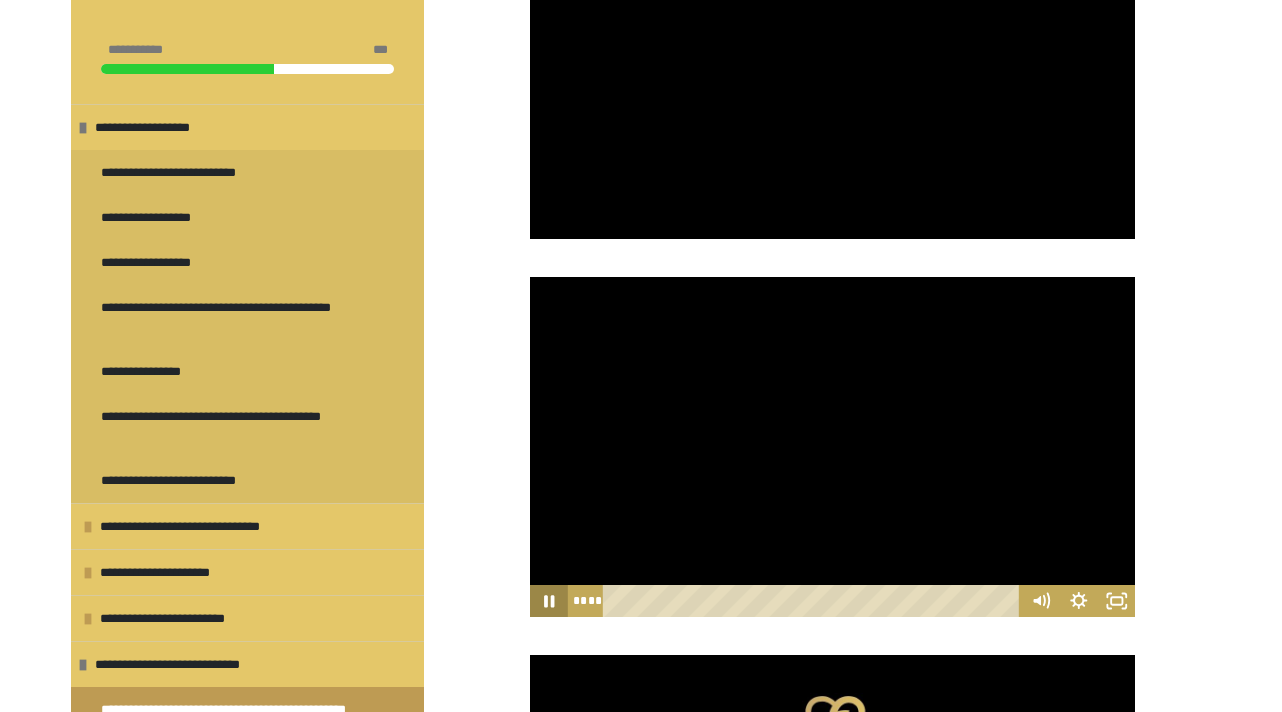 click 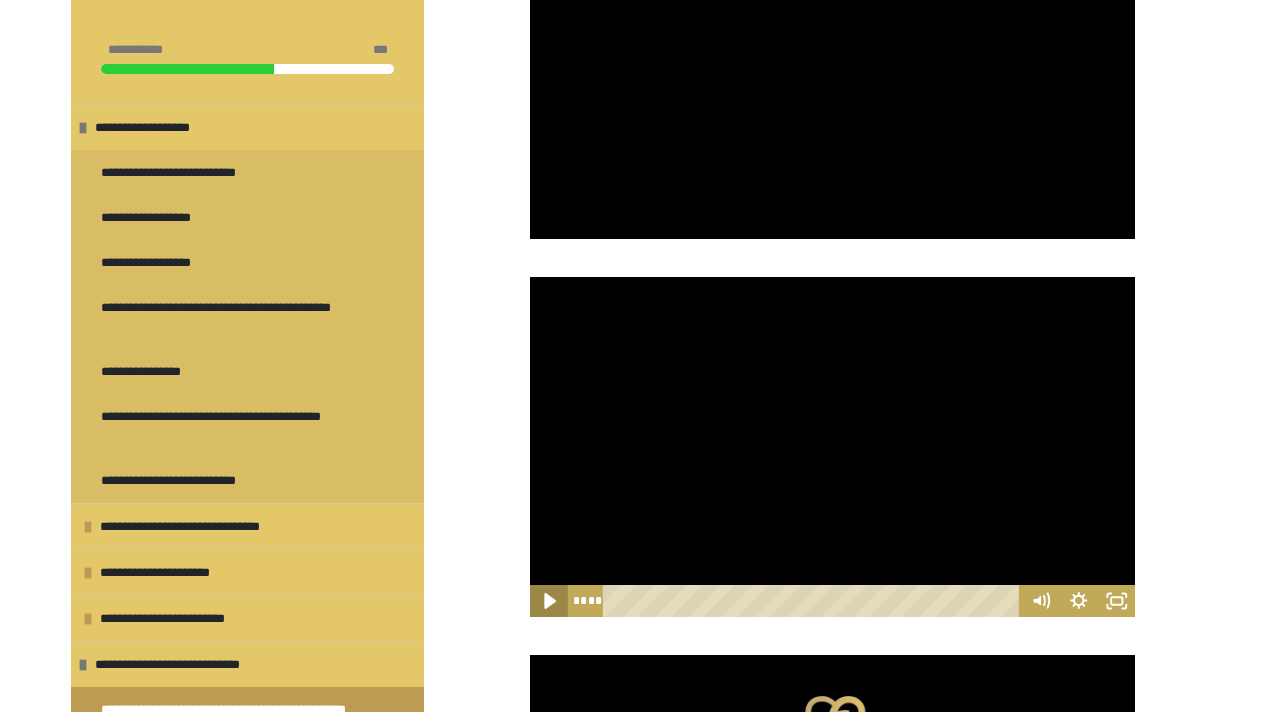 click 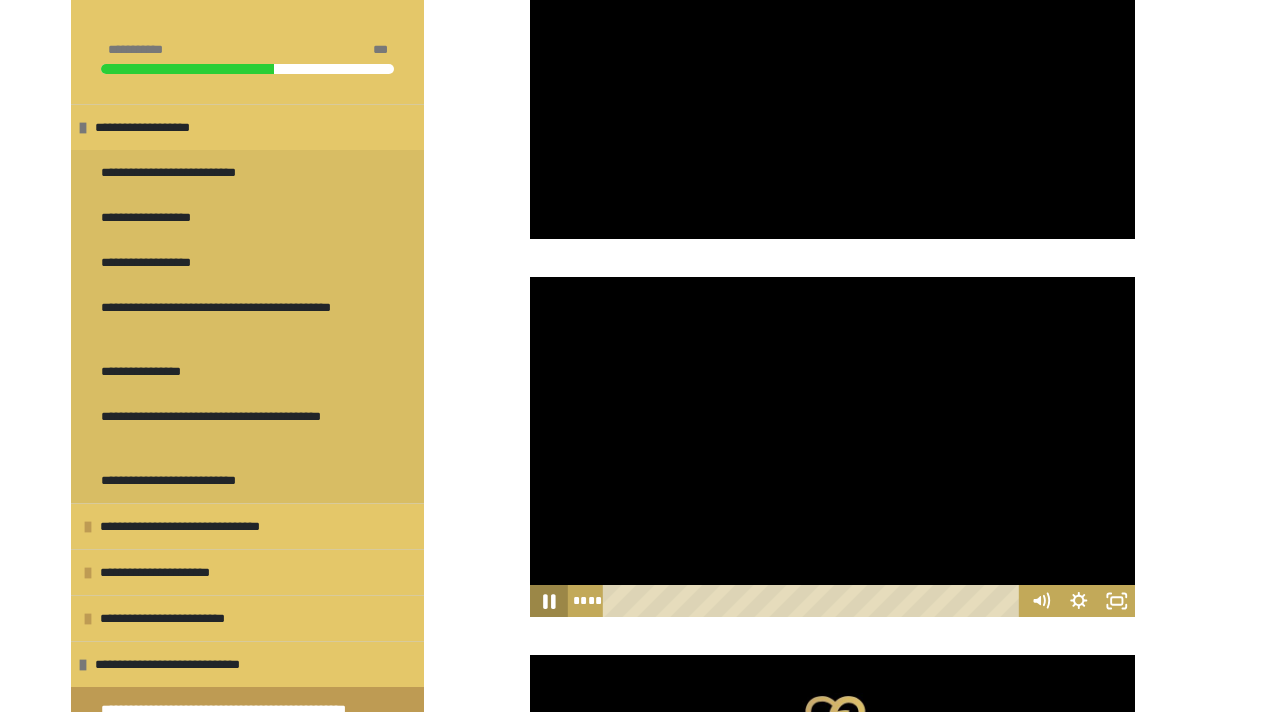 click 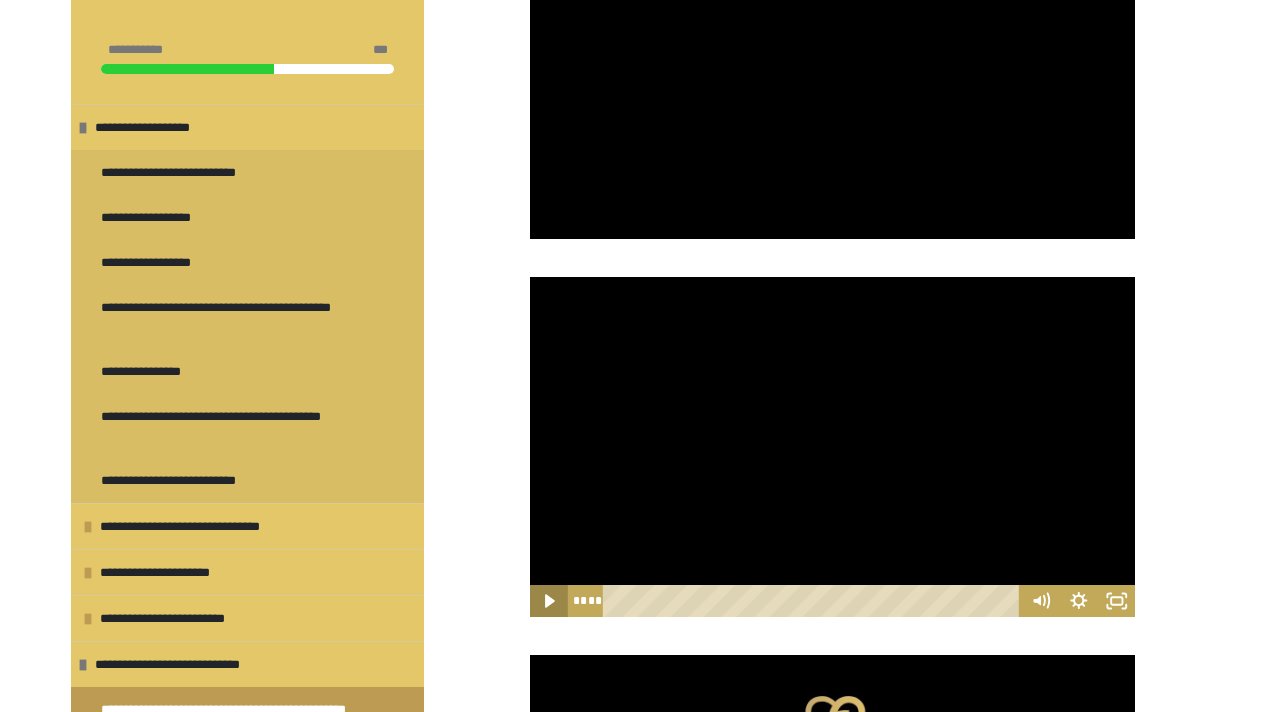 click 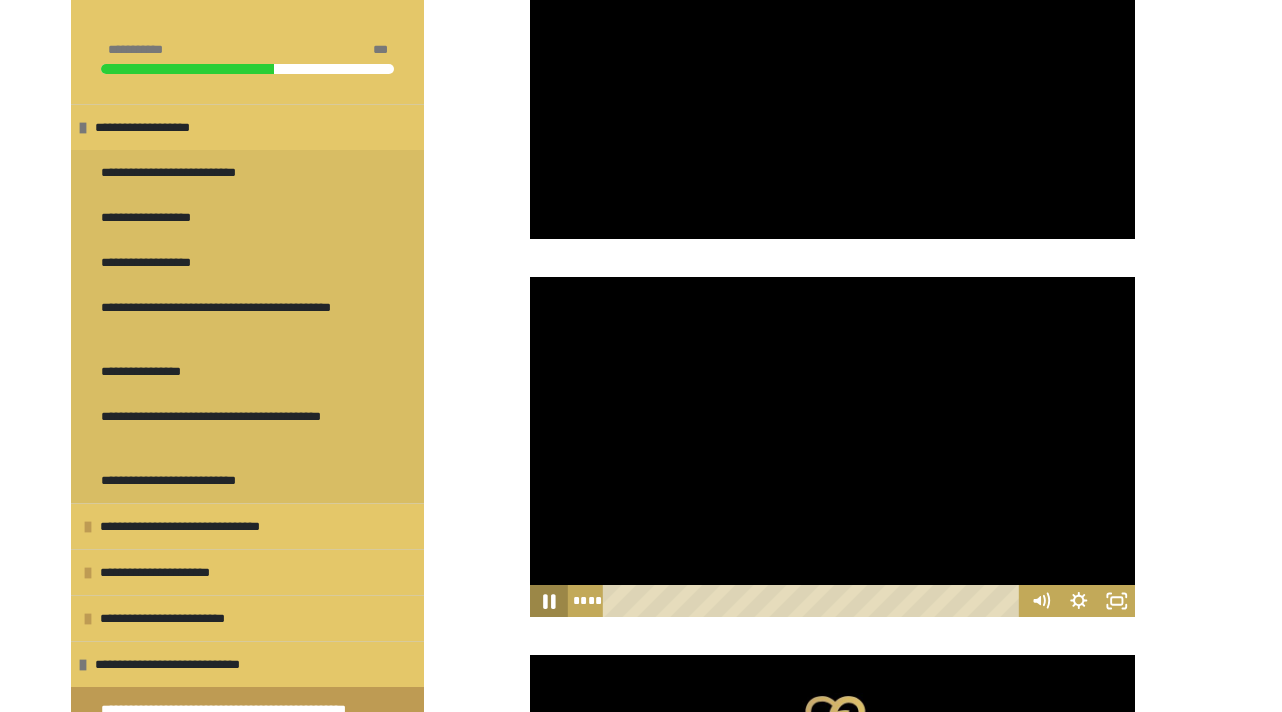 click 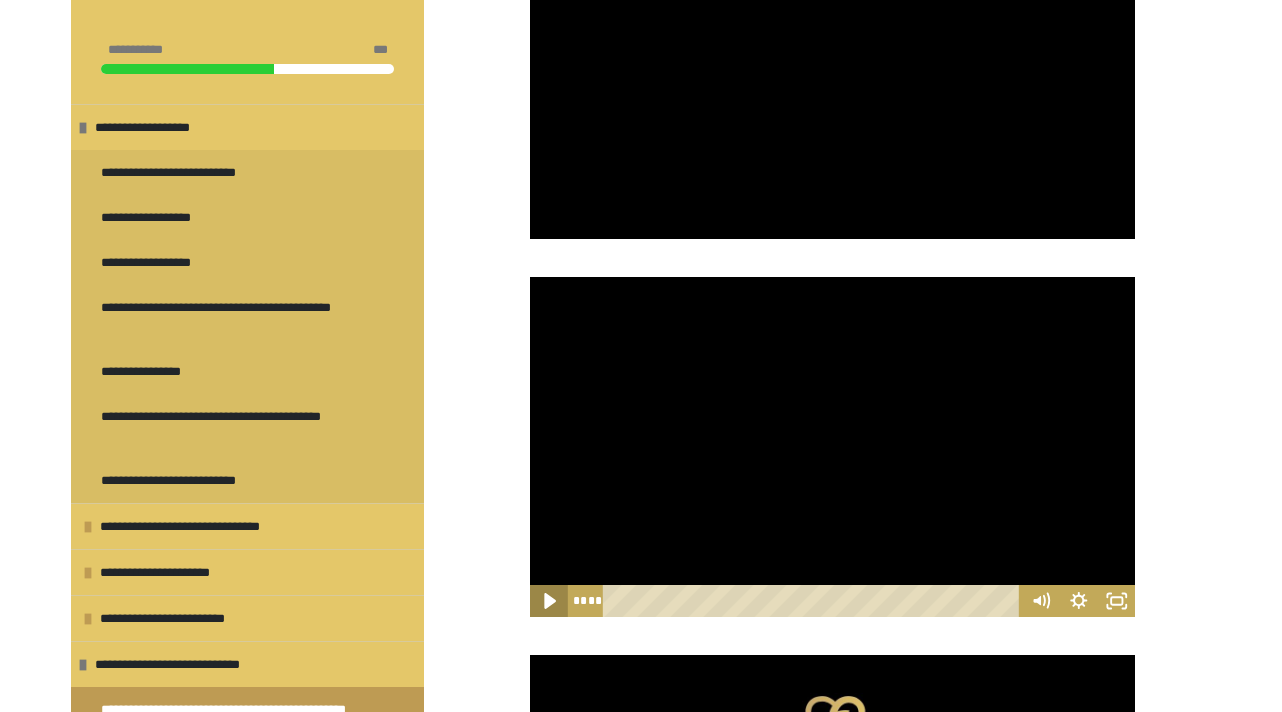 click 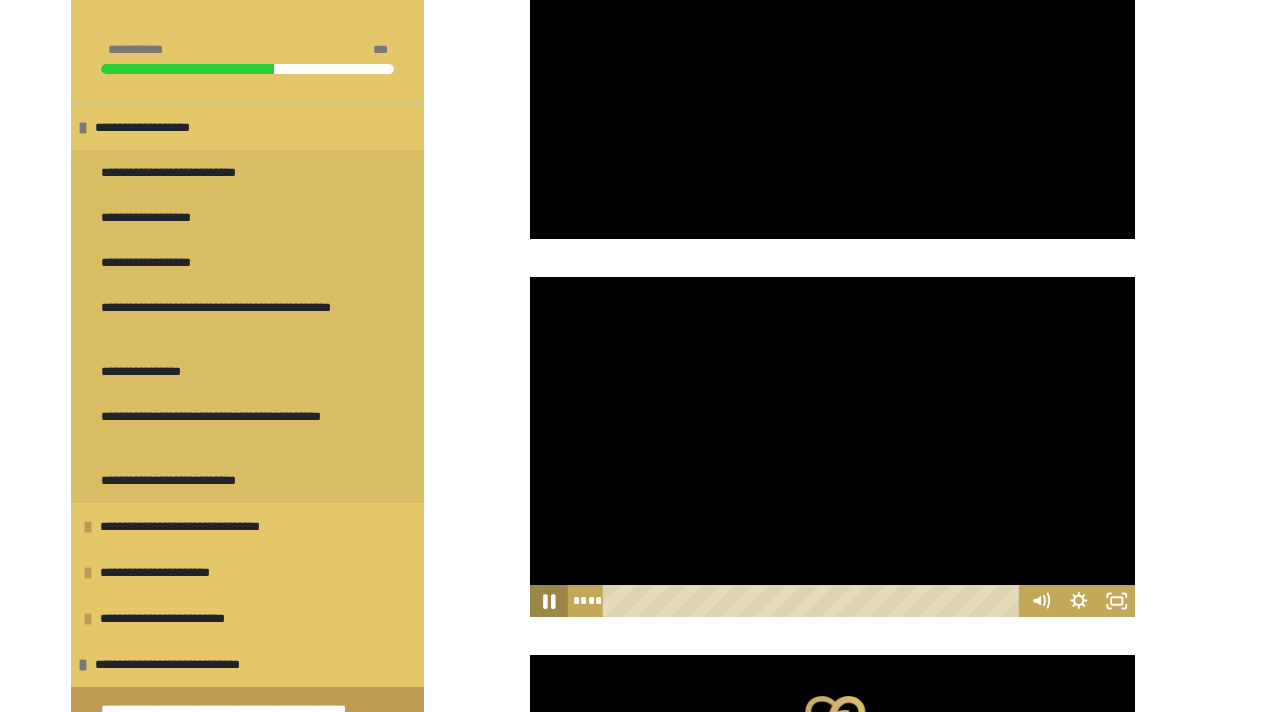 click 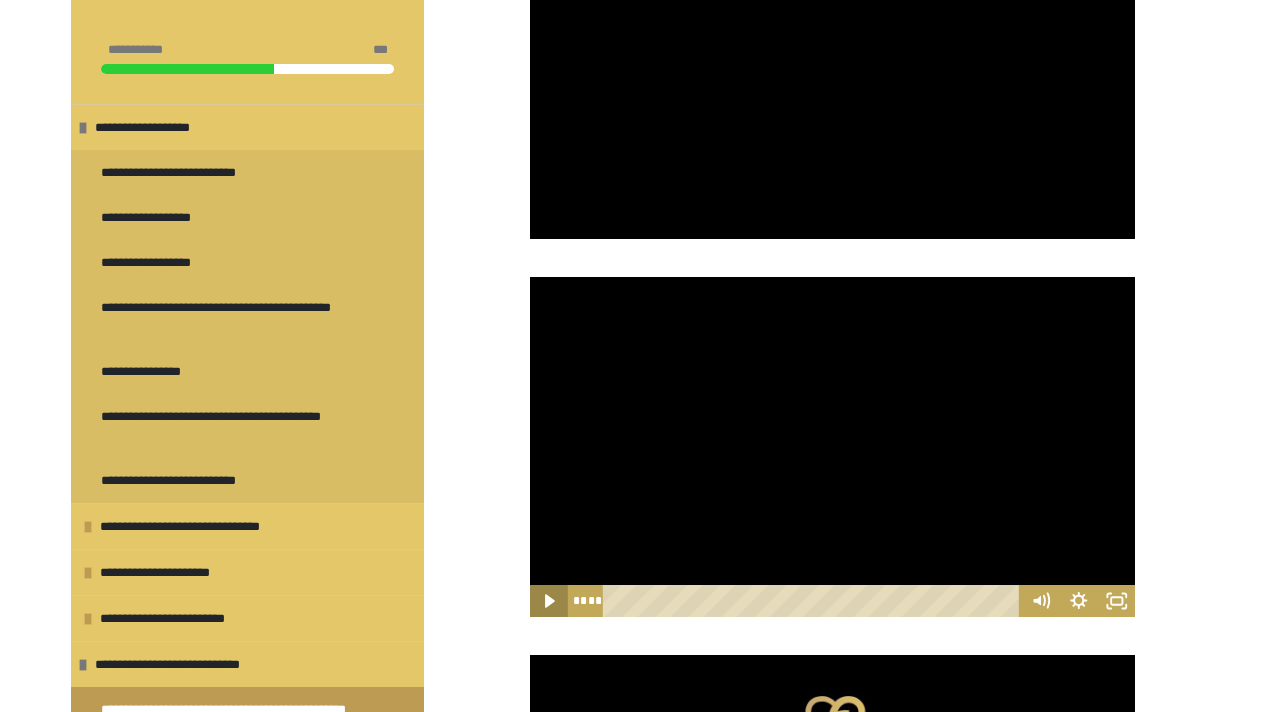 click 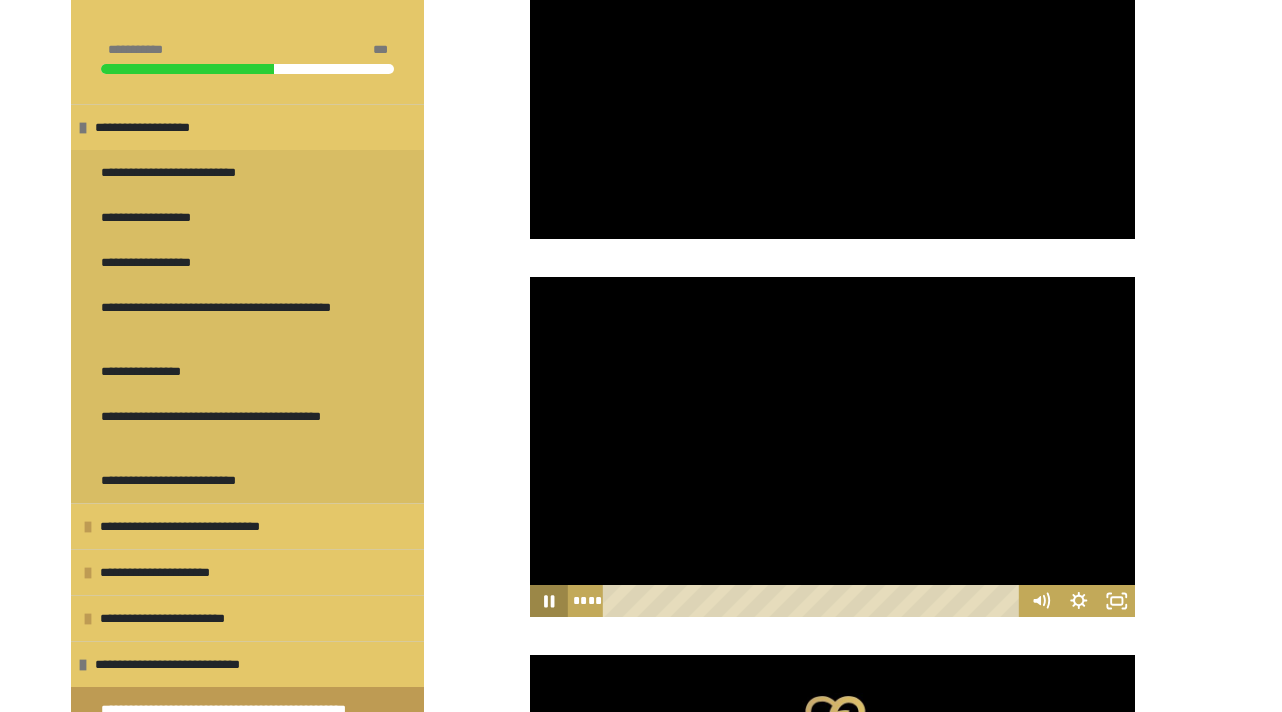 click 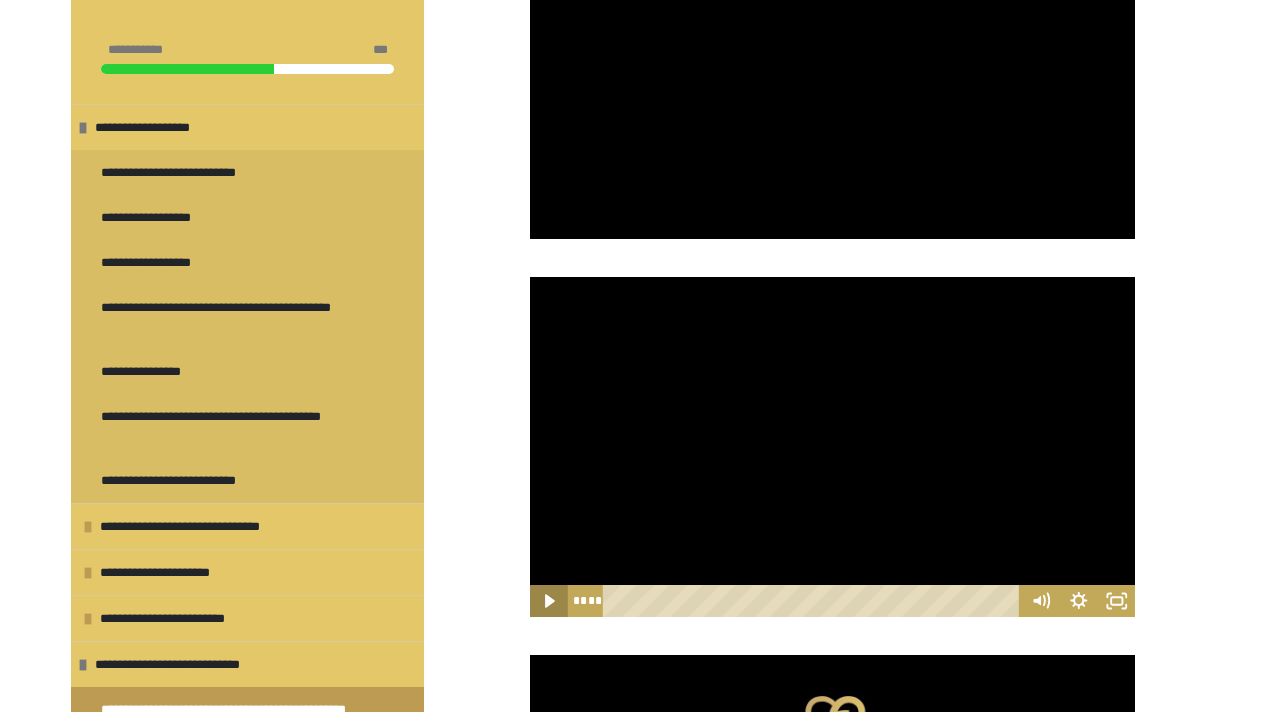 click 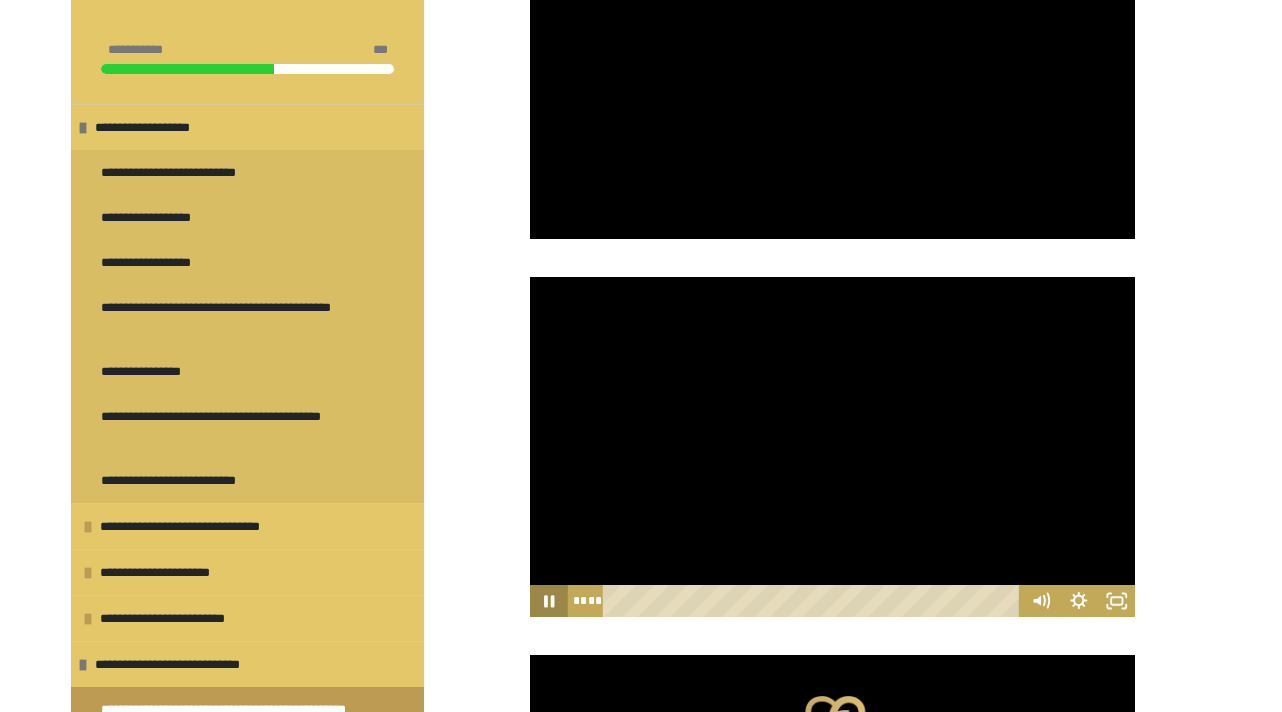 click 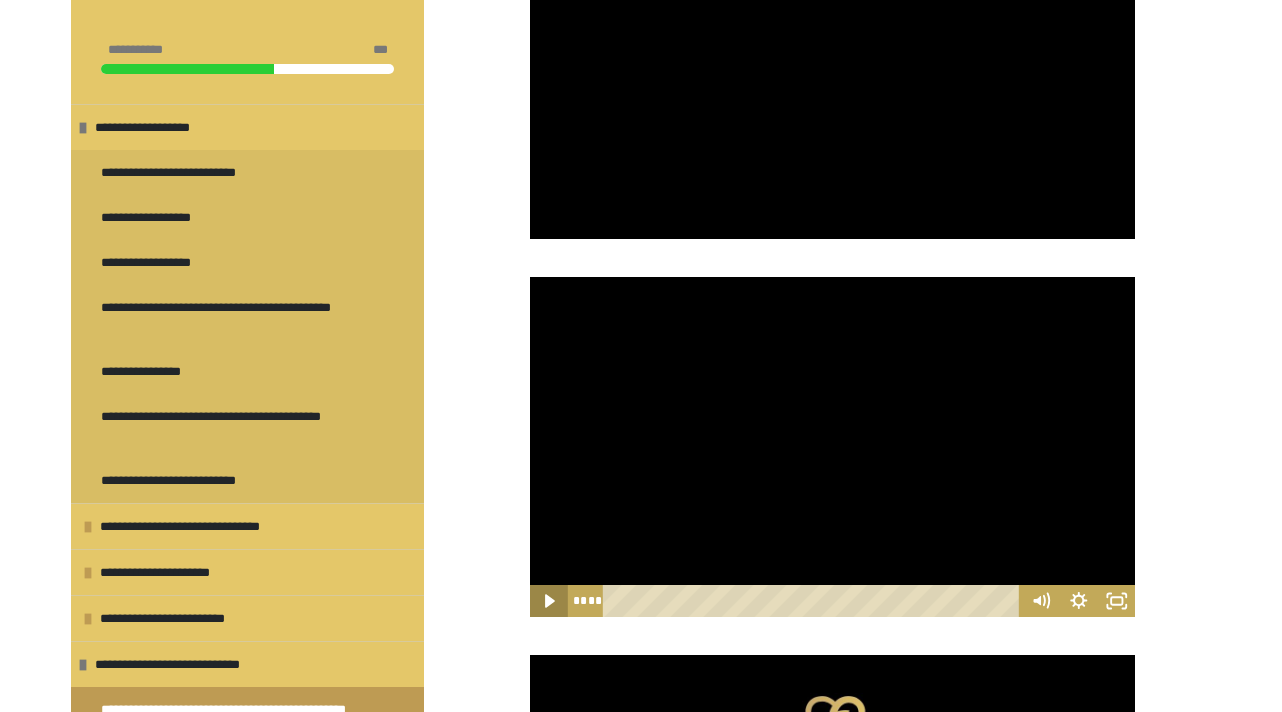 click 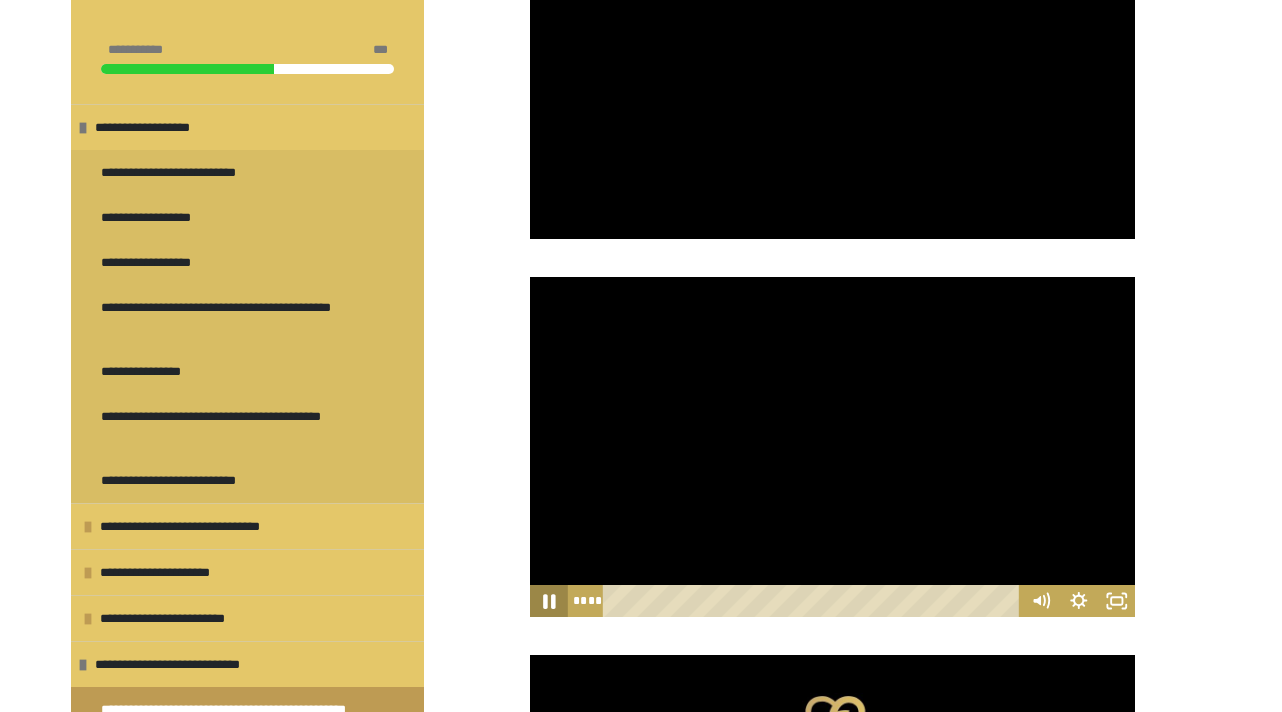 click 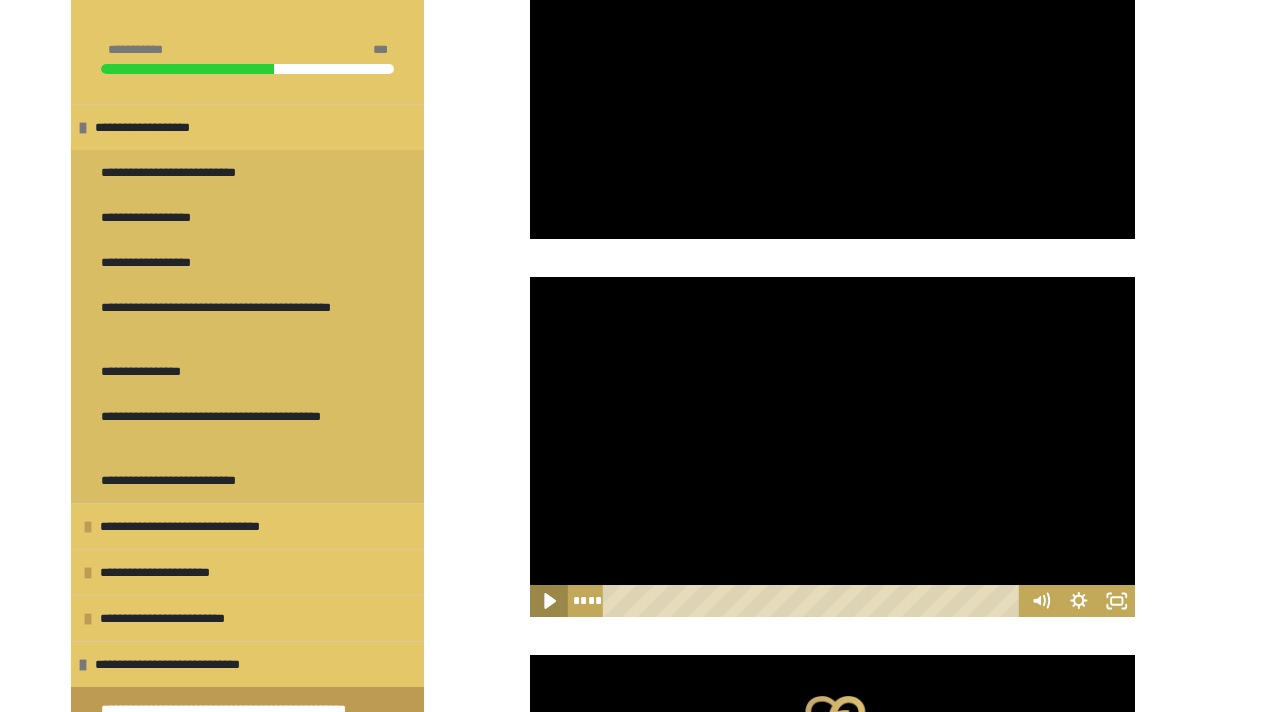 click 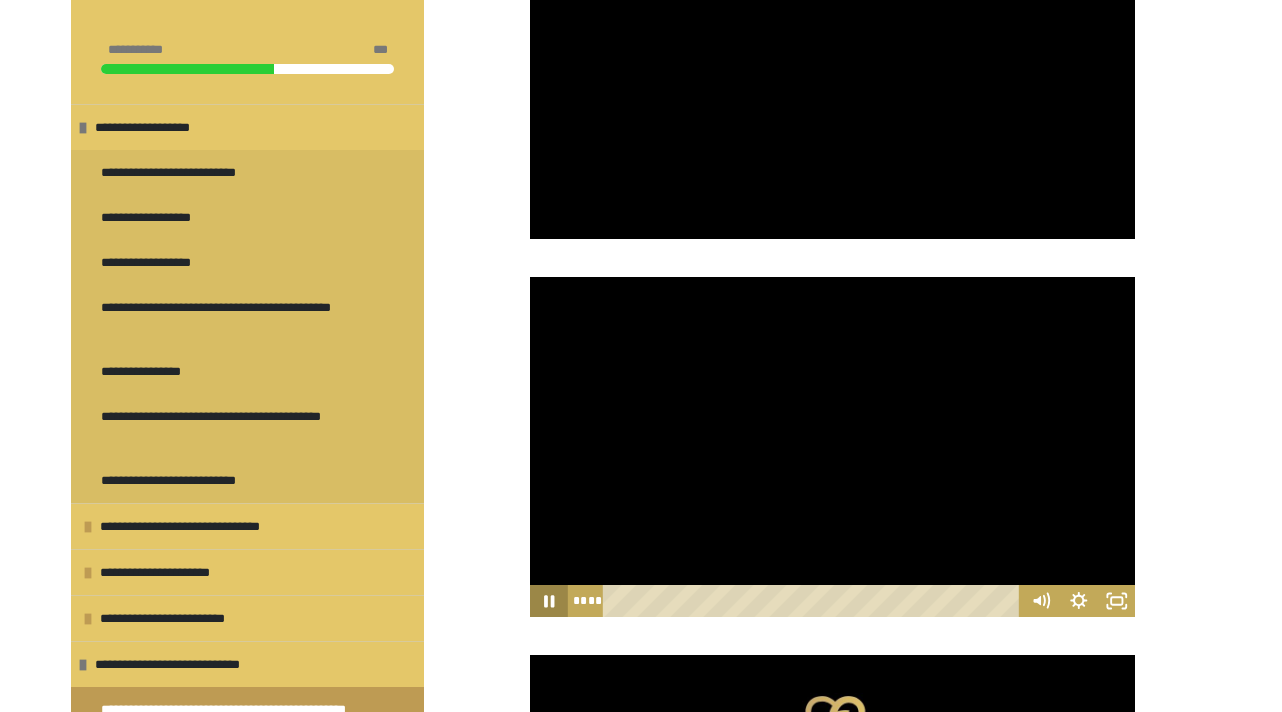 click 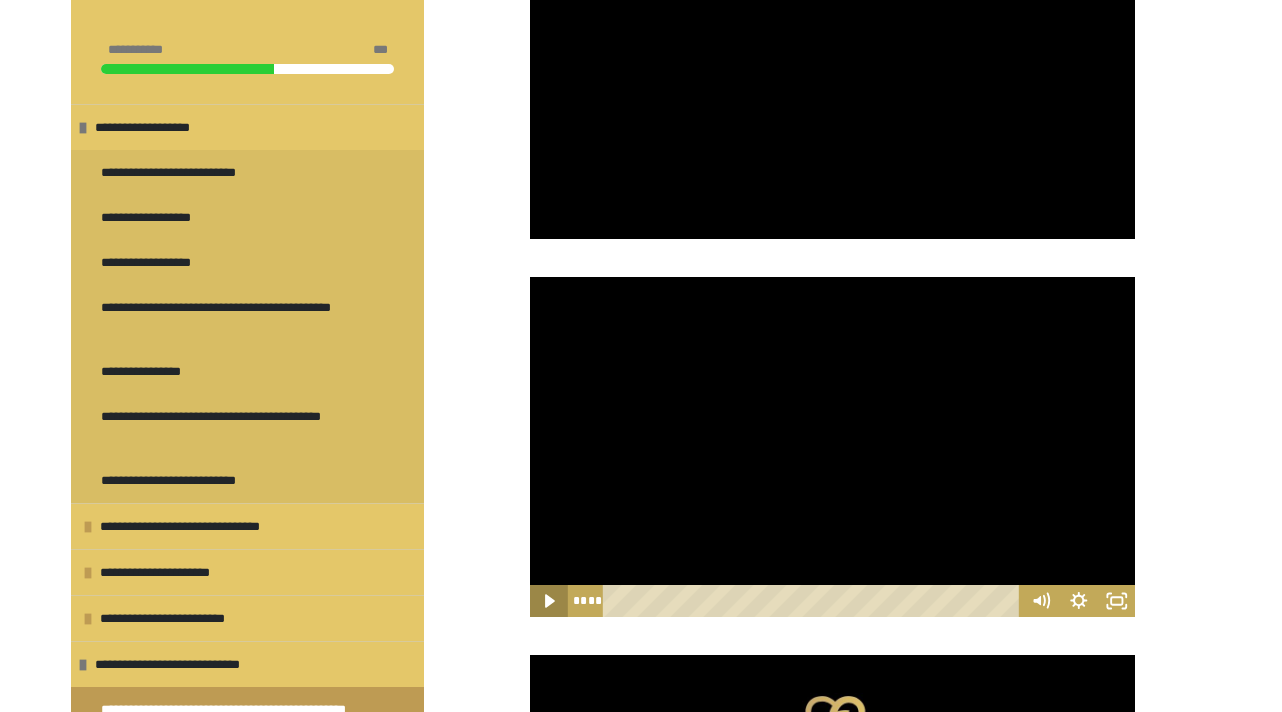 click 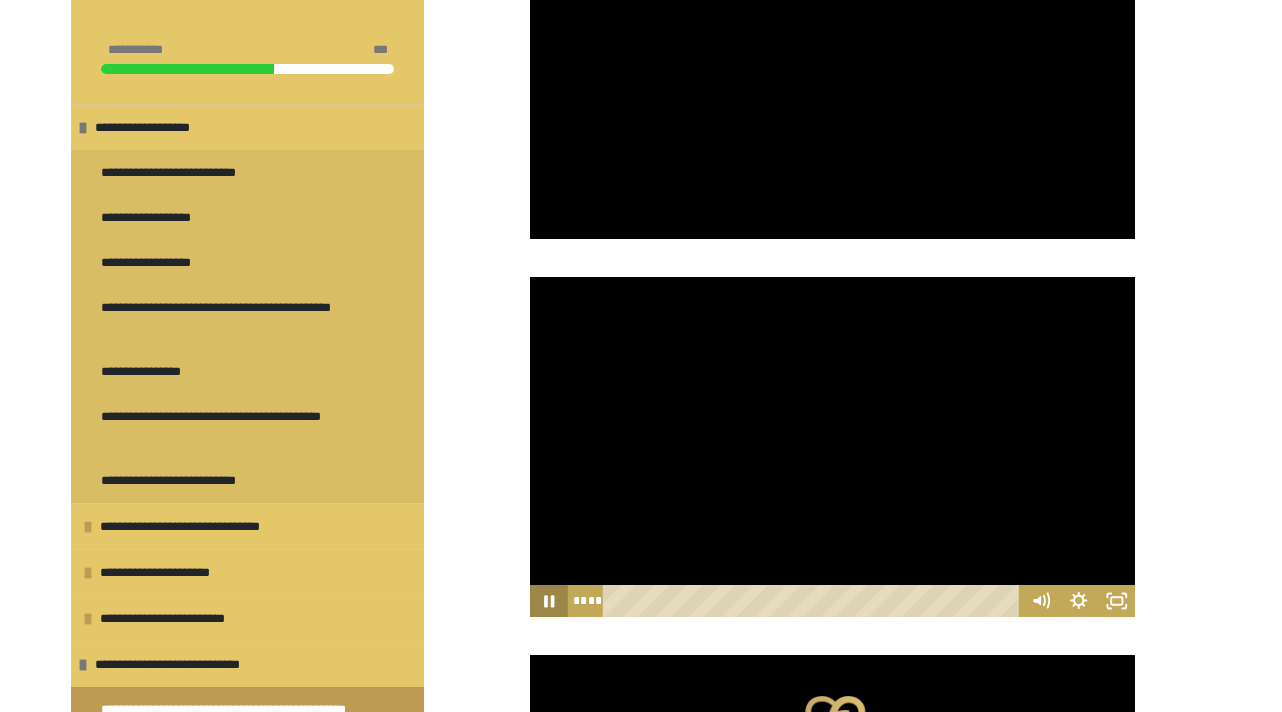 click 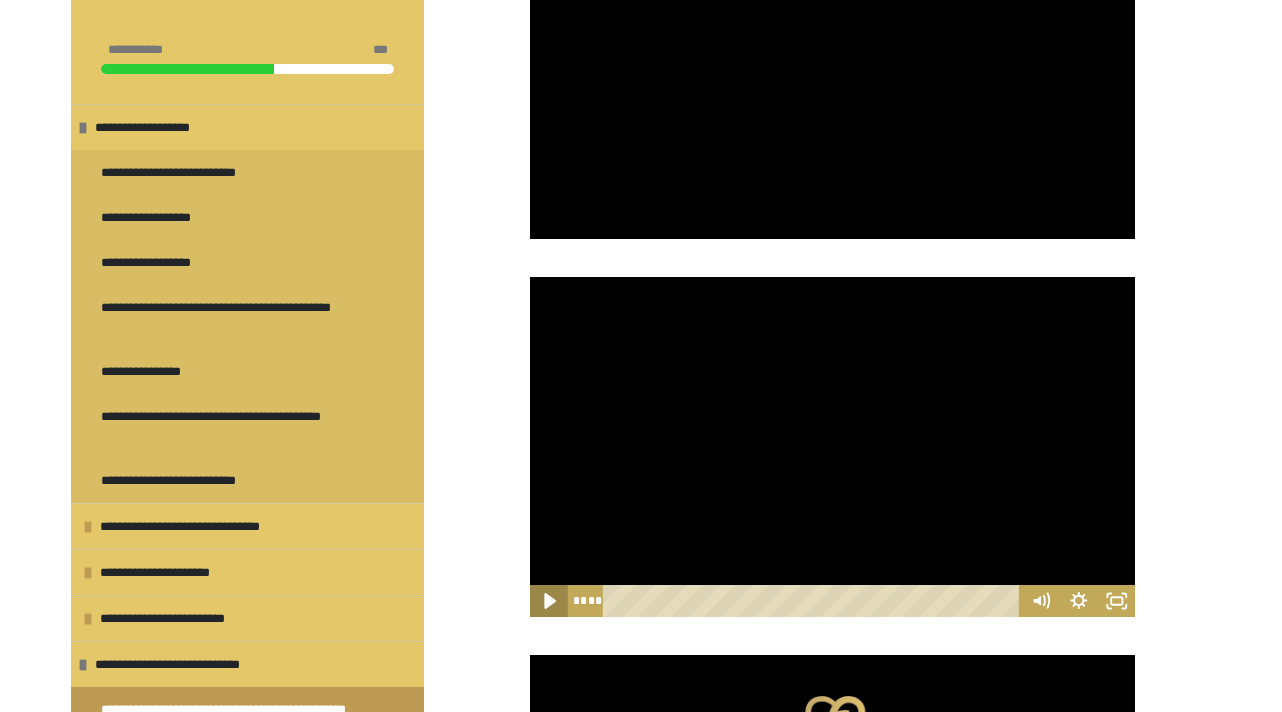 click 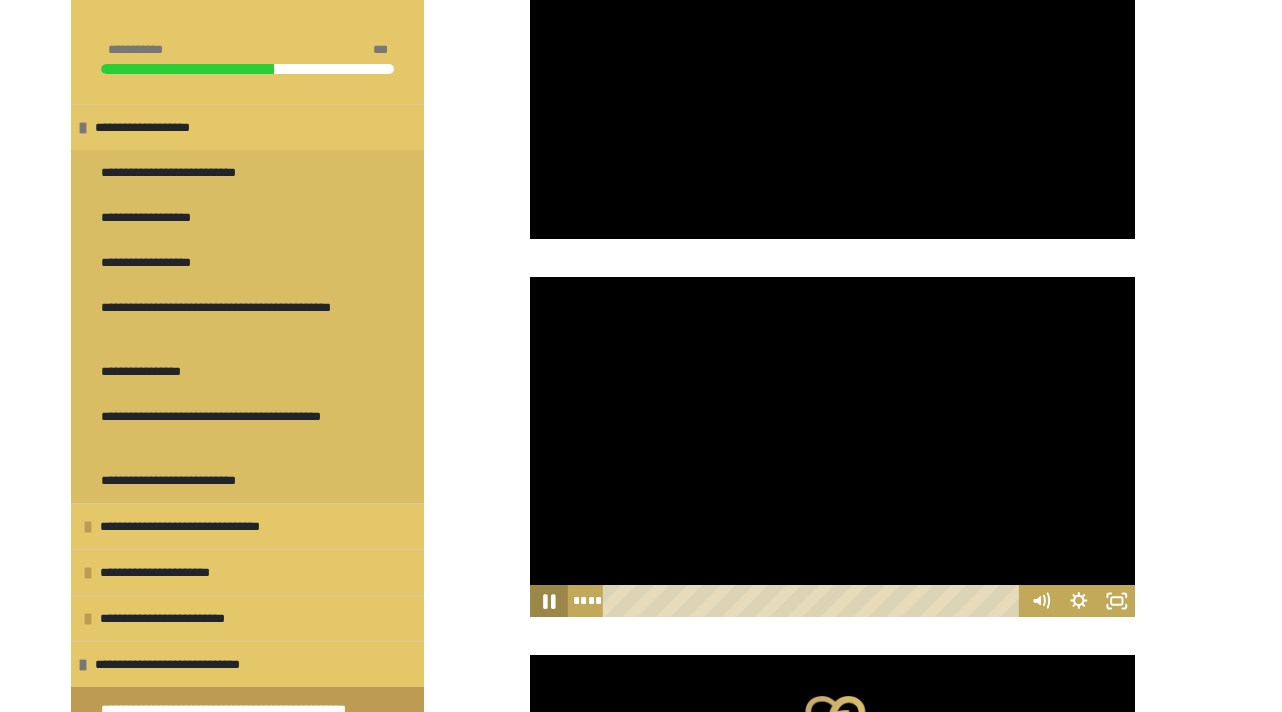 click 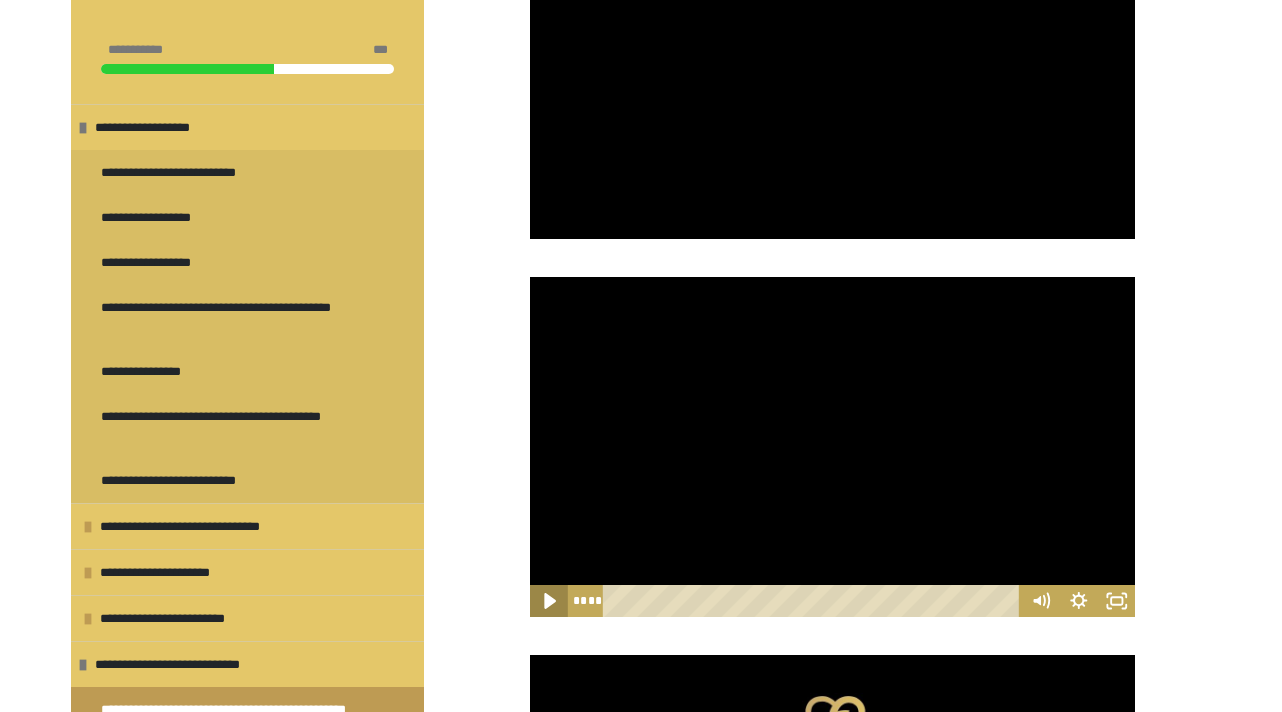 click 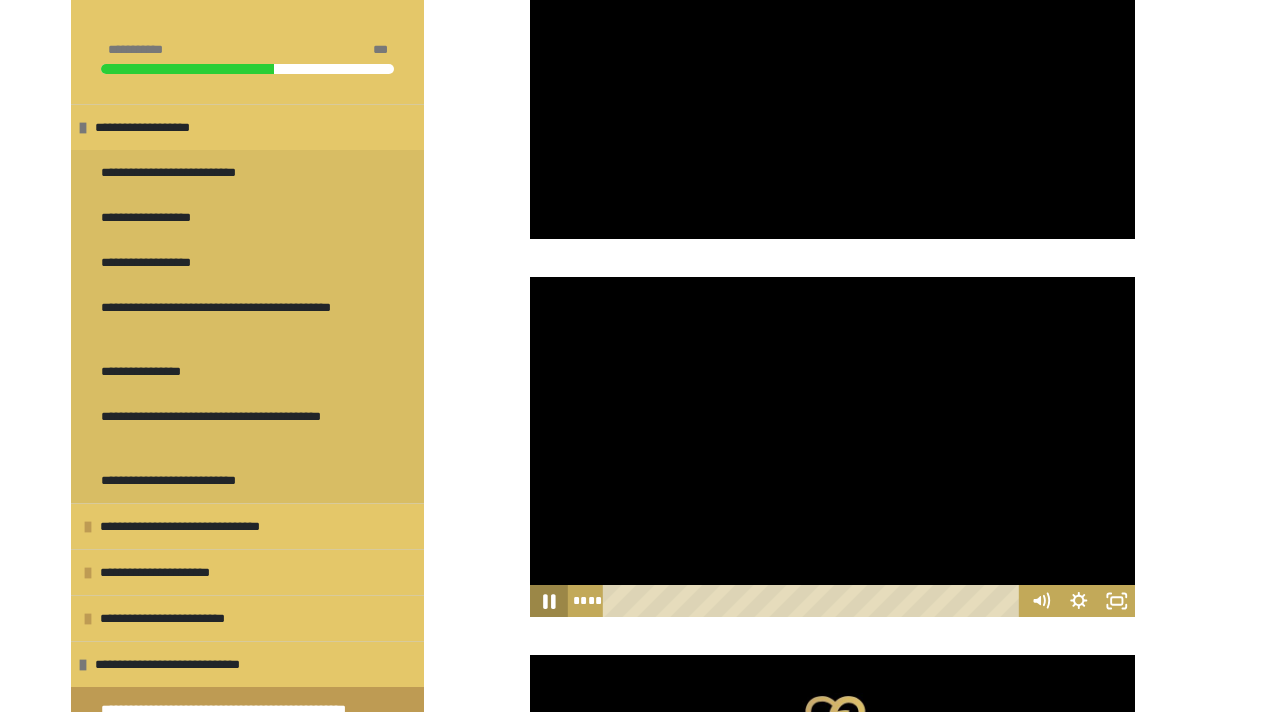 click 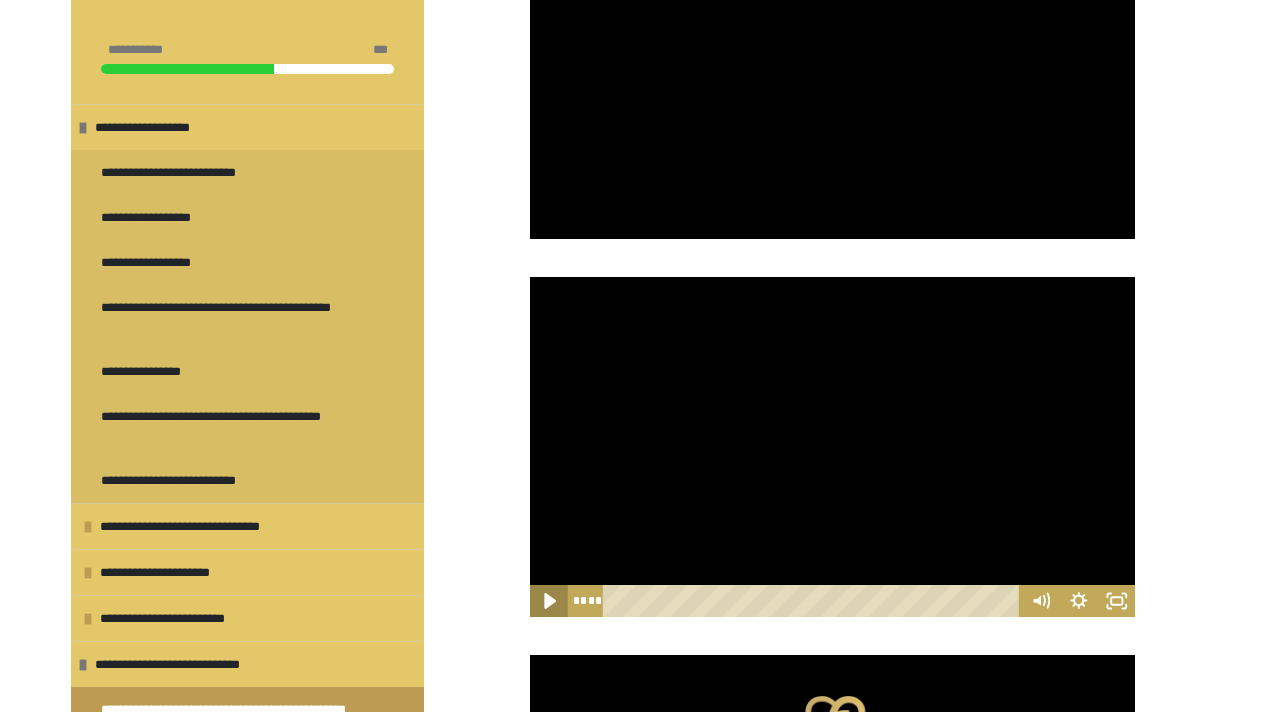 click 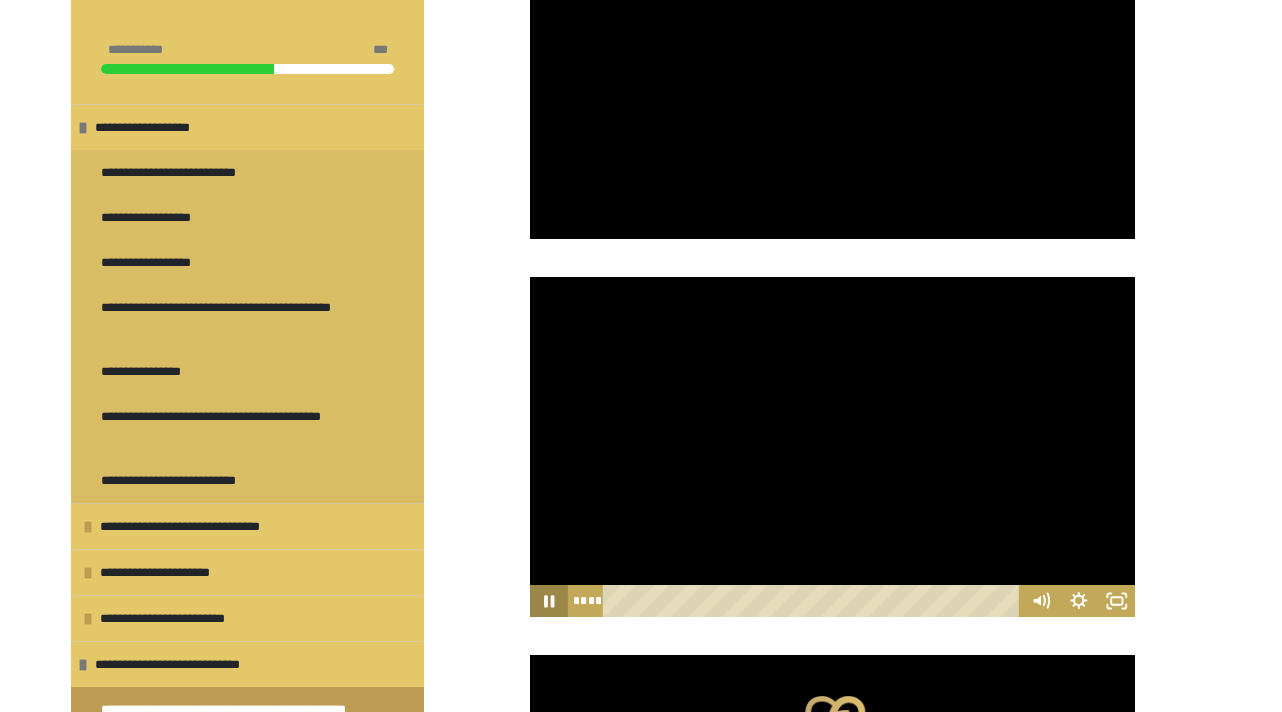 click 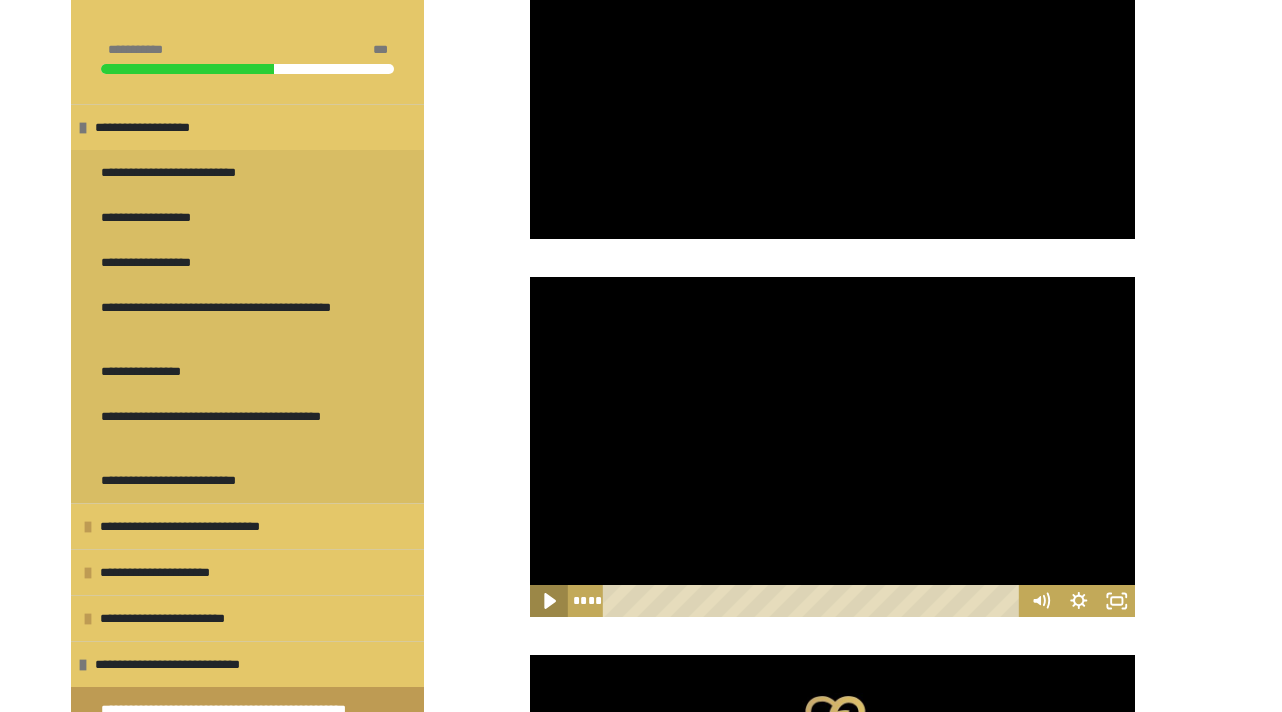 click 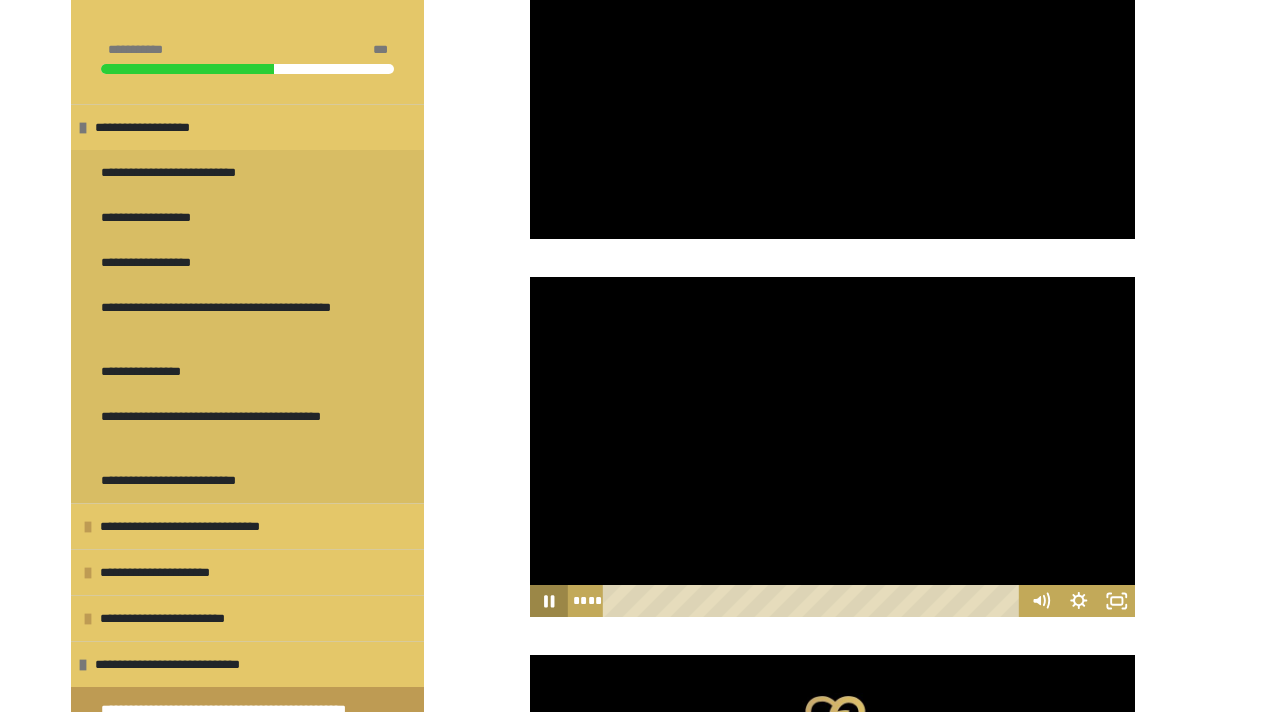 click 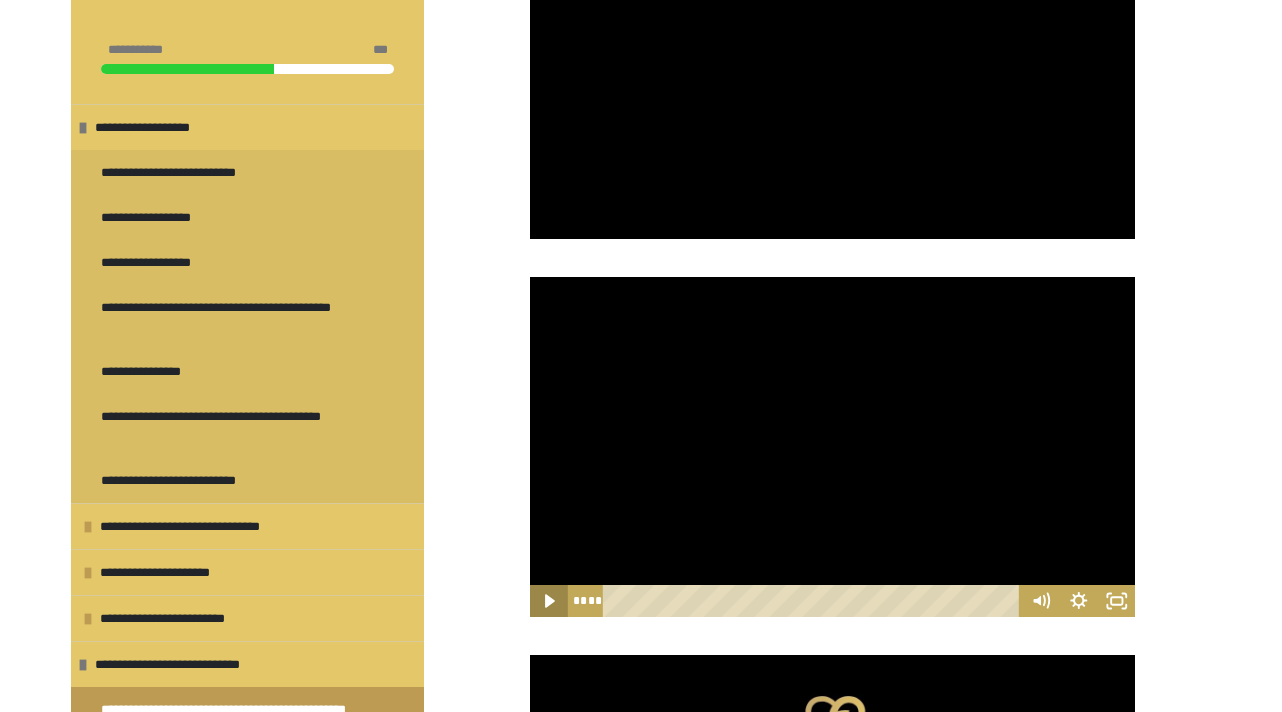 click 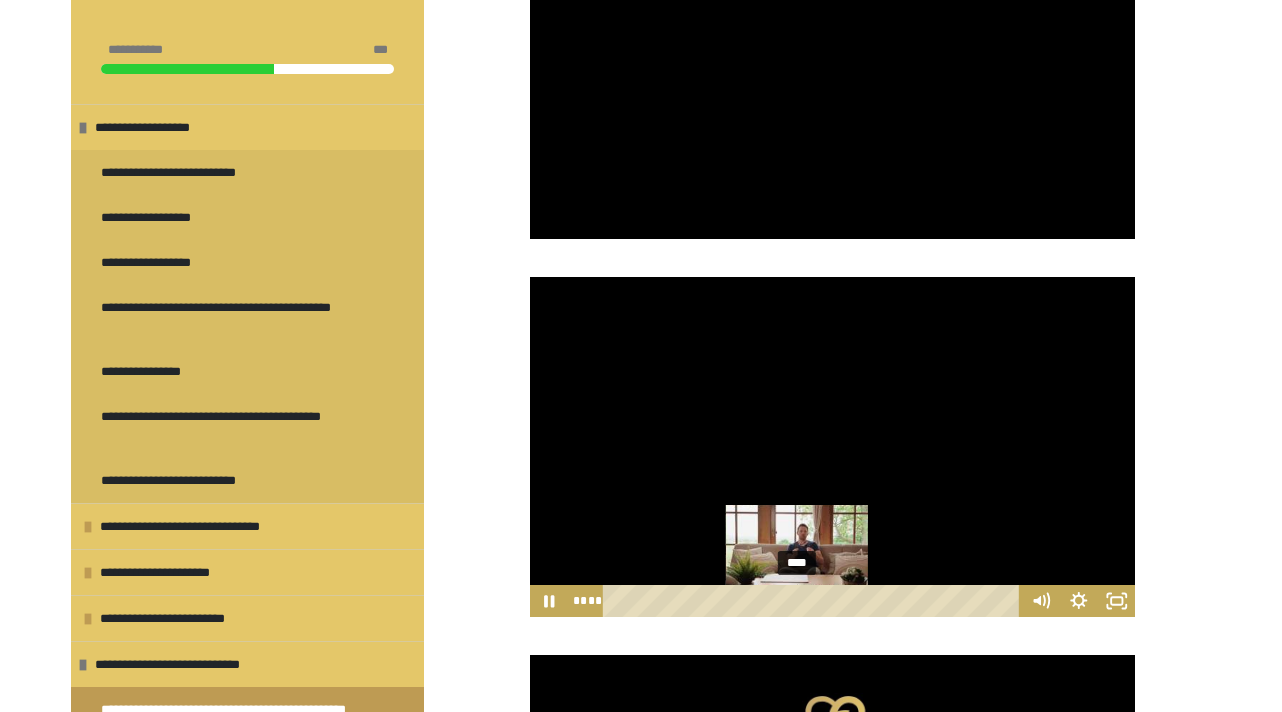 click on "****" at bounding box center [814, 601] 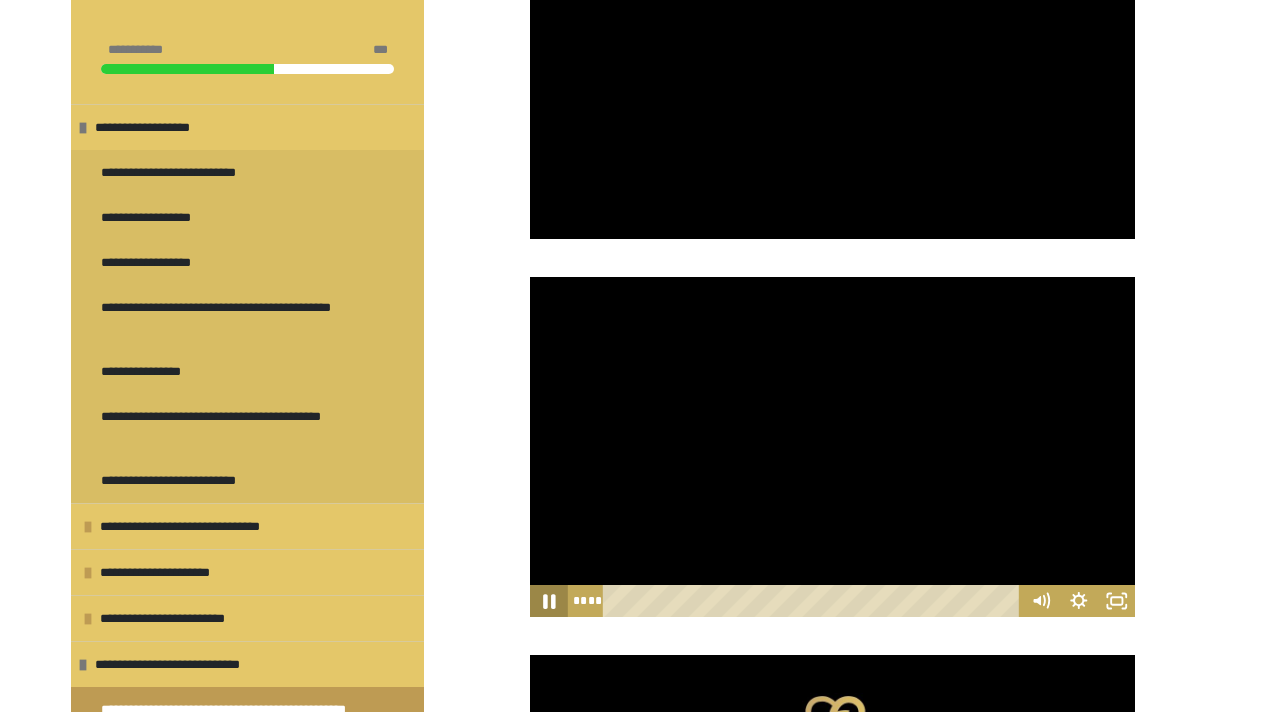 click 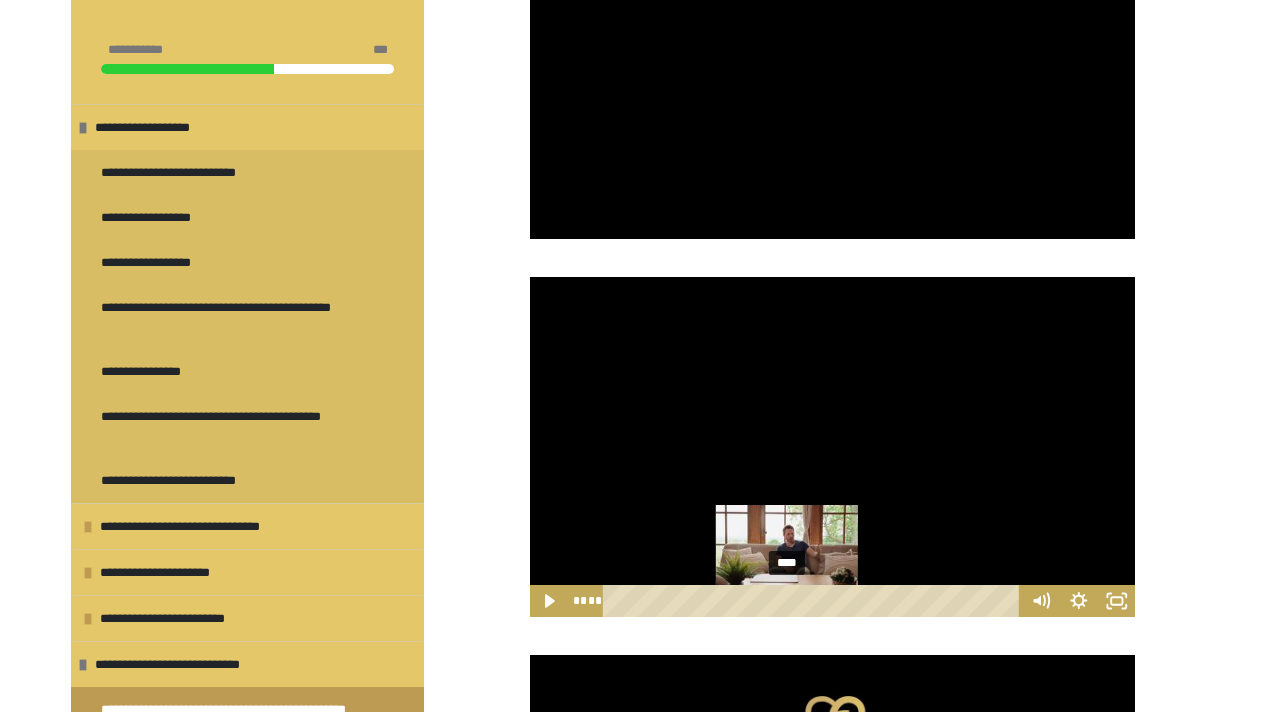 click on "****" at bounding box center [814, 601] 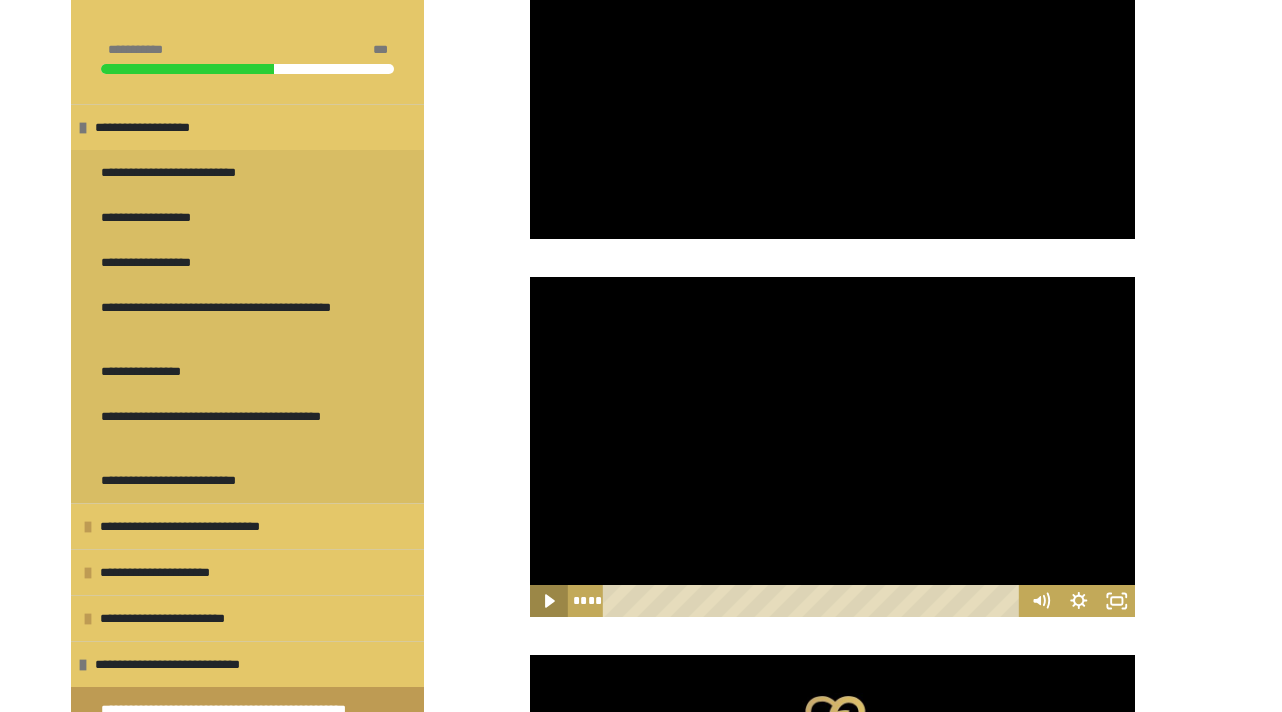 click 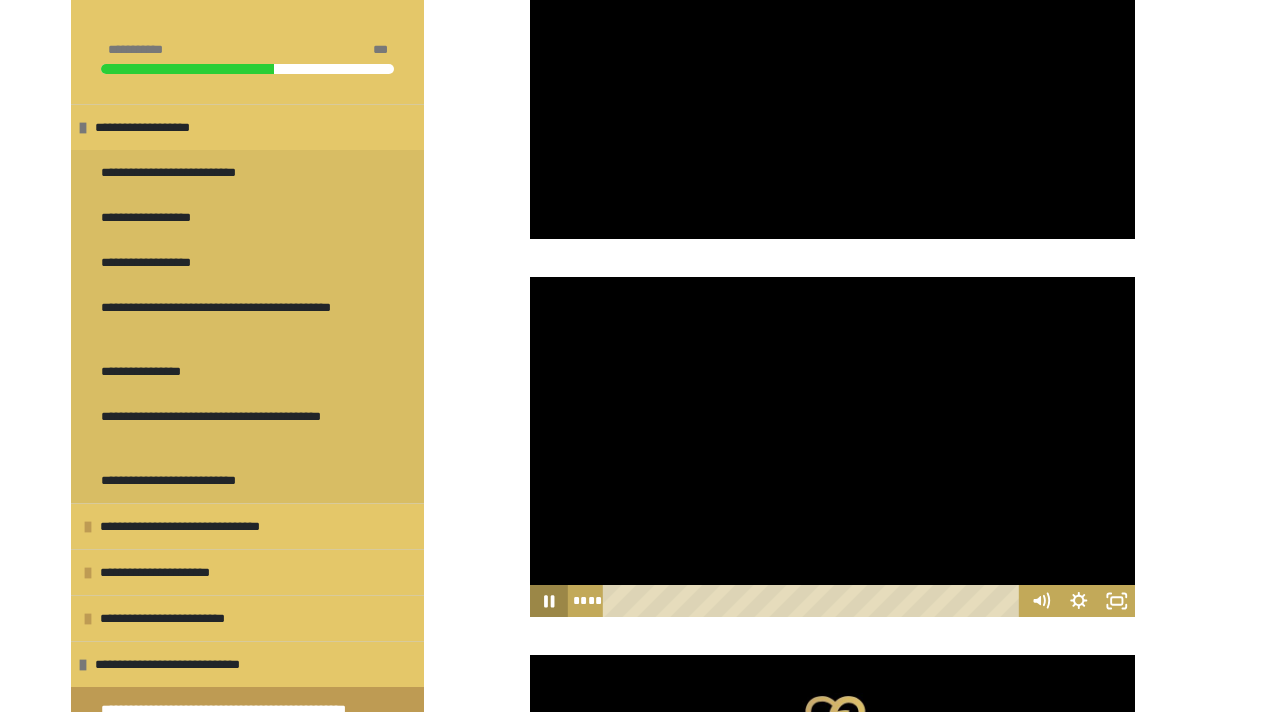 click 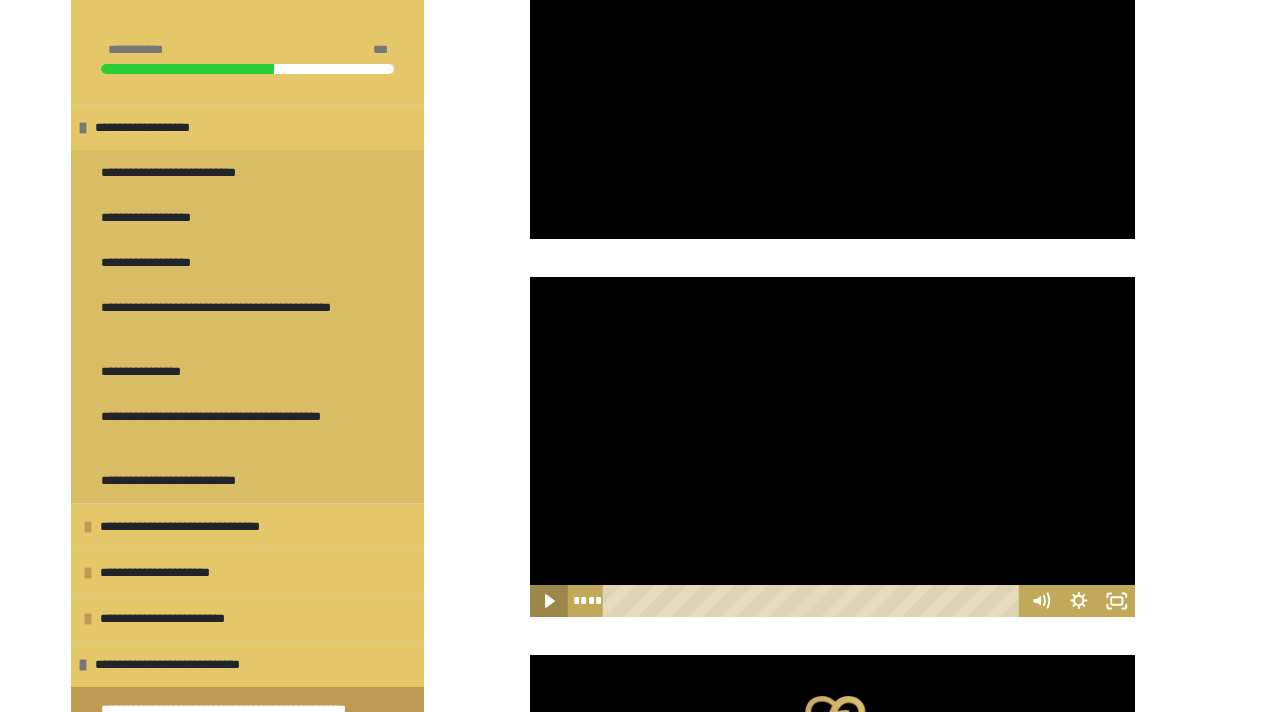 click 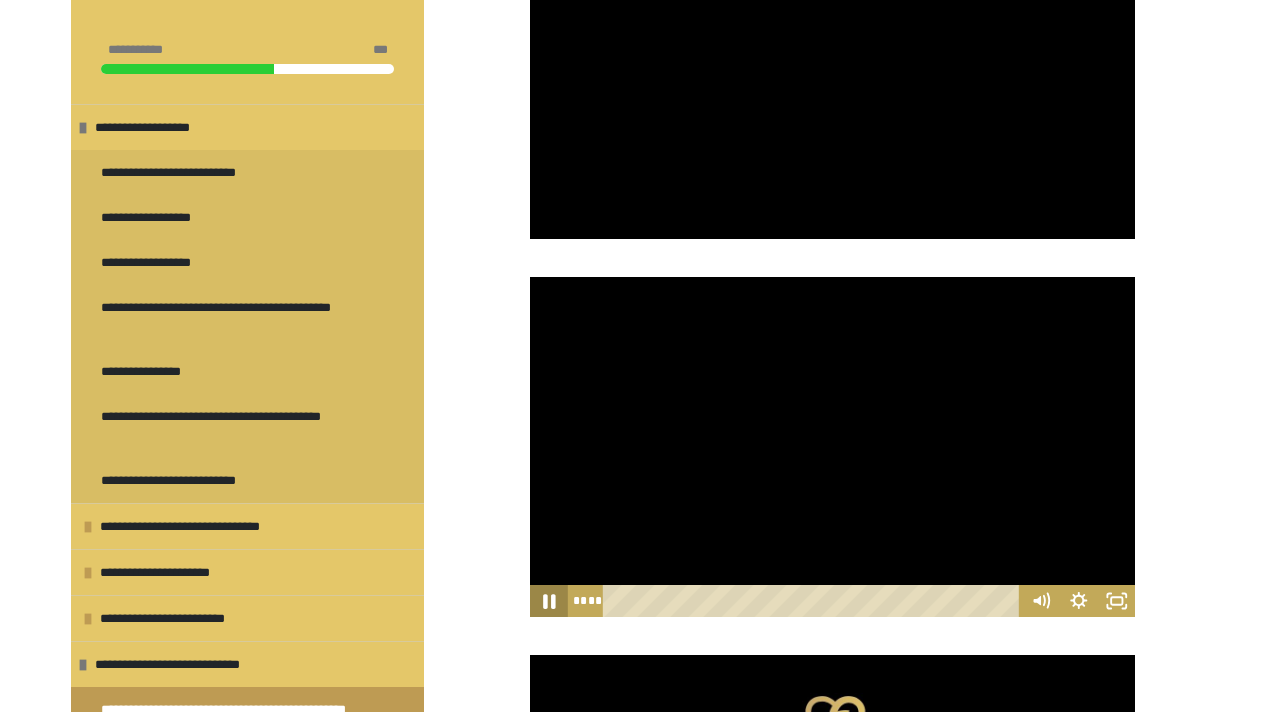 click 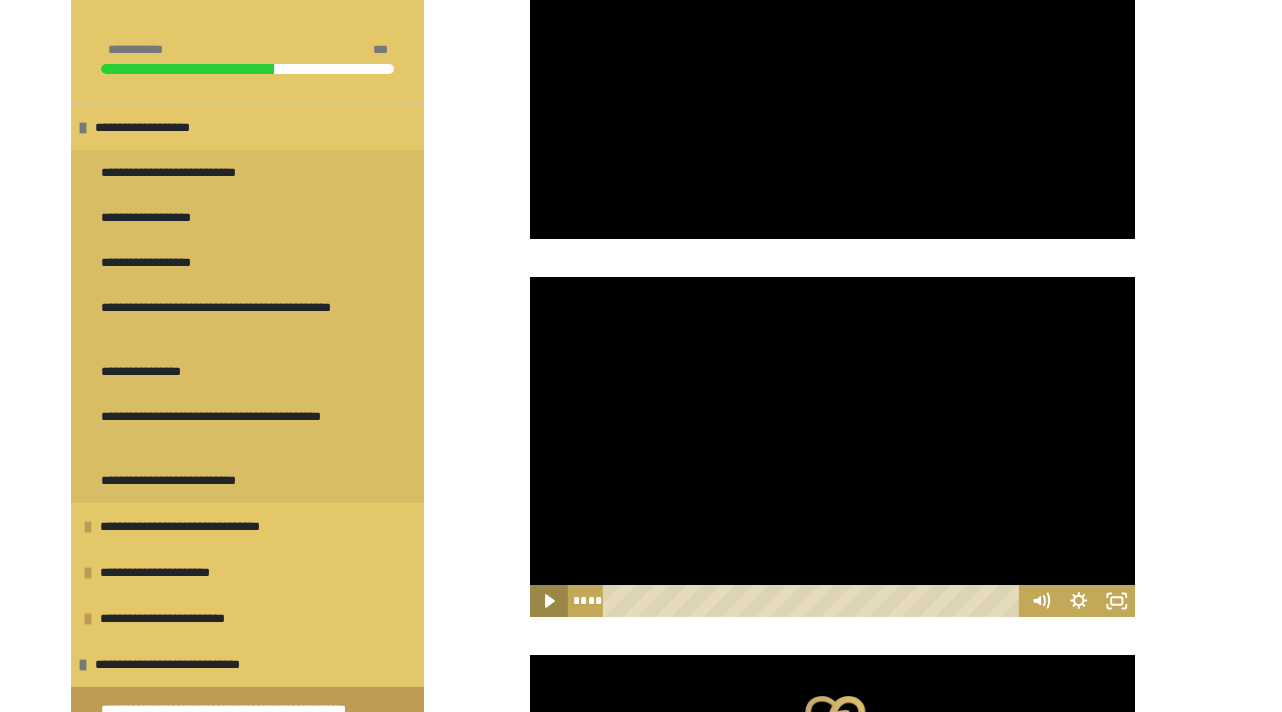 click 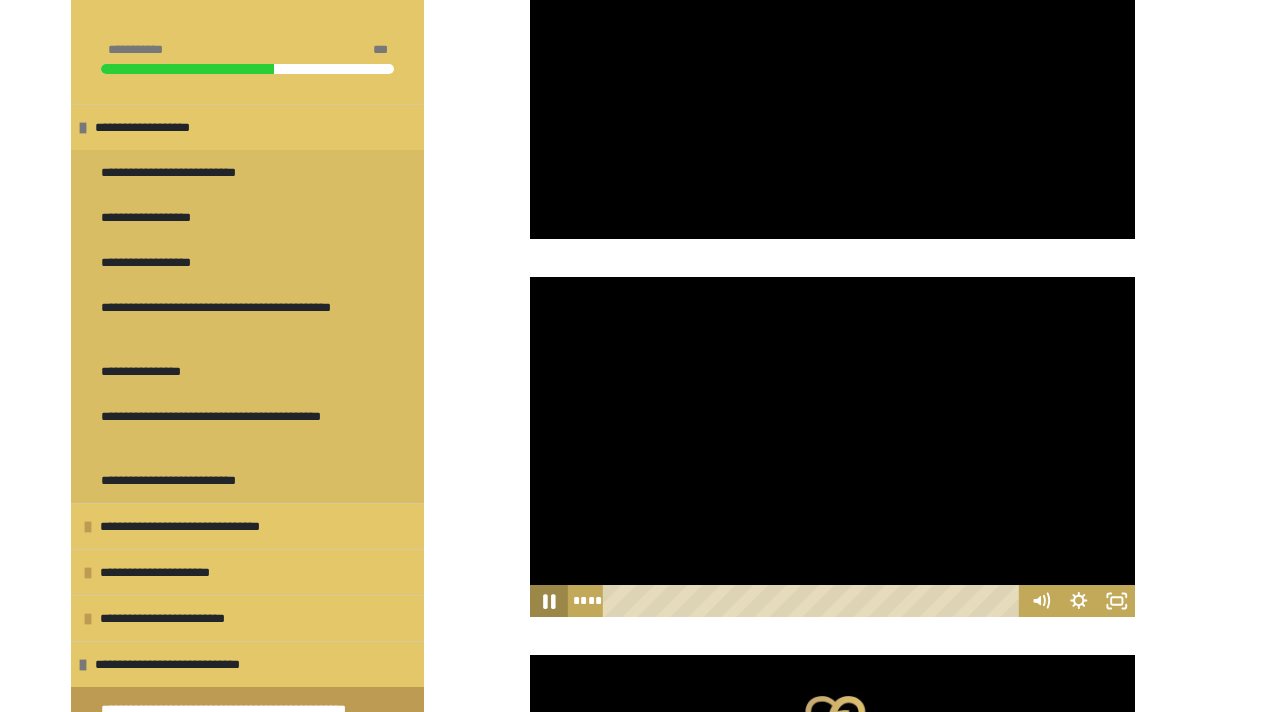 click 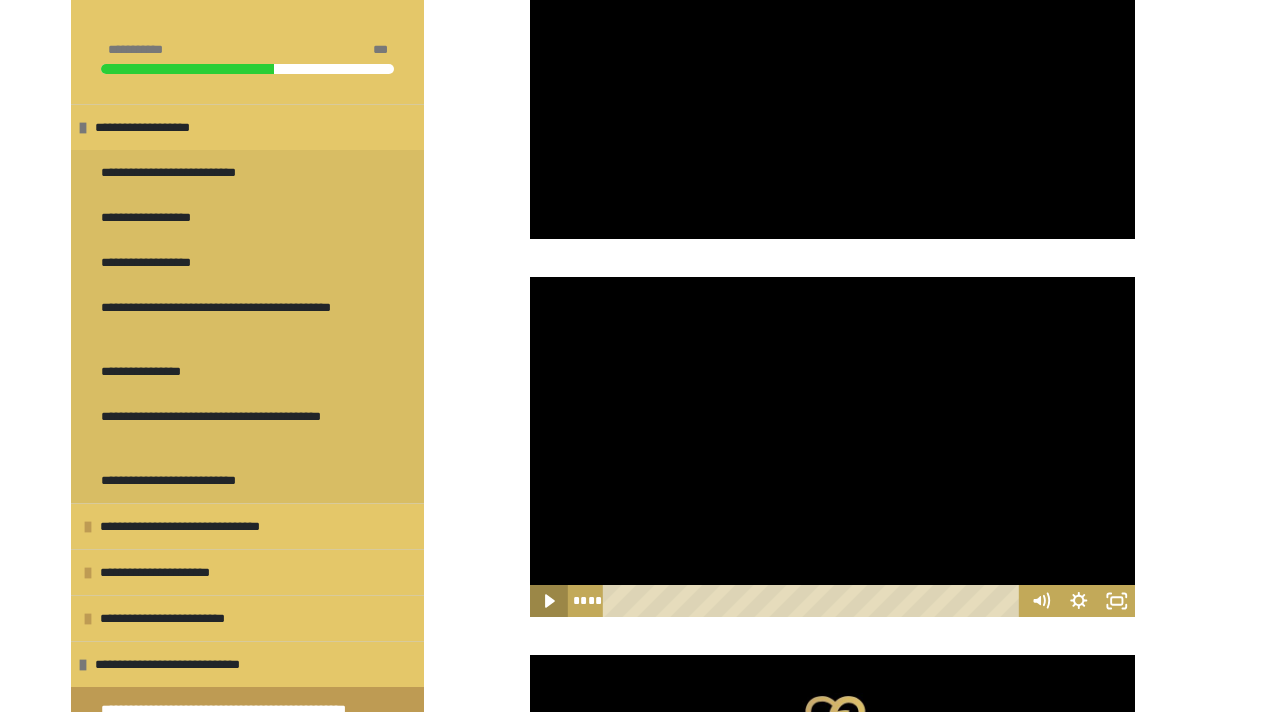 click 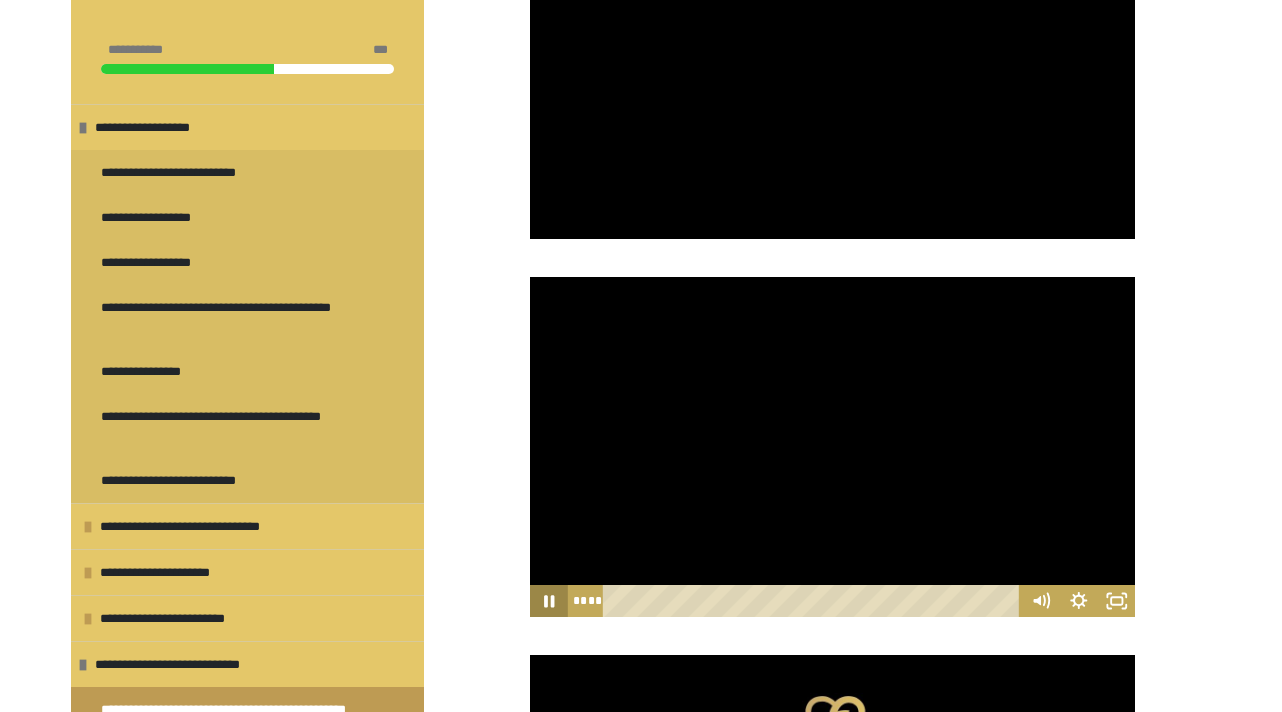 click 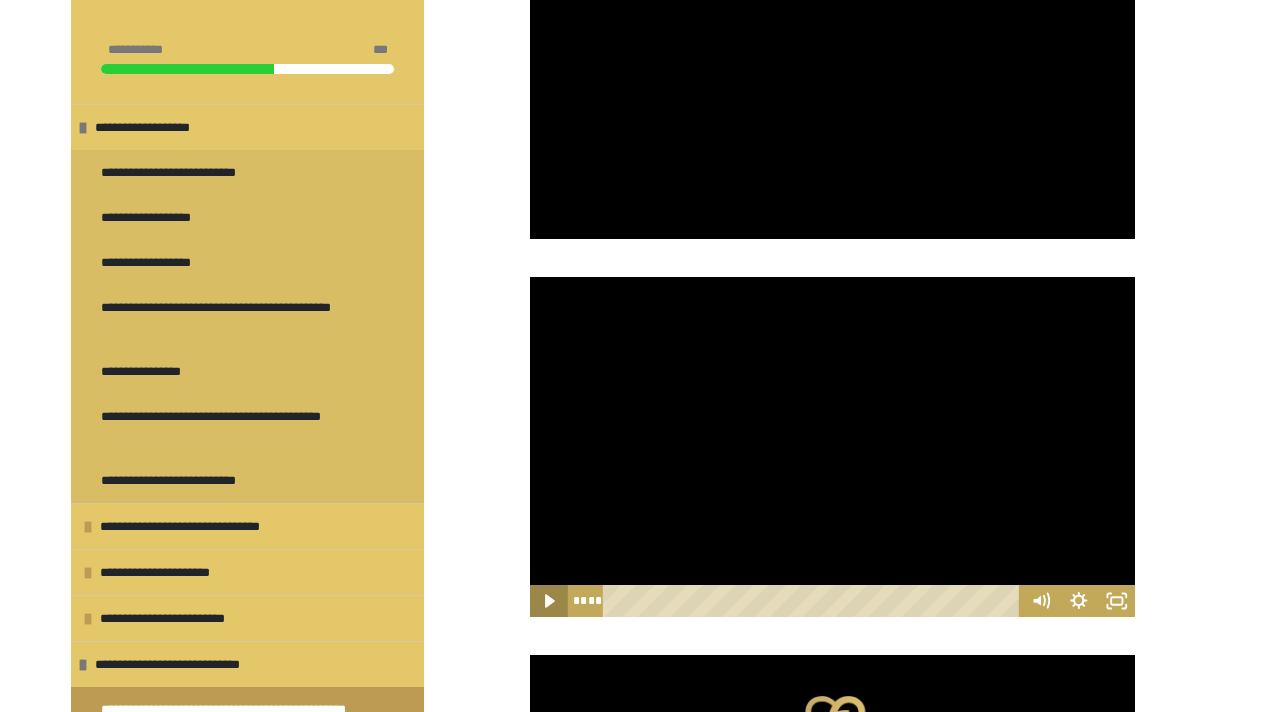 click 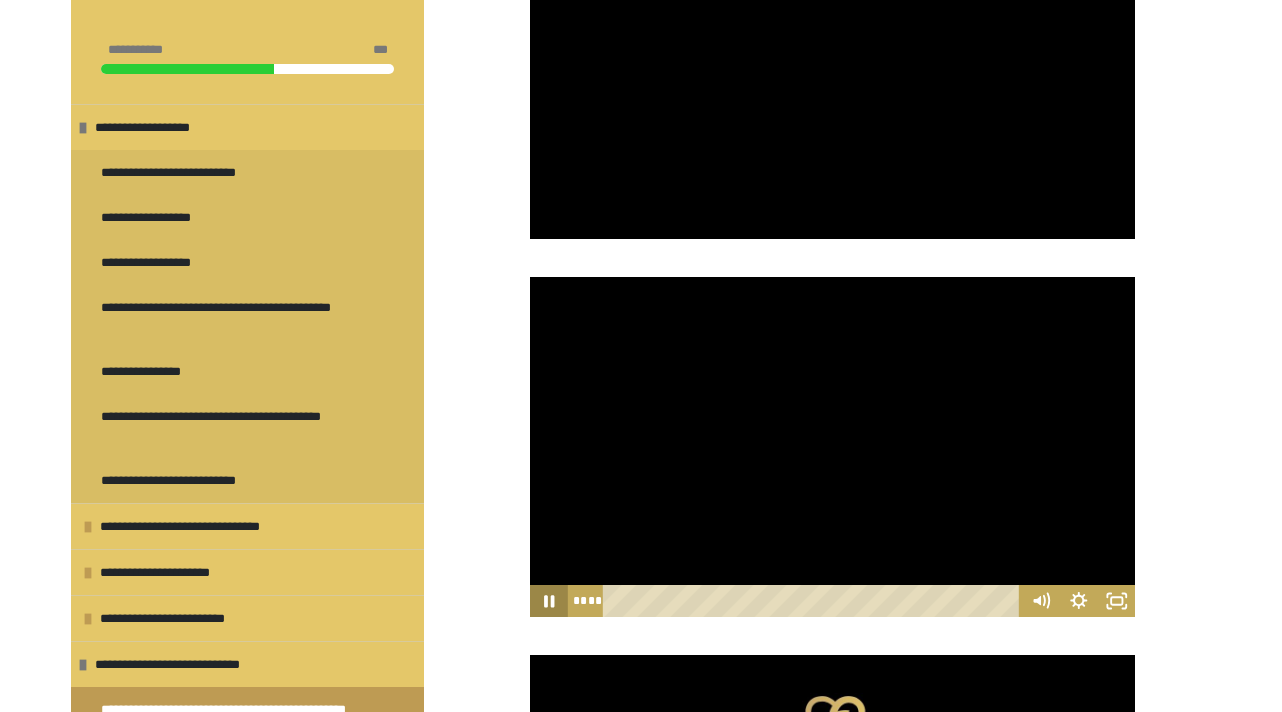 click 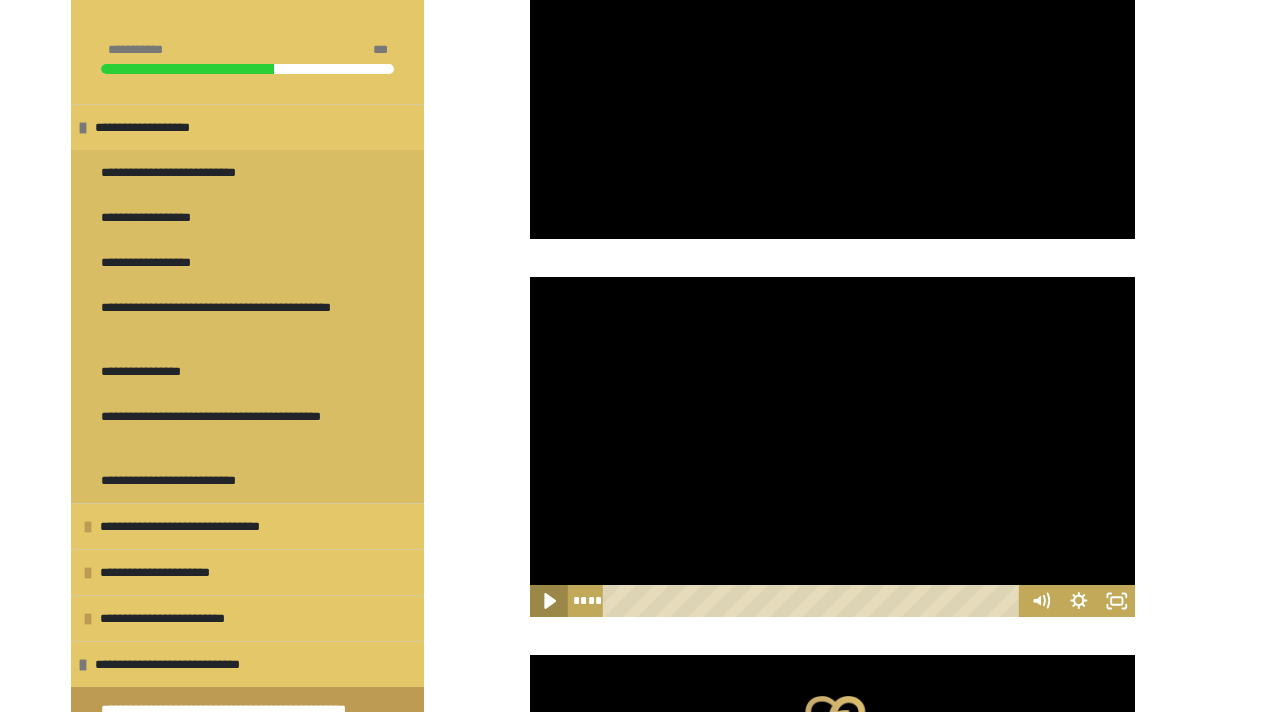 click 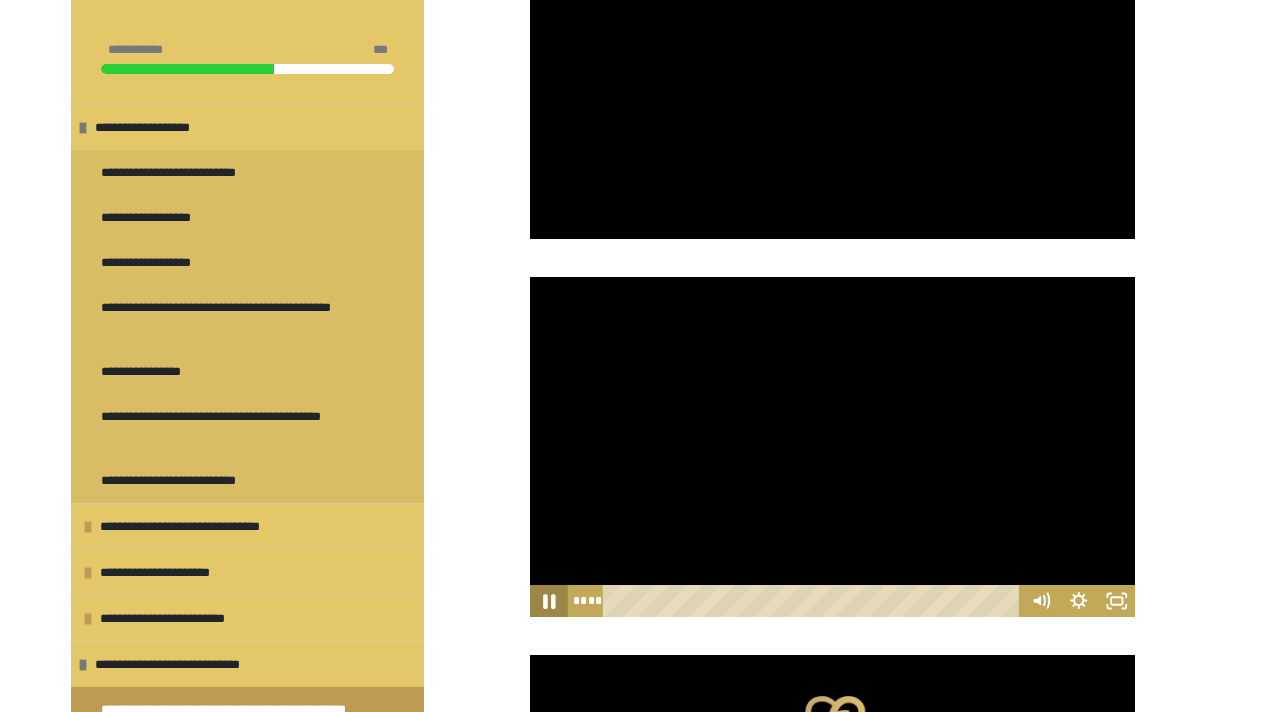 click 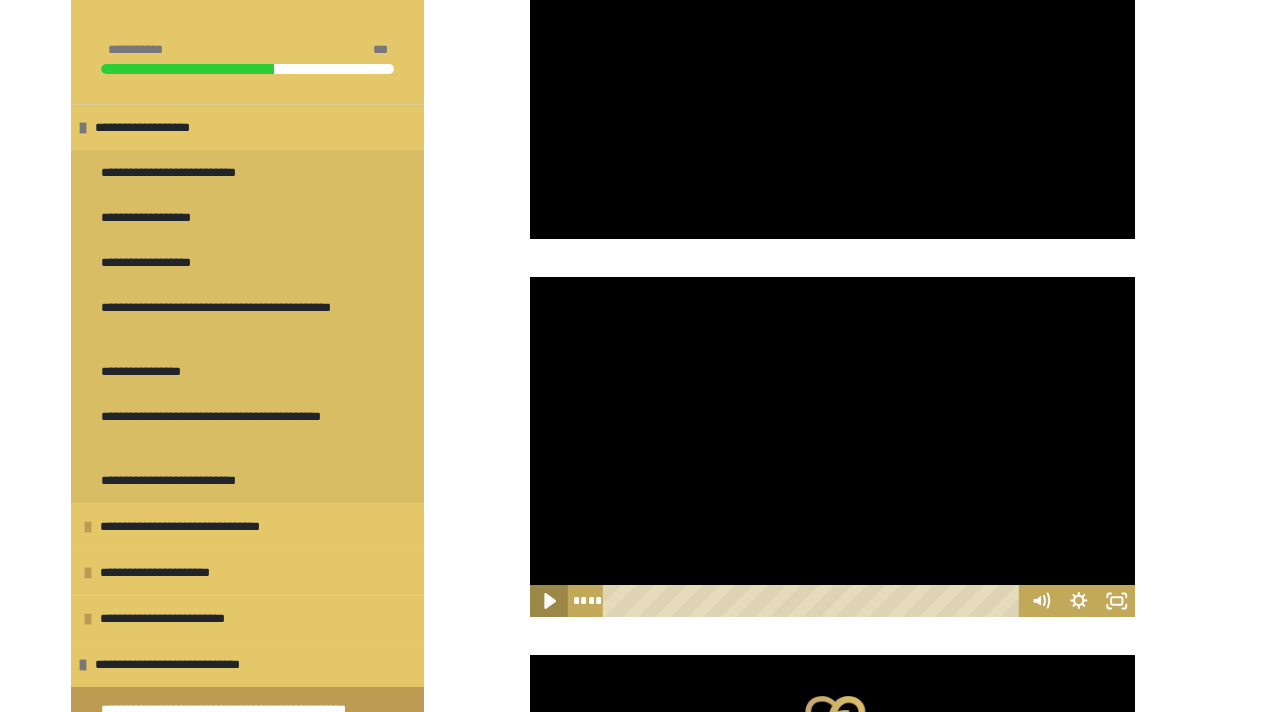 click 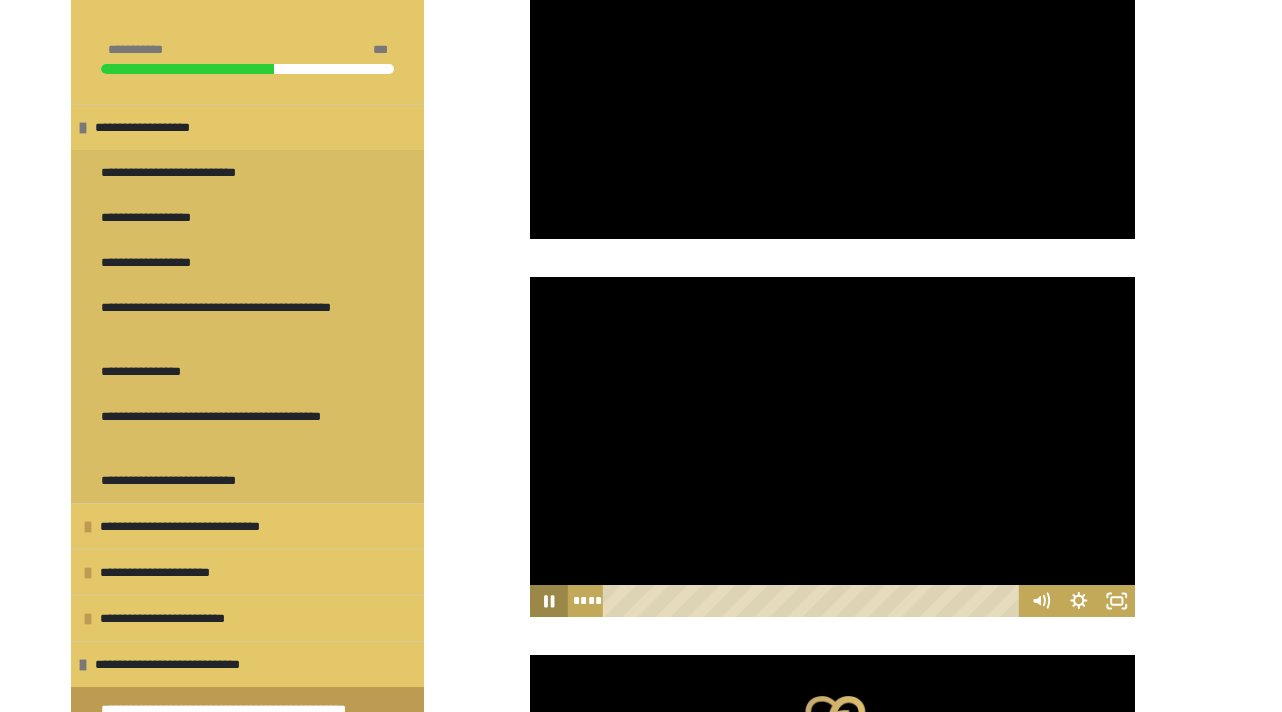 click 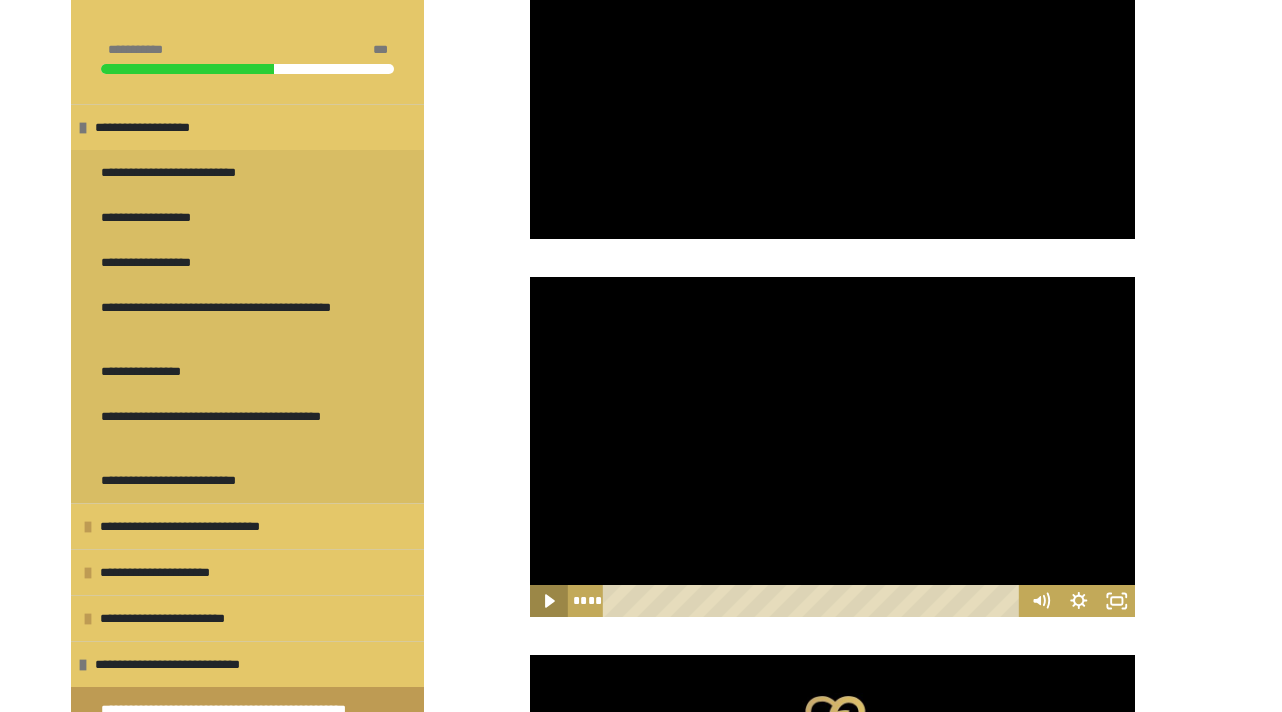 click 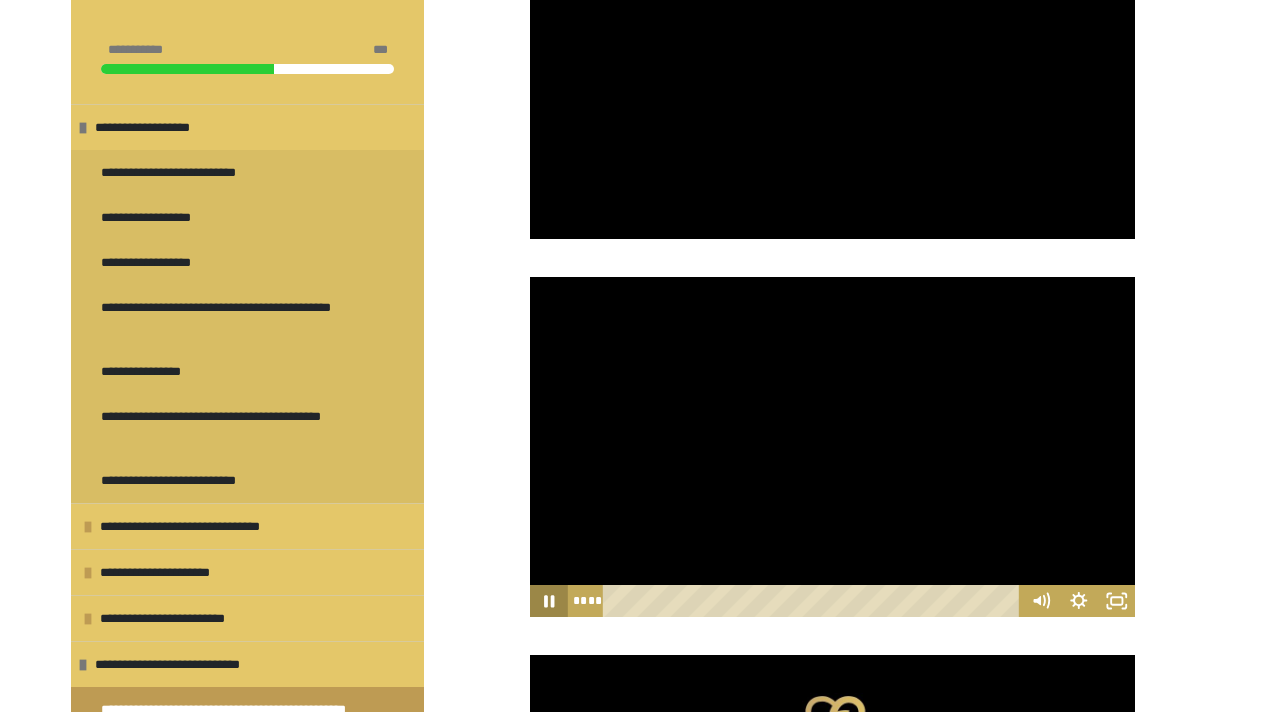 click 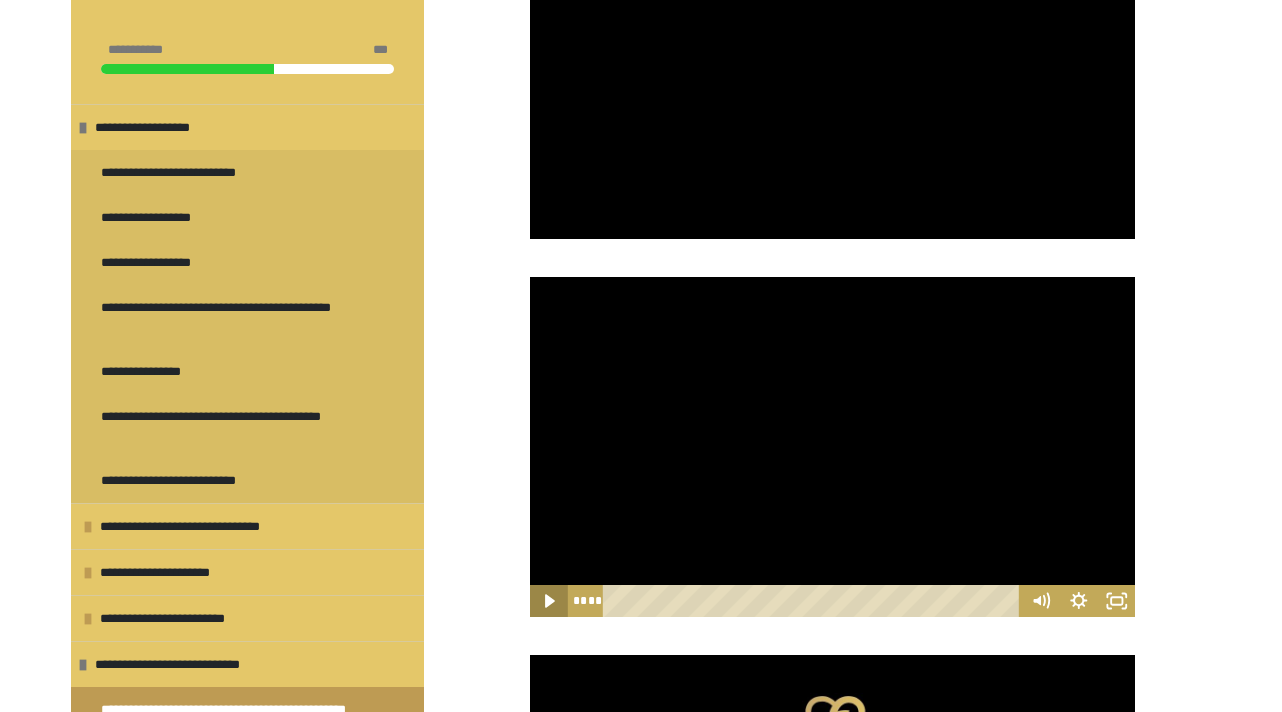 click 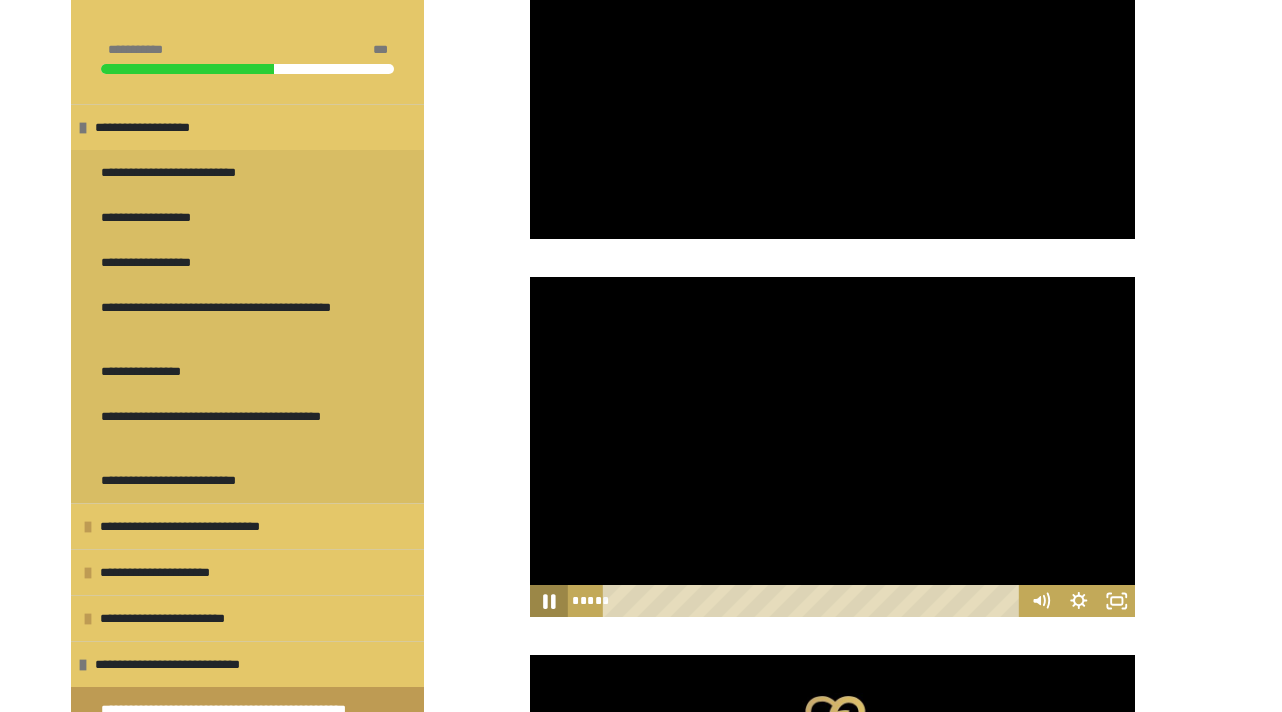 click 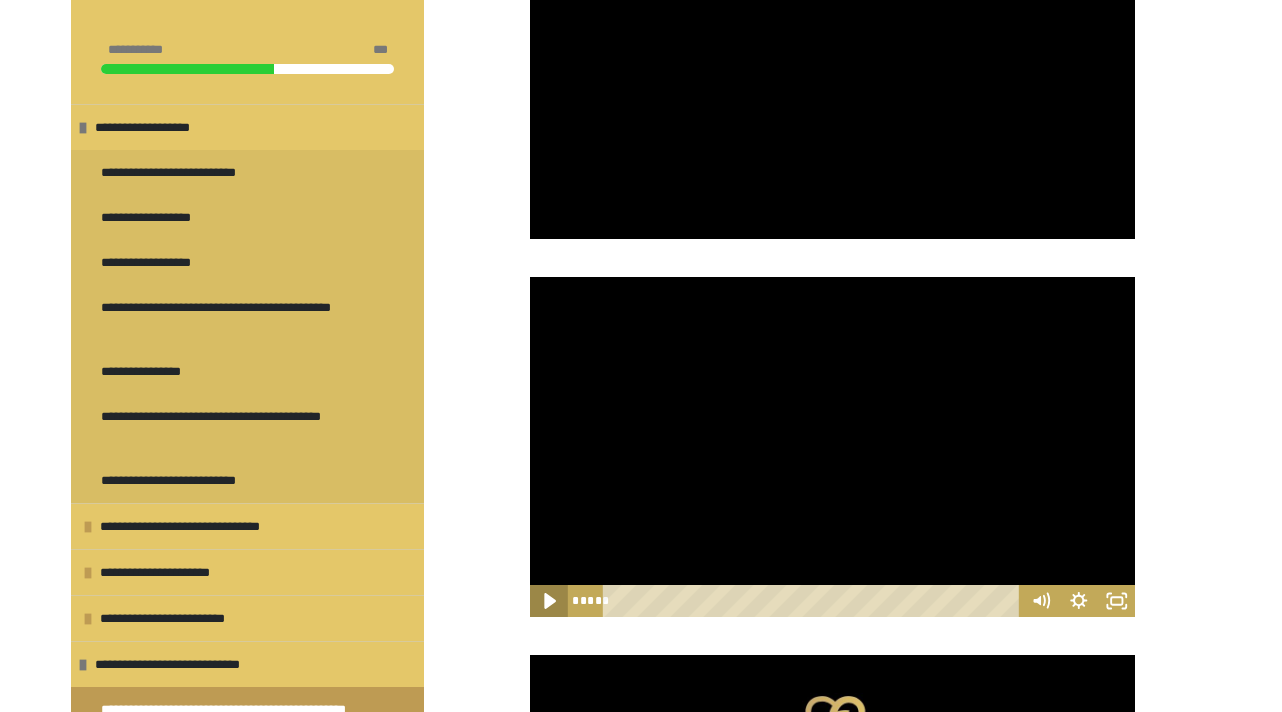 click 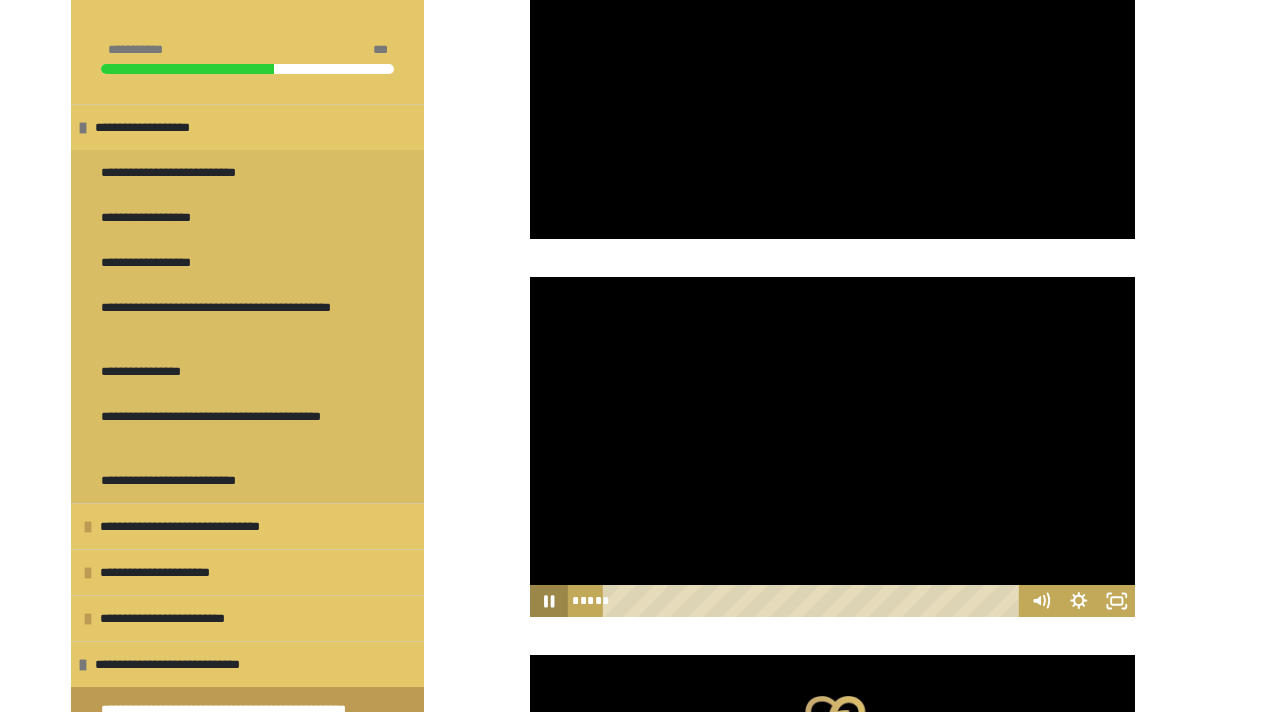 click 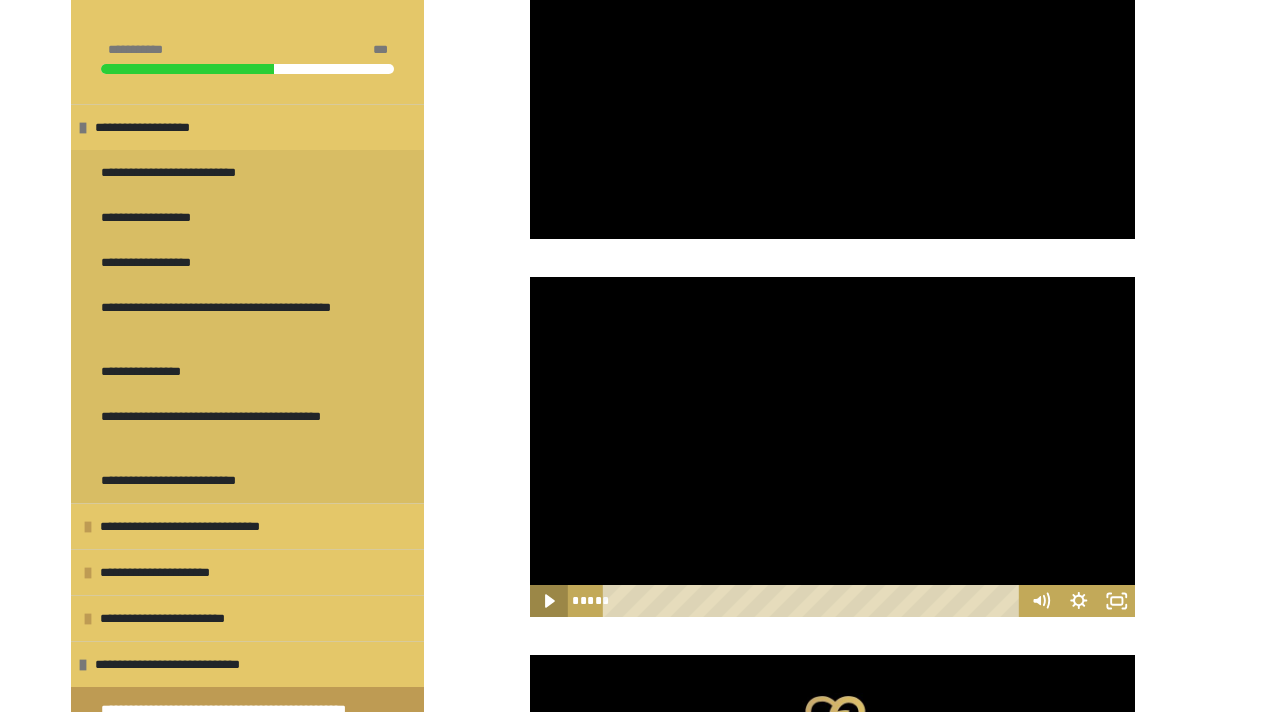 click 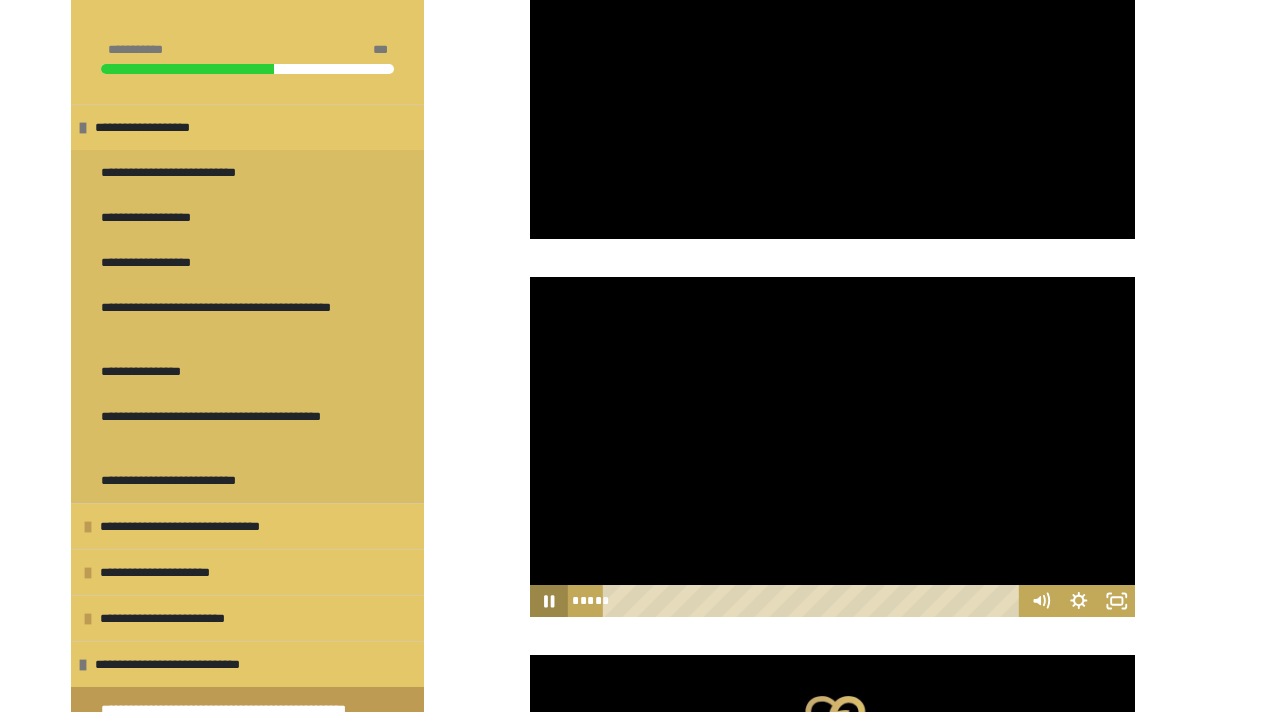 click 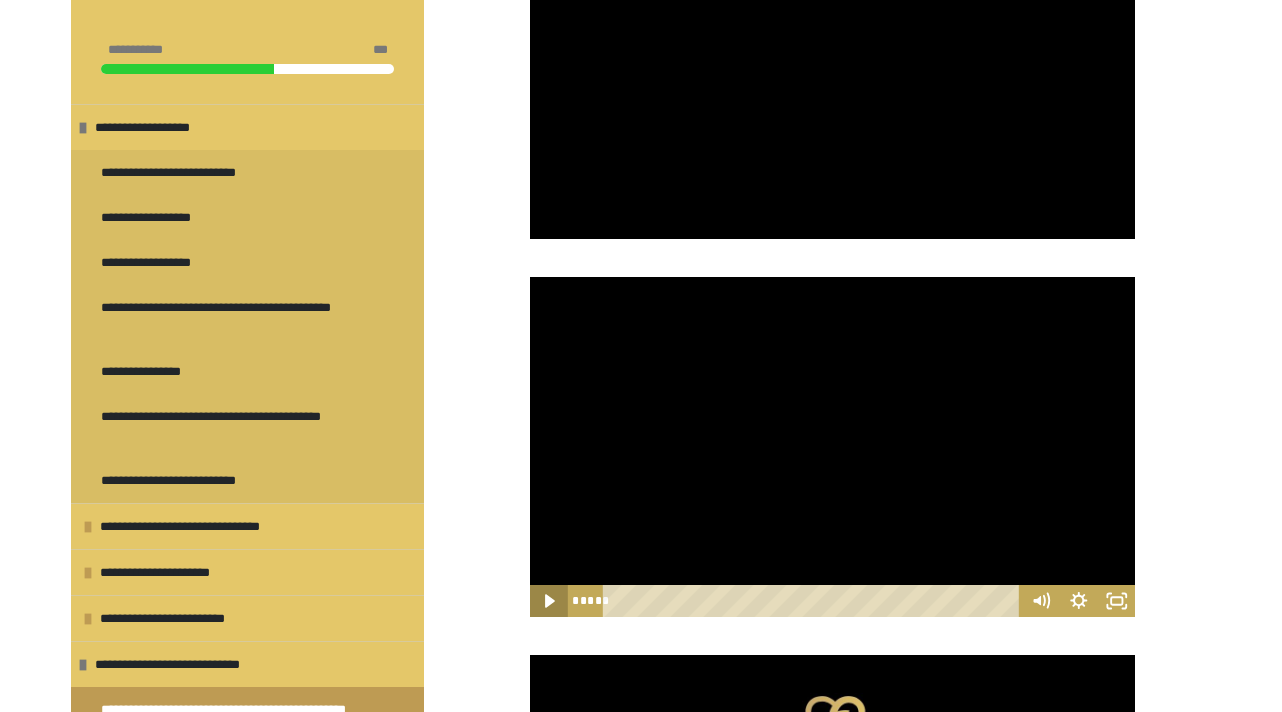 click 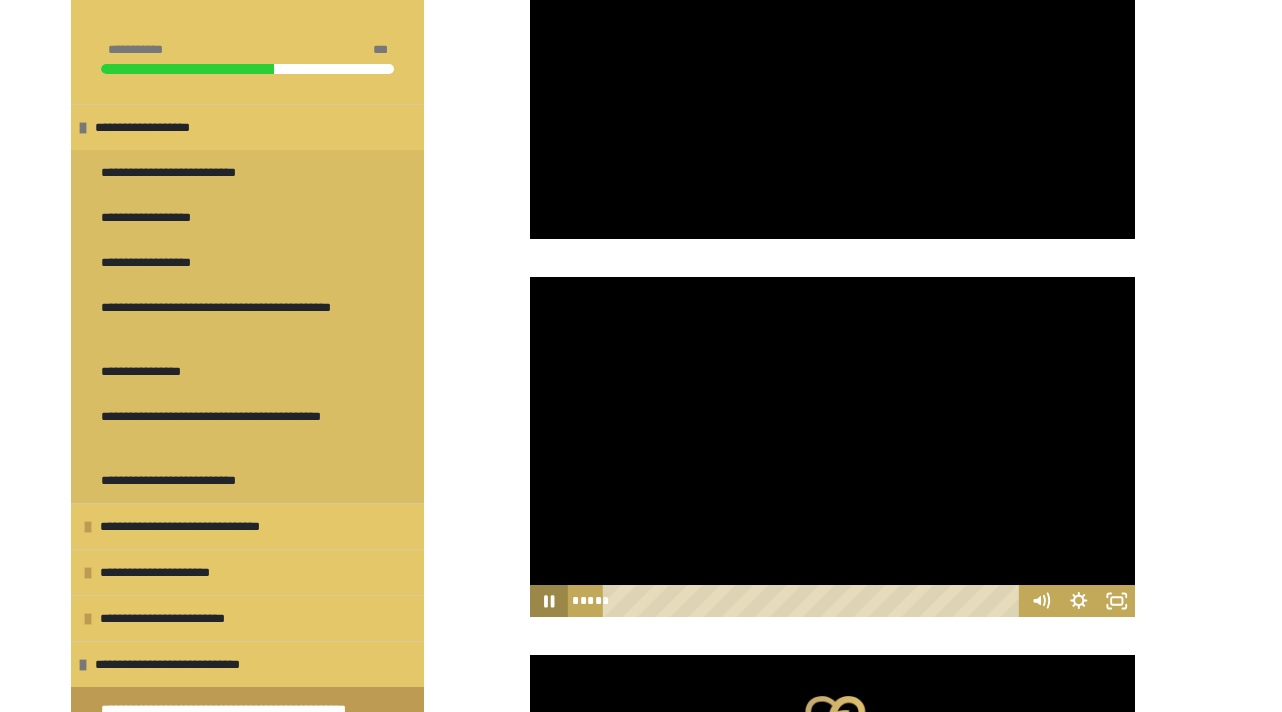 click 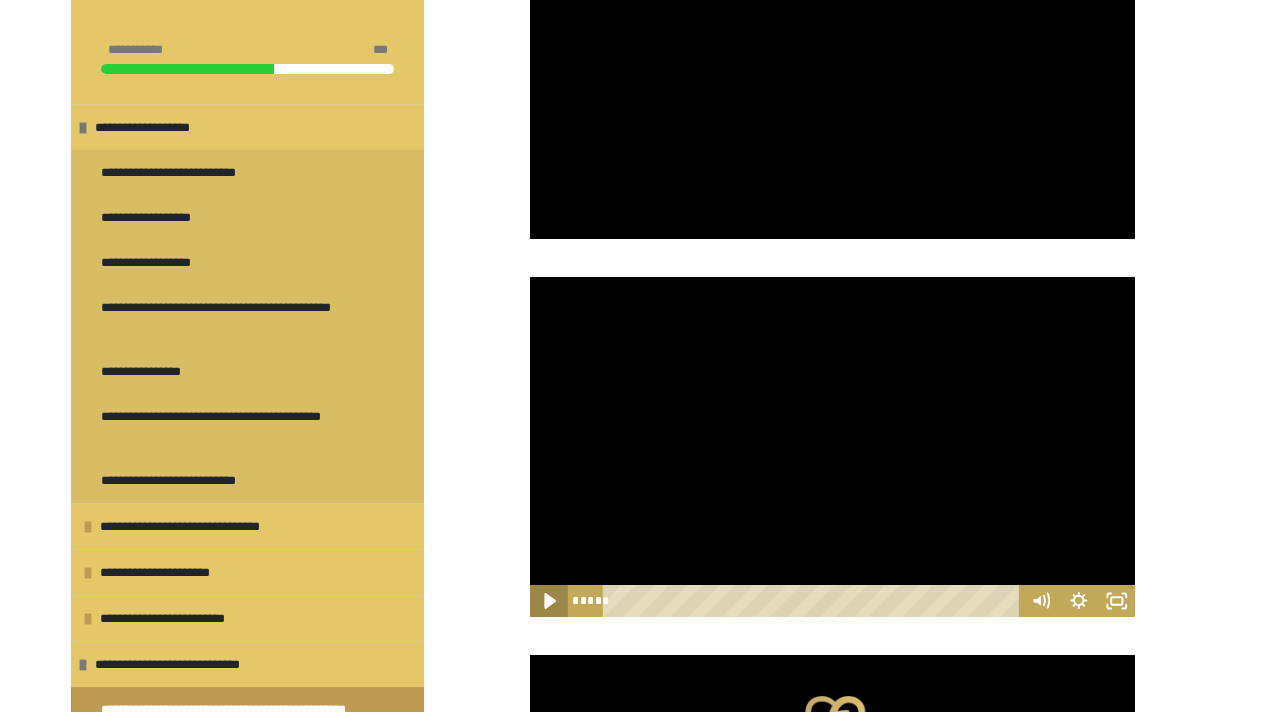 click 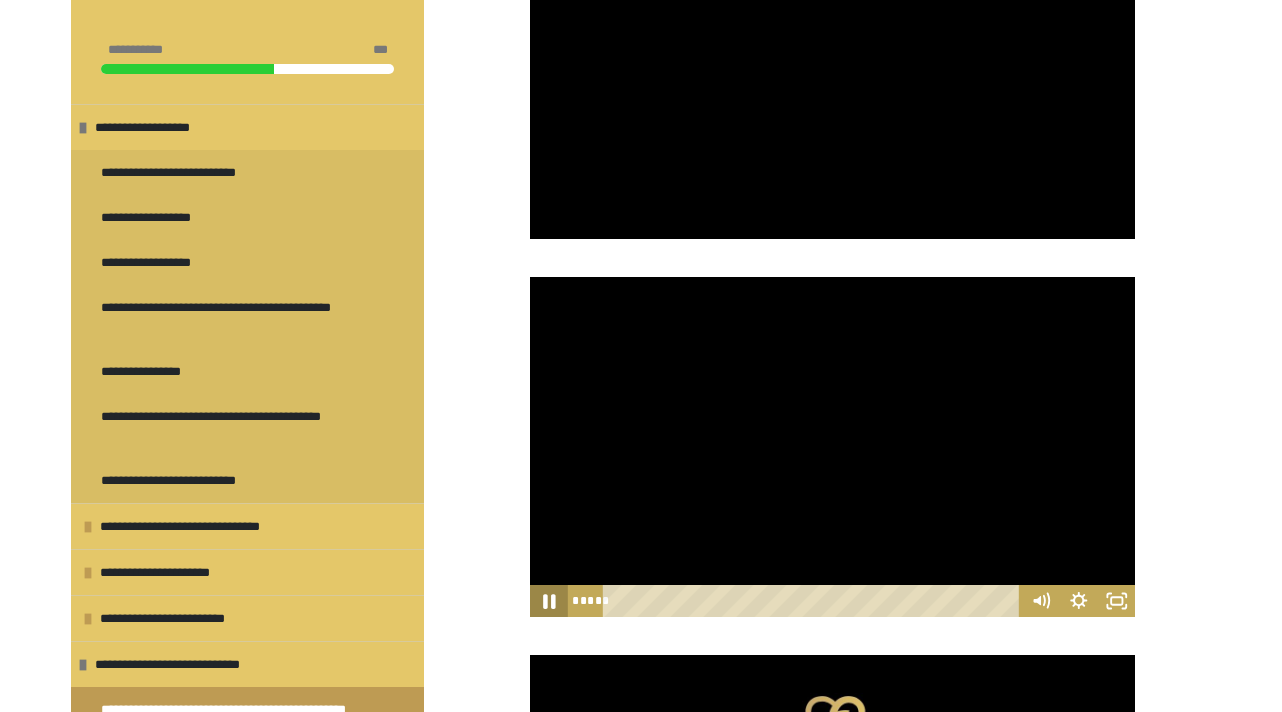 click 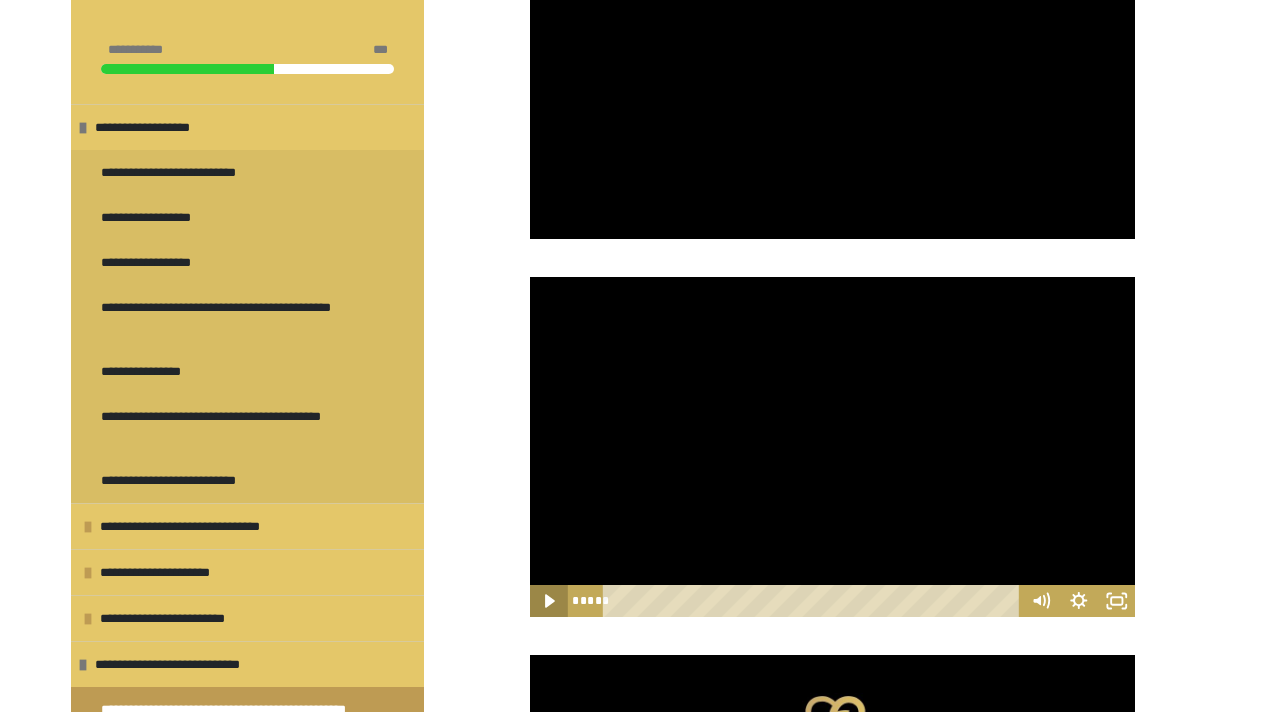 click 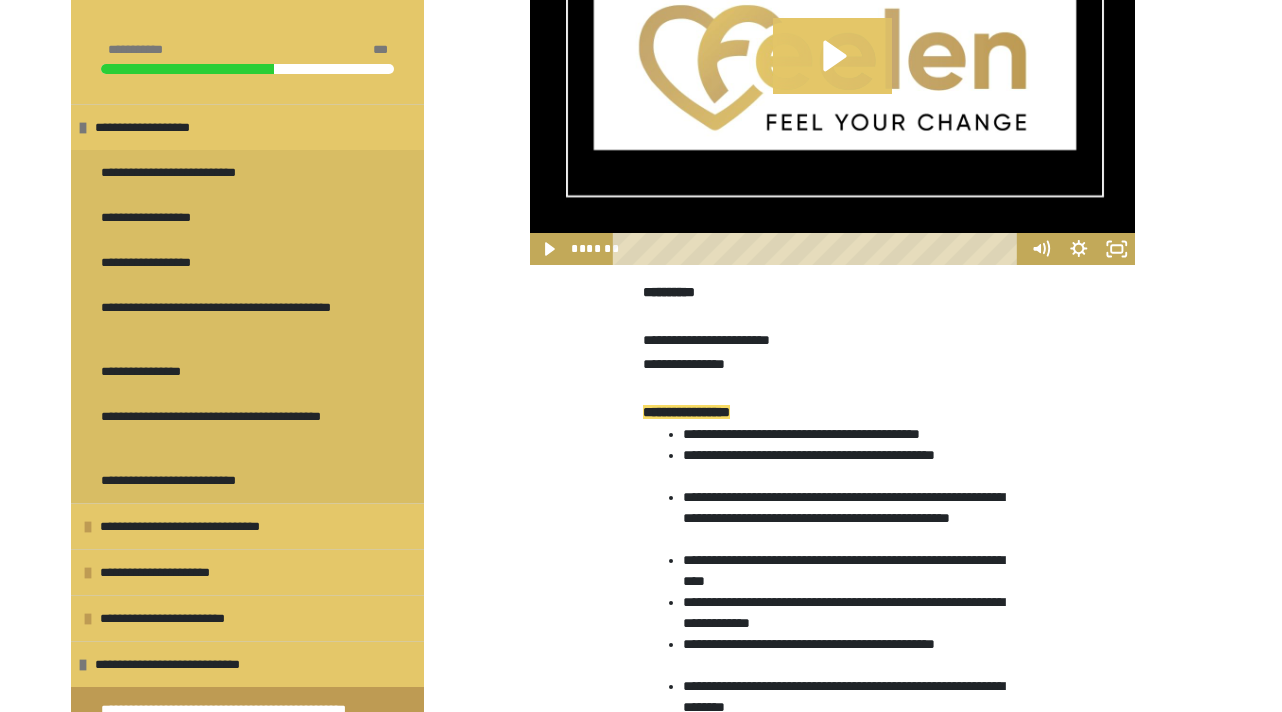 scroll, scrollTop: 1374, scrollLeft: 0, axis: vertical 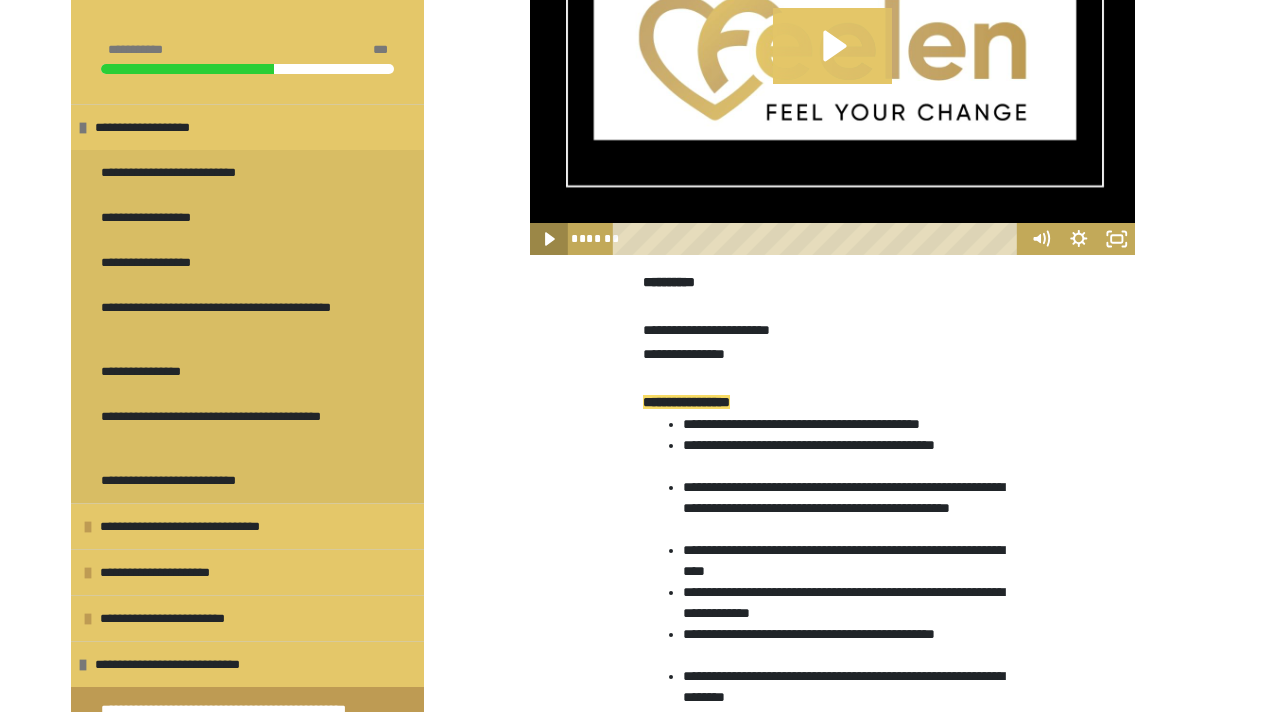 click 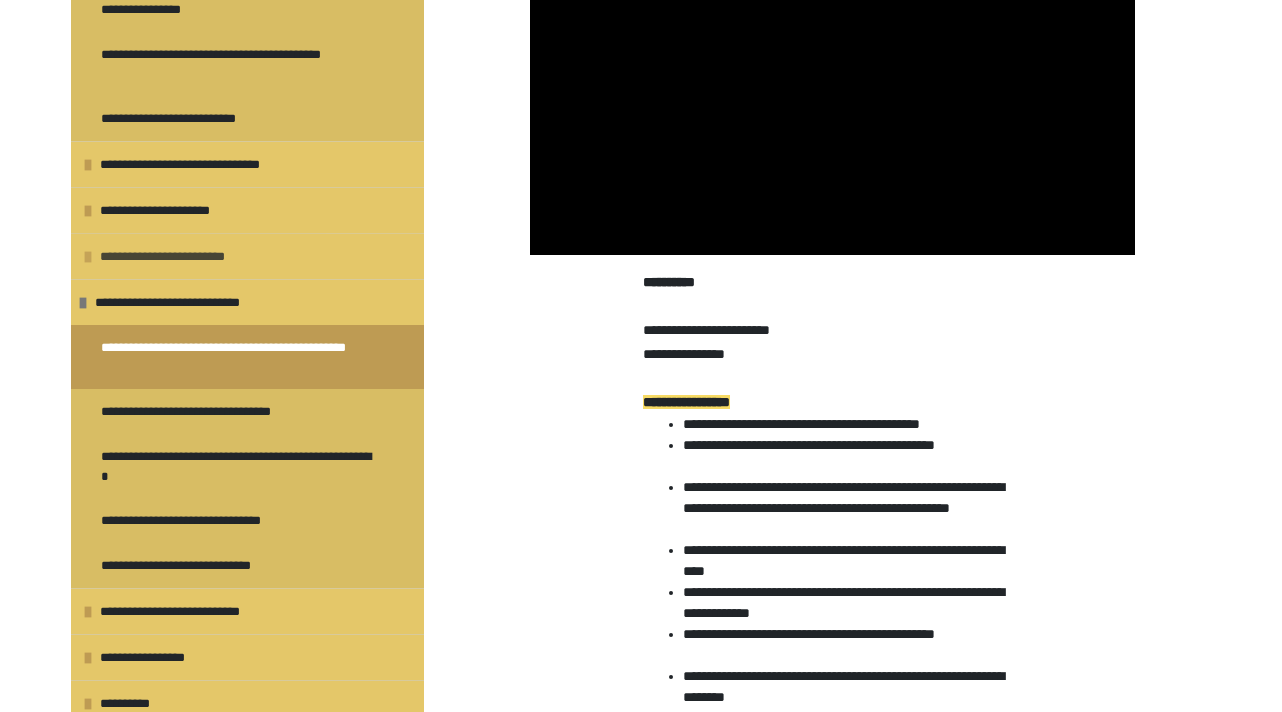scroll, scrollTop: 364, scrollLeft: 0, axis: vertical 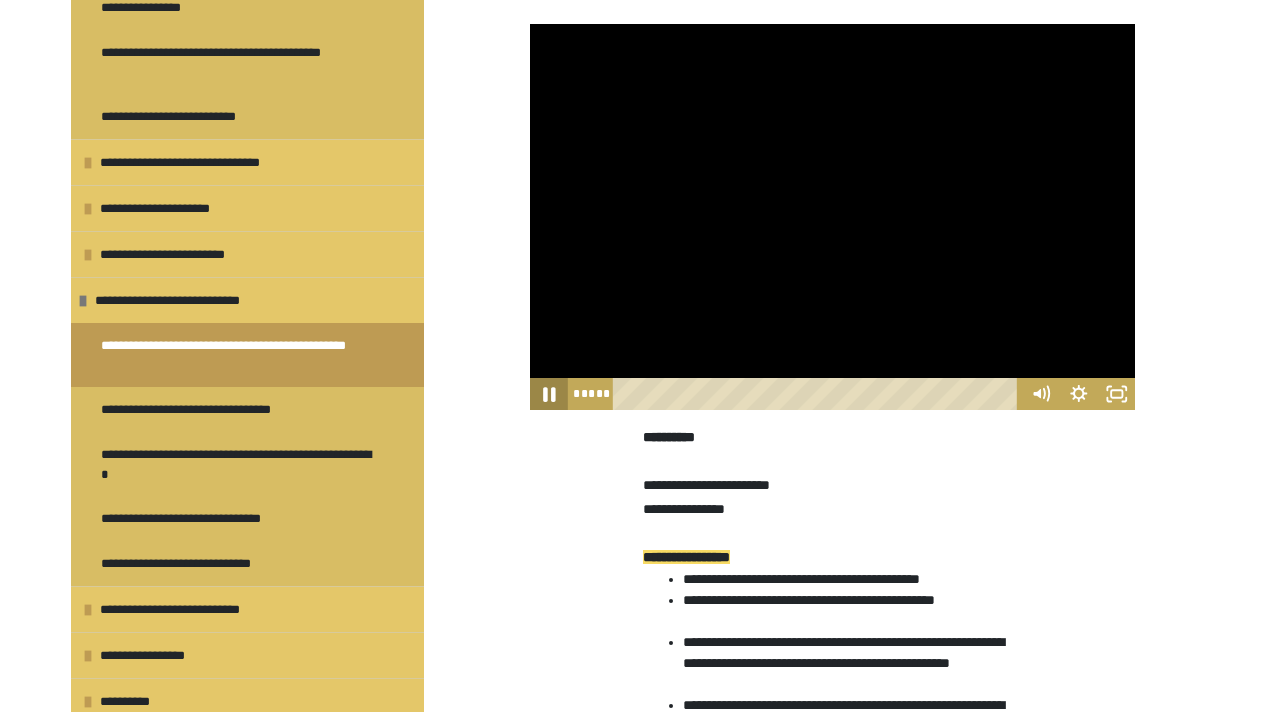click 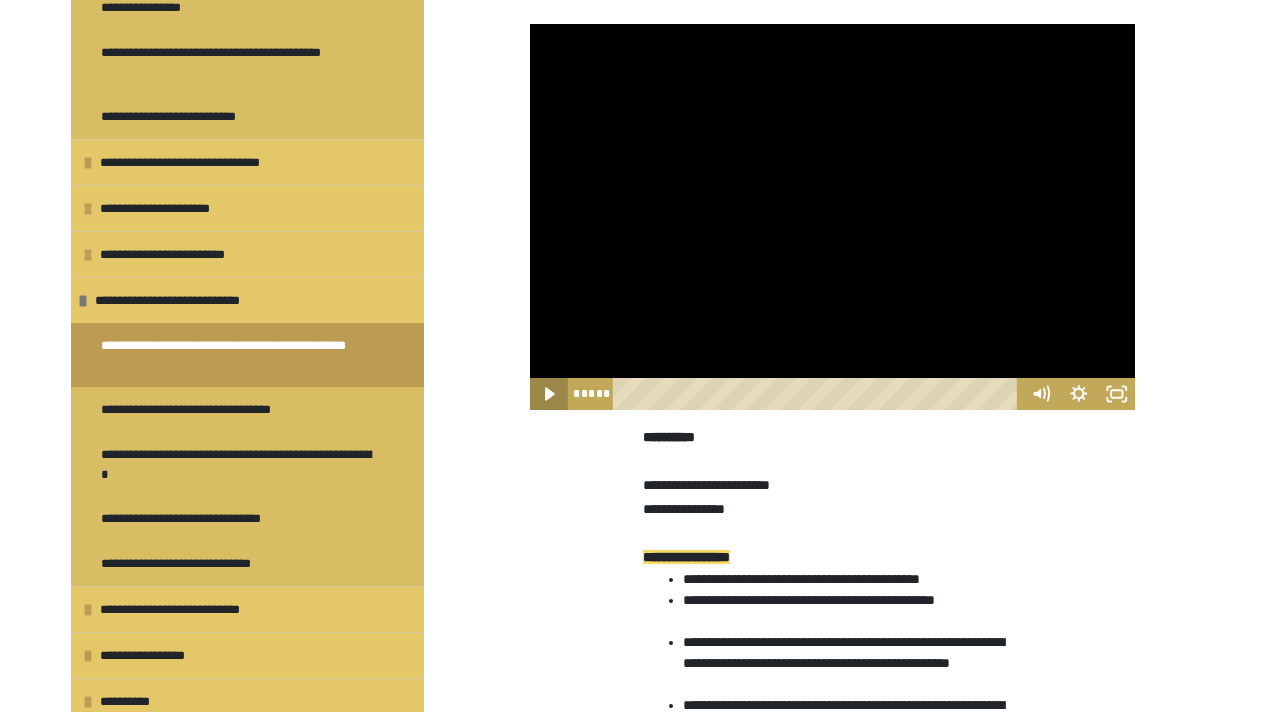 click 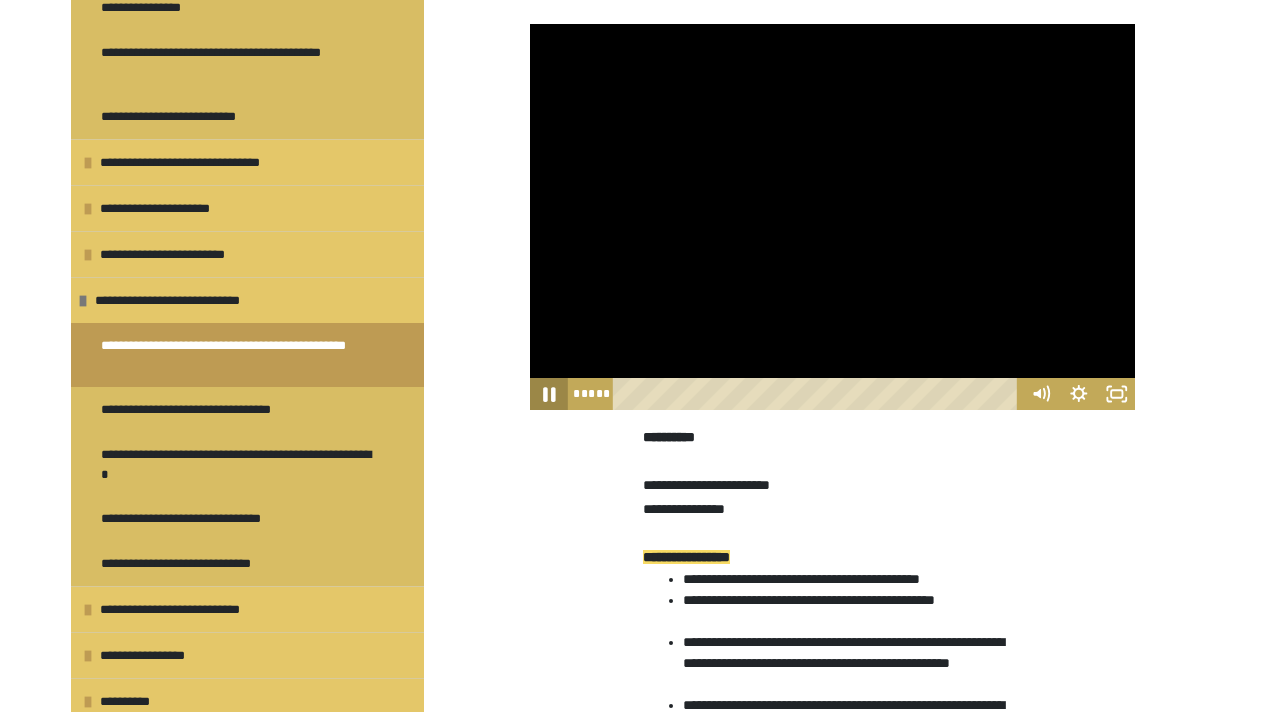 click 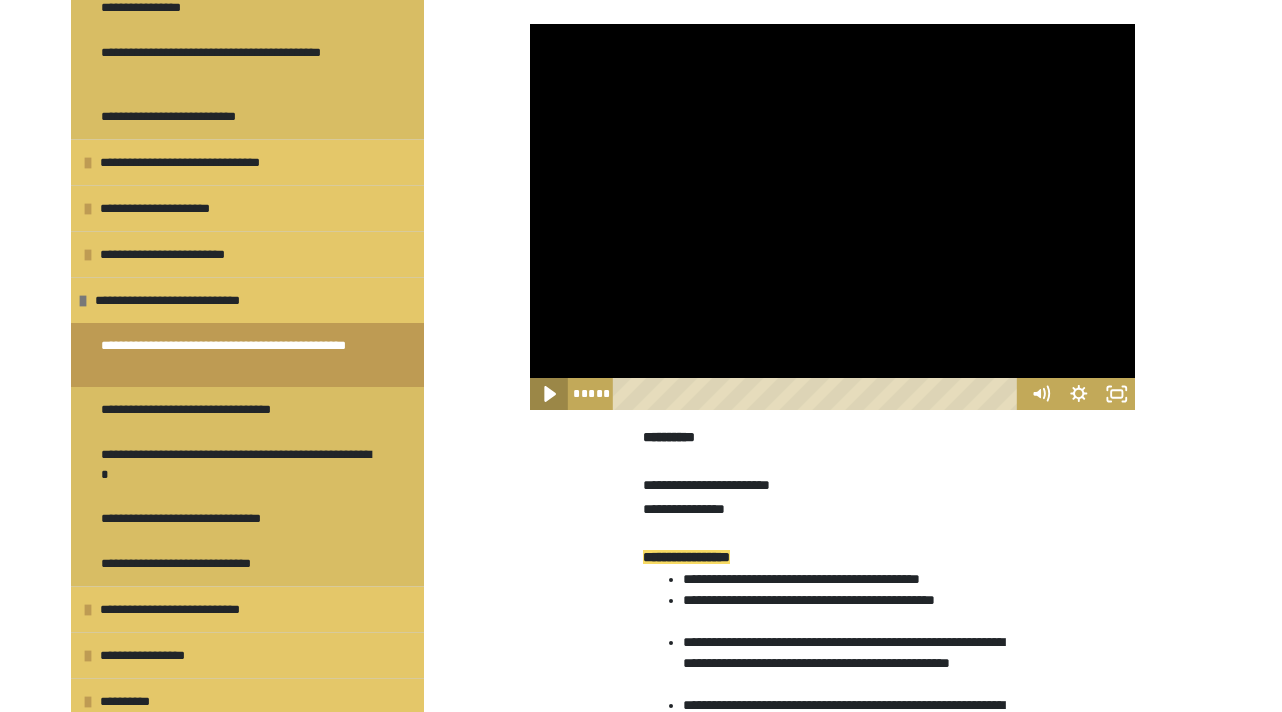 click 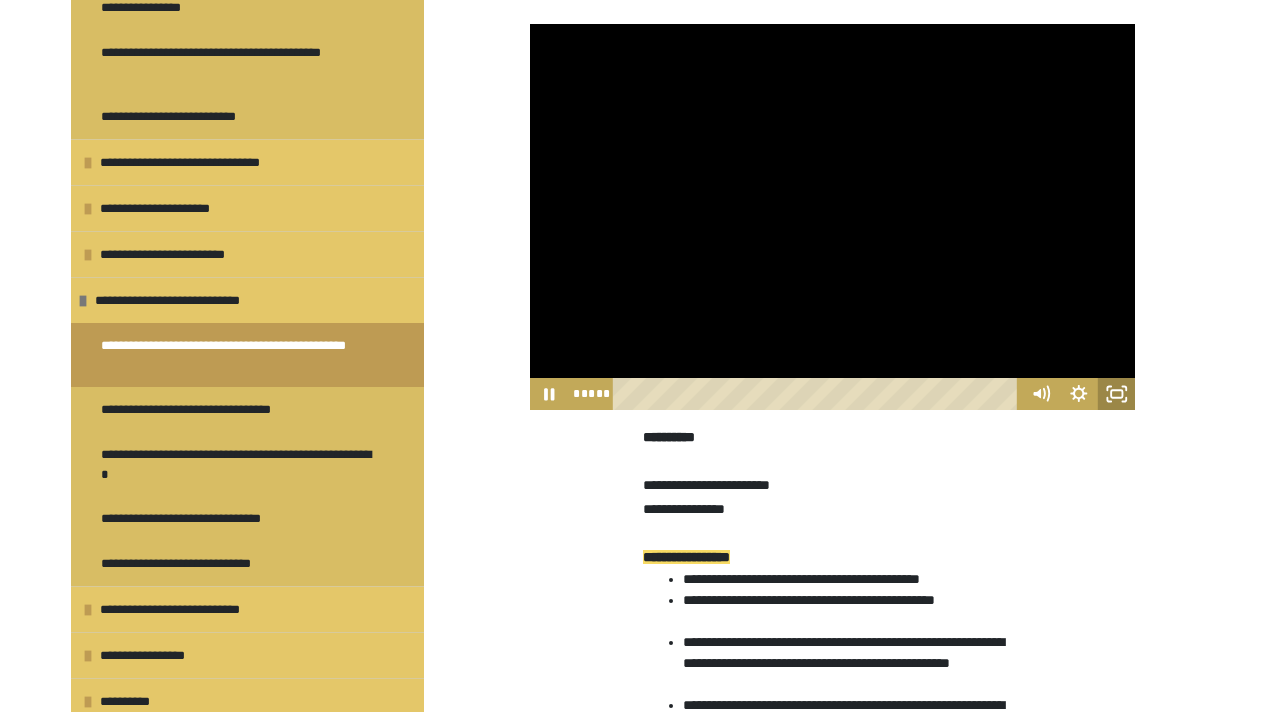 click 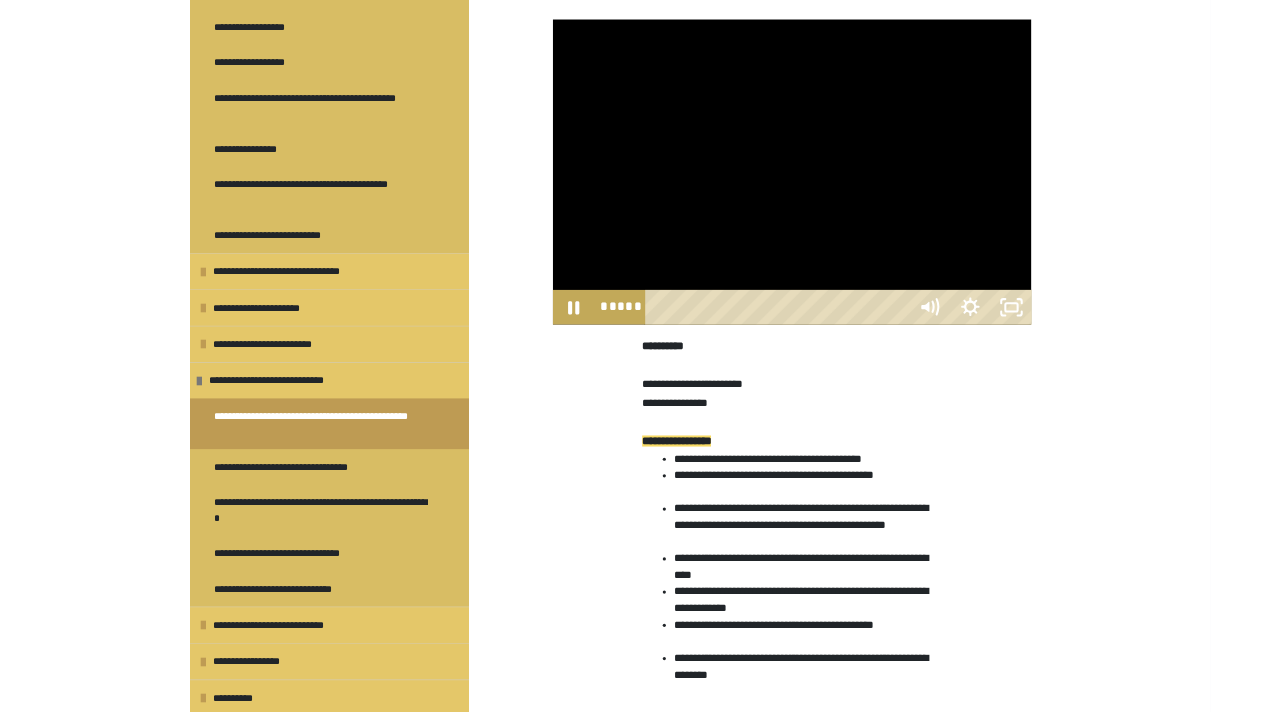 scroll, scrollTop: 183, scrollLeft: 0, axis: vertical 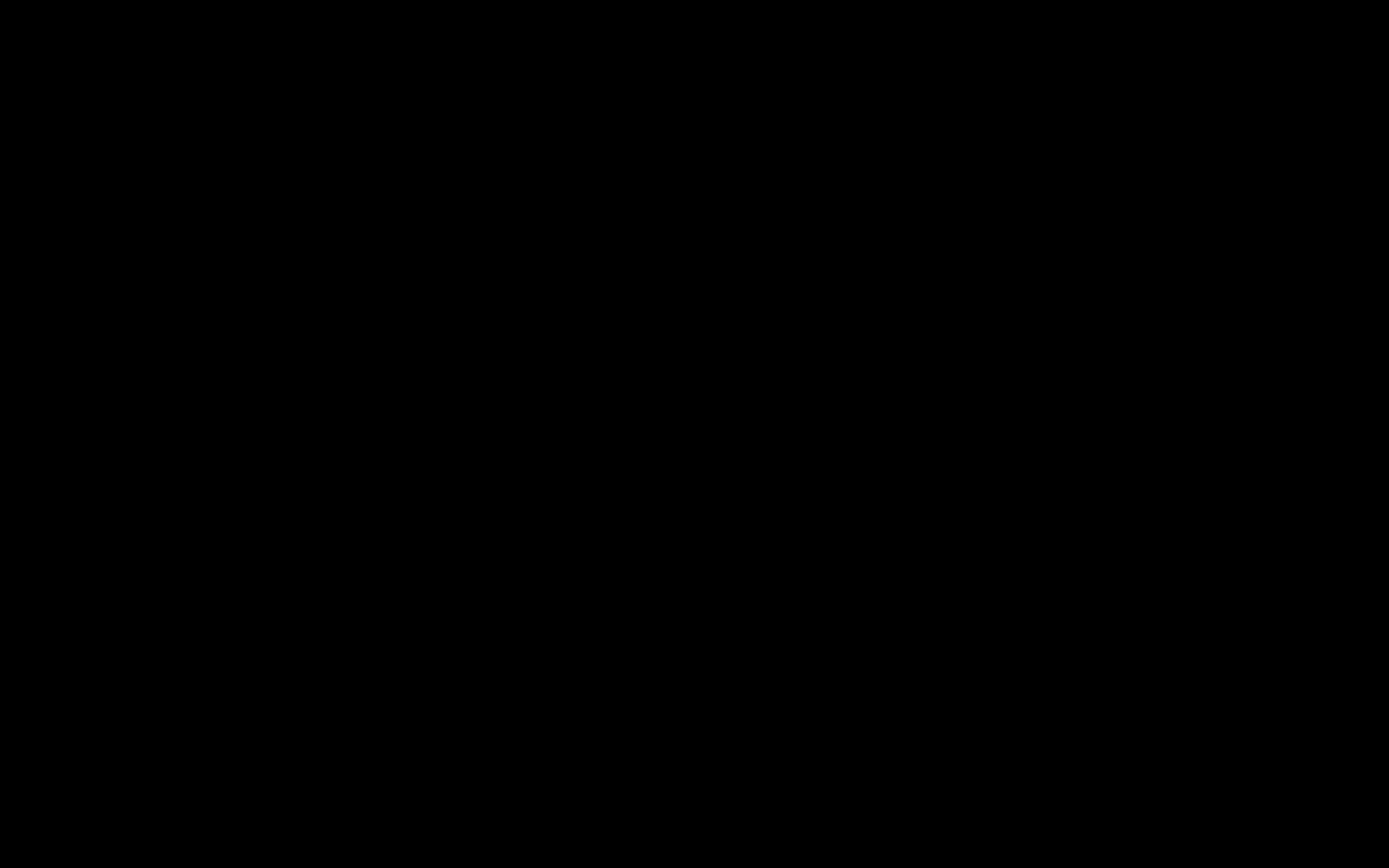 click at bounding box center [694, 434] 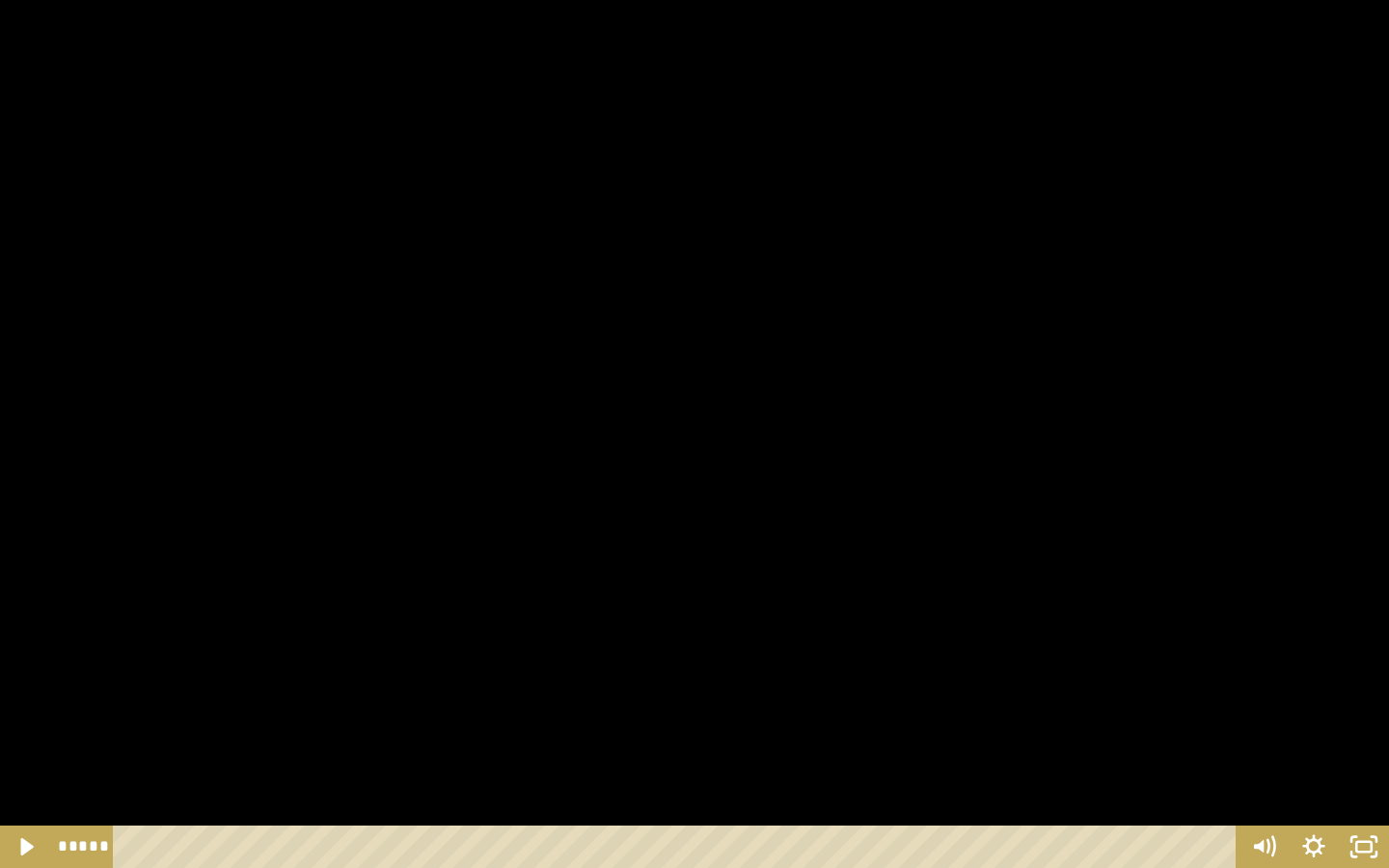 click at bounding box center (694, 434) 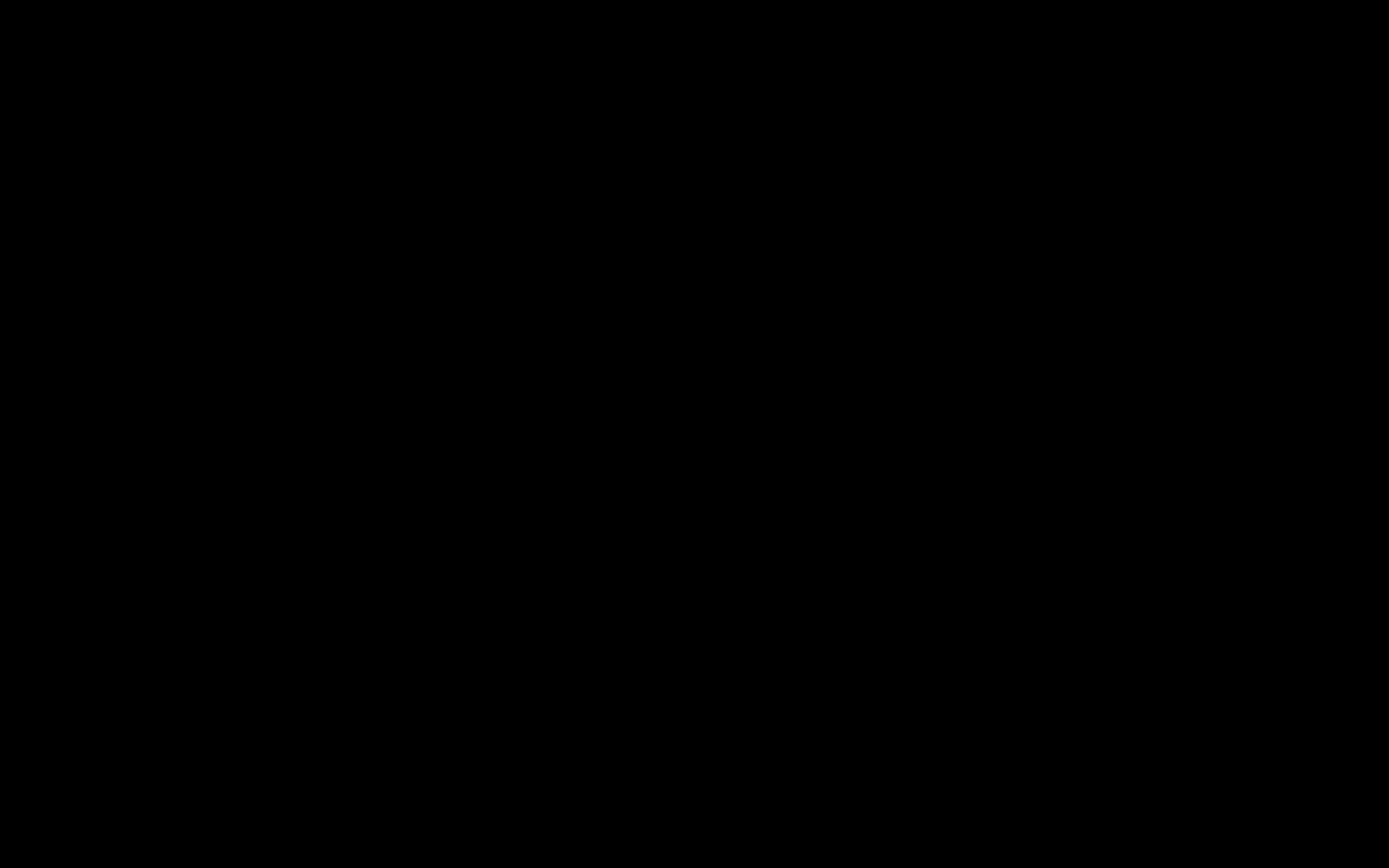 click at bounding box center (694, 434) 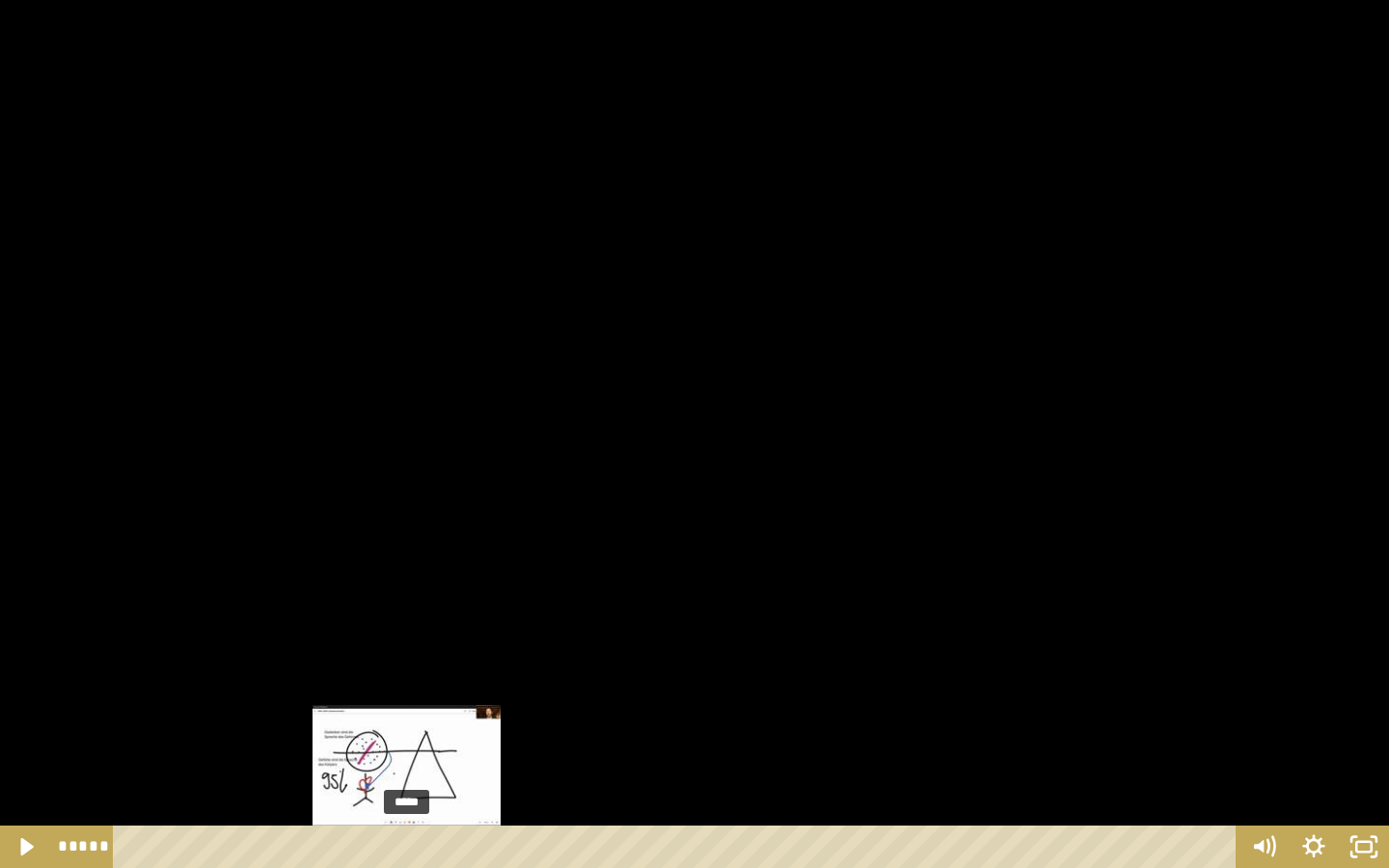 click at bounding box center (406, 847) 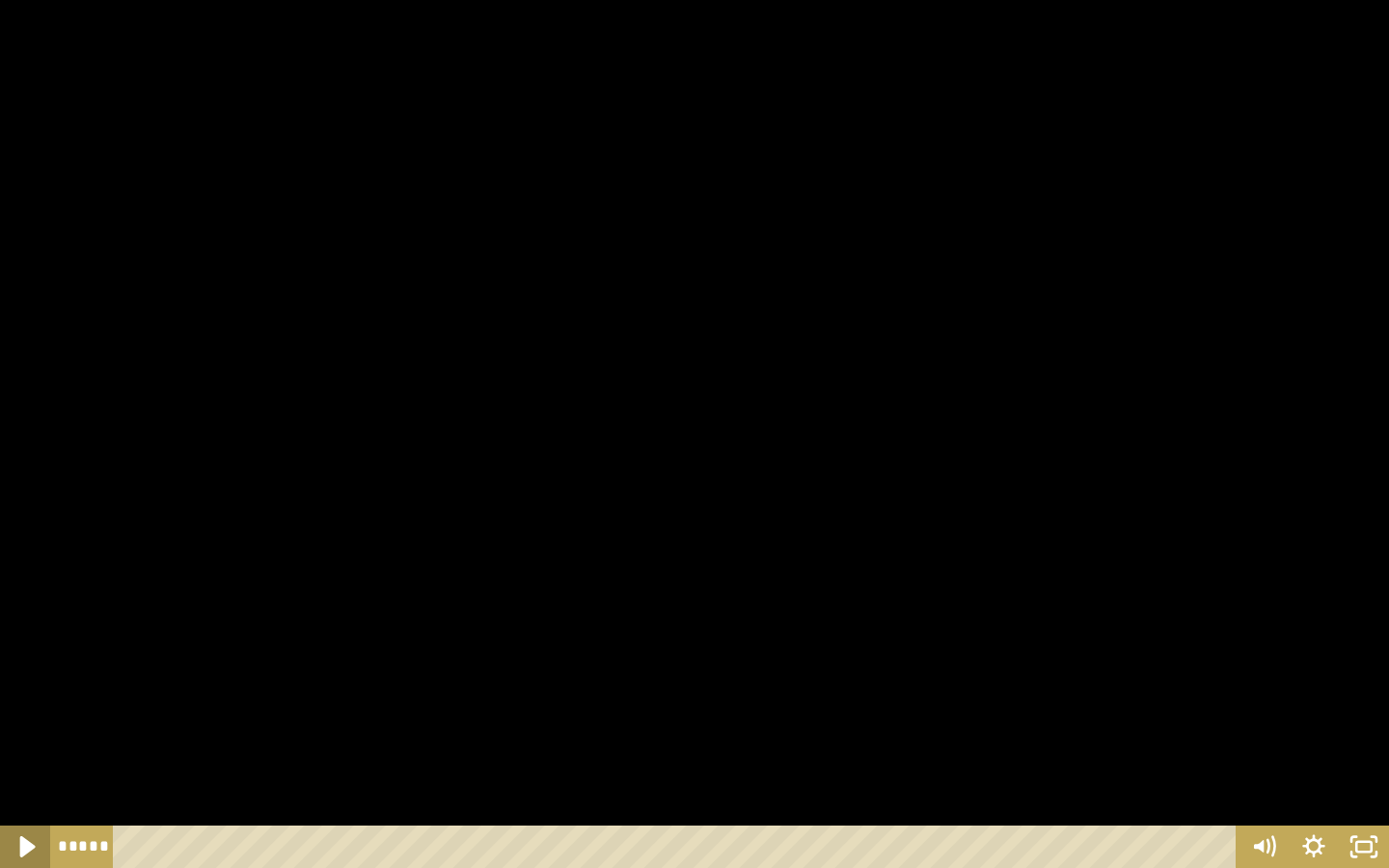 click 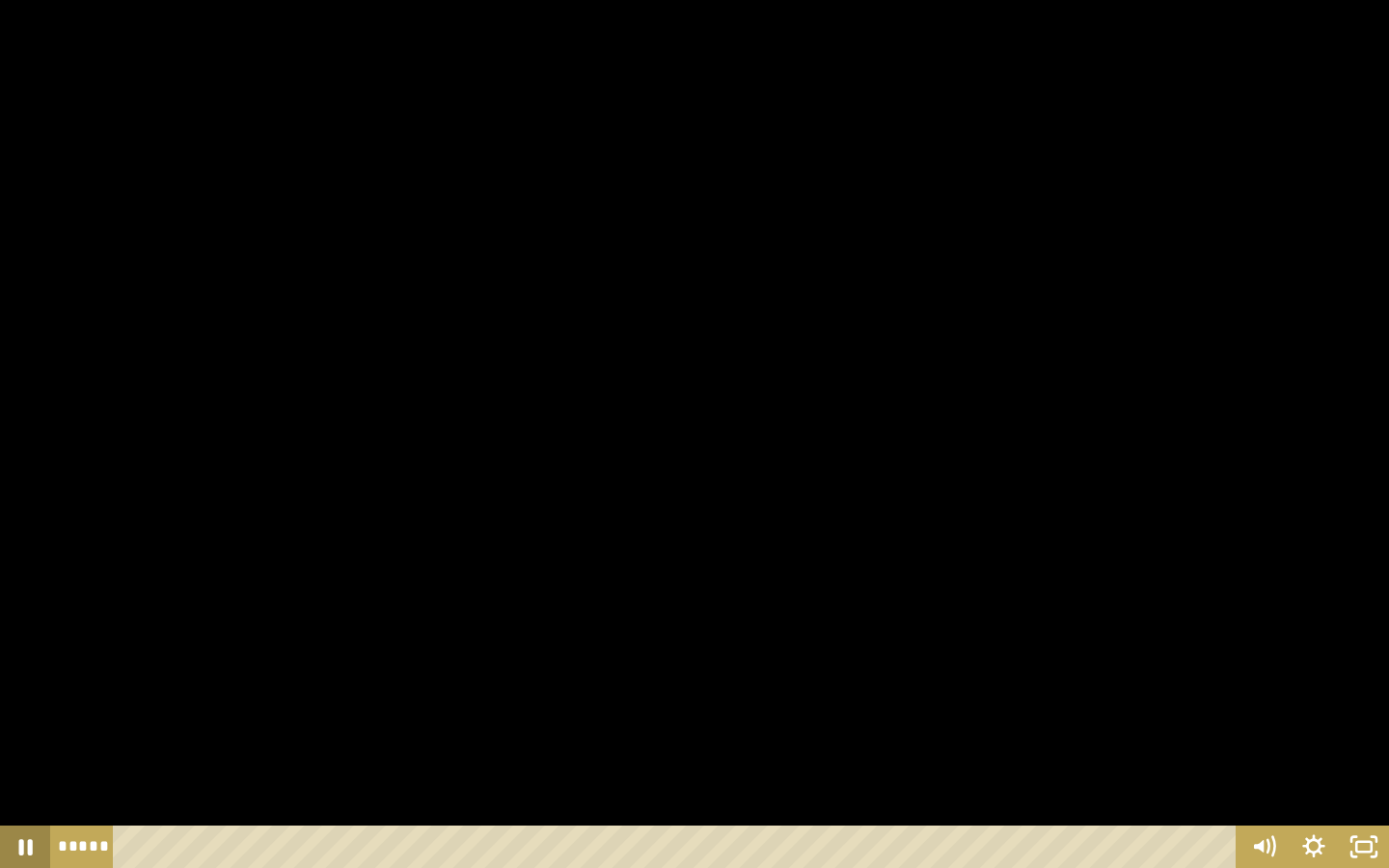 click 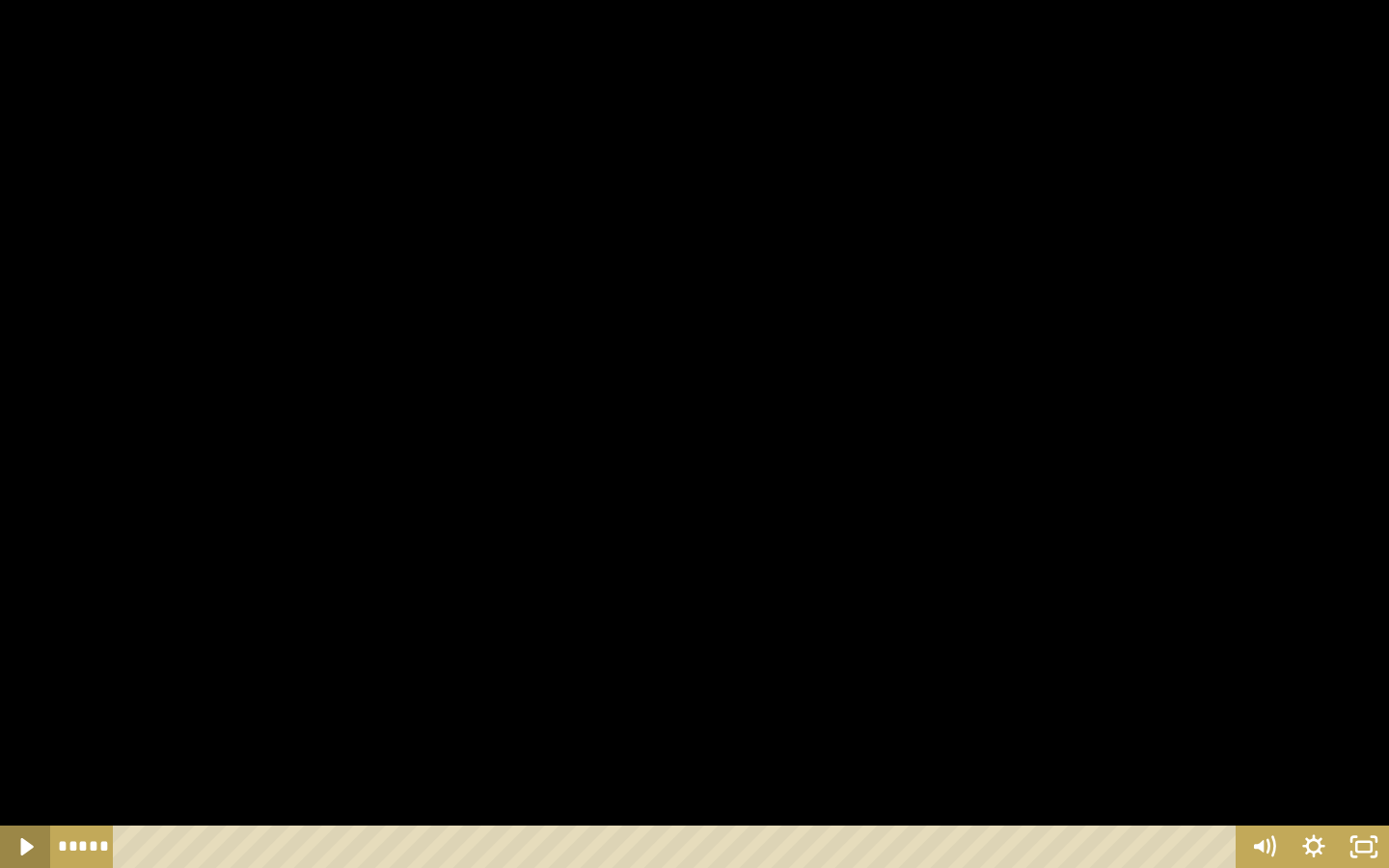 click 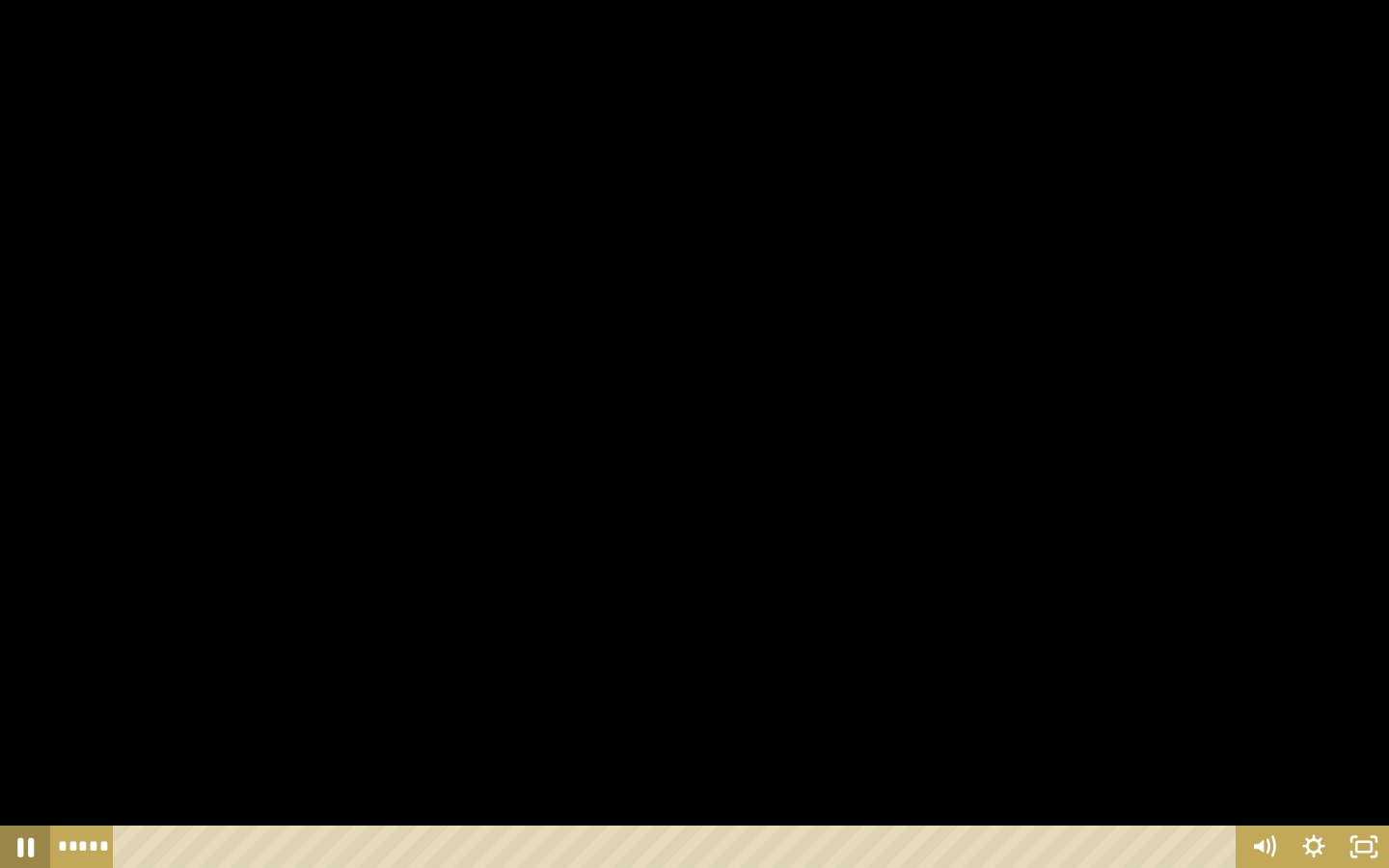click 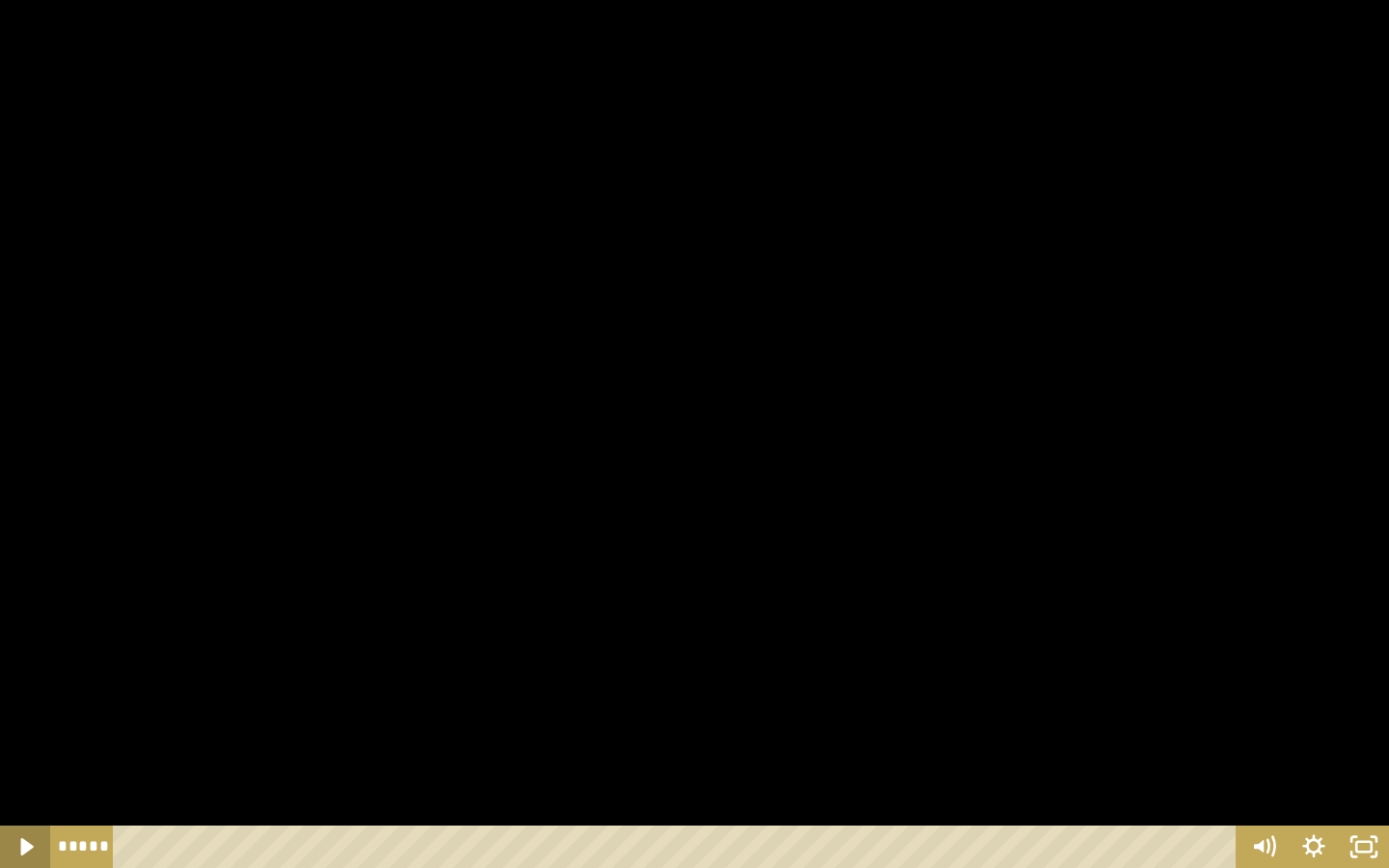 click 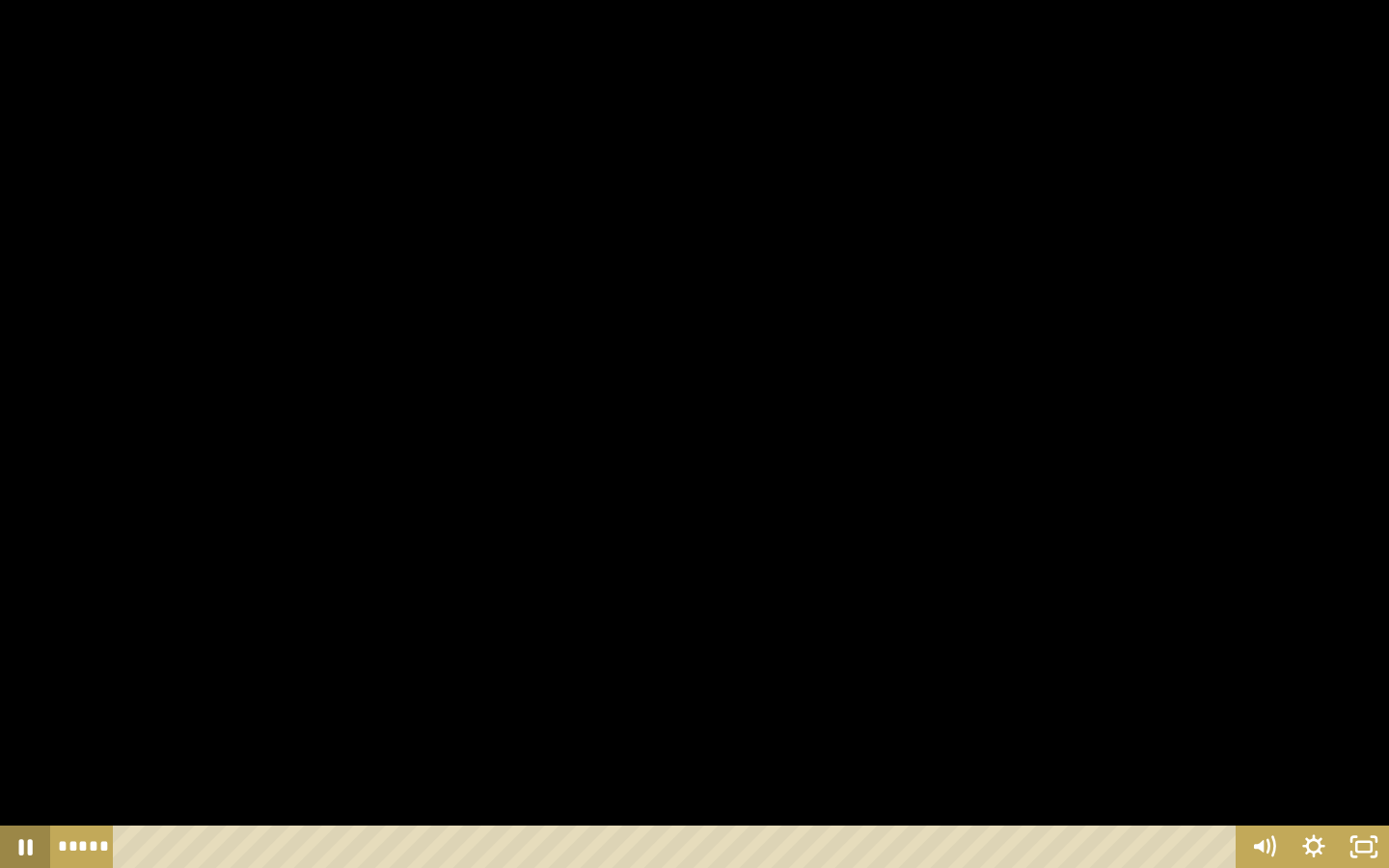 click 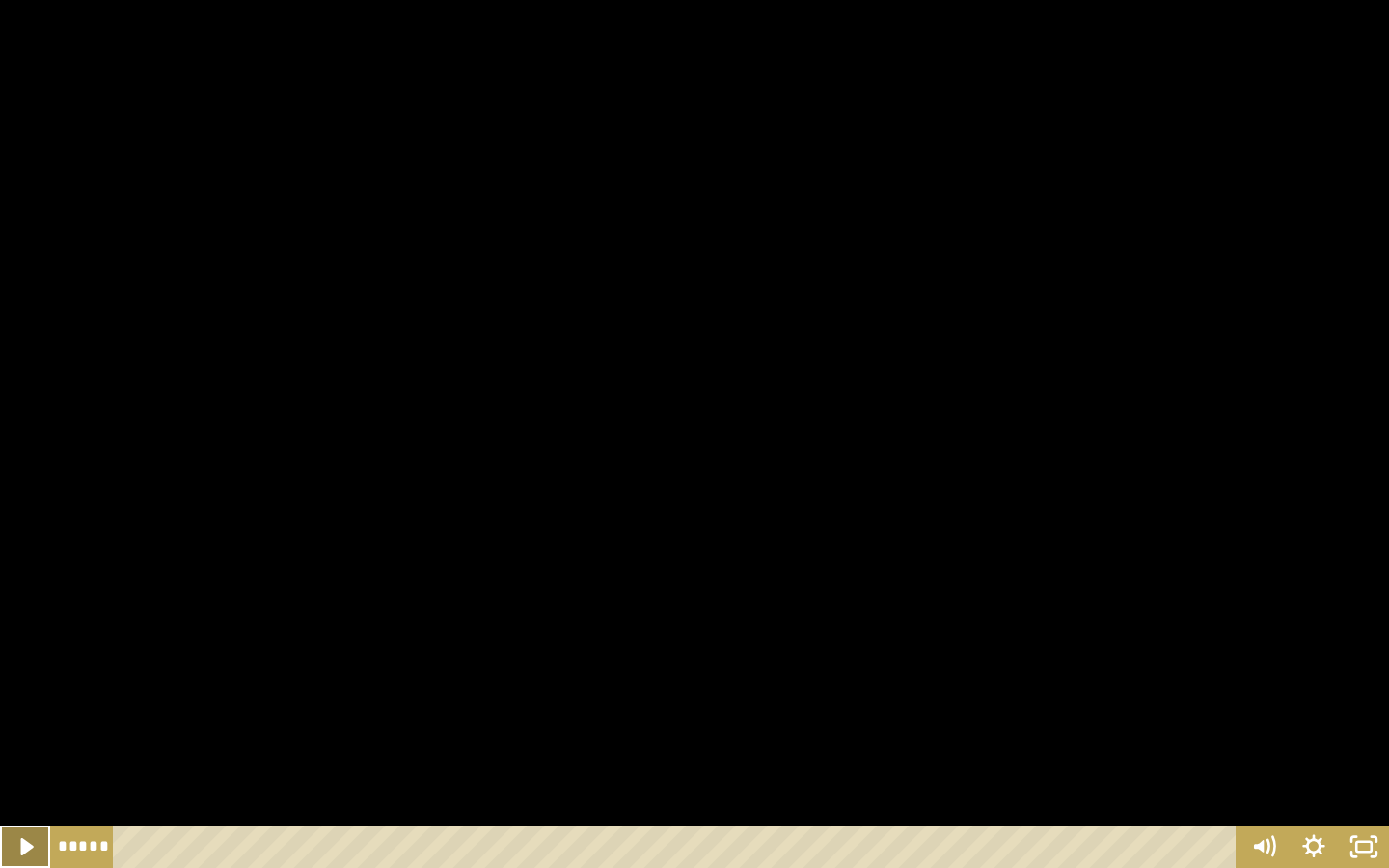 click 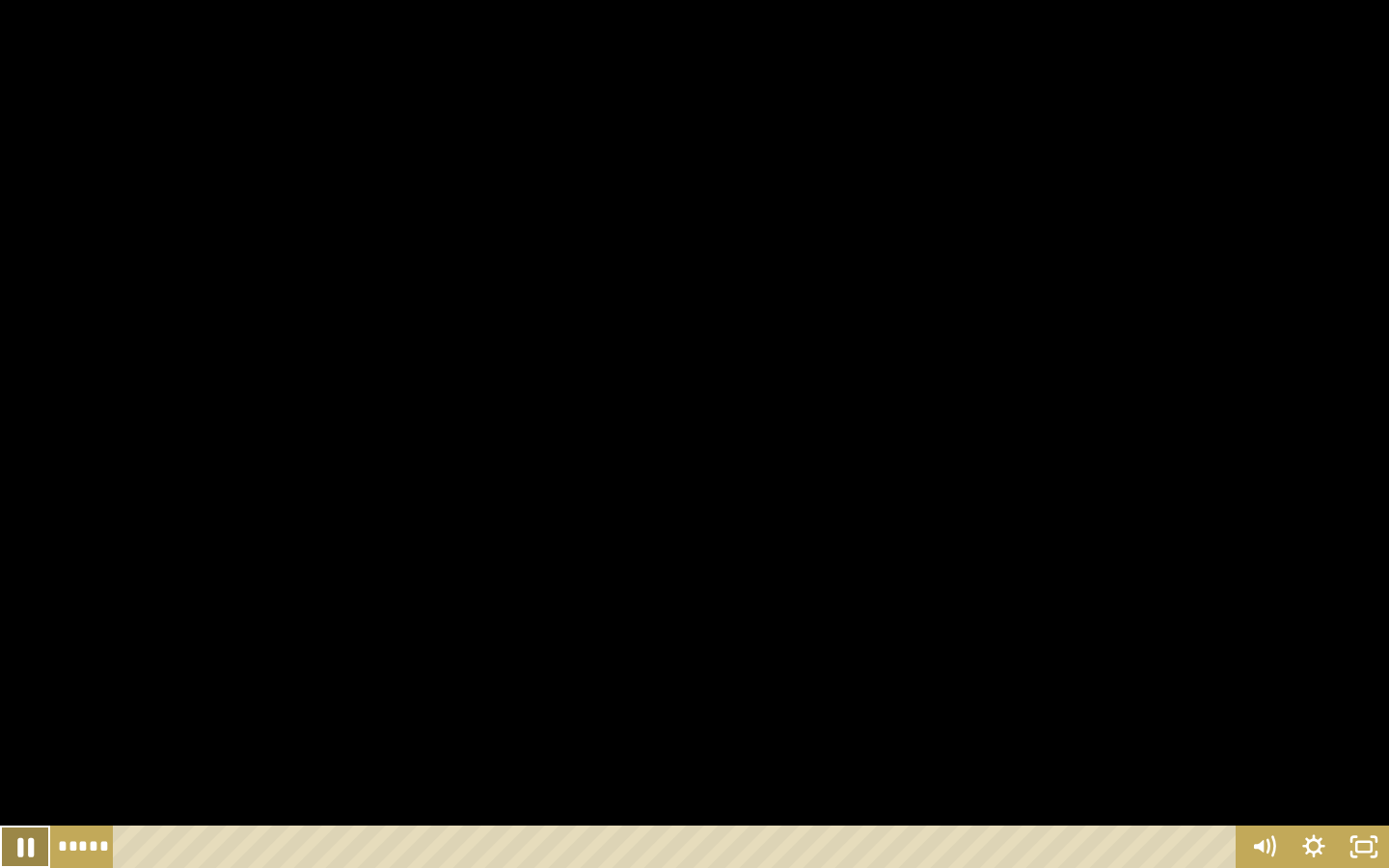 click 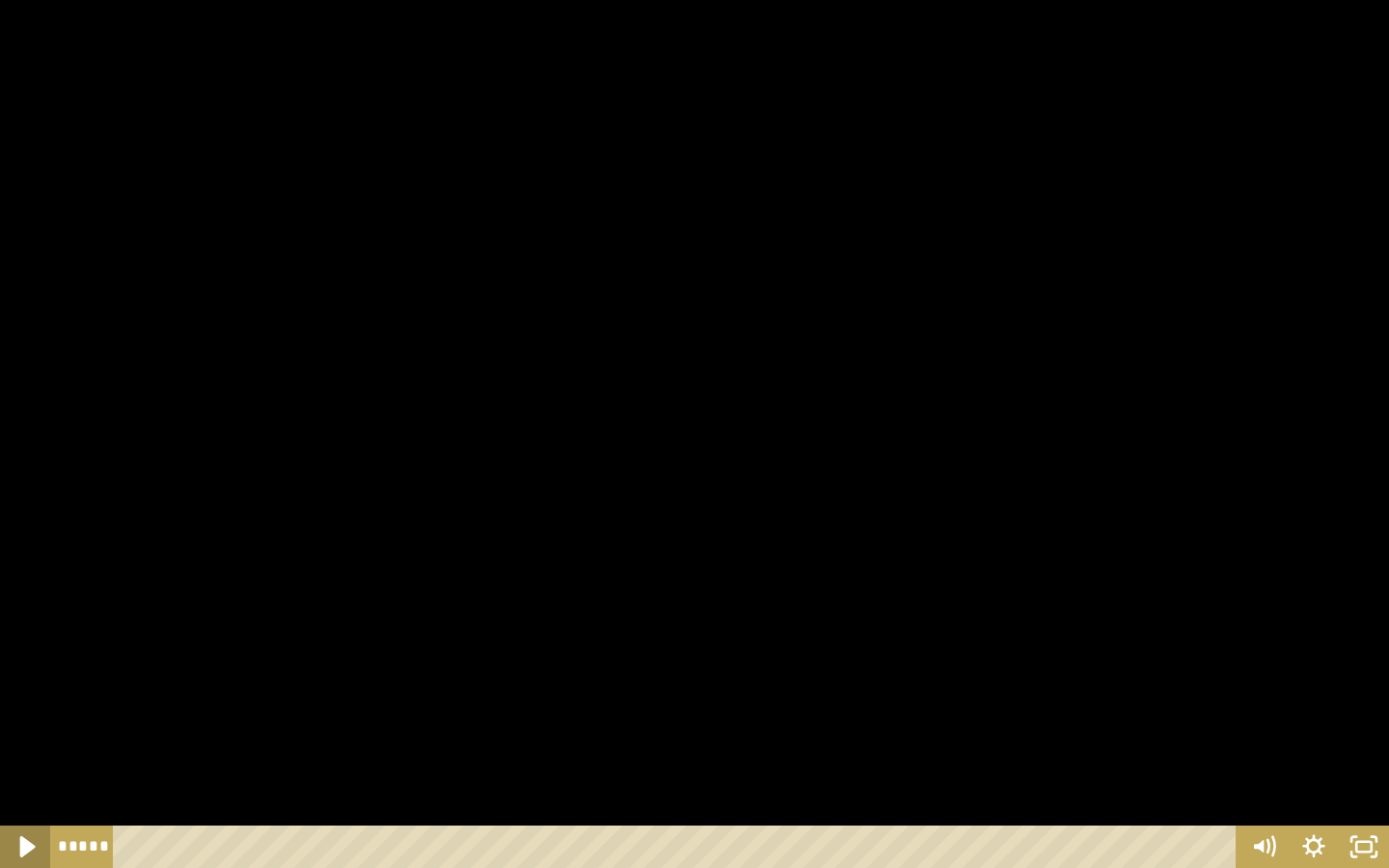 click 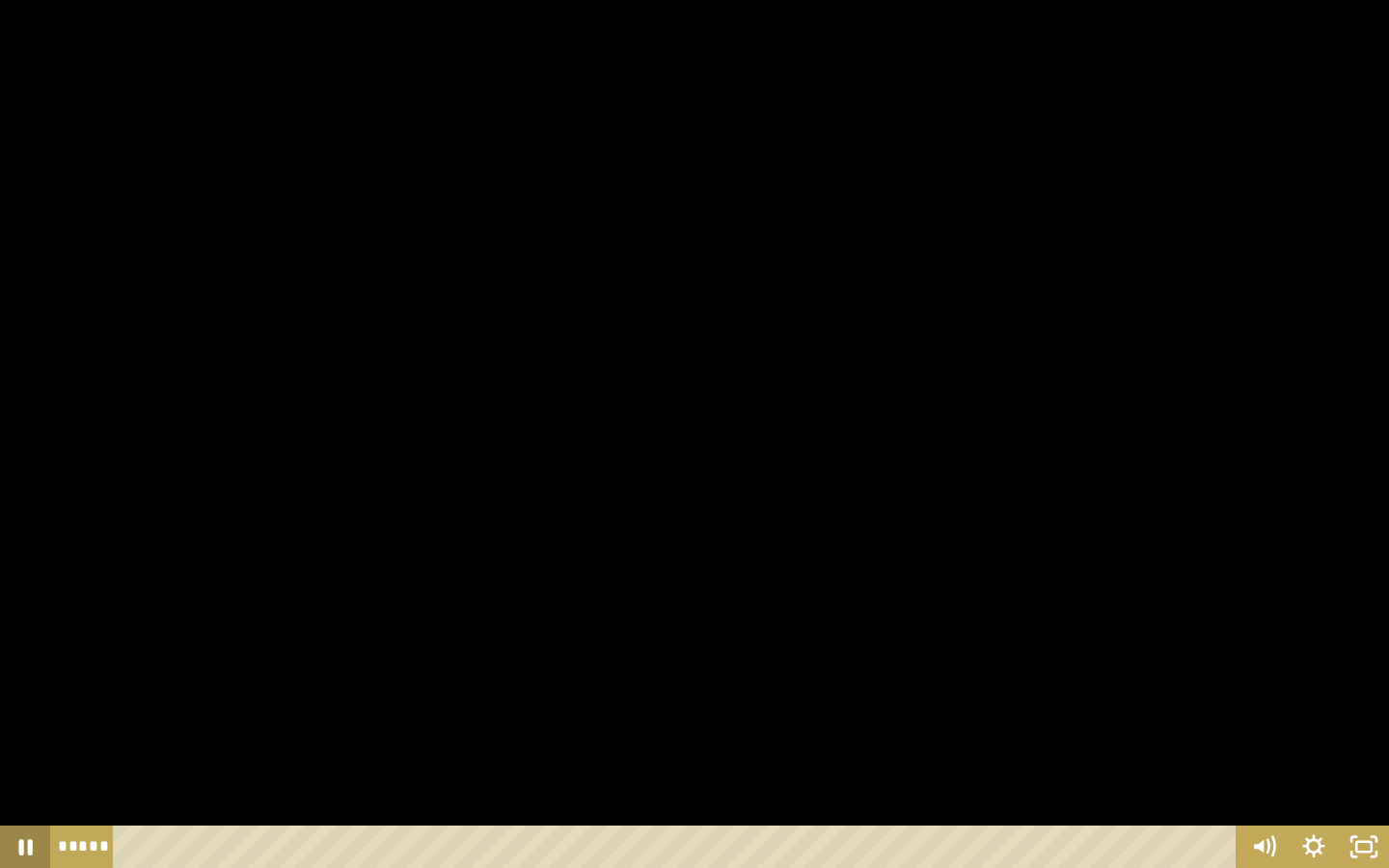 click 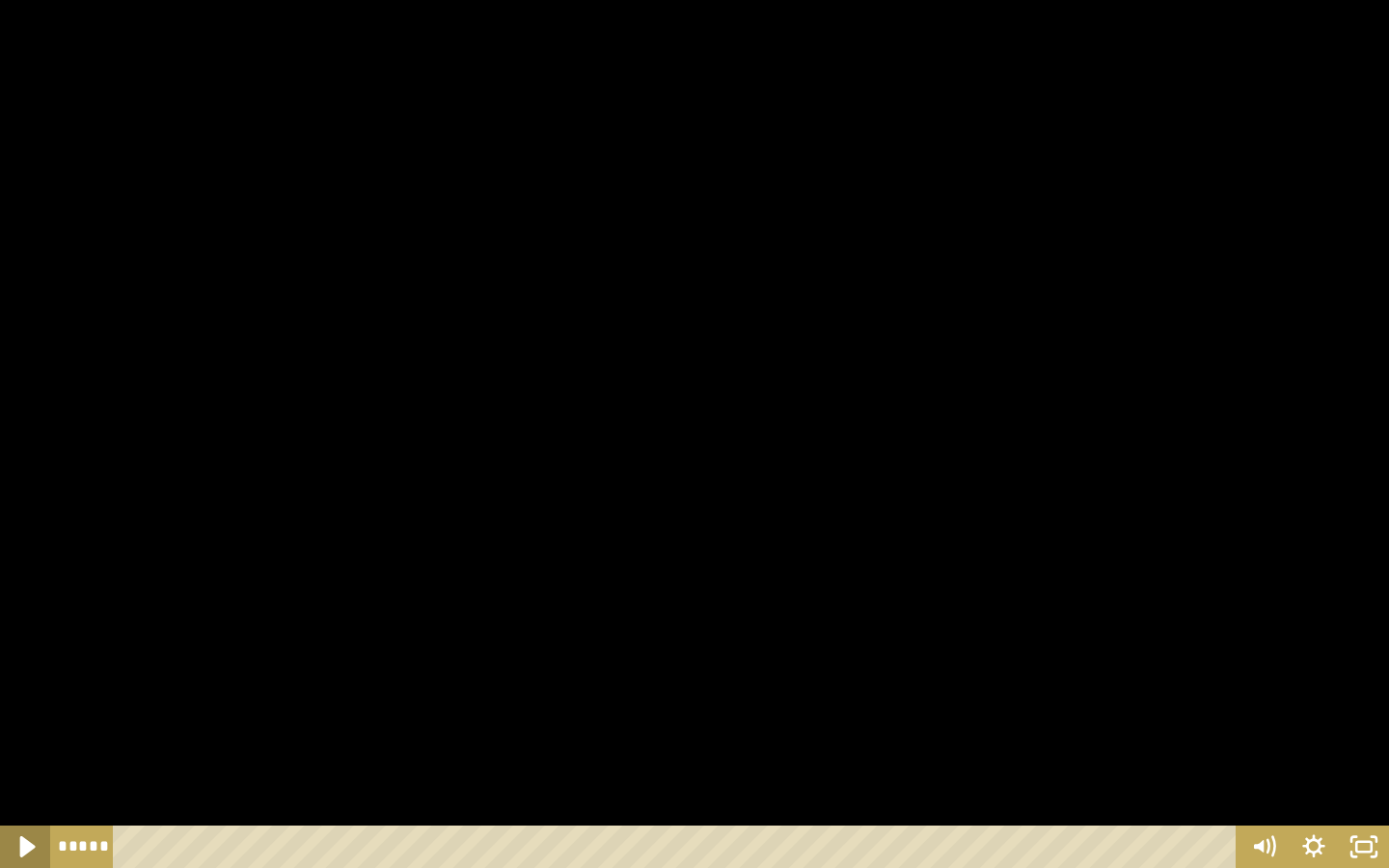 click 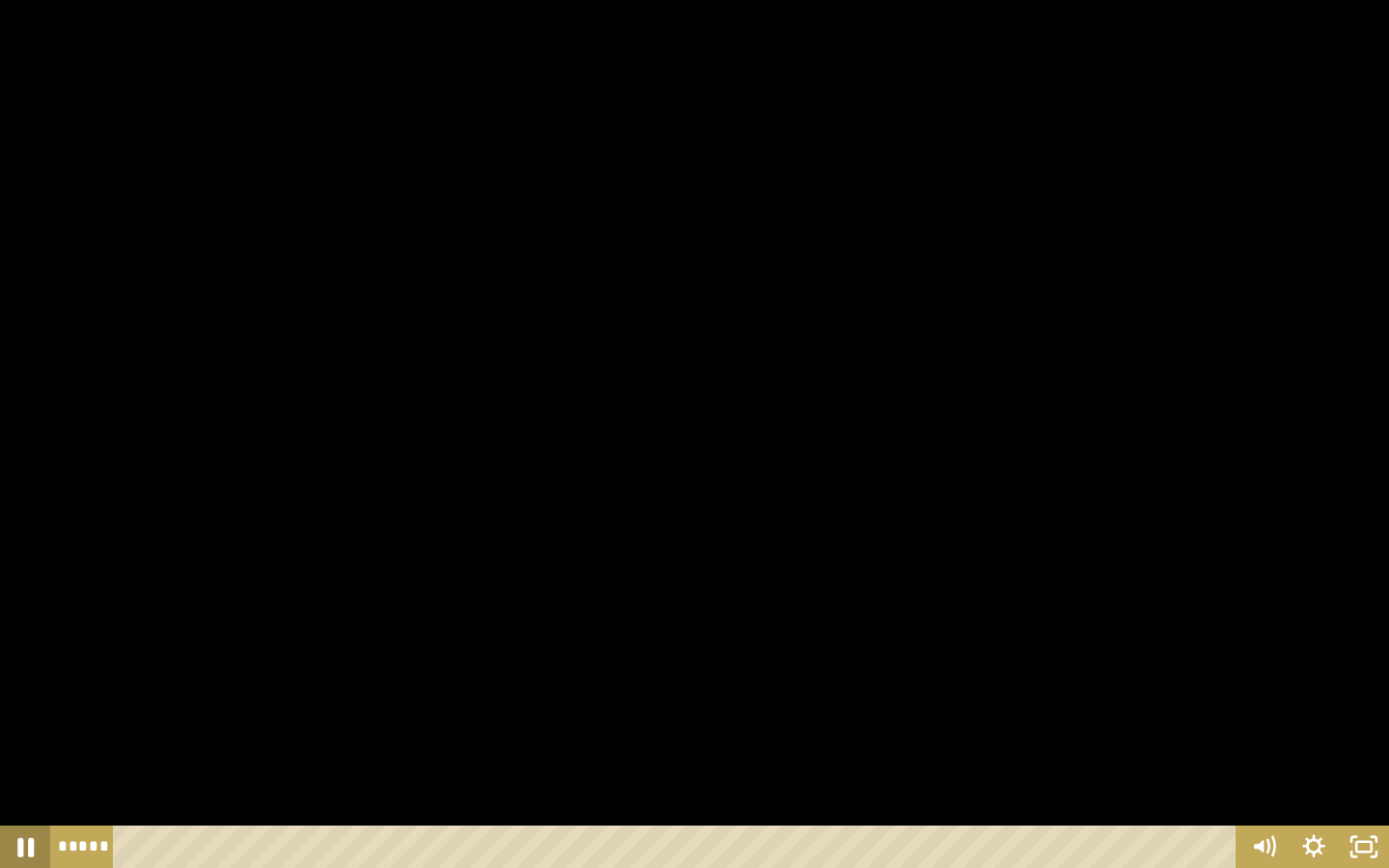 click 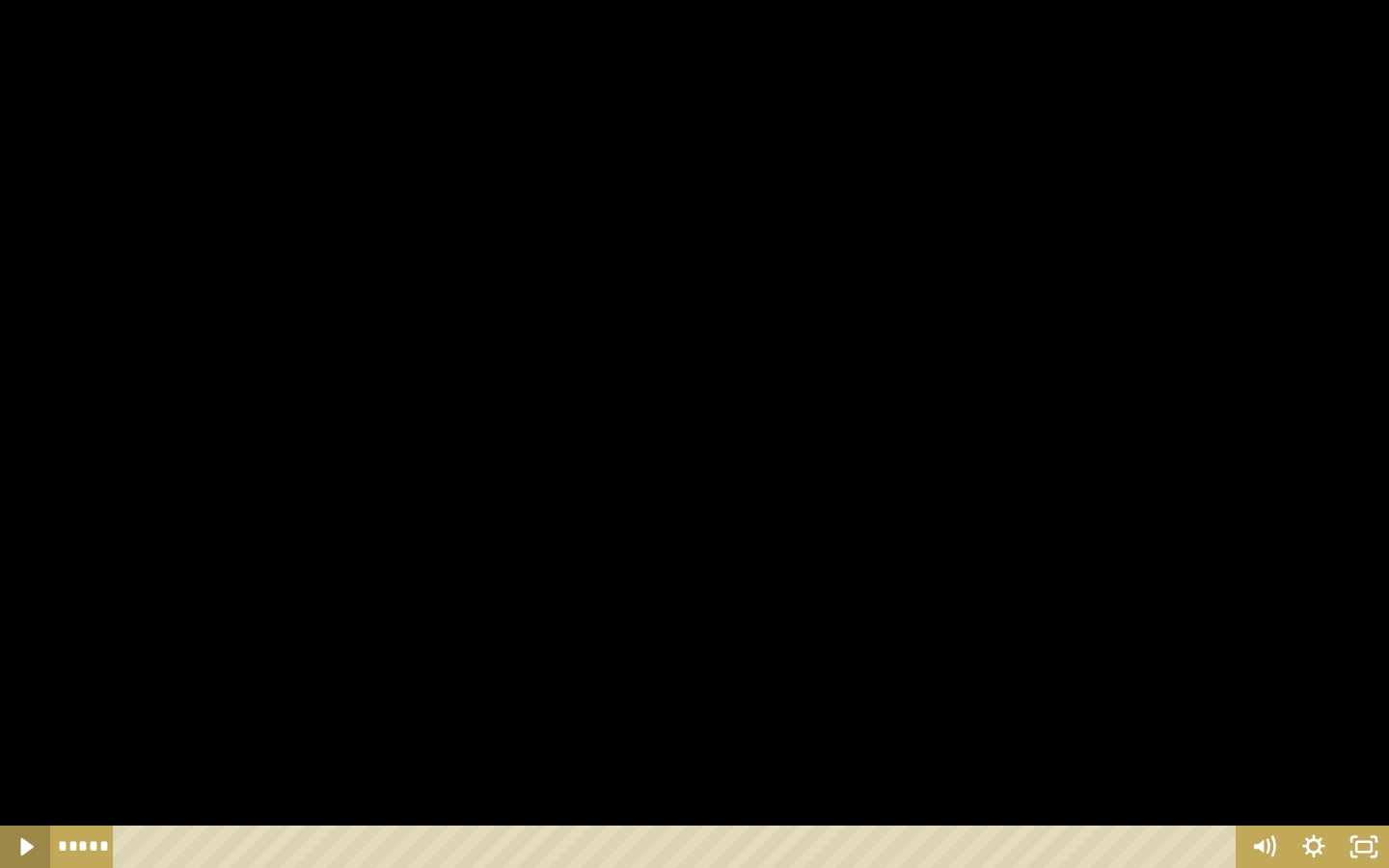 click 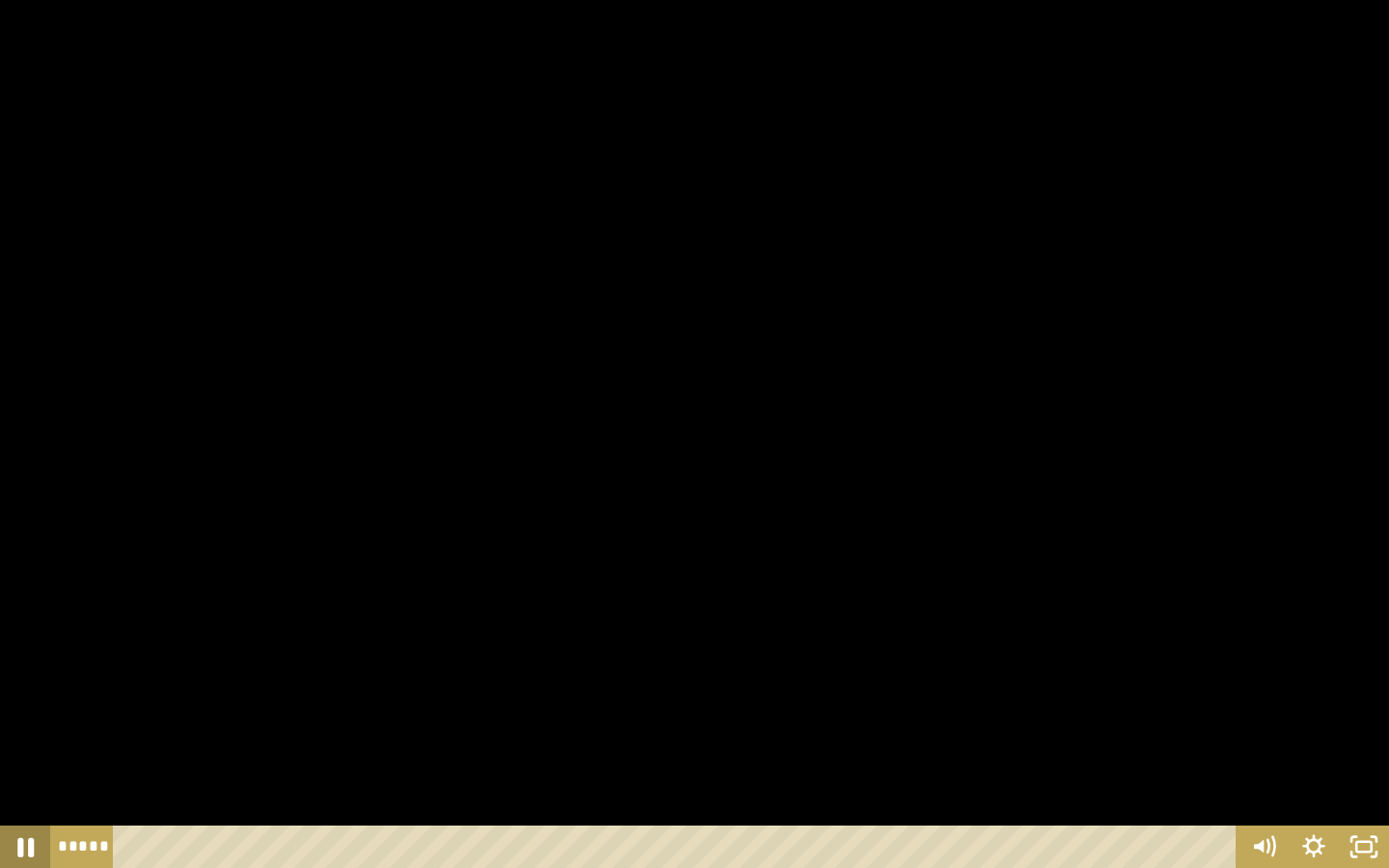 click 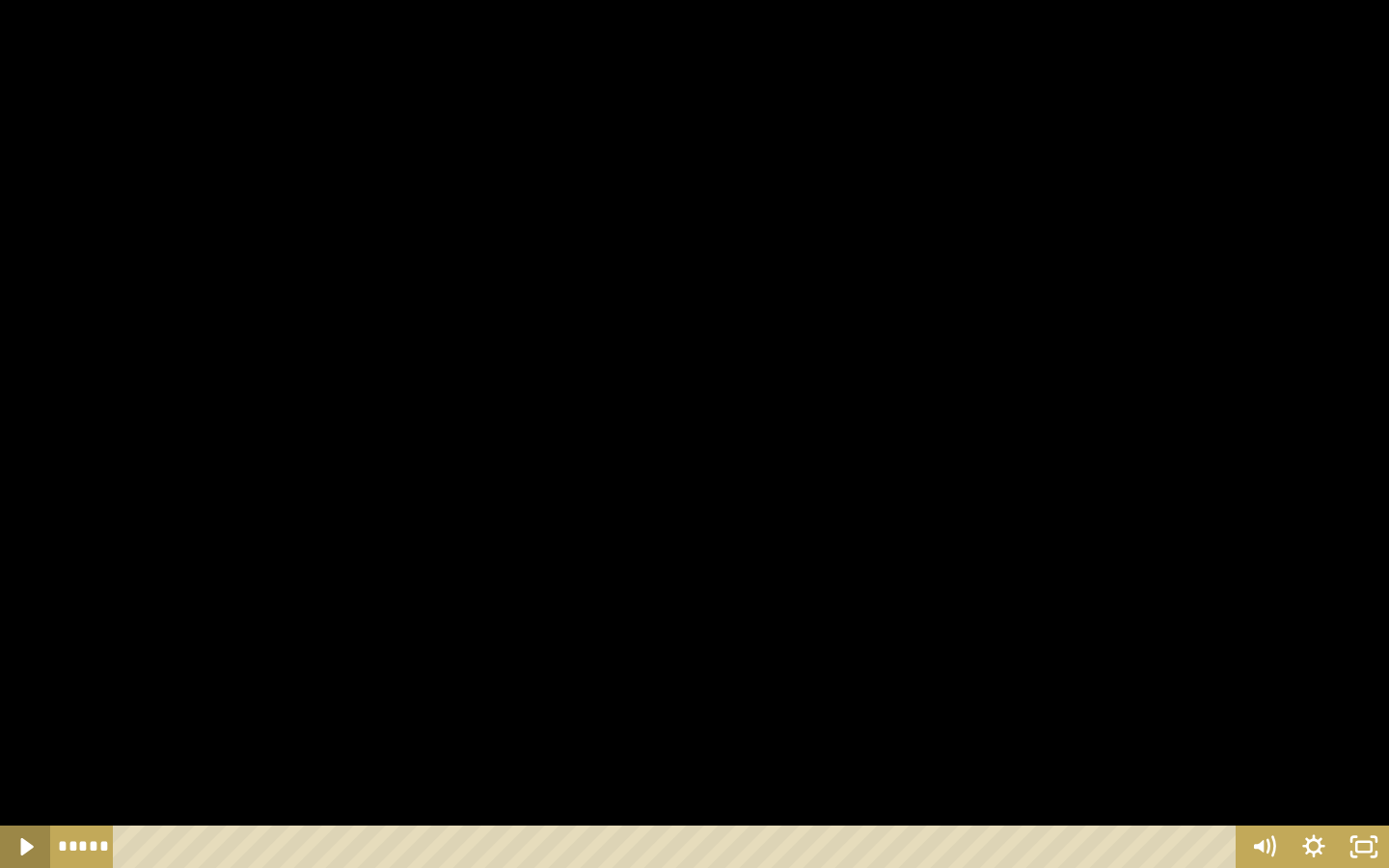 click 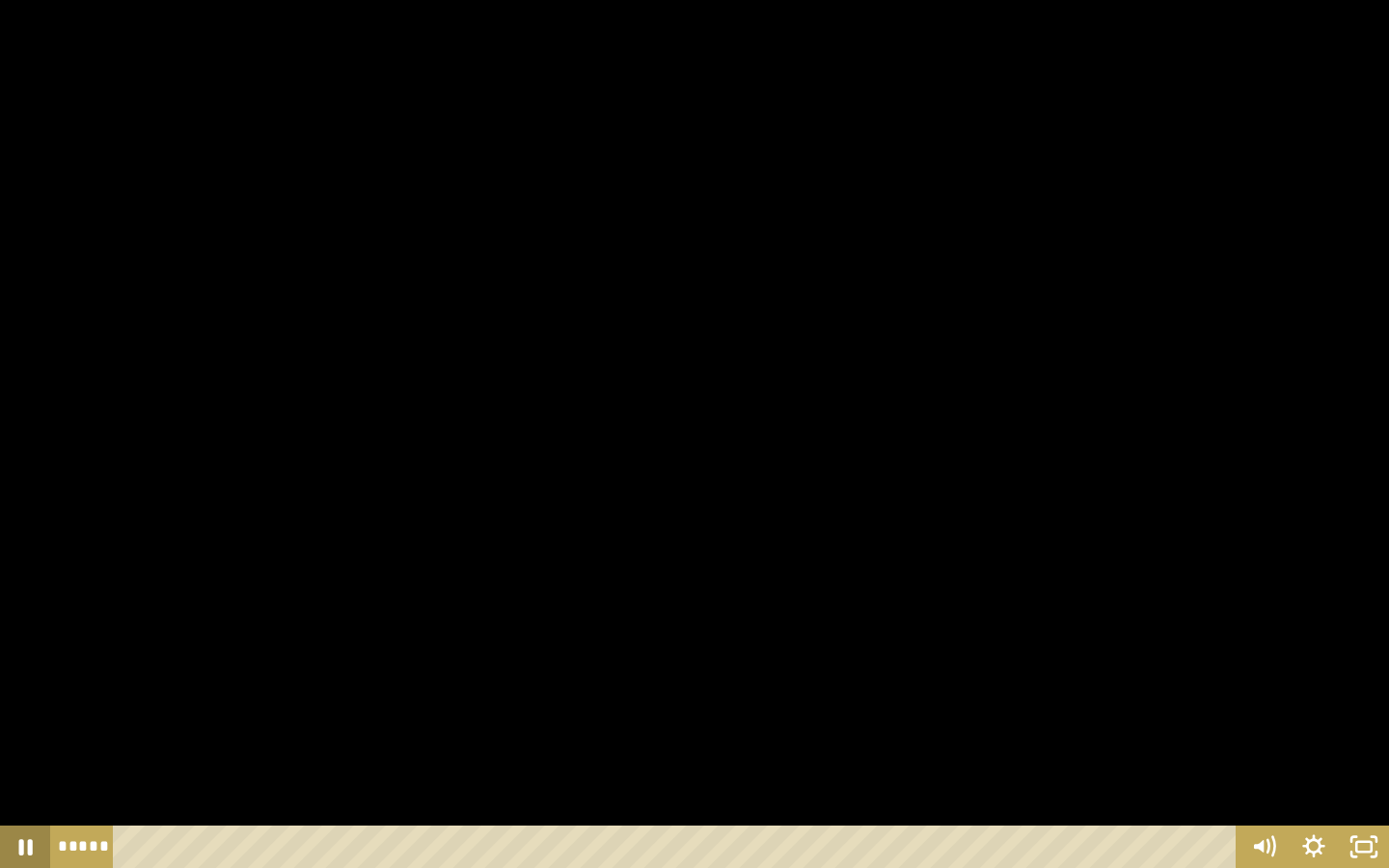 click 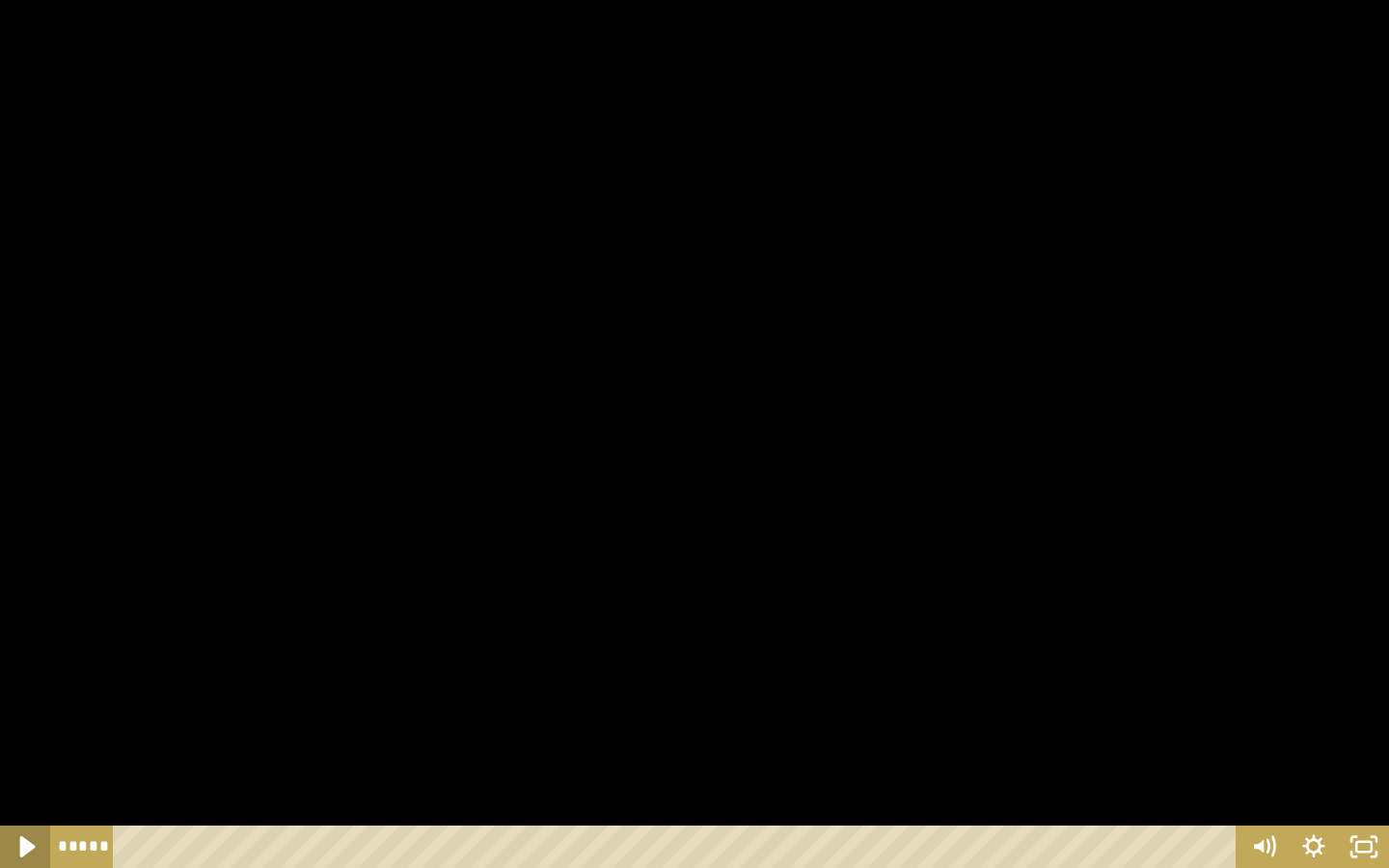 click 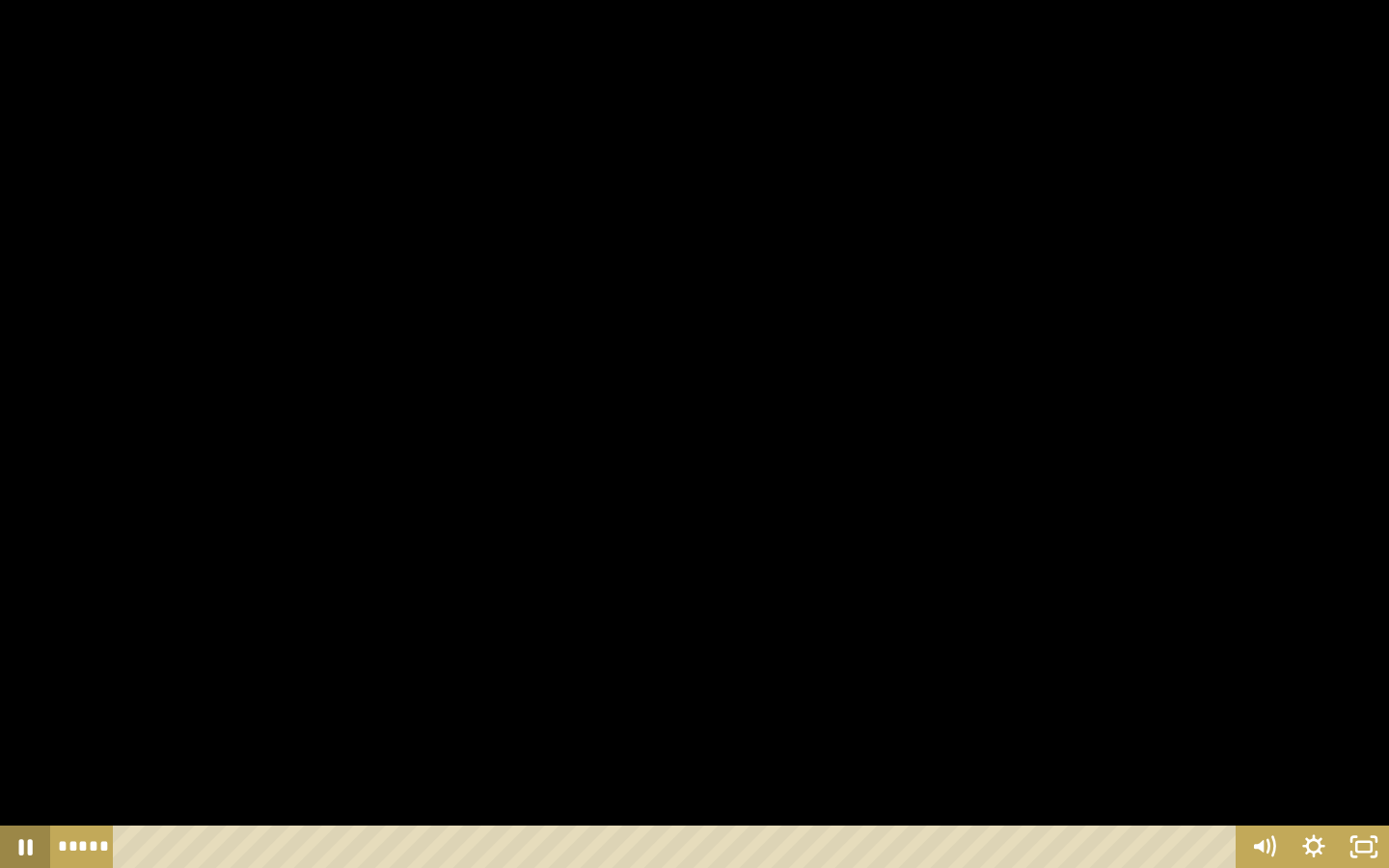 click 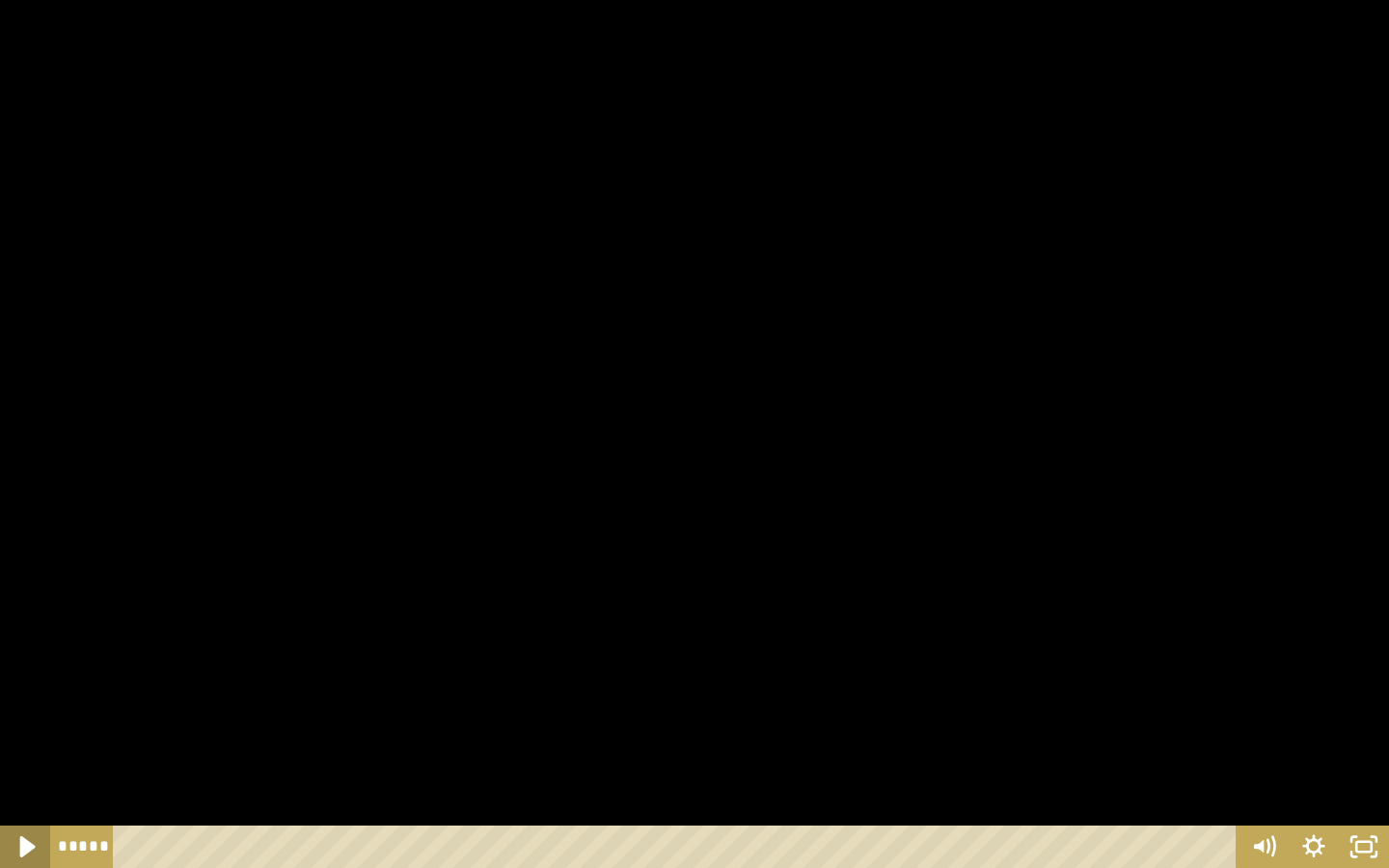 click 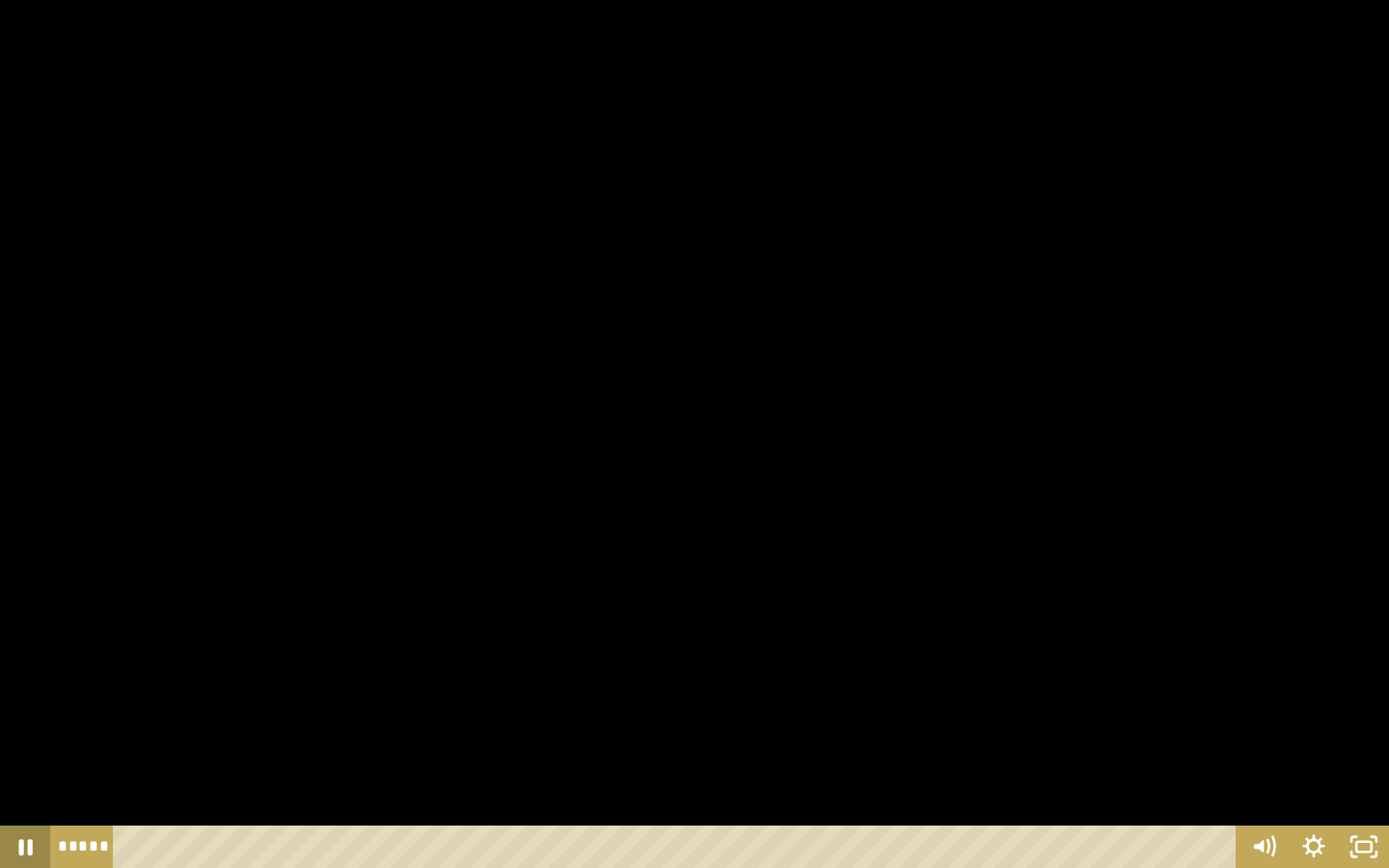 click 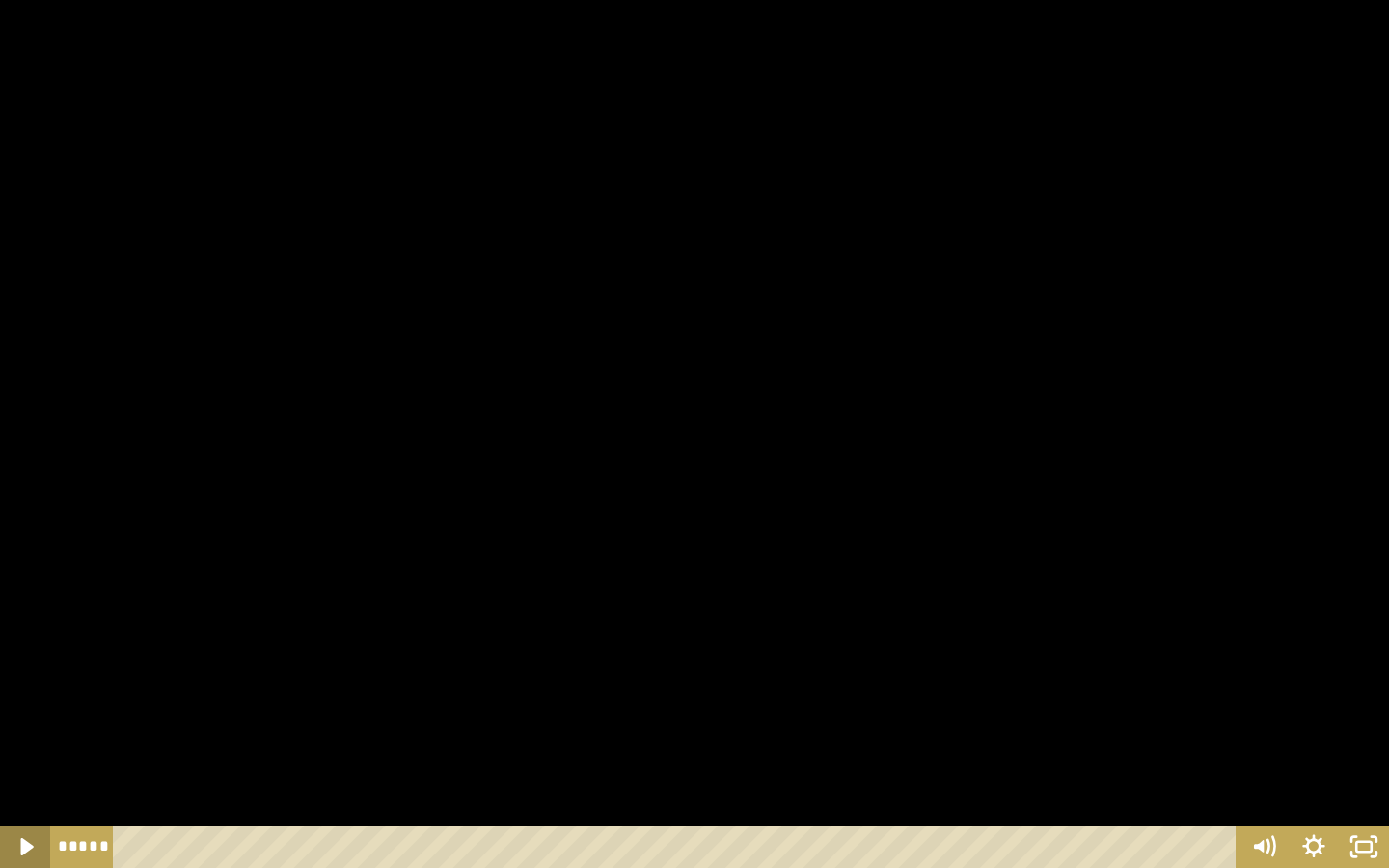 click 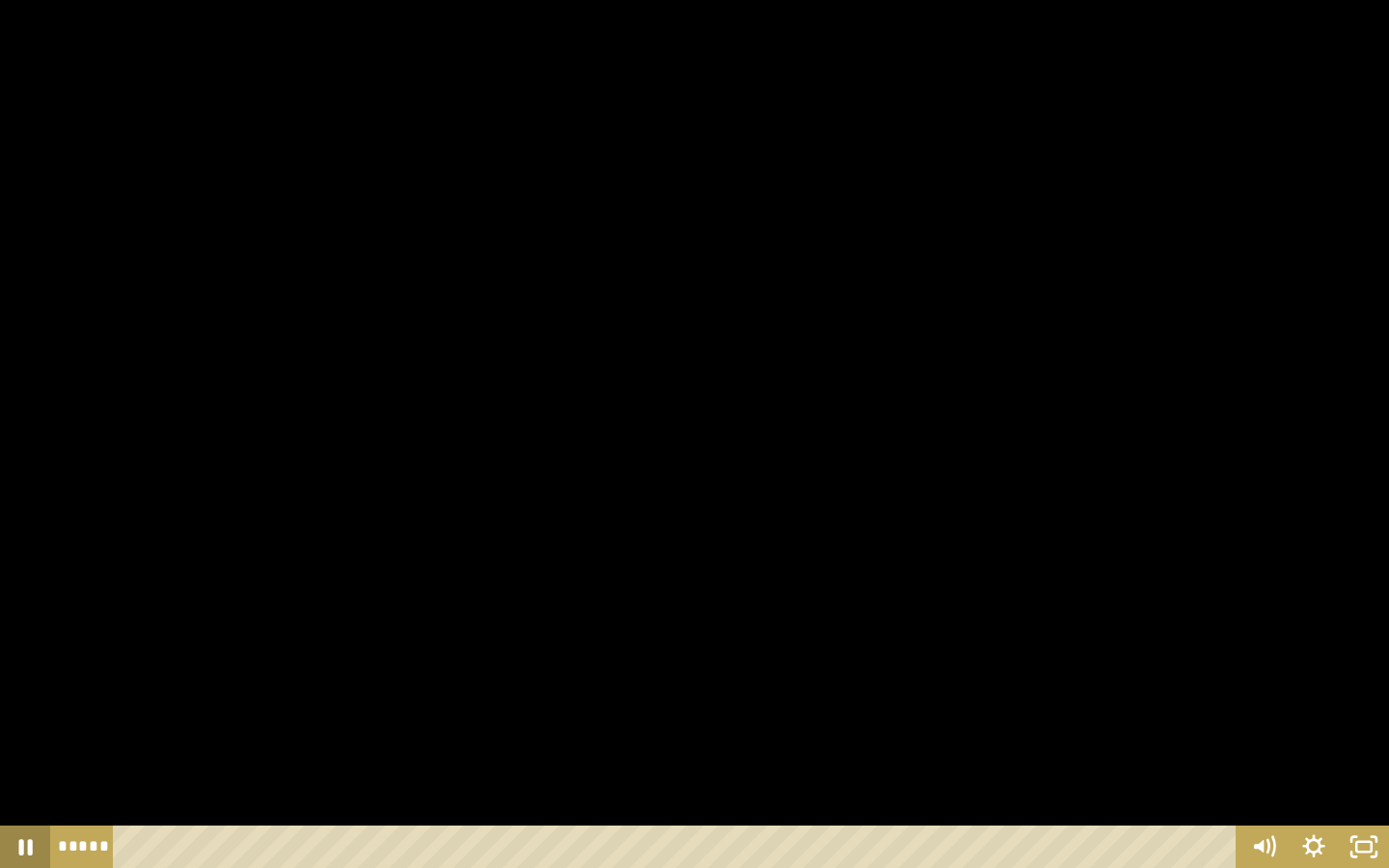 click 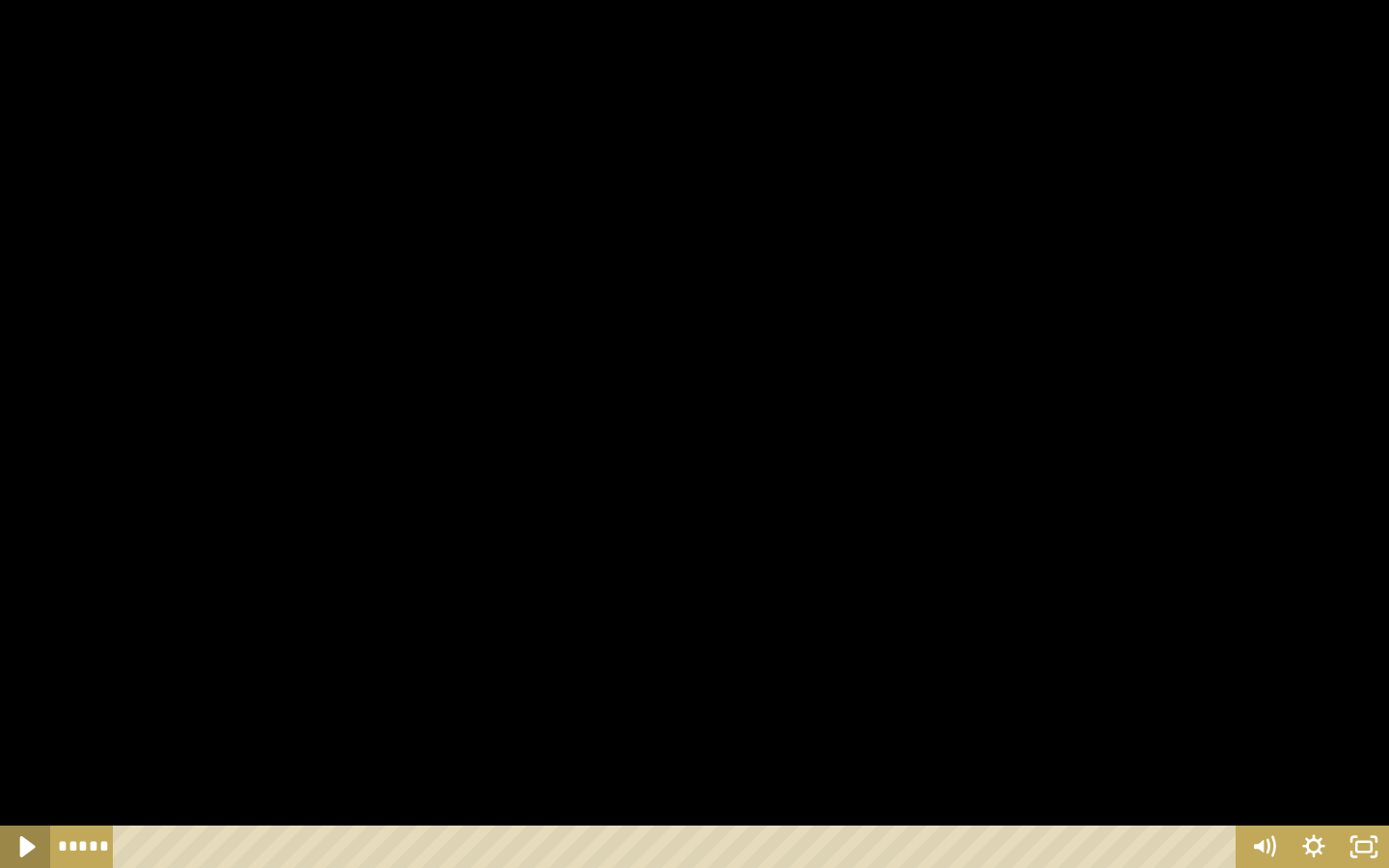 click 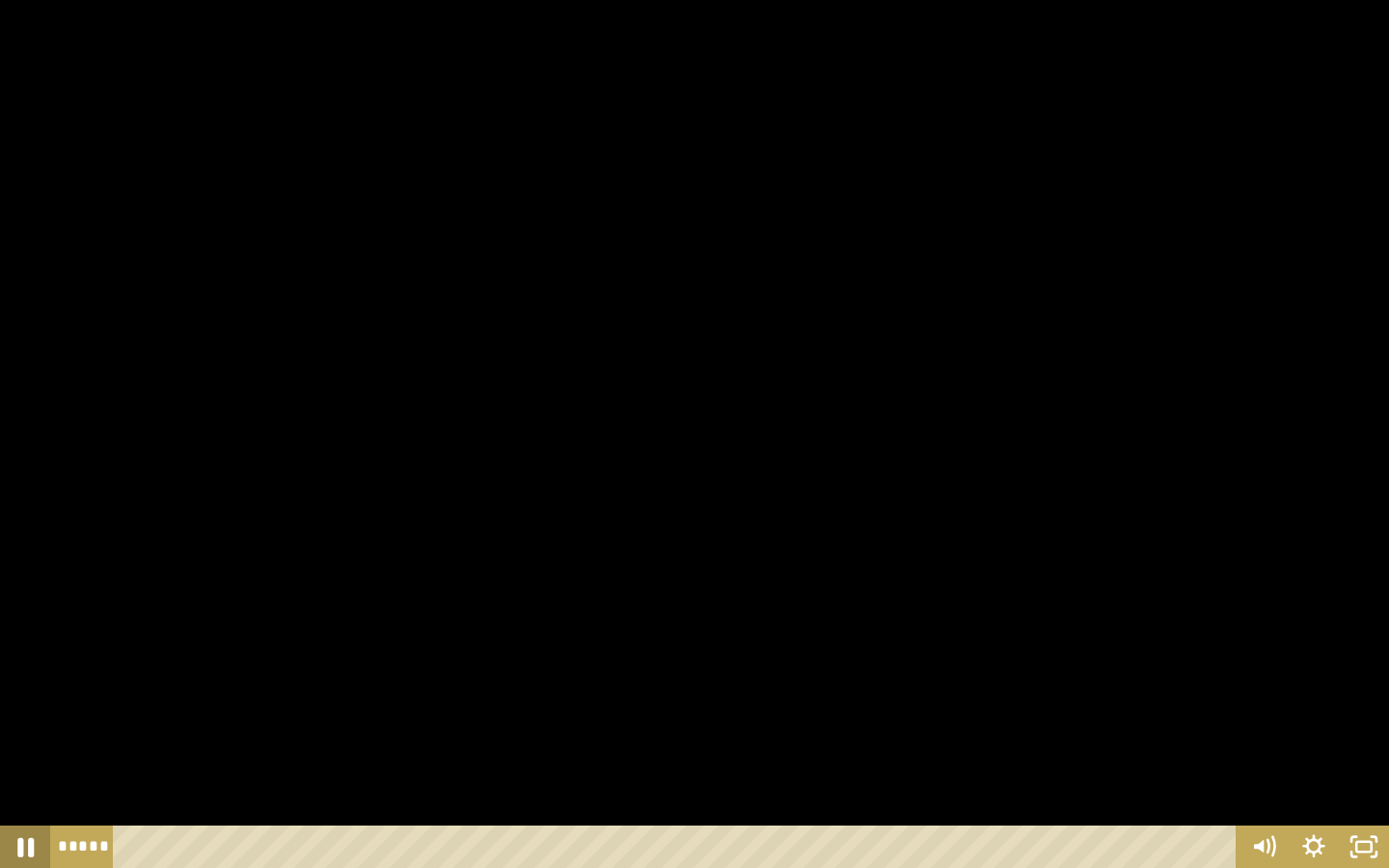 click 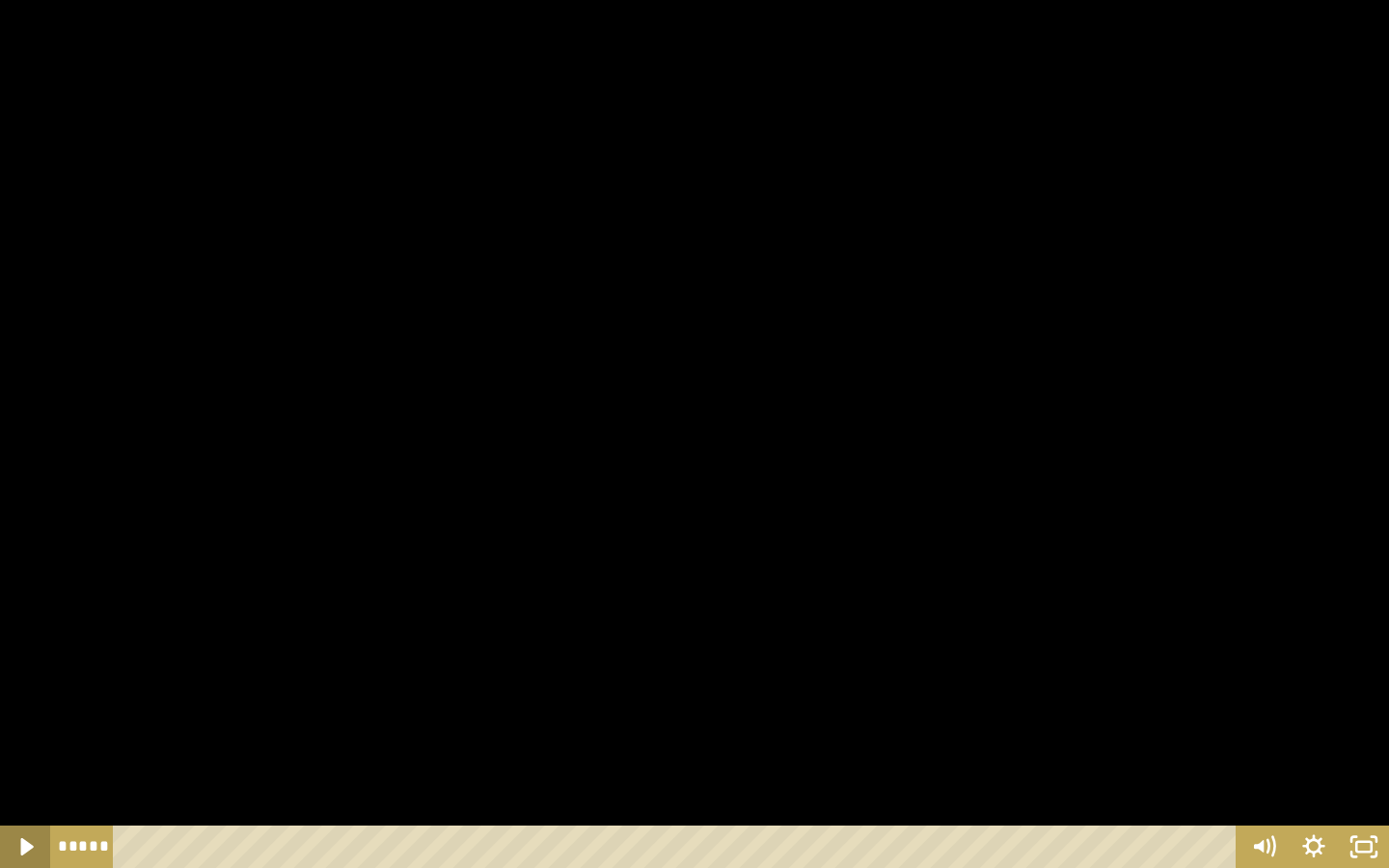 click 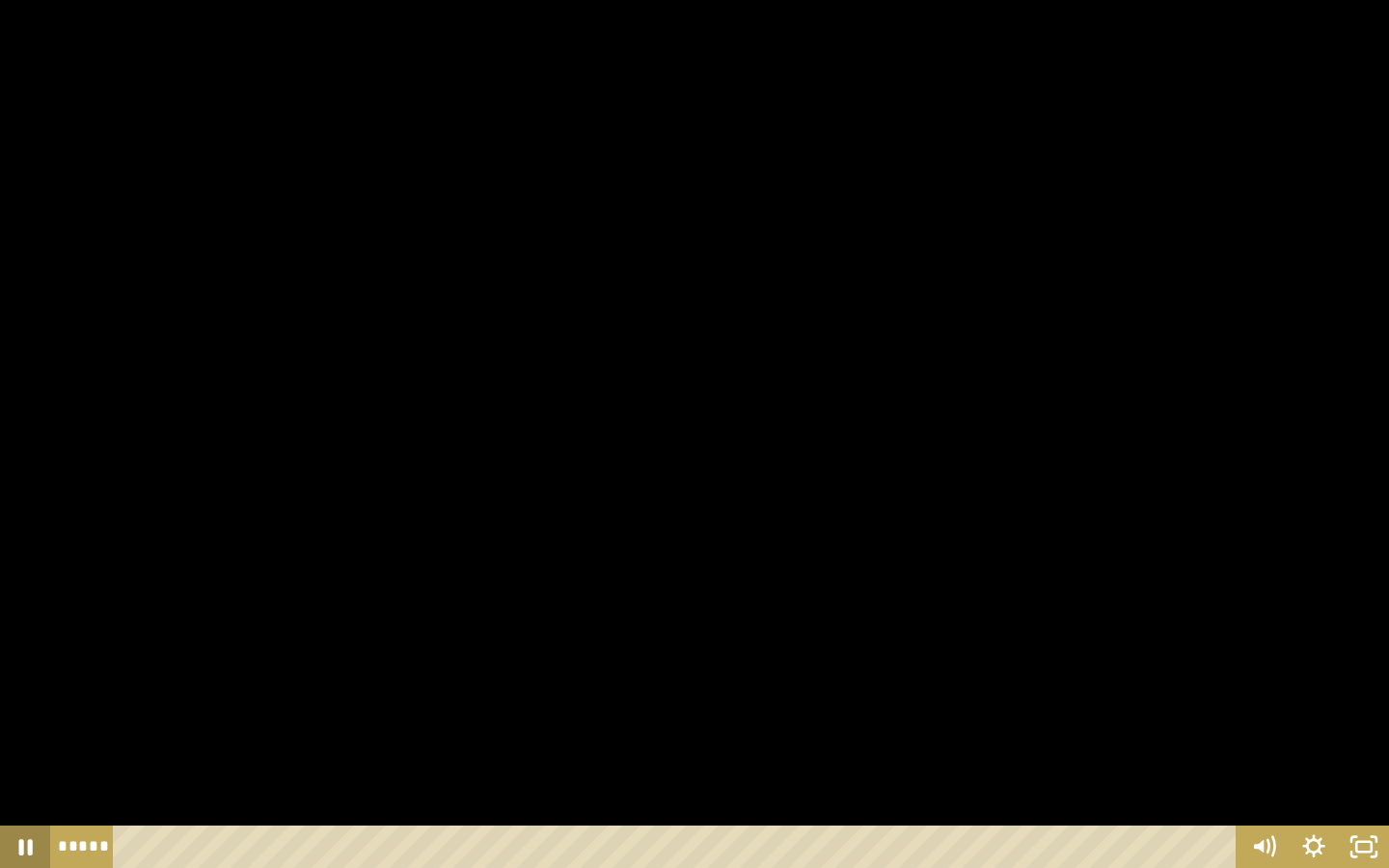 click 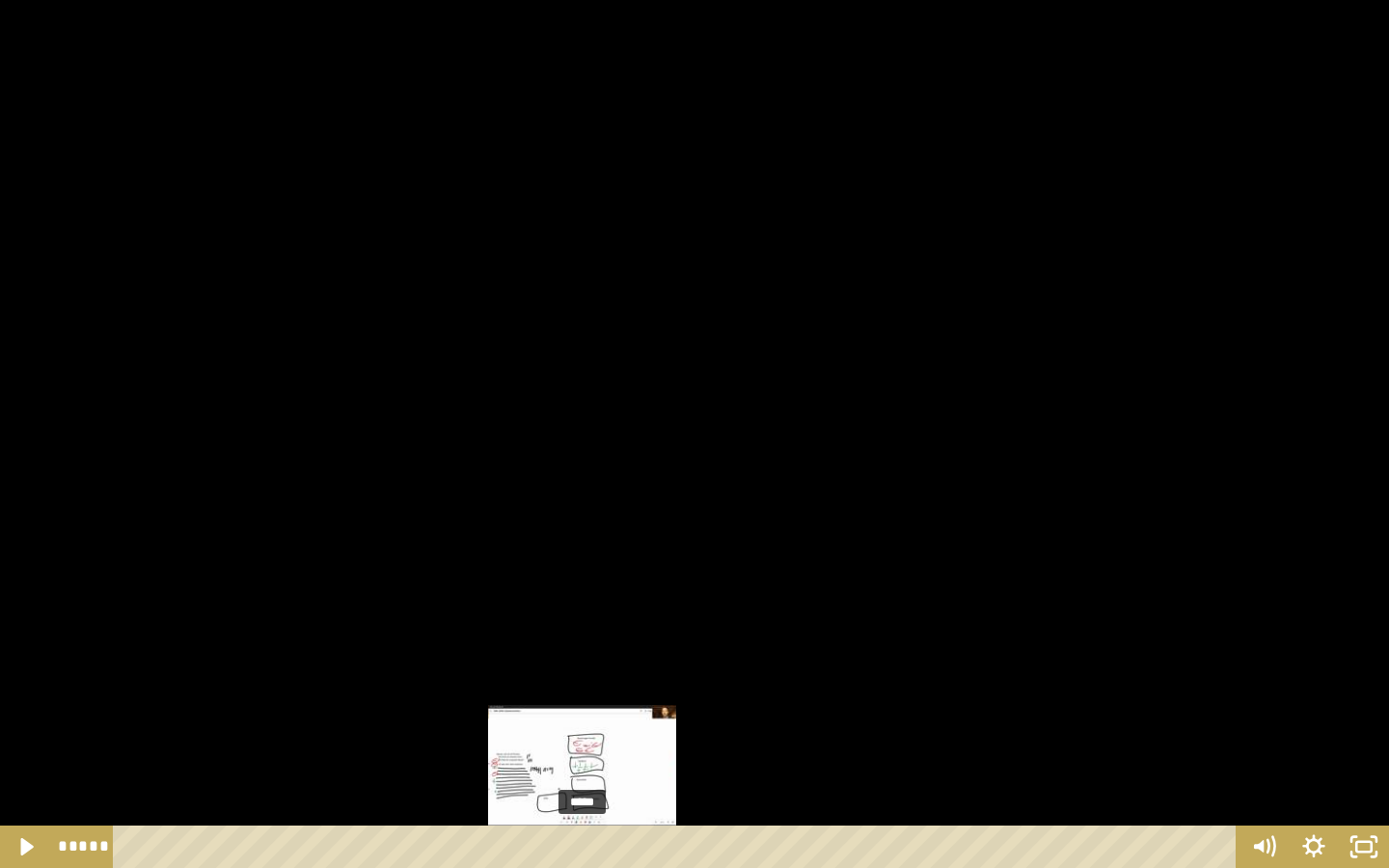 click at bounding box center [582, 847] 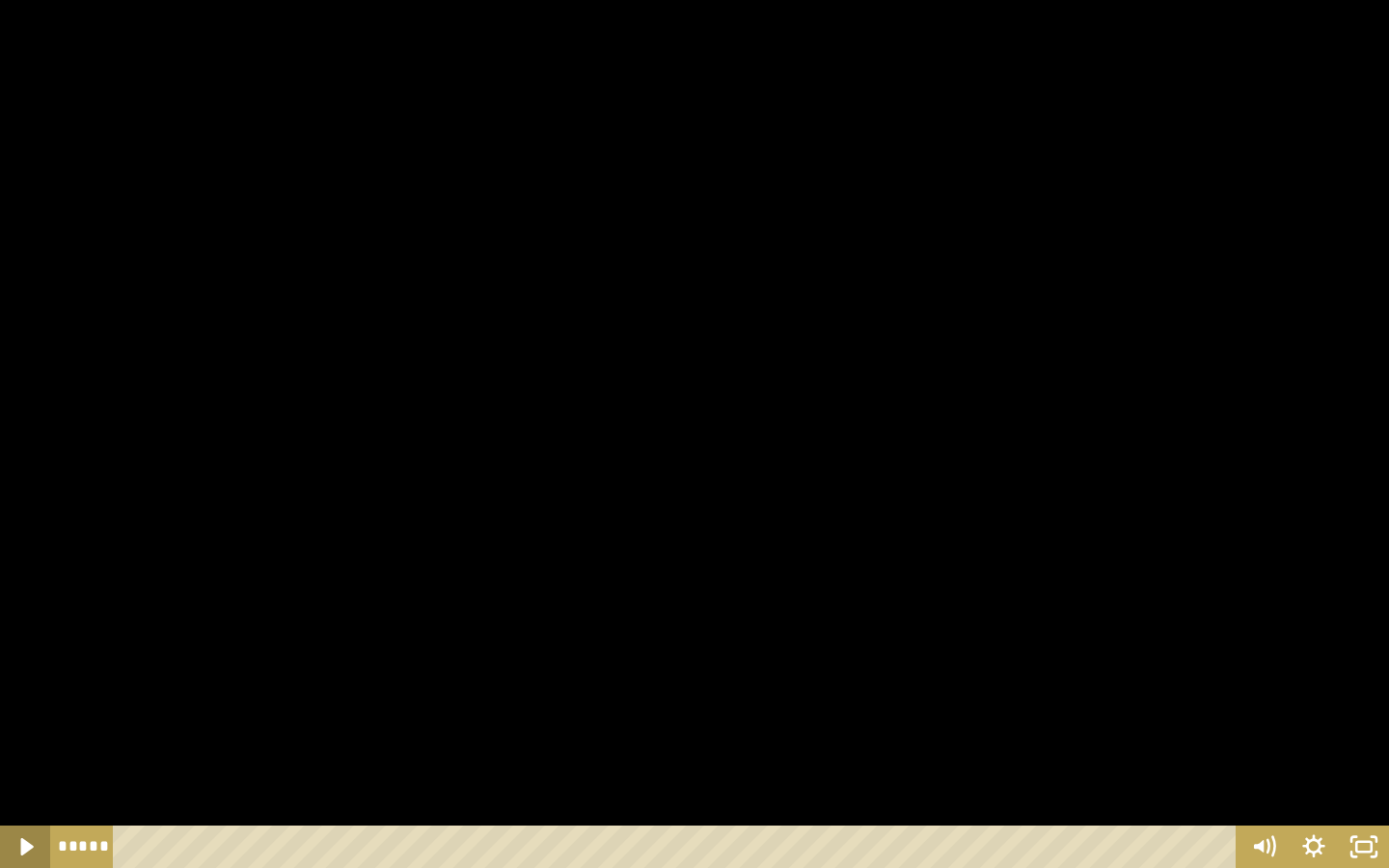 click 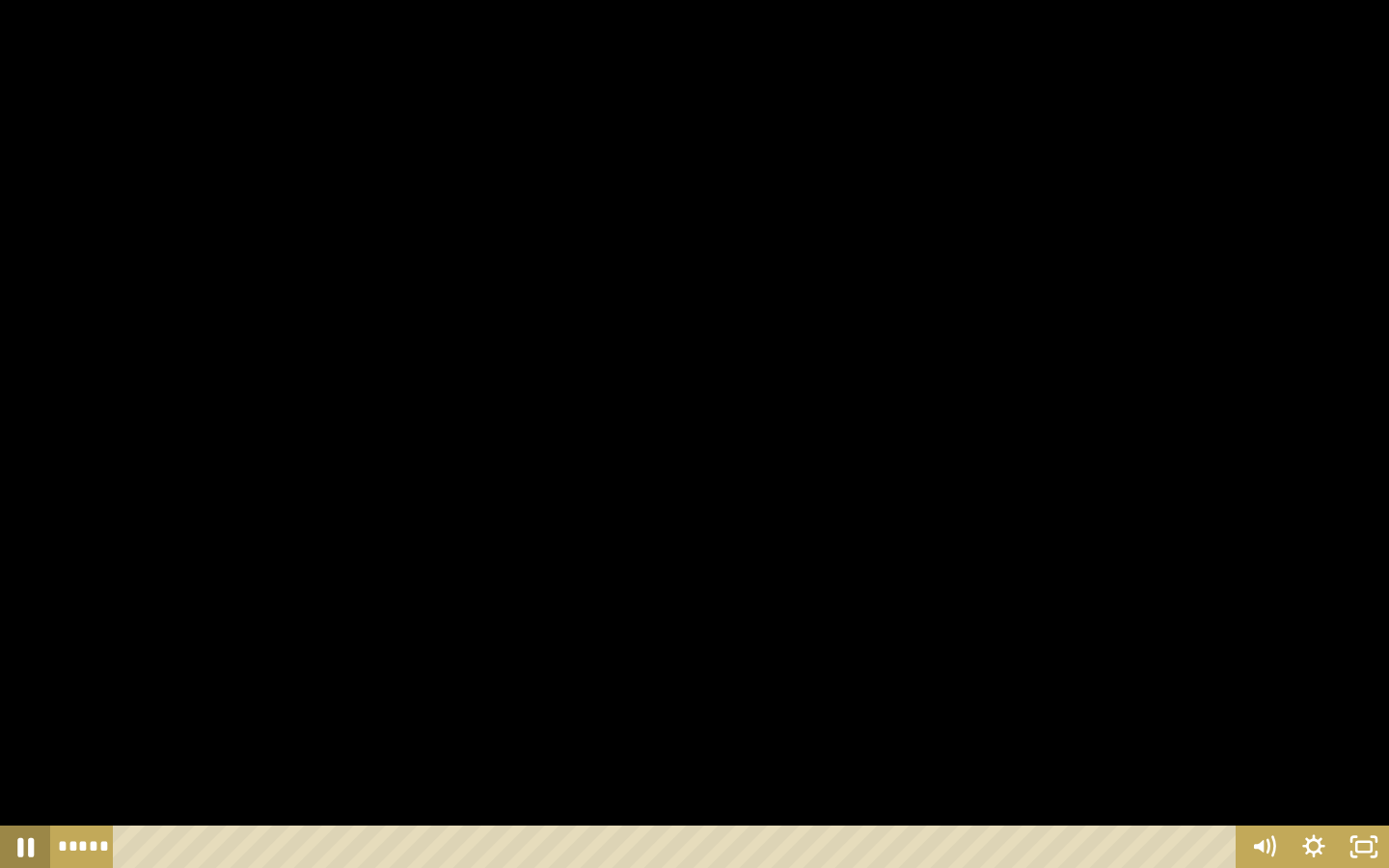 click 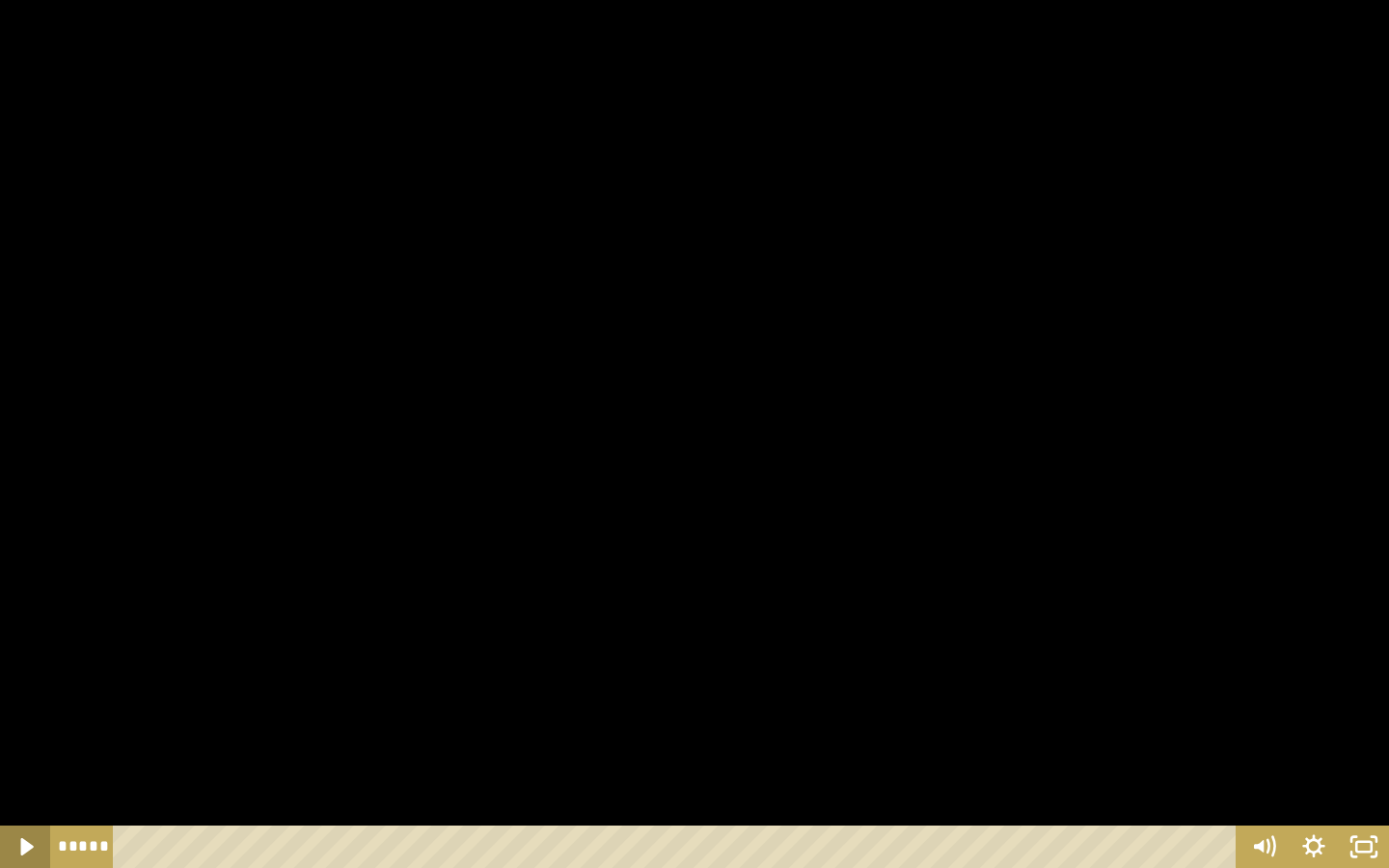 click 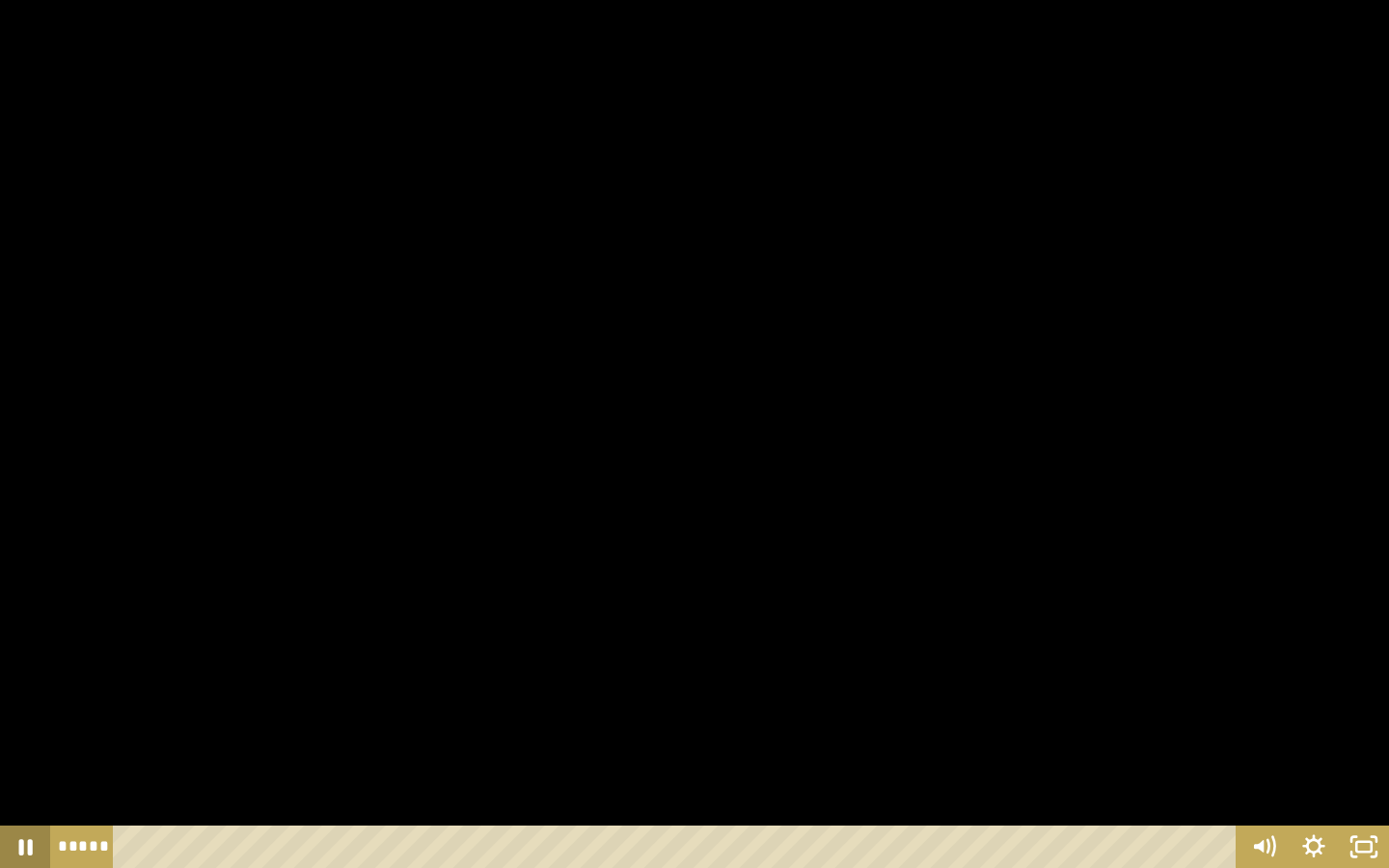 click 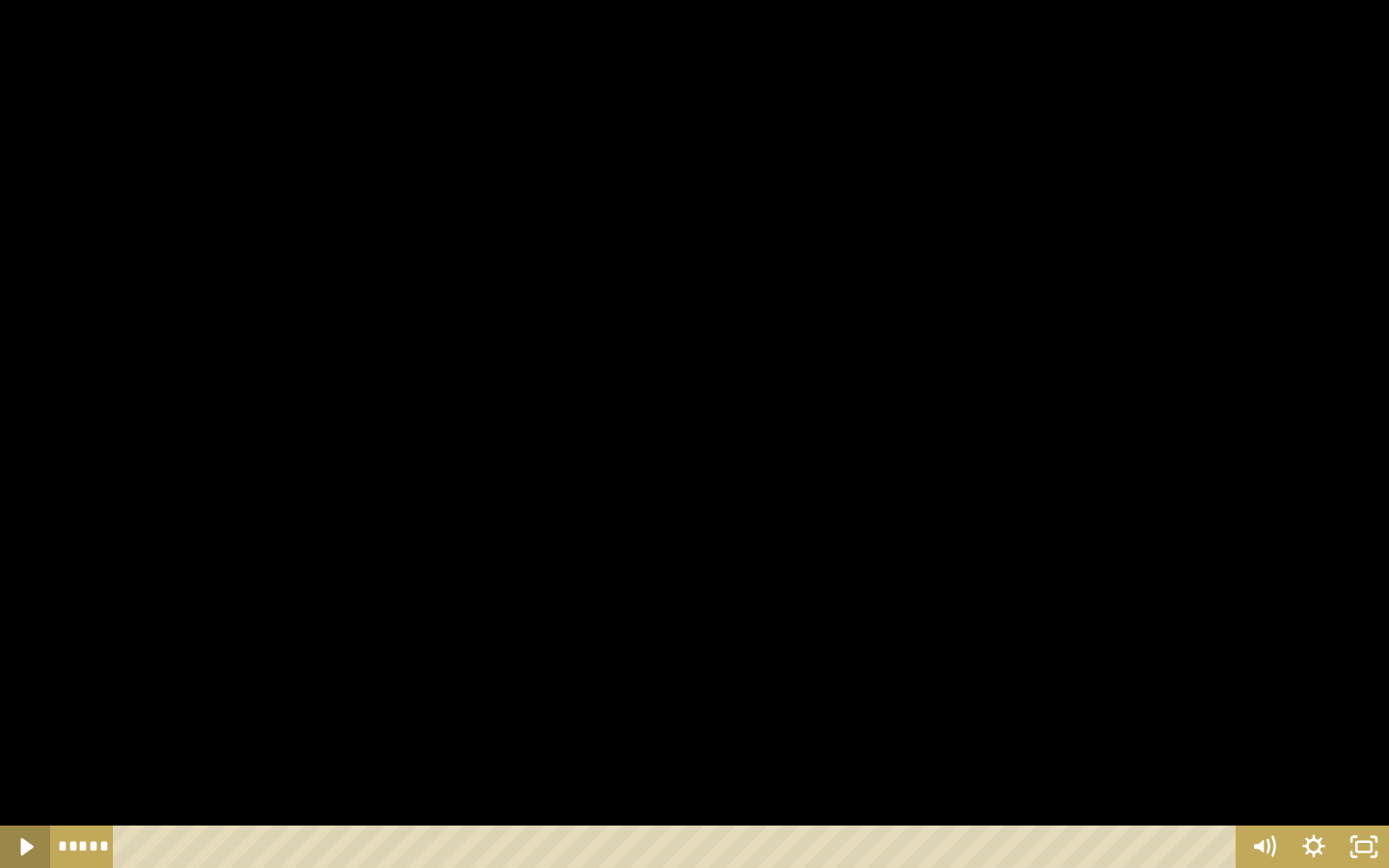 click 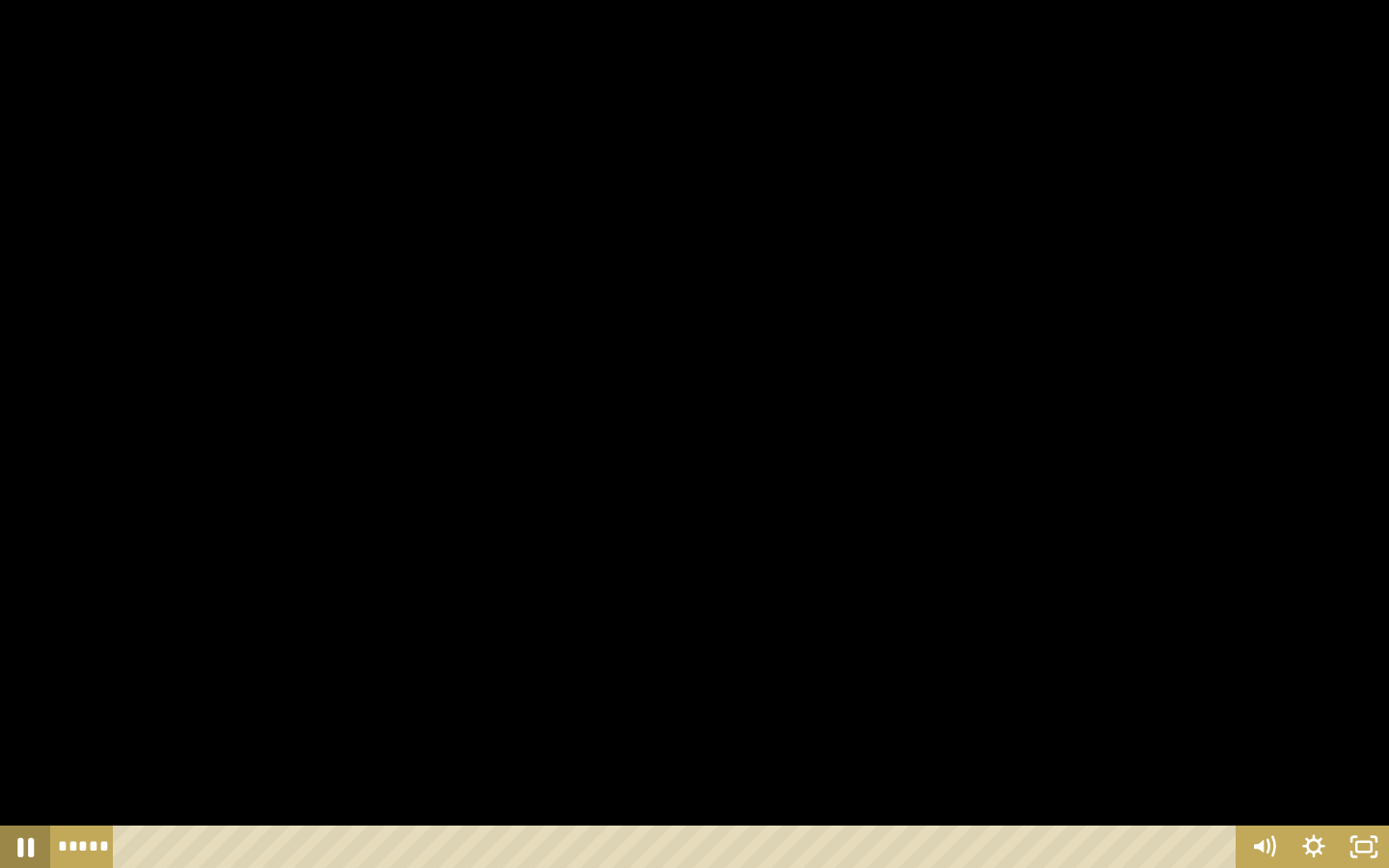 click 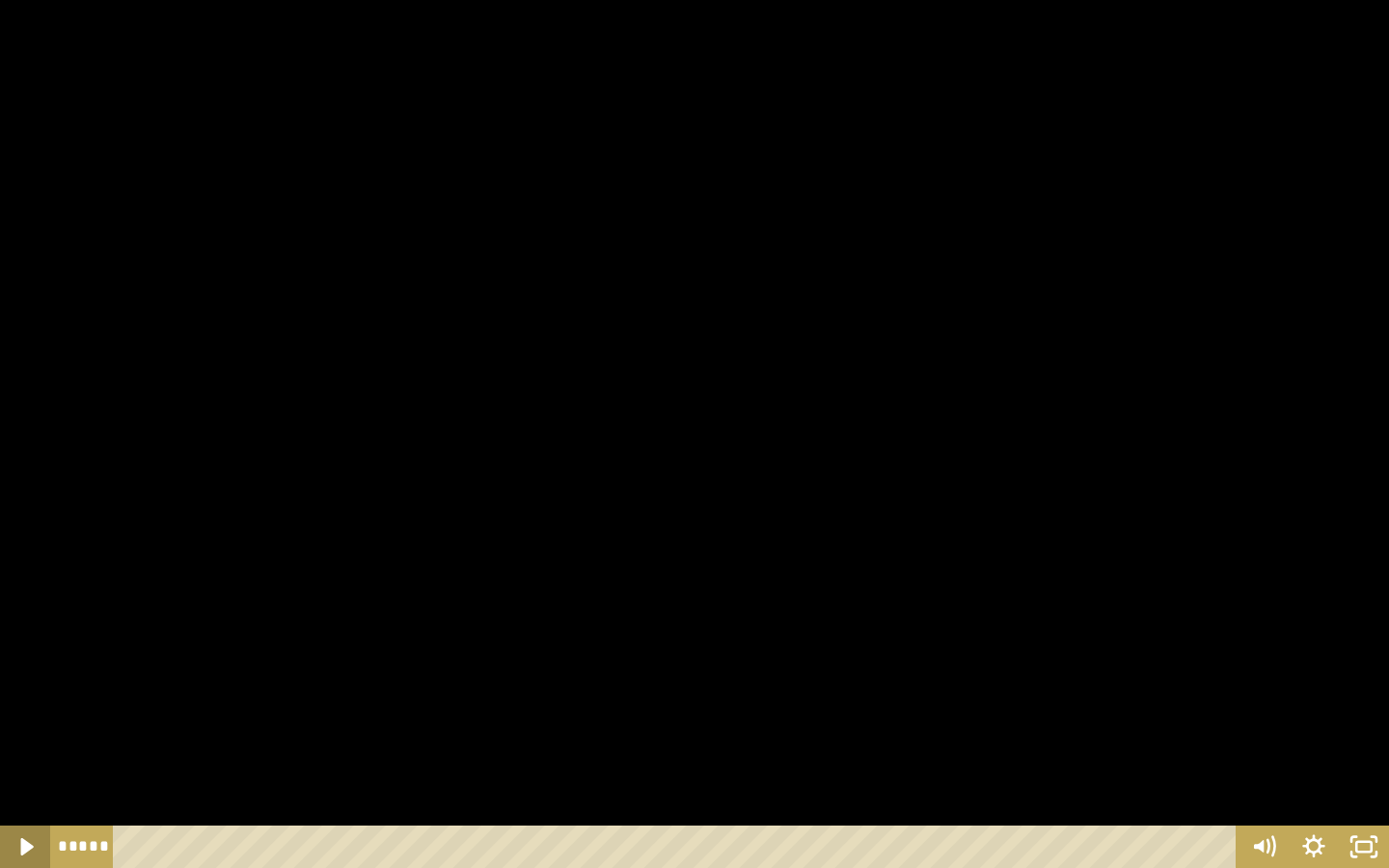 click 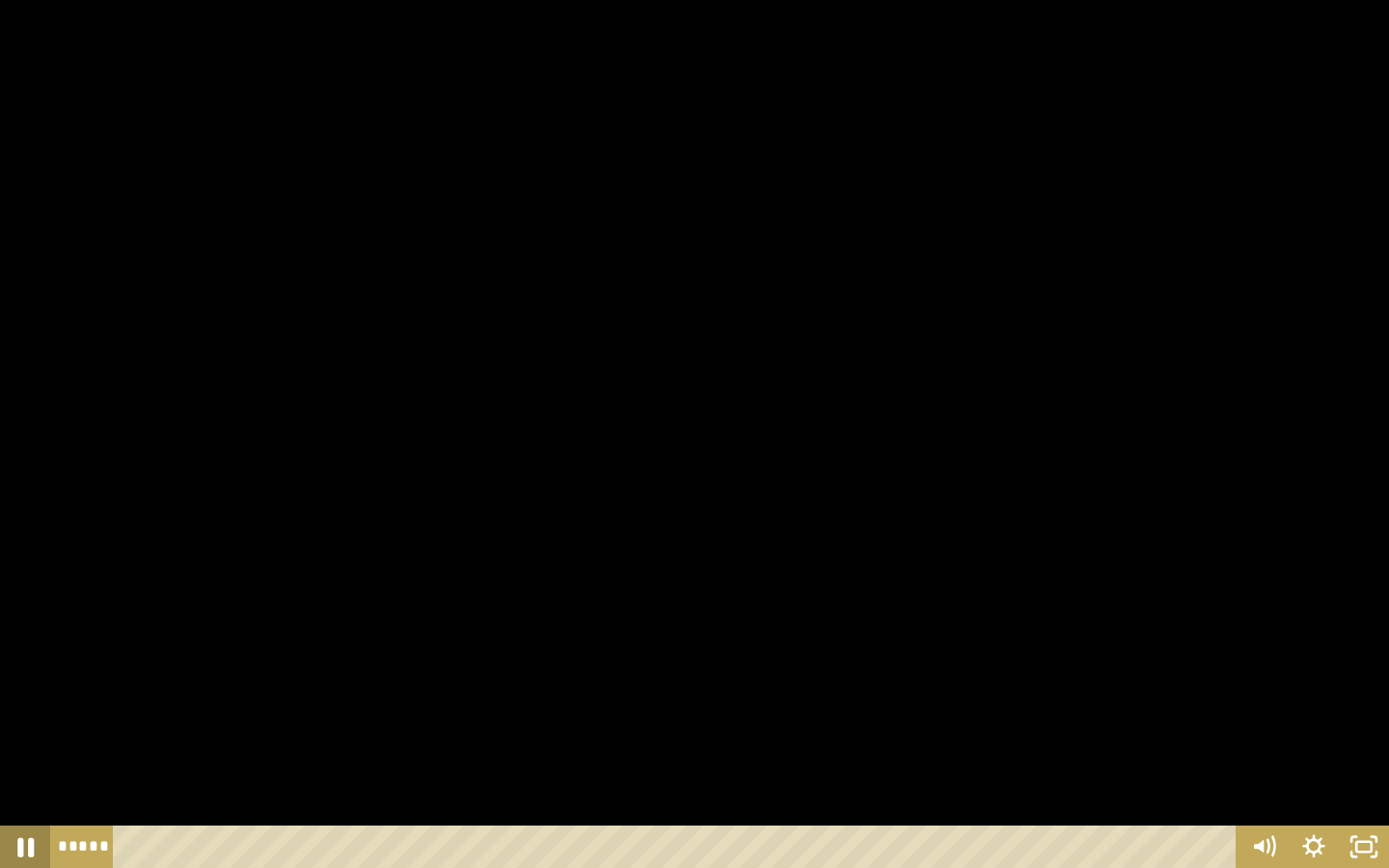 click 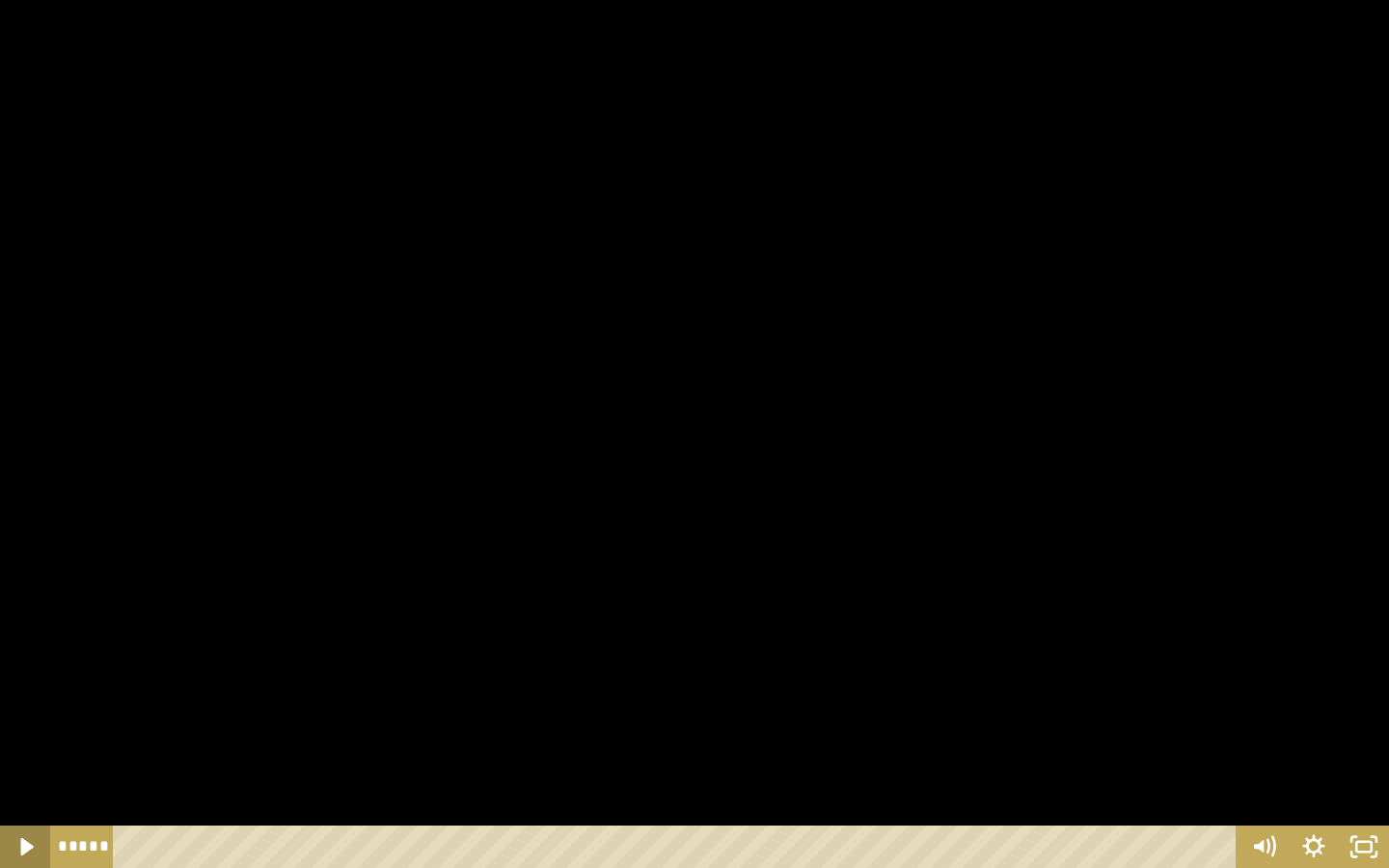 click 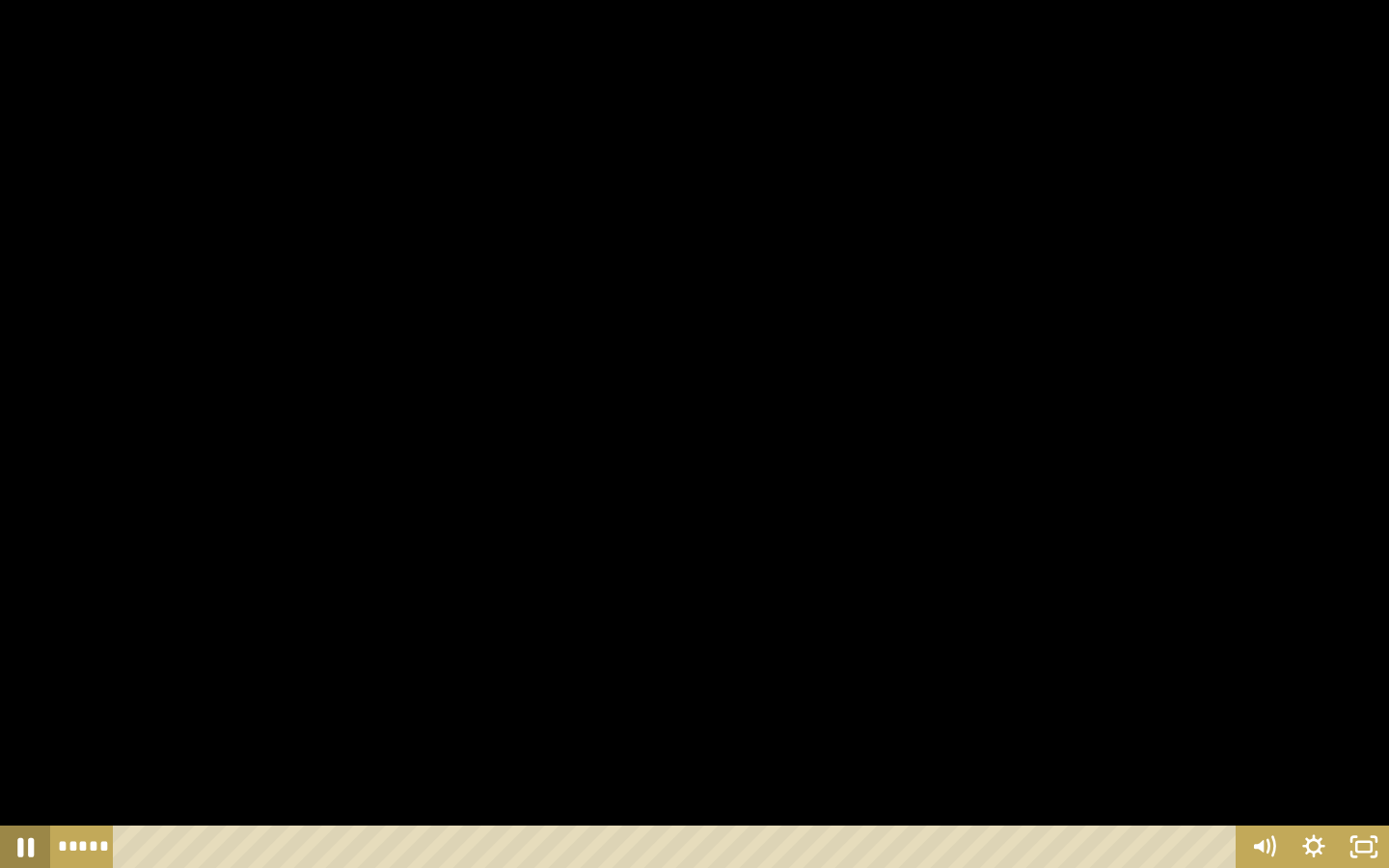 click 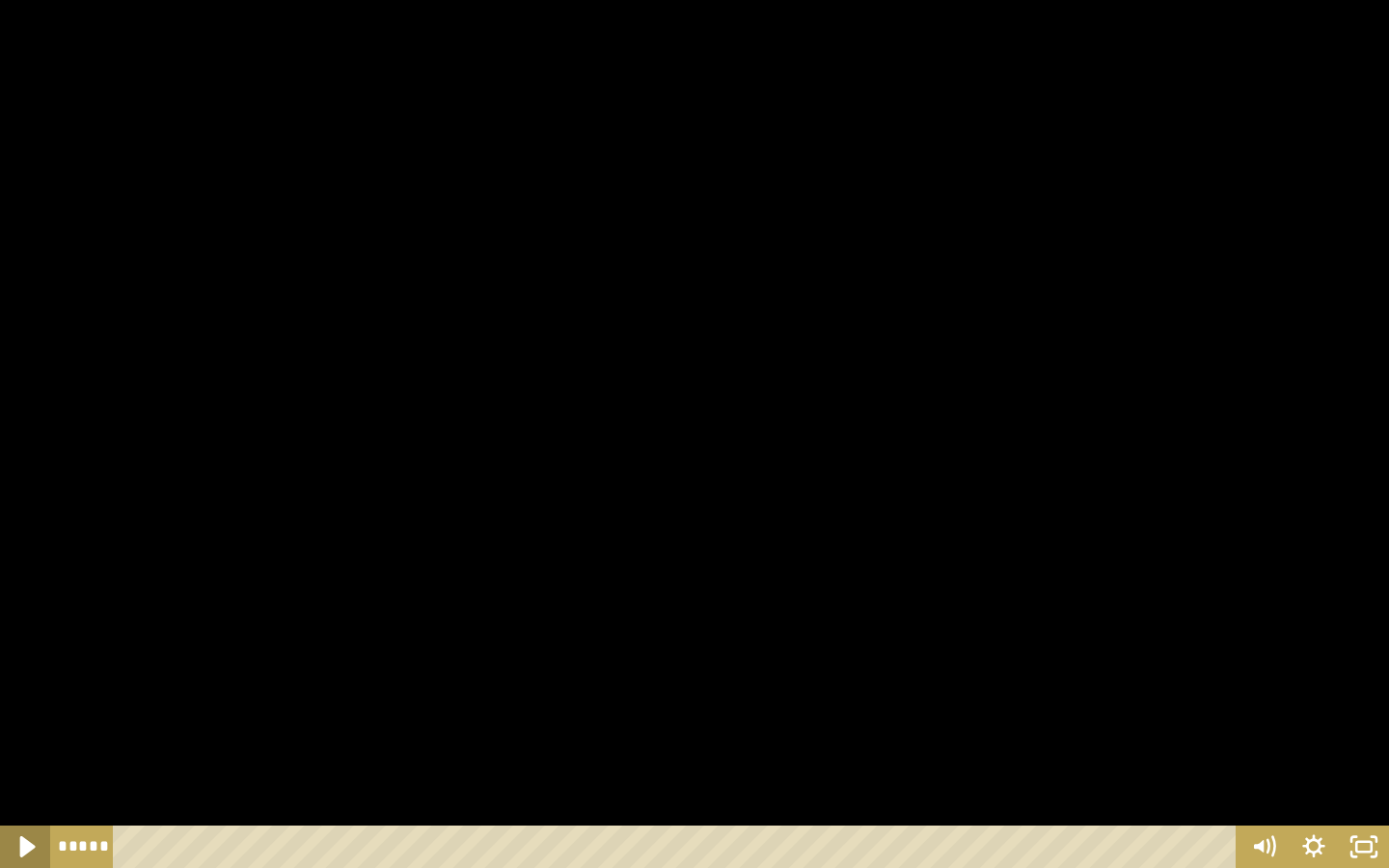 click 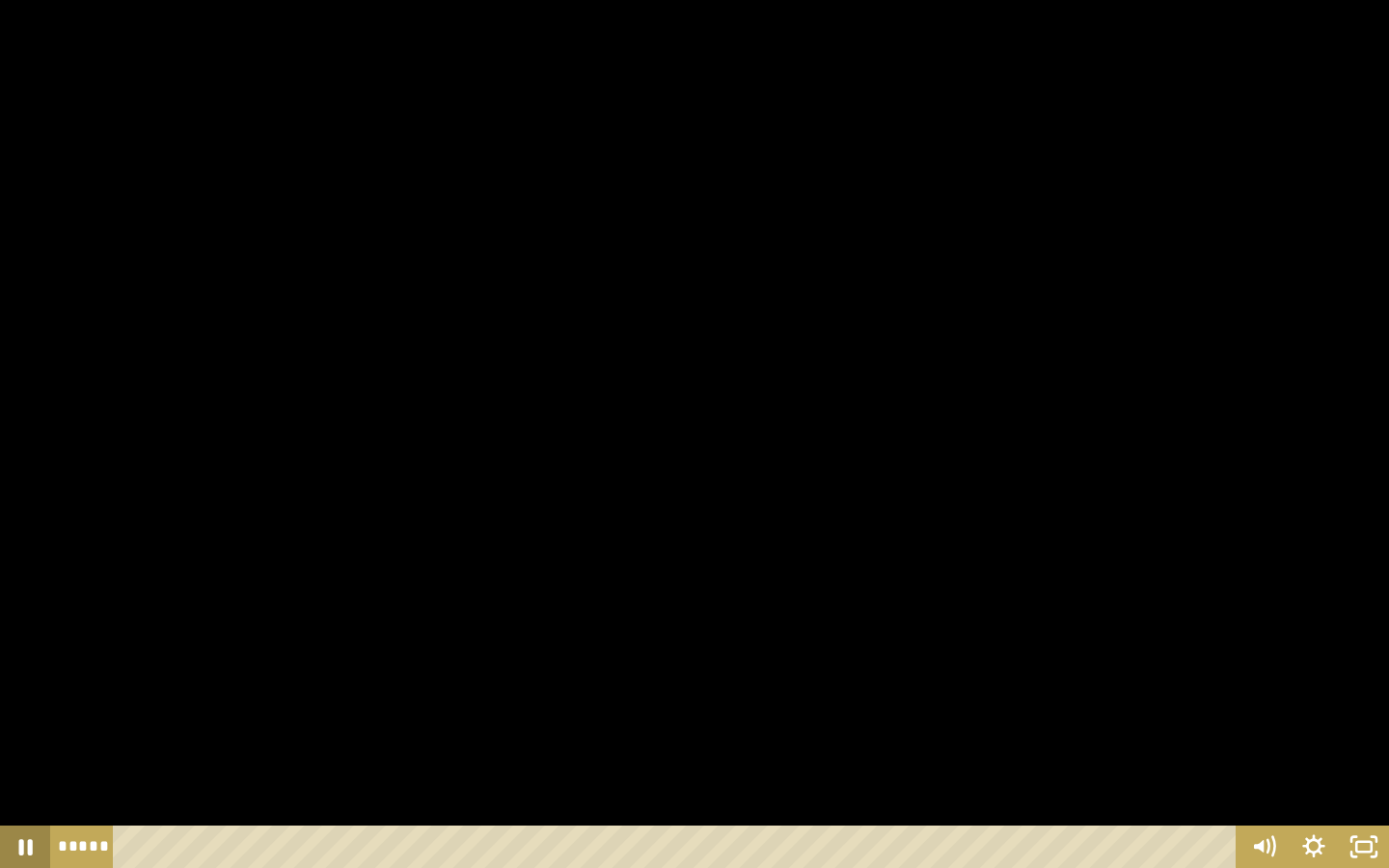 click 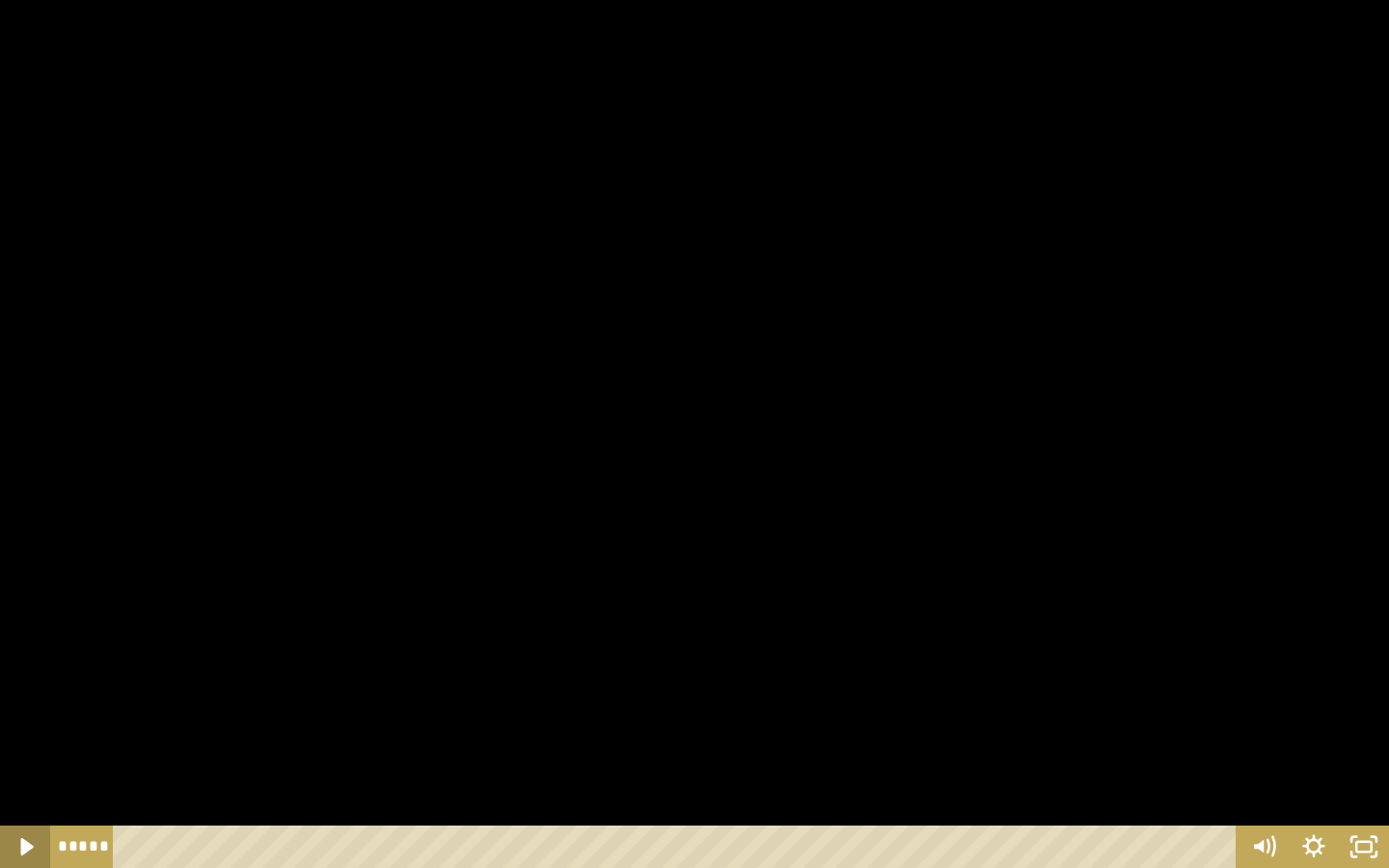 click 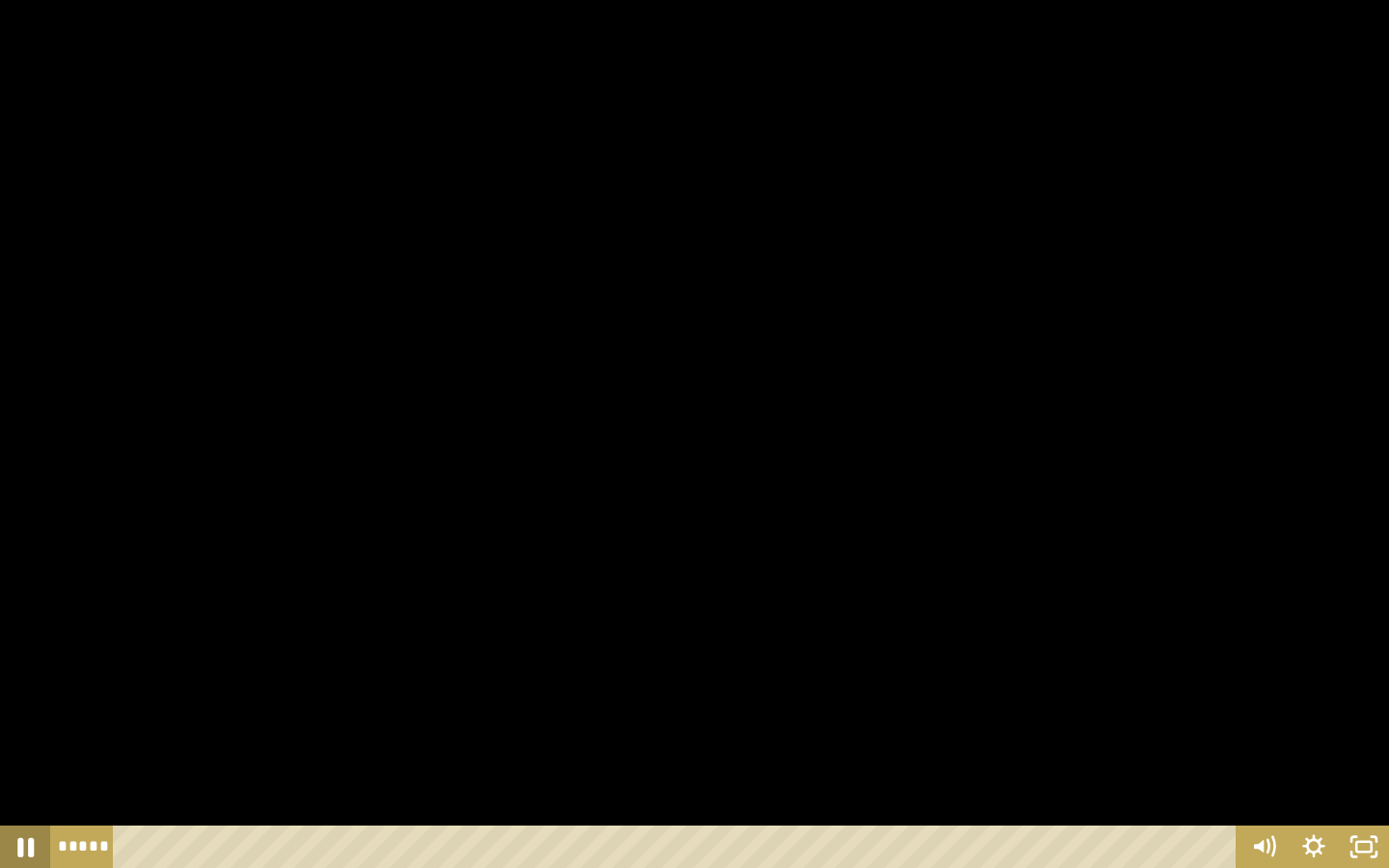 click 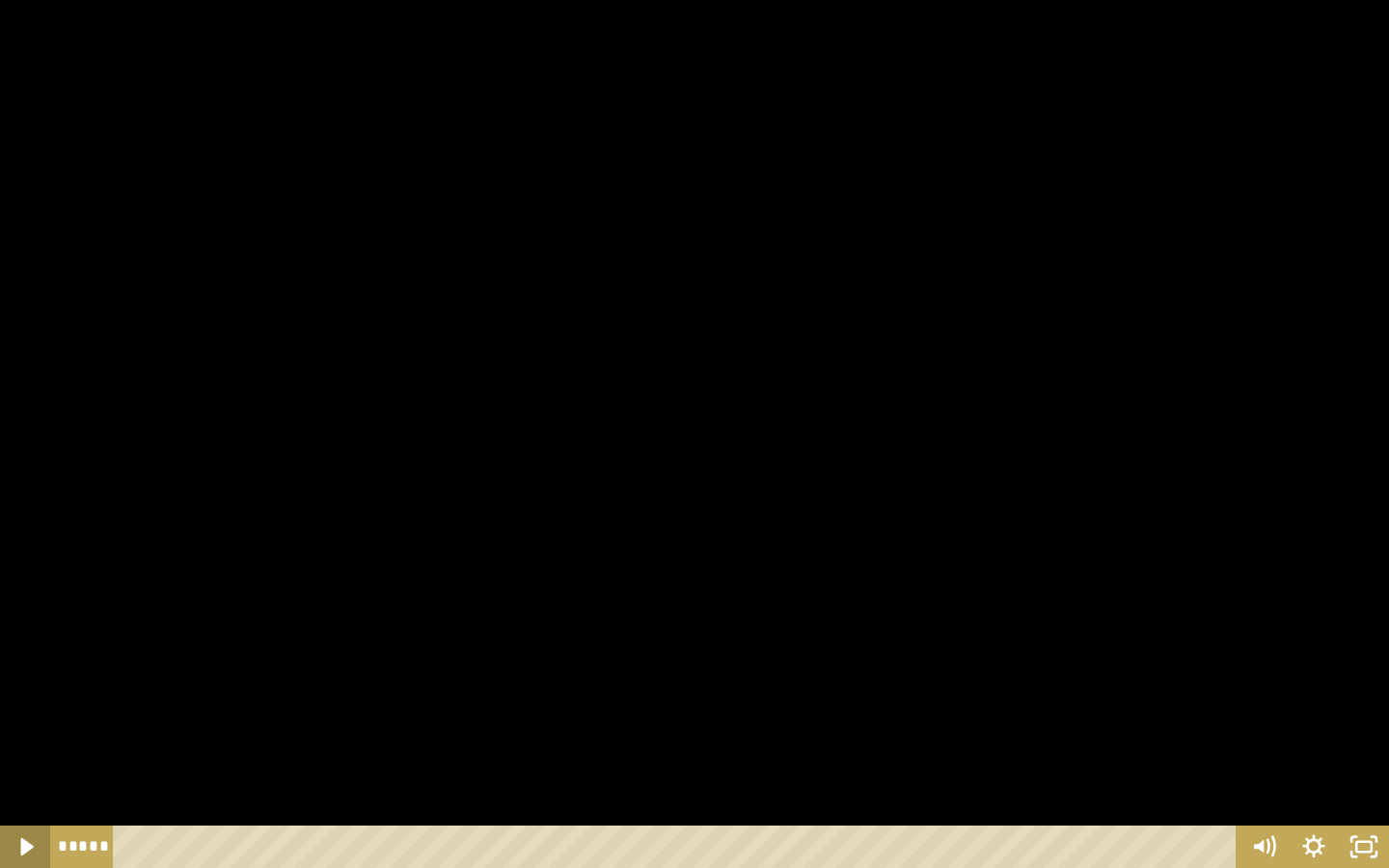 click 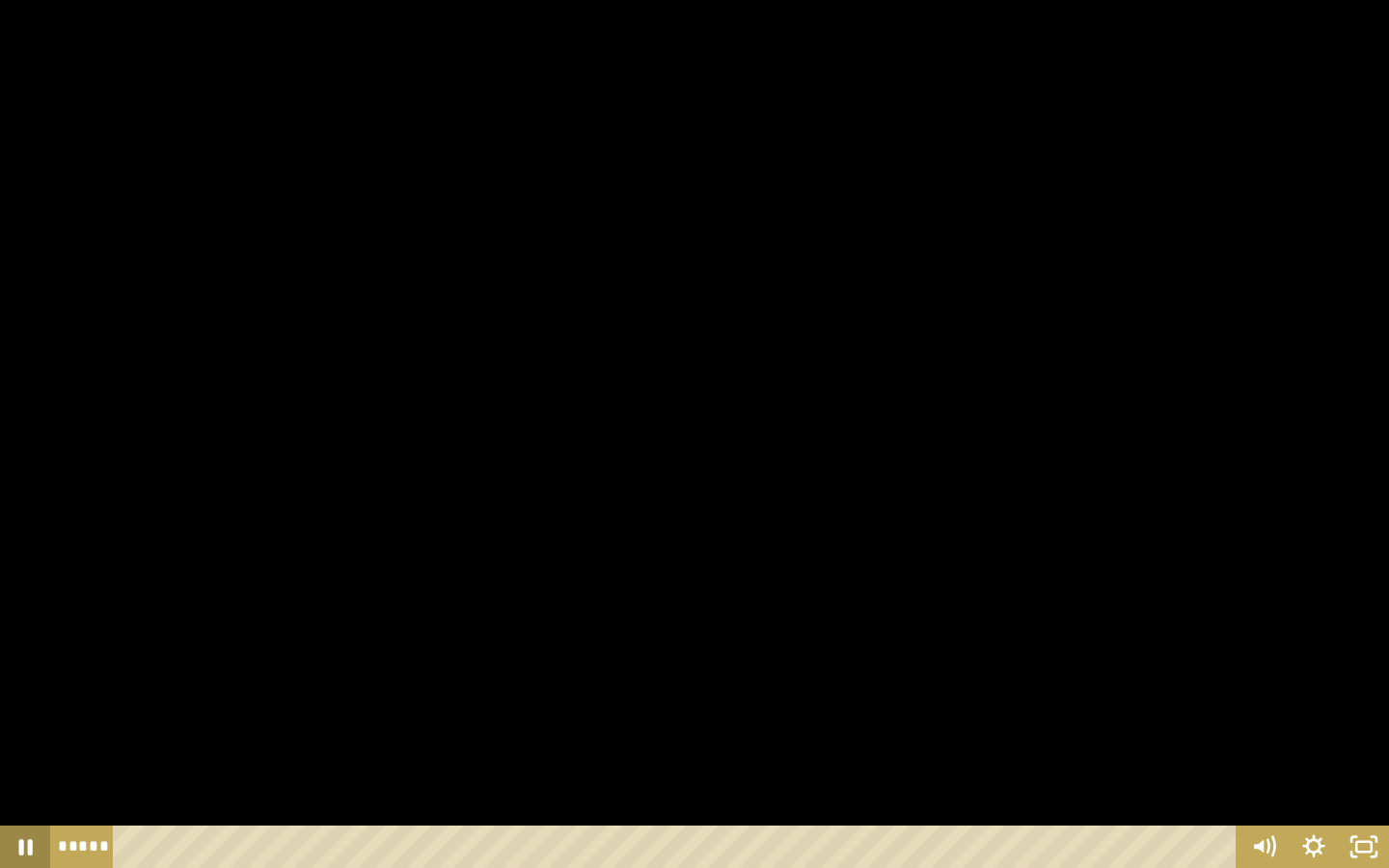 click 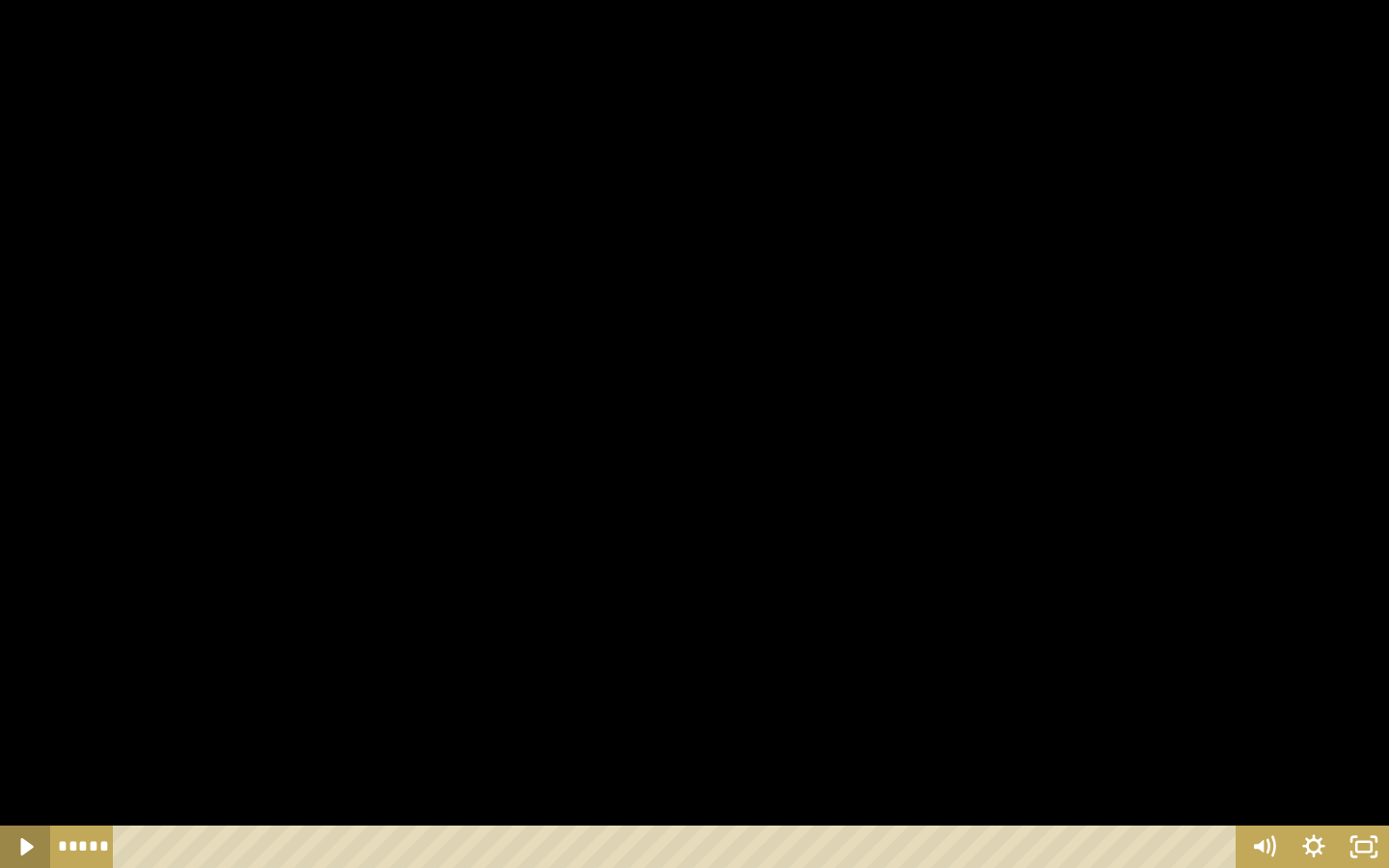 click 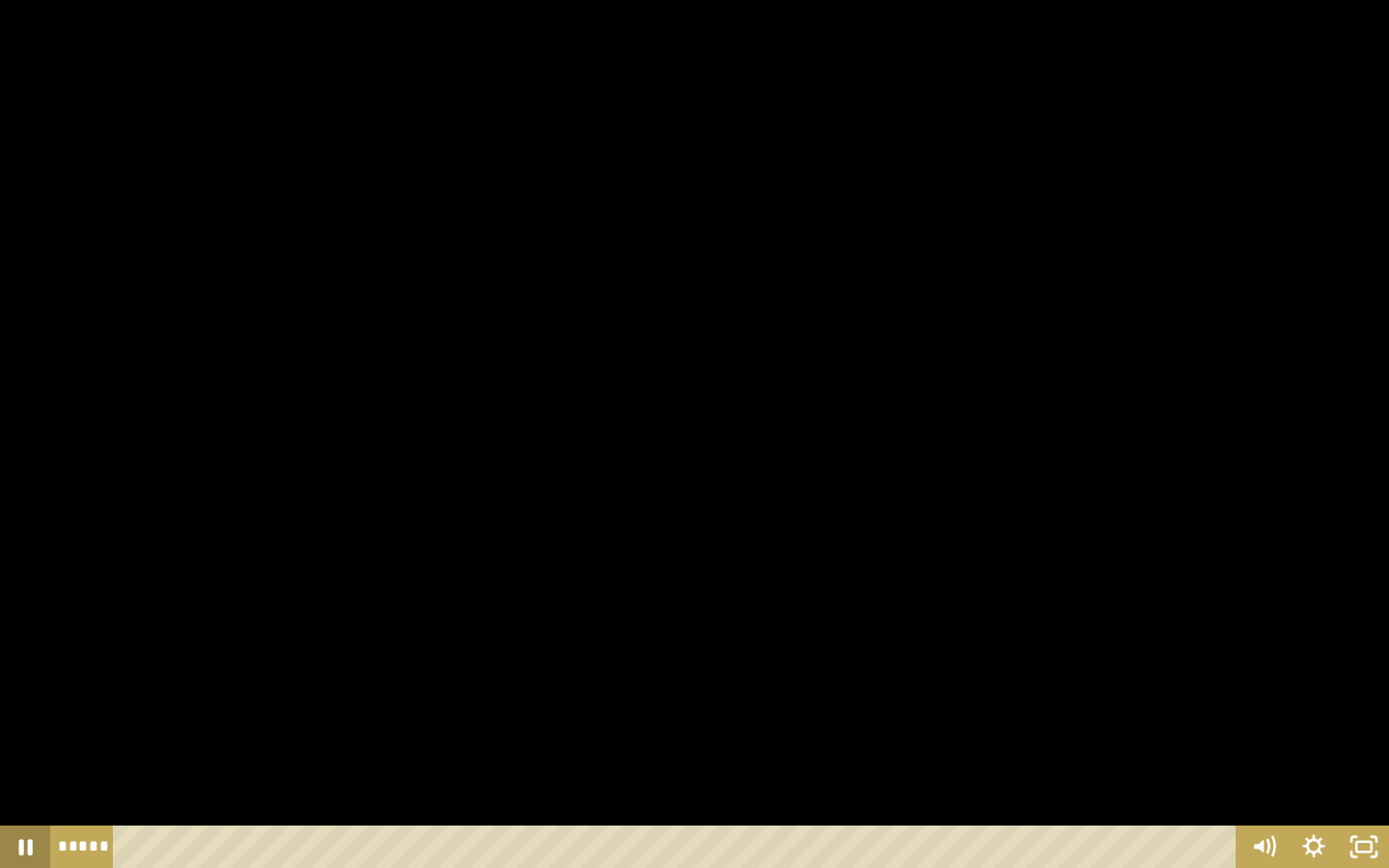 click 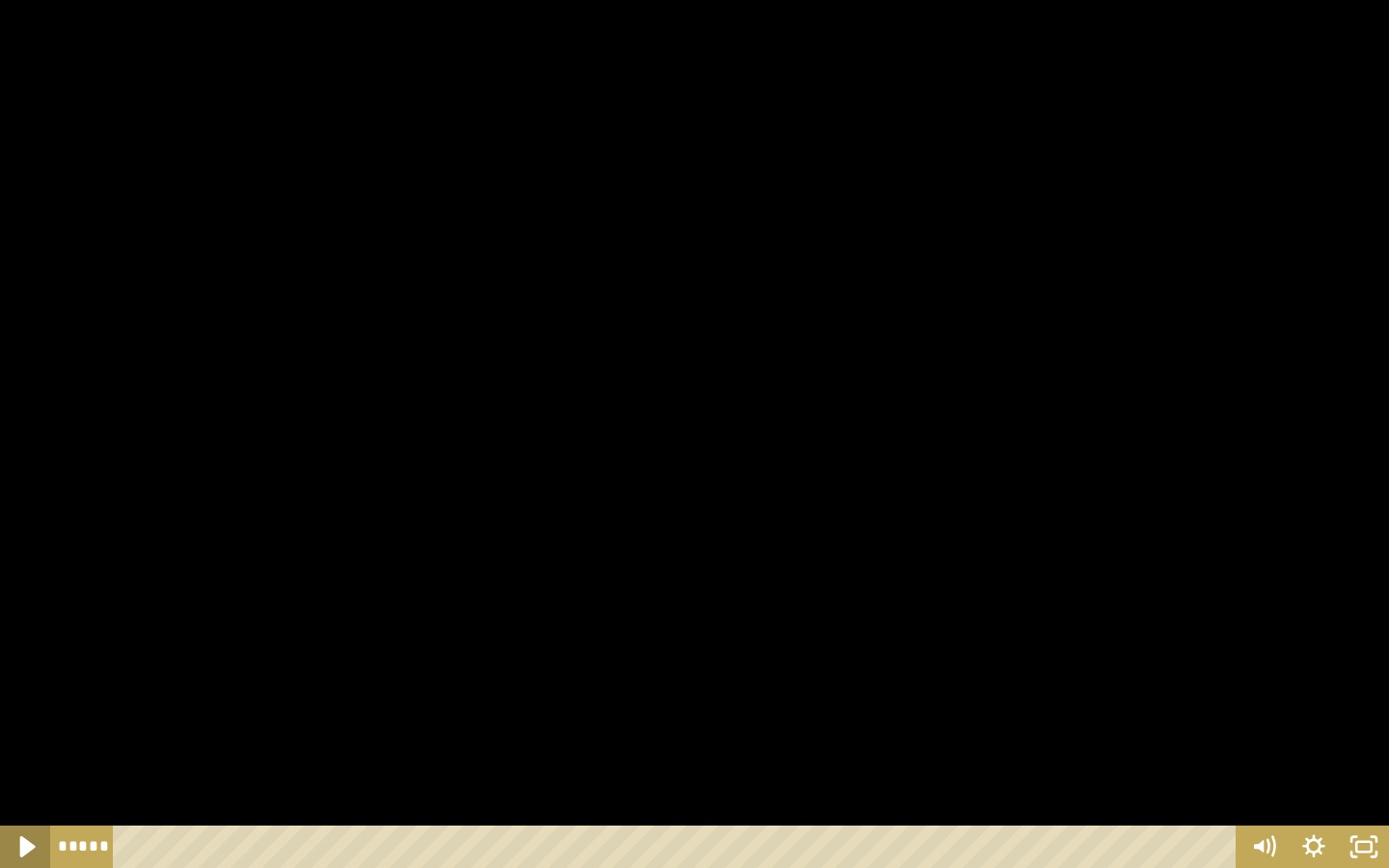 click 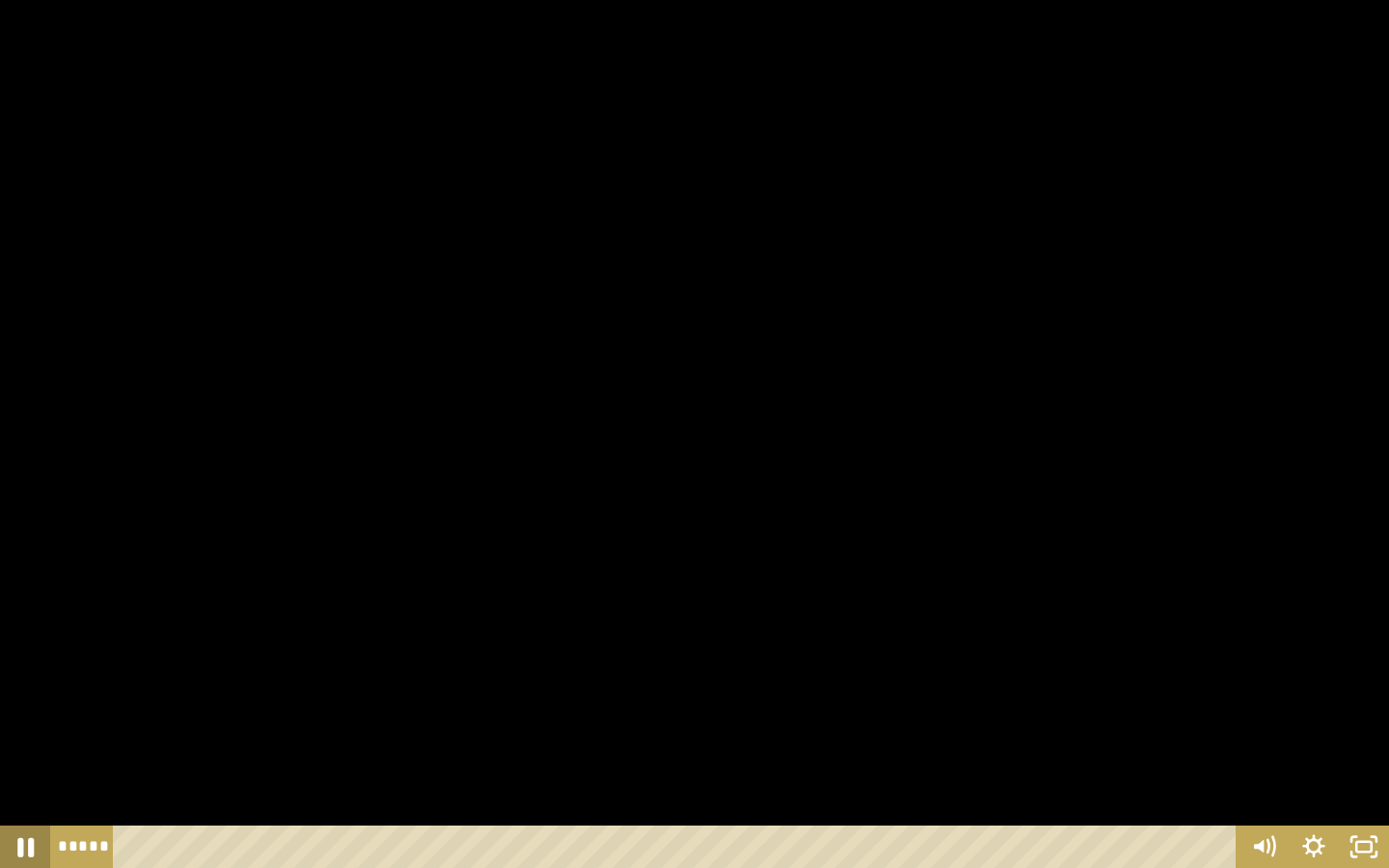 click 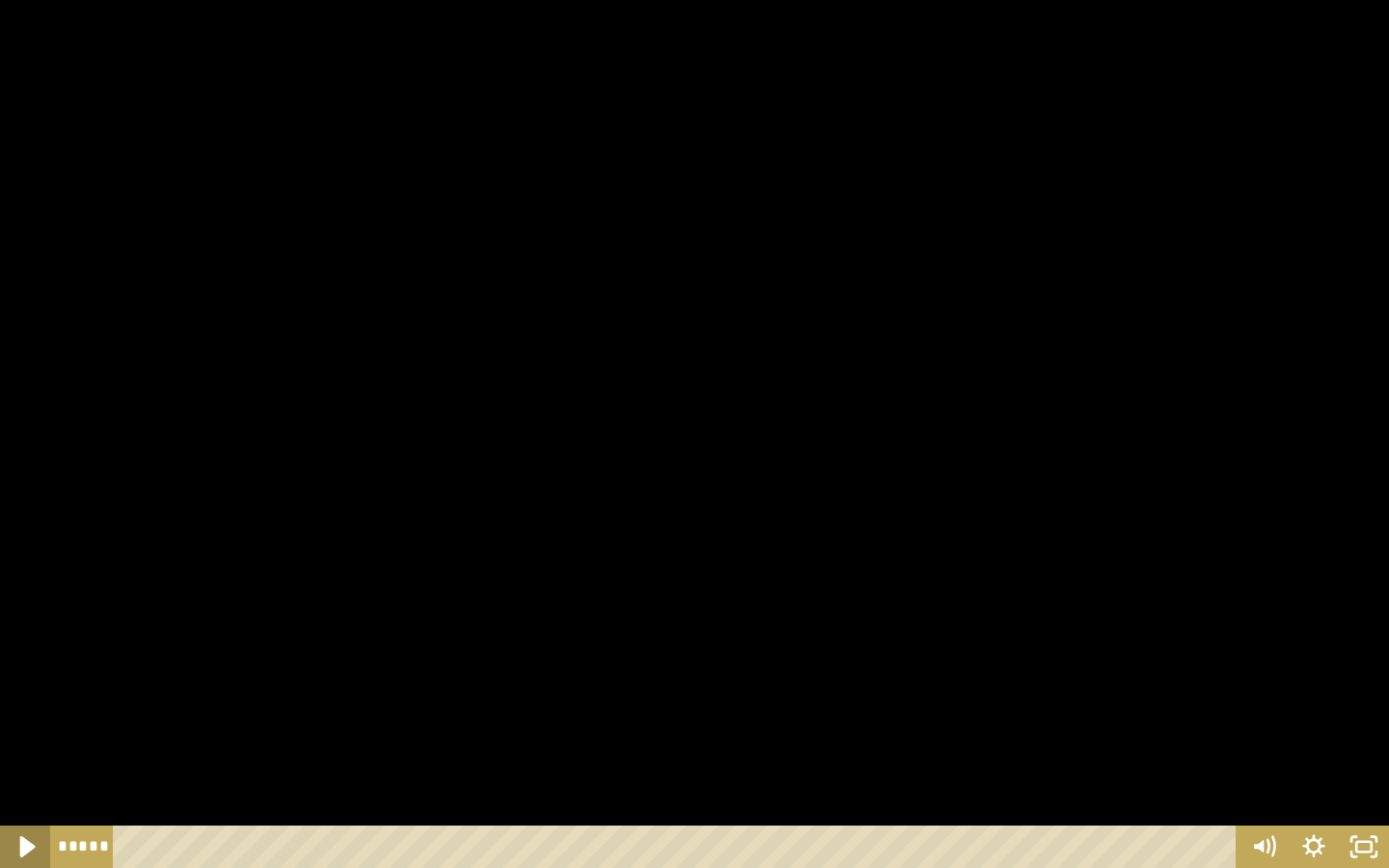click 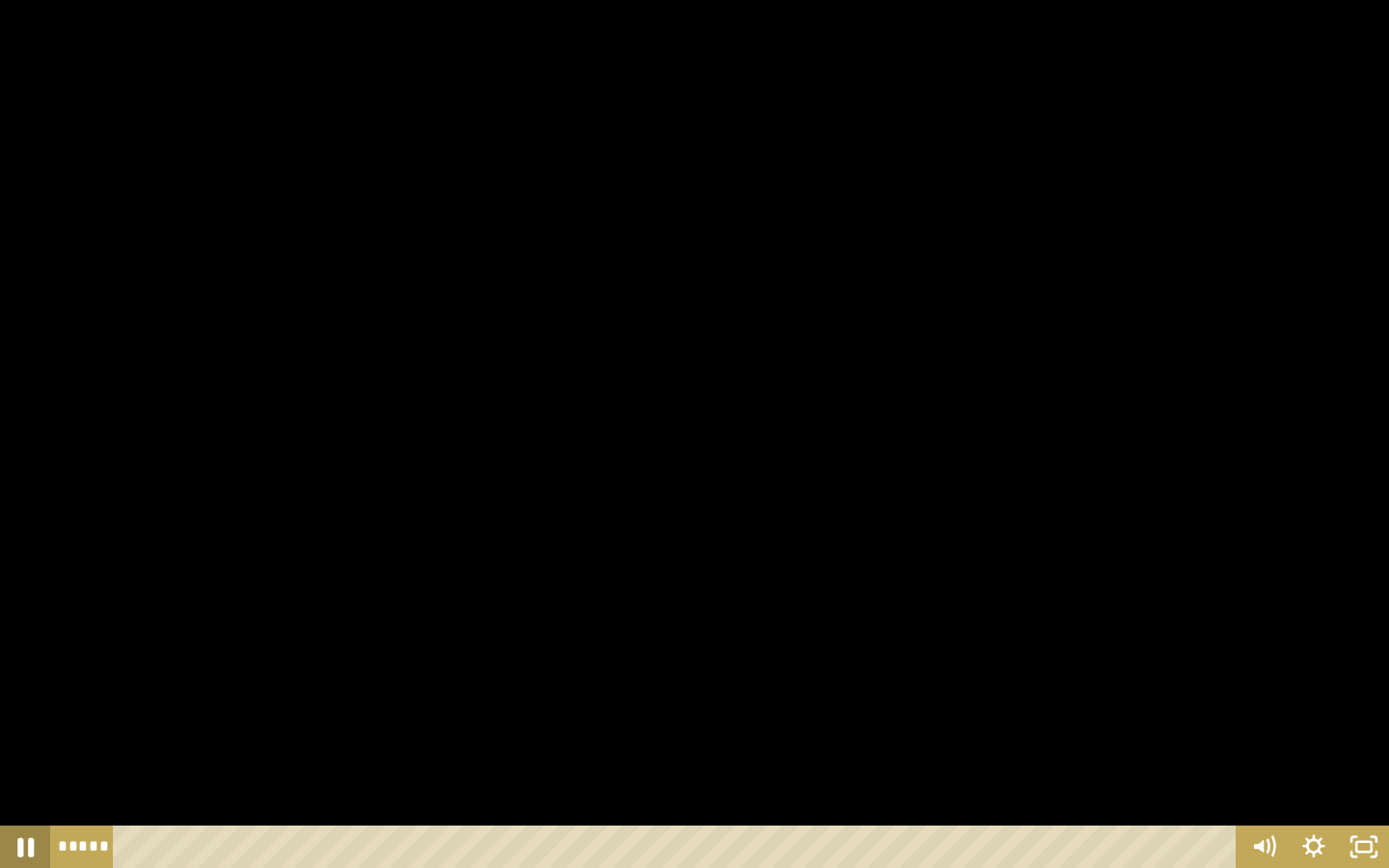 click 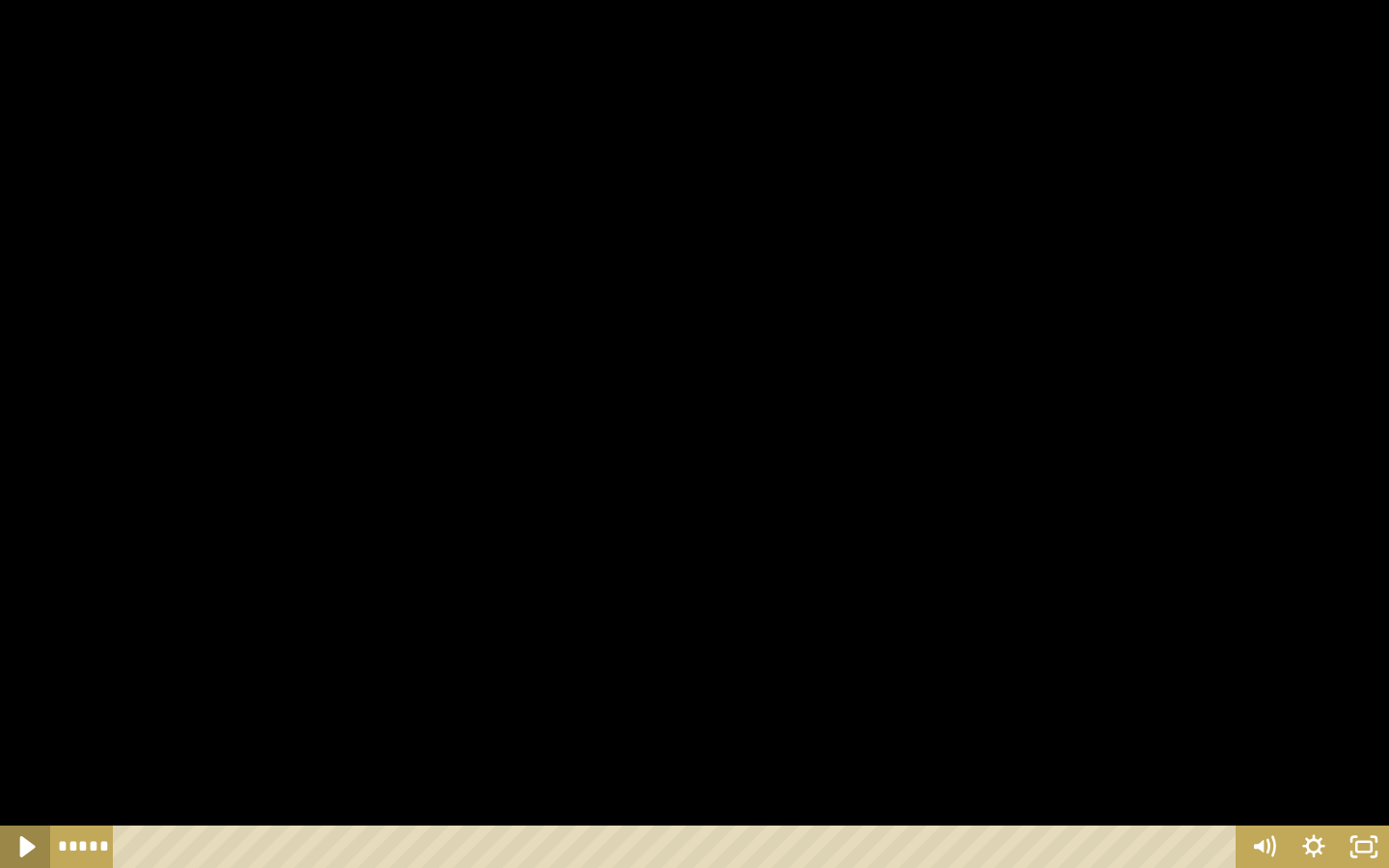 click 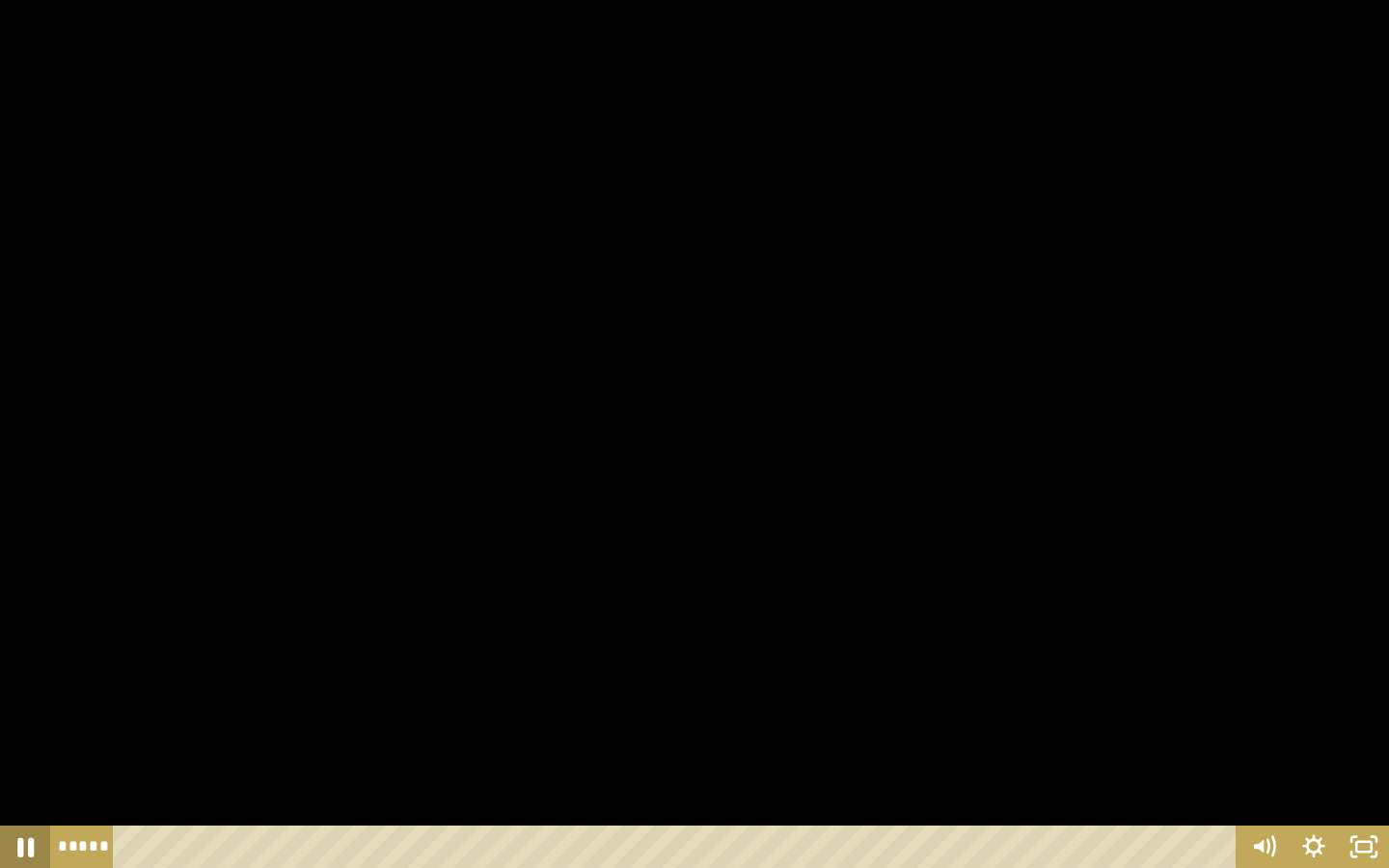 click 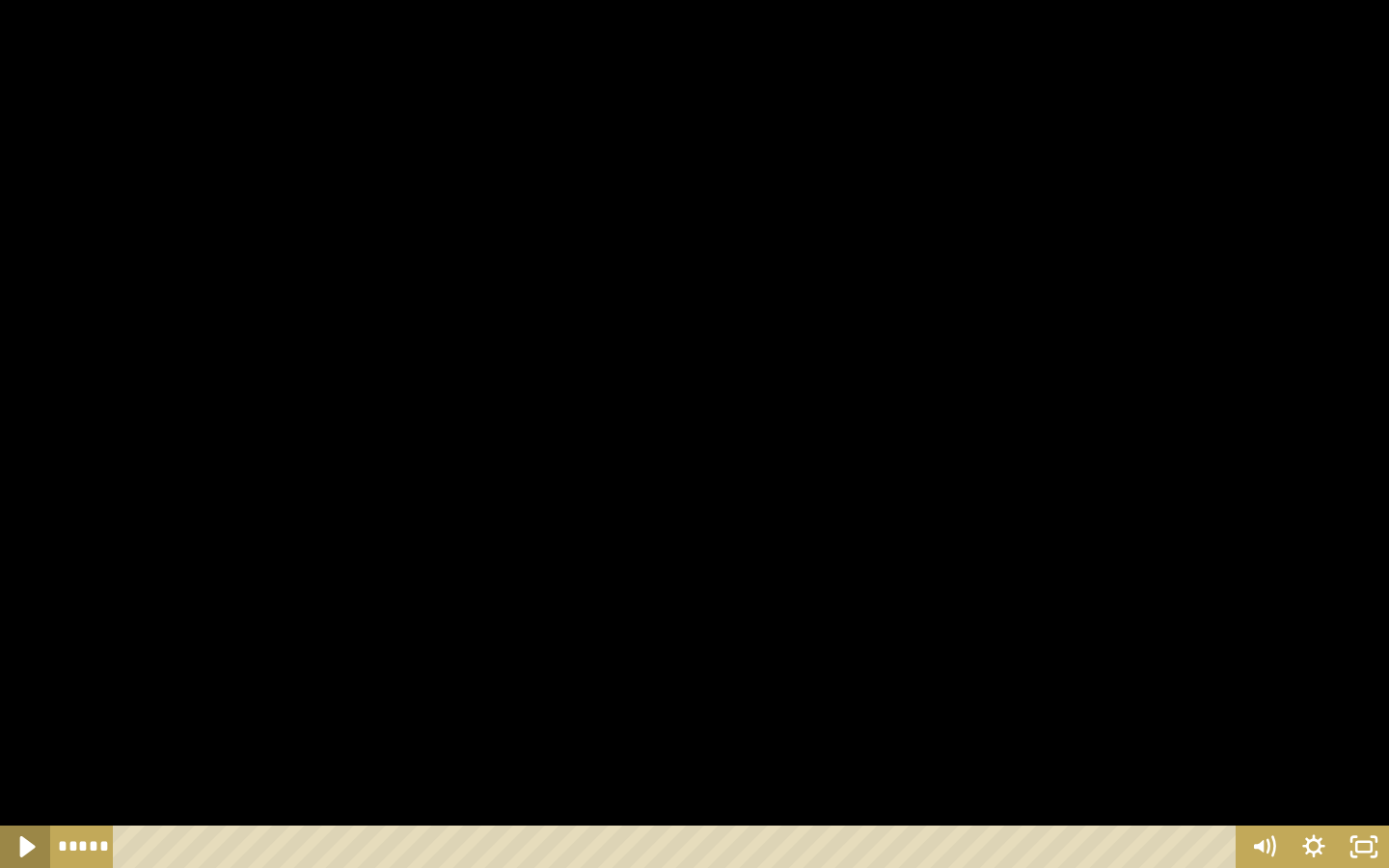 click 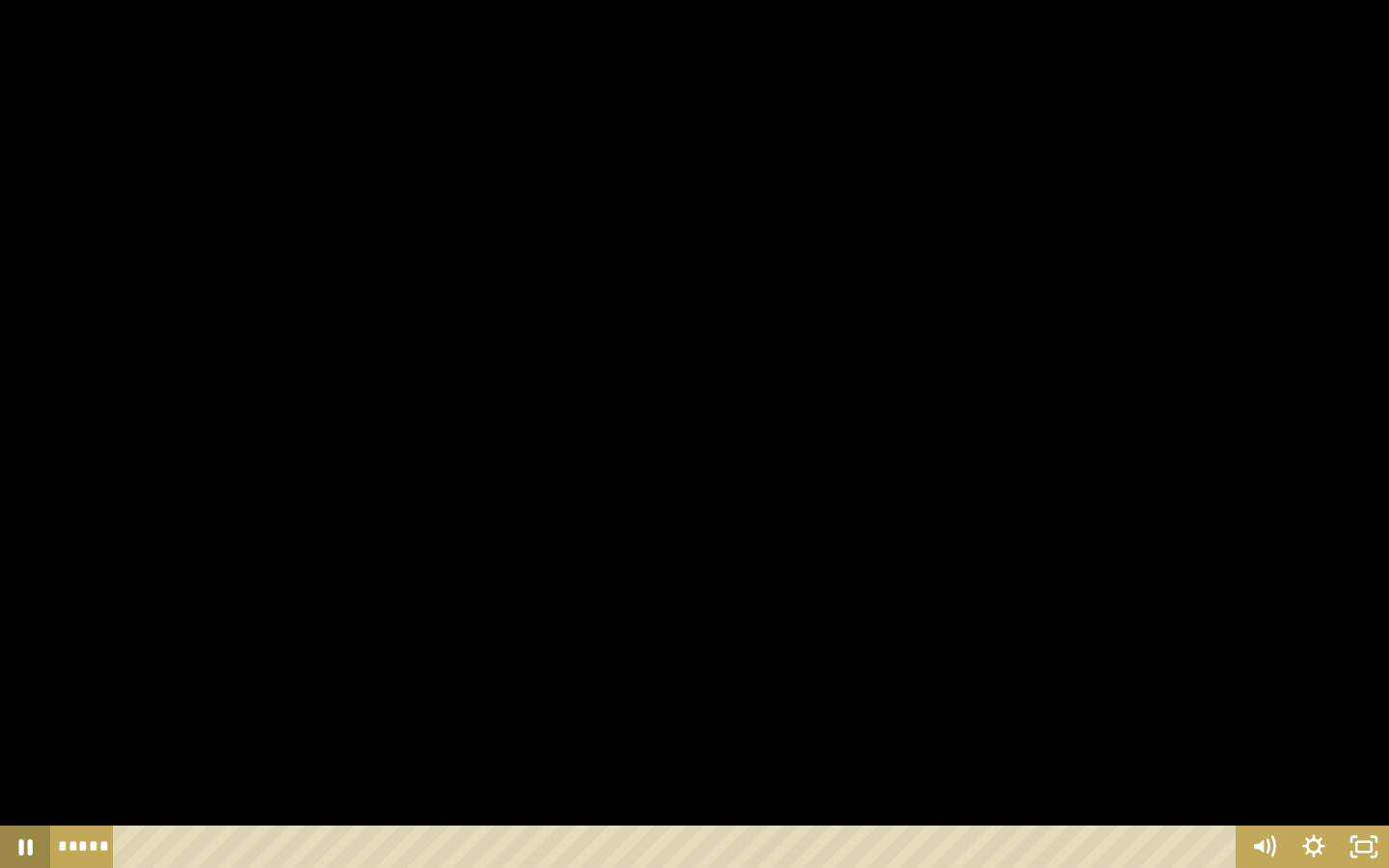 click 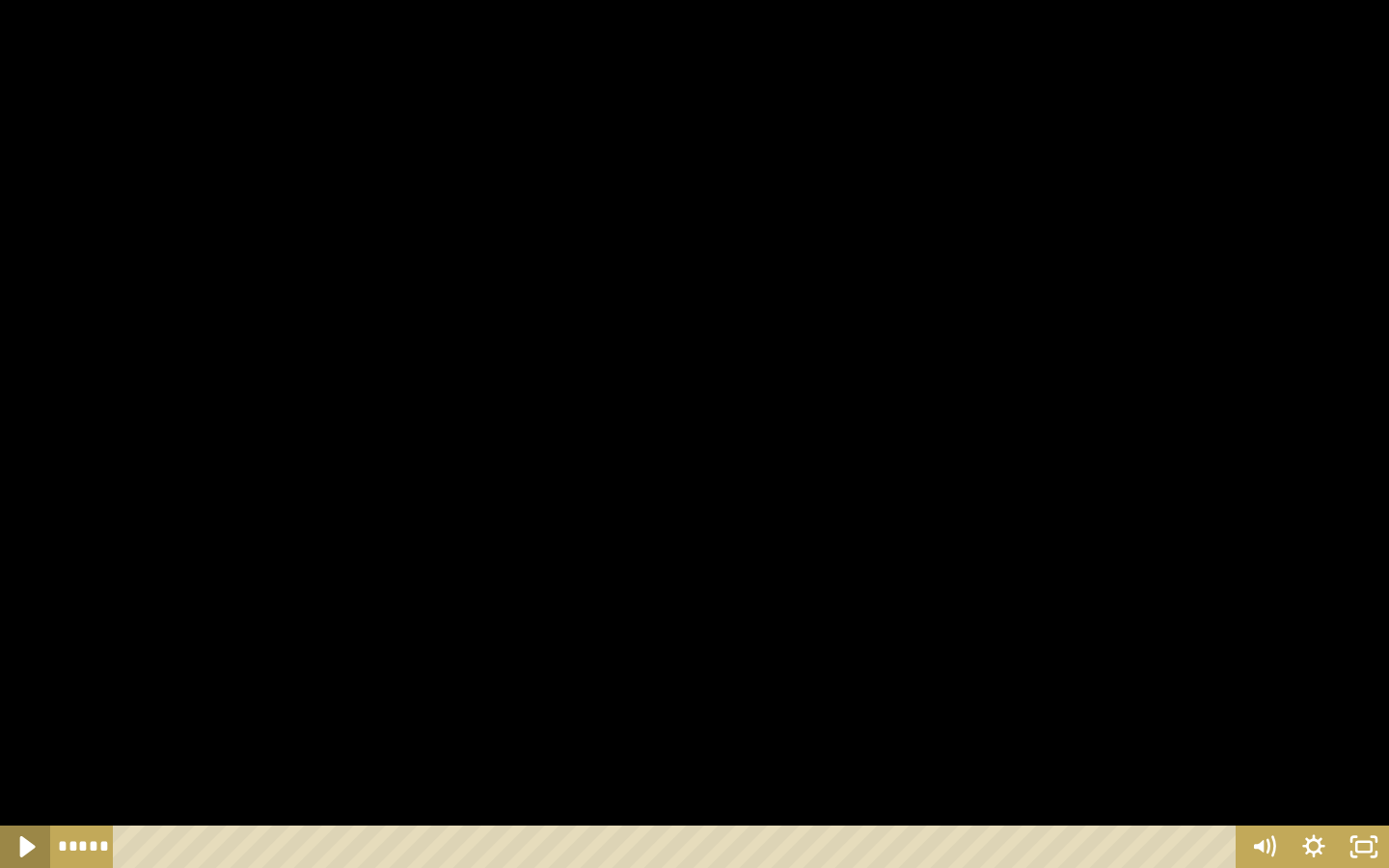 click 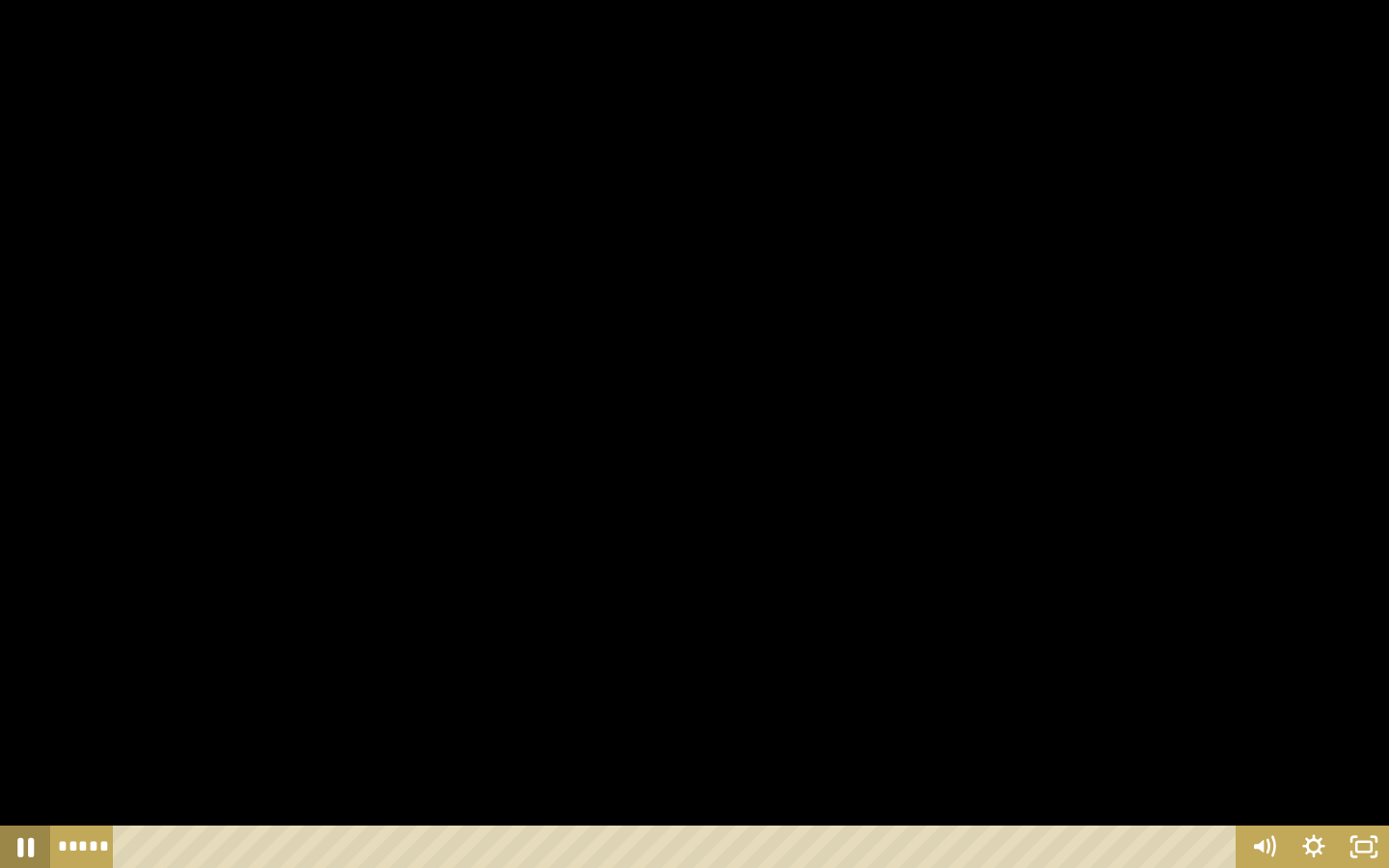 click 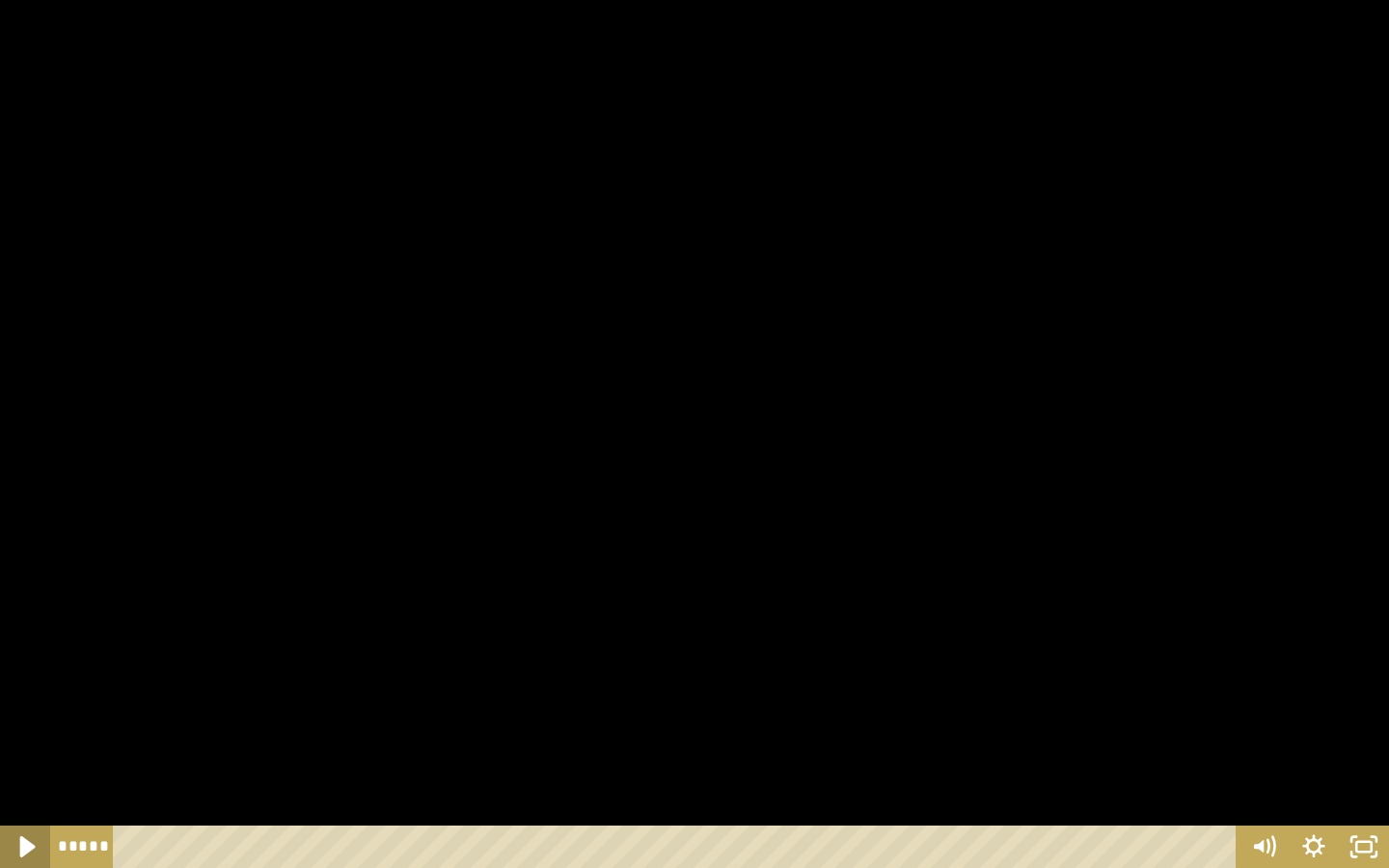 click 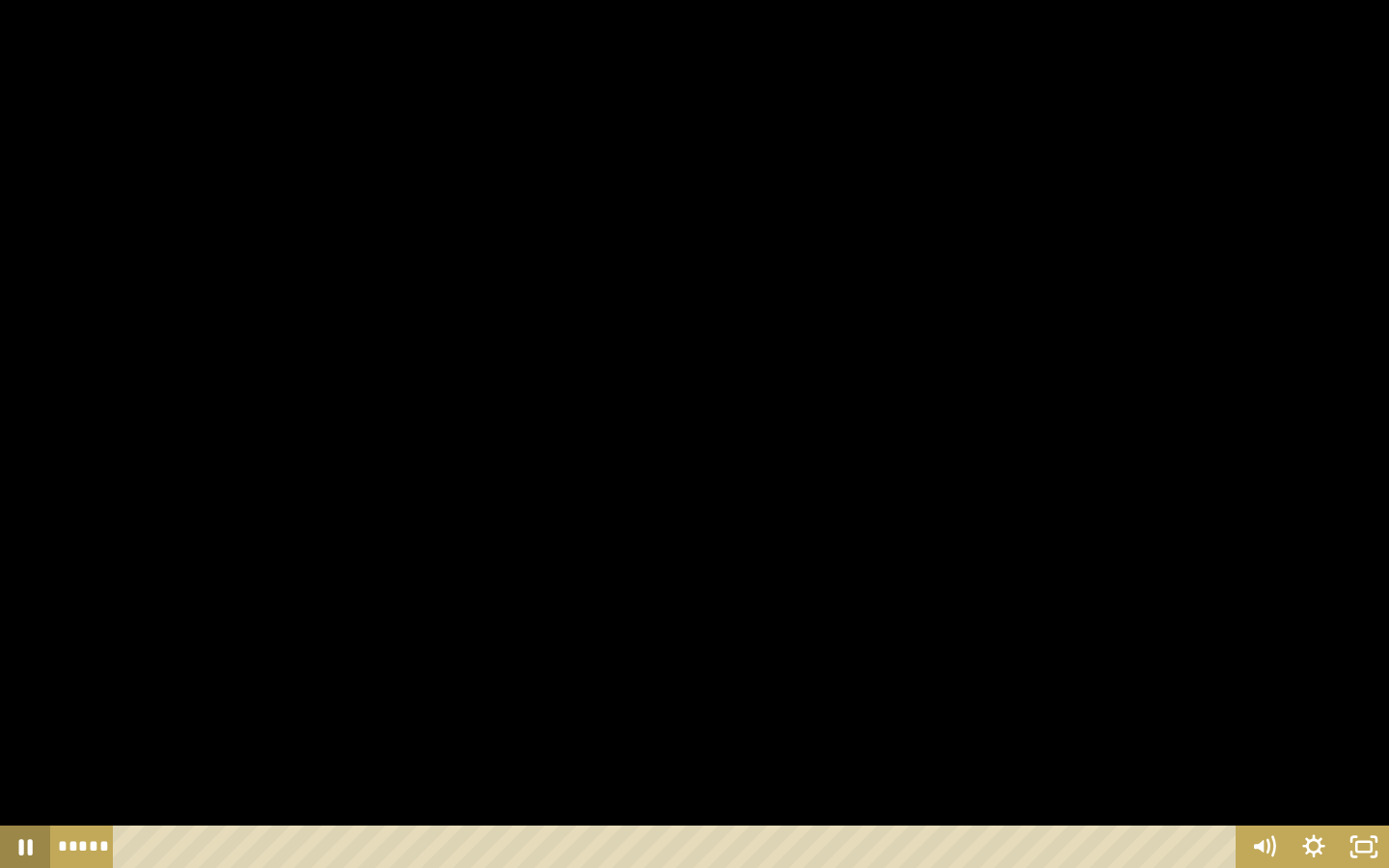 click 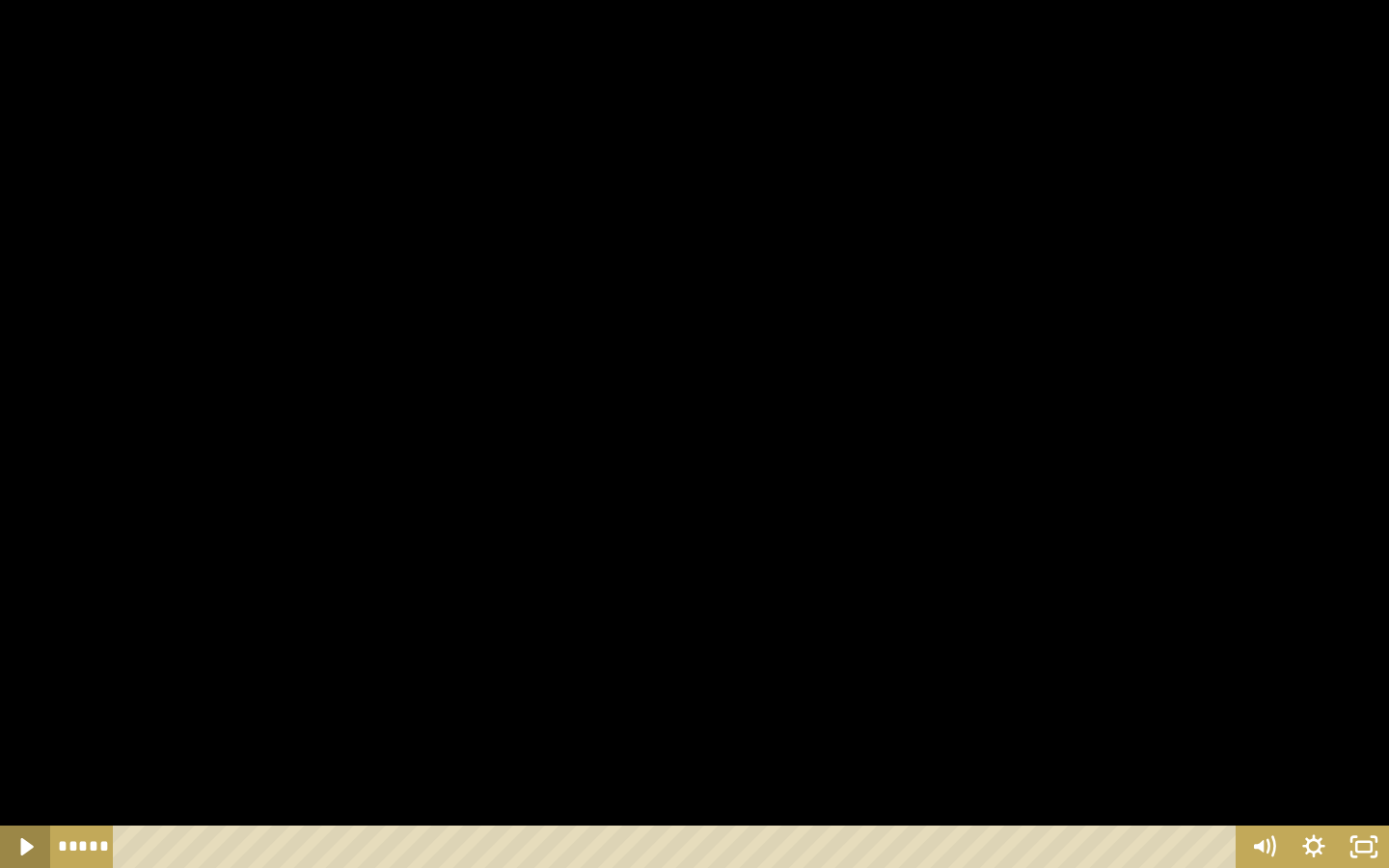 click 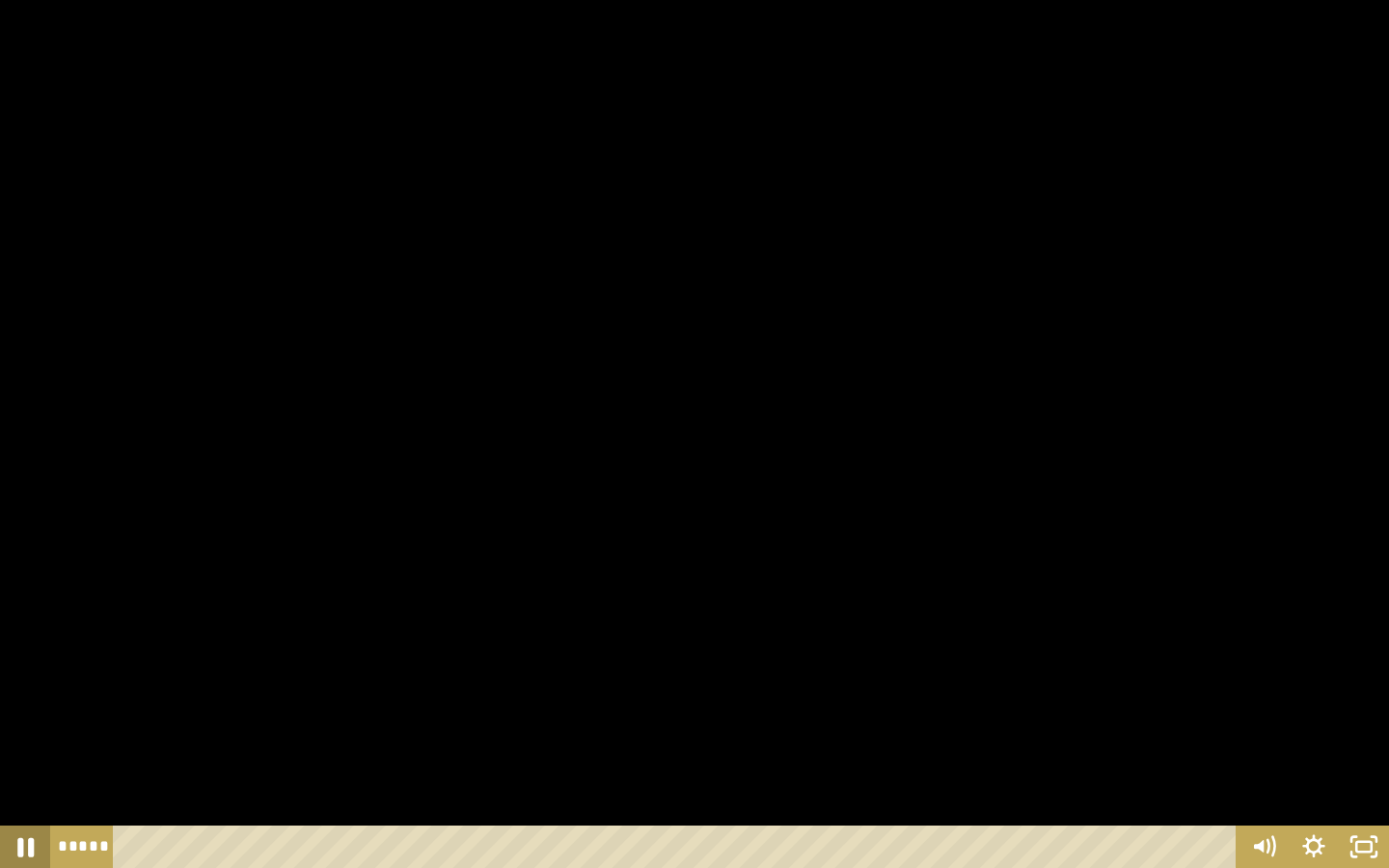click 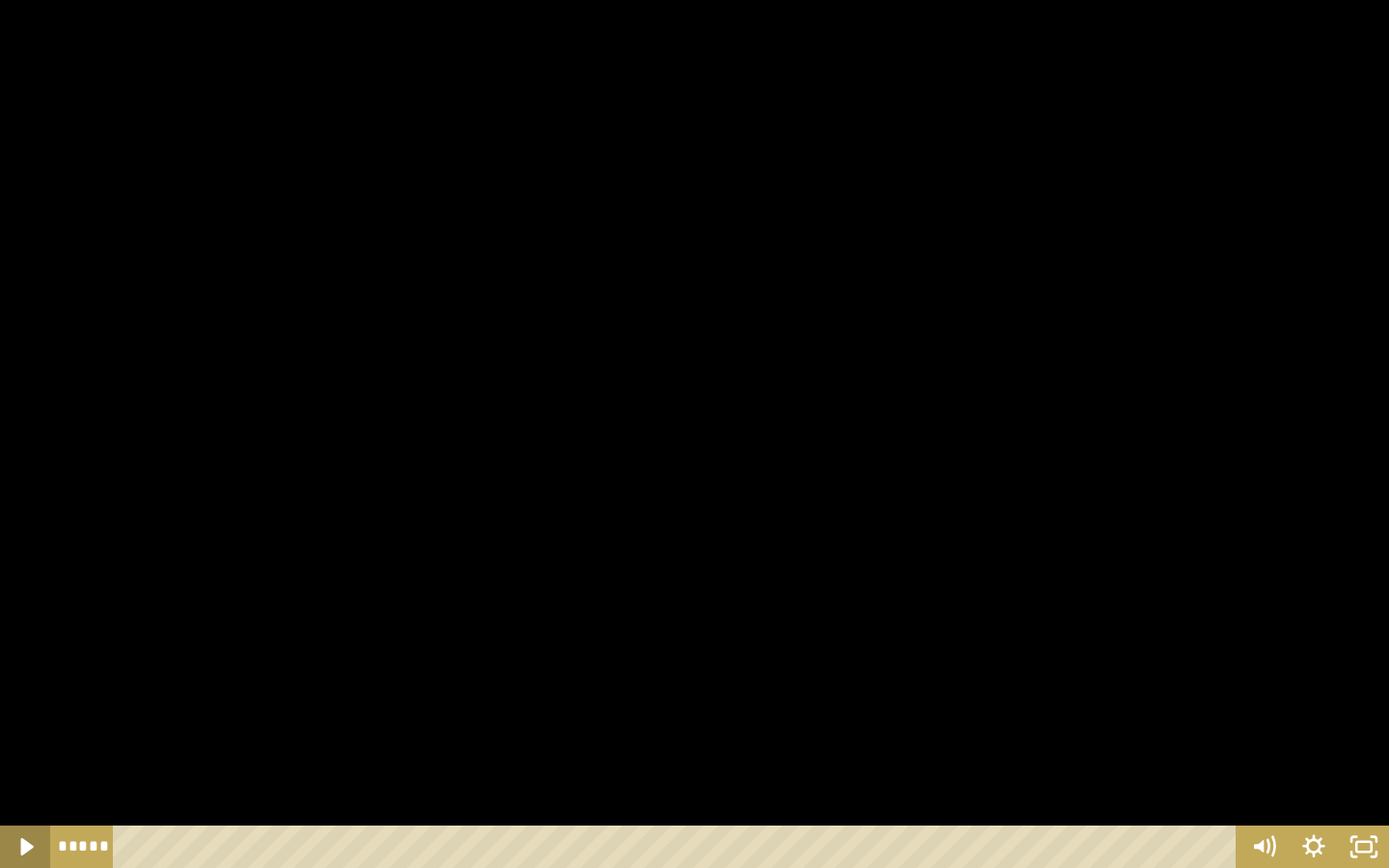 click 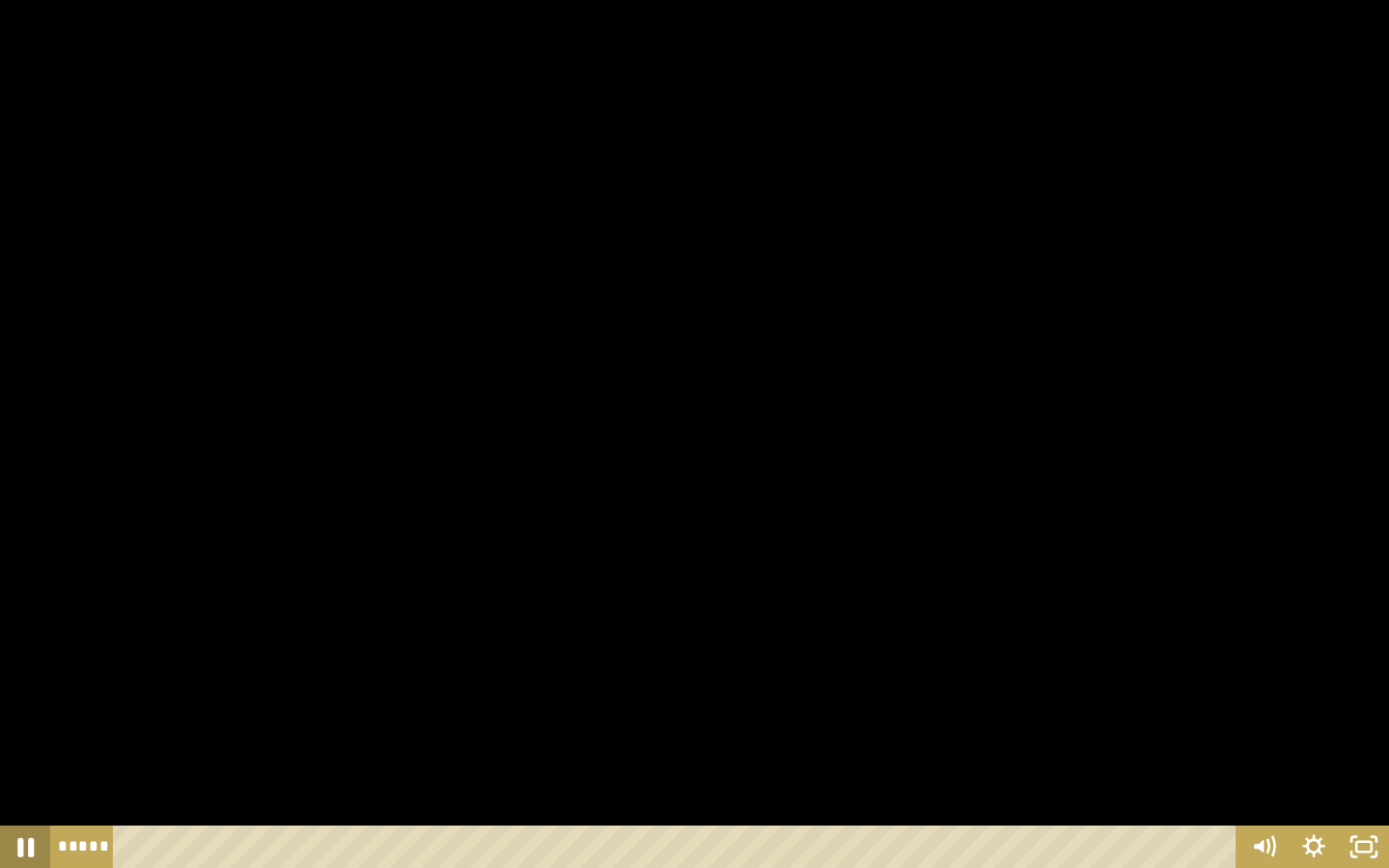 click 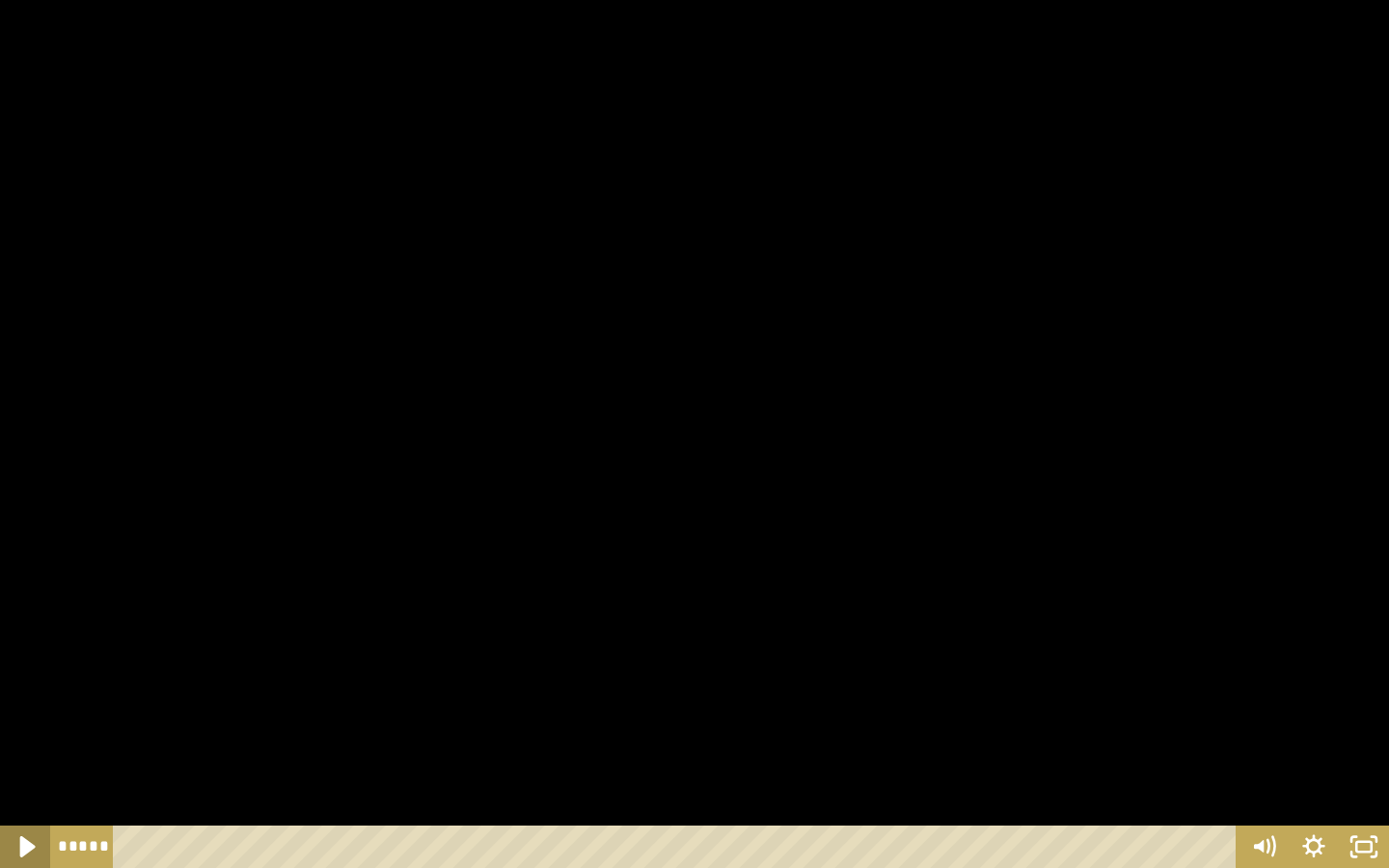 click 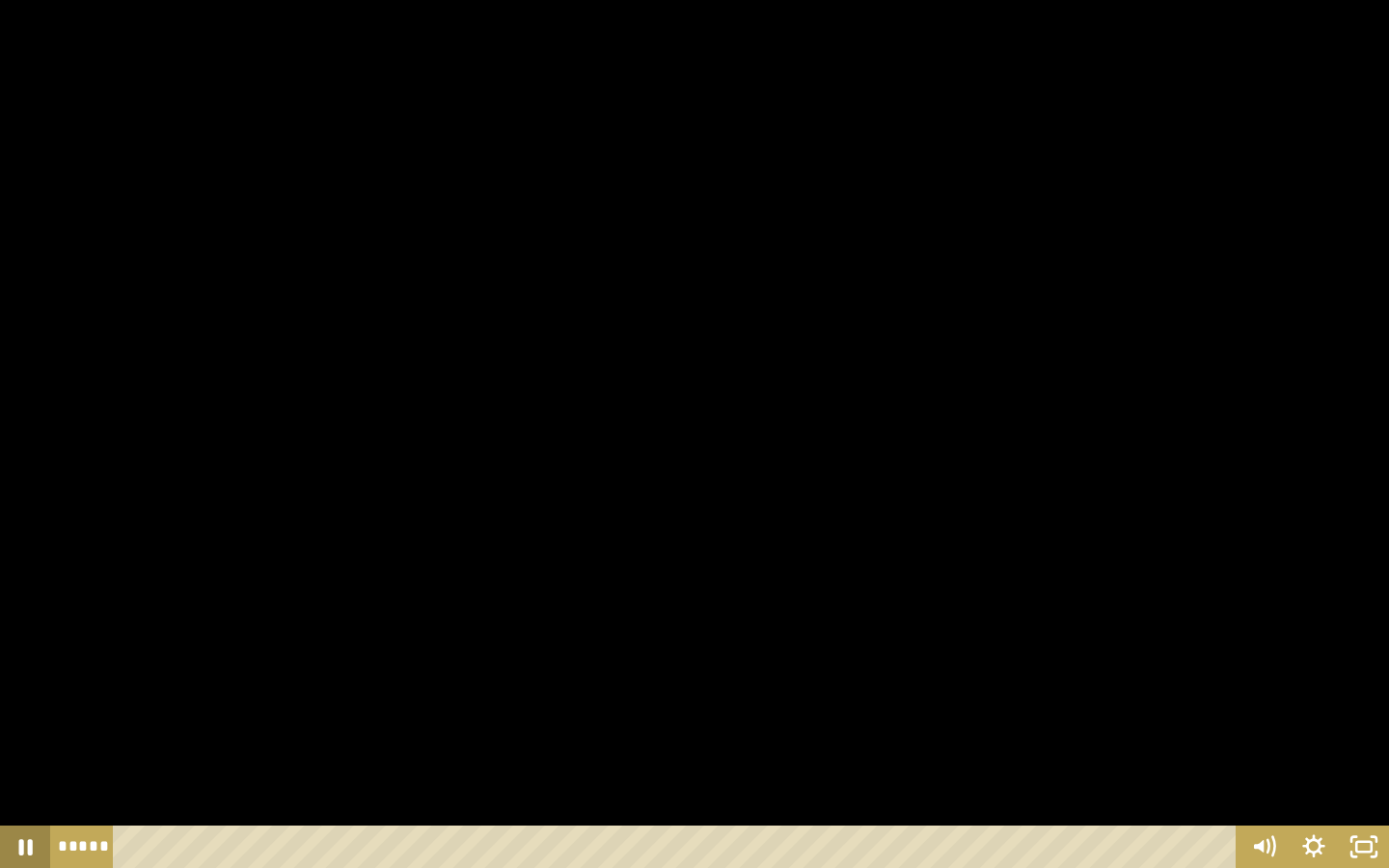 click 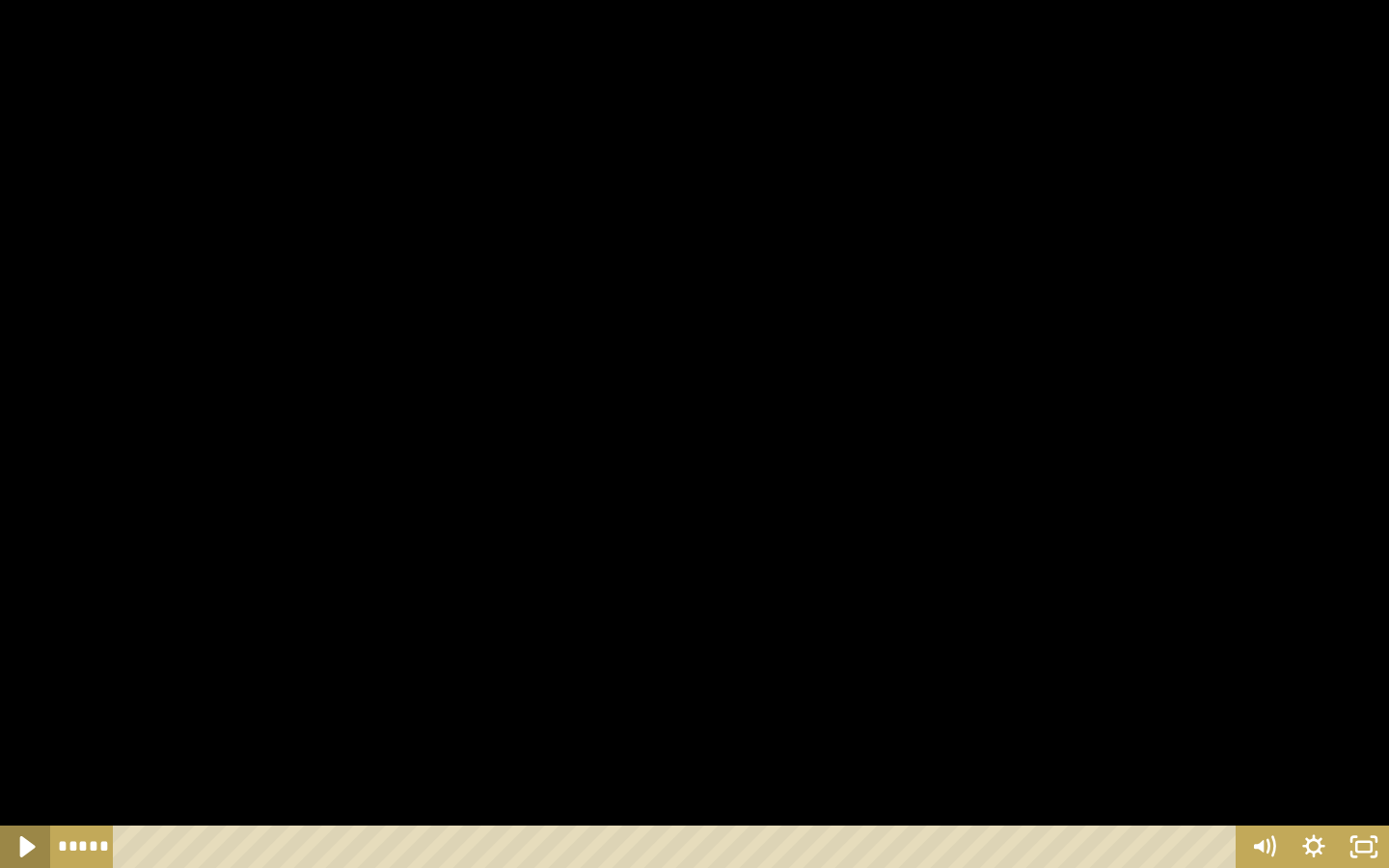 click 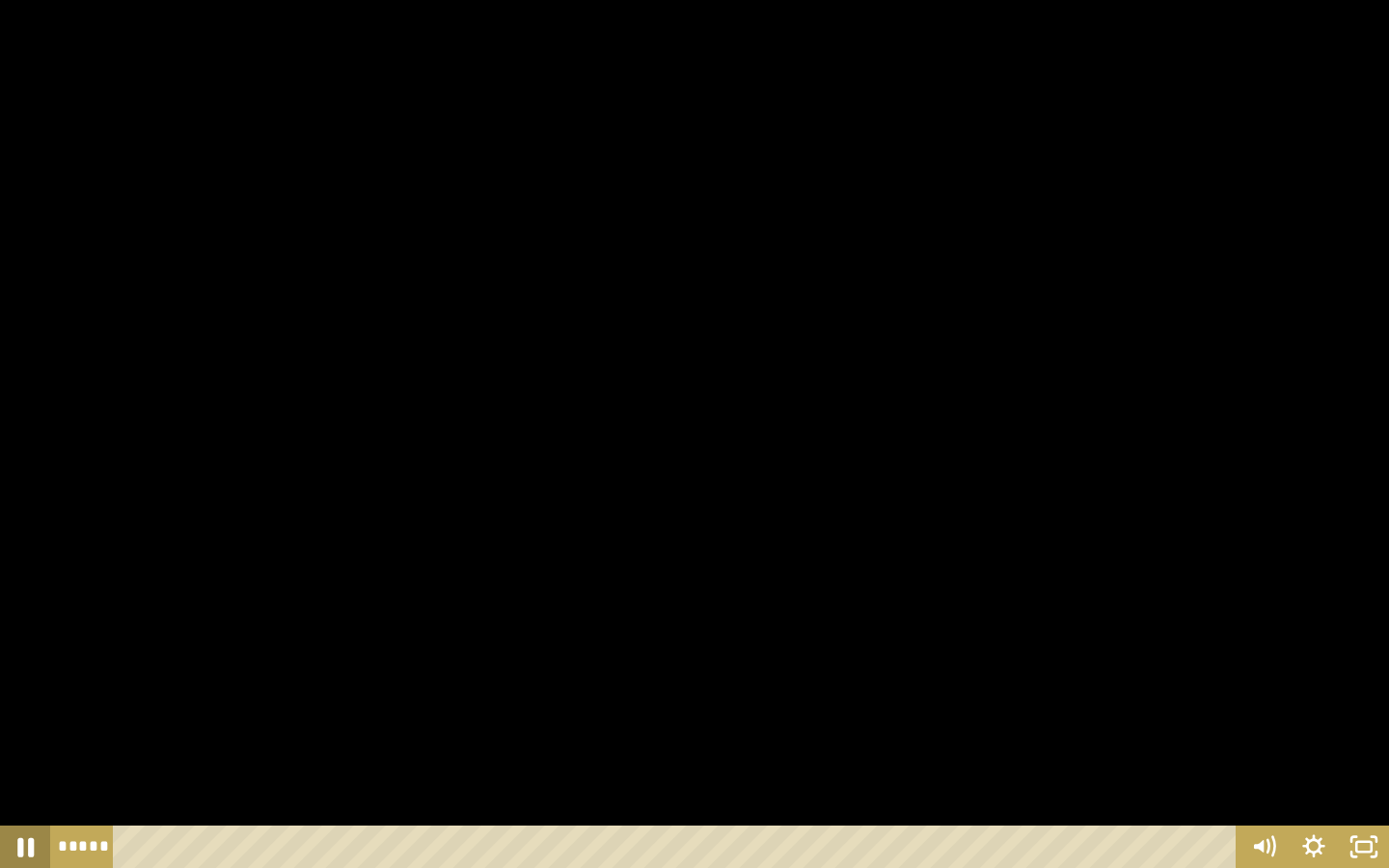 click 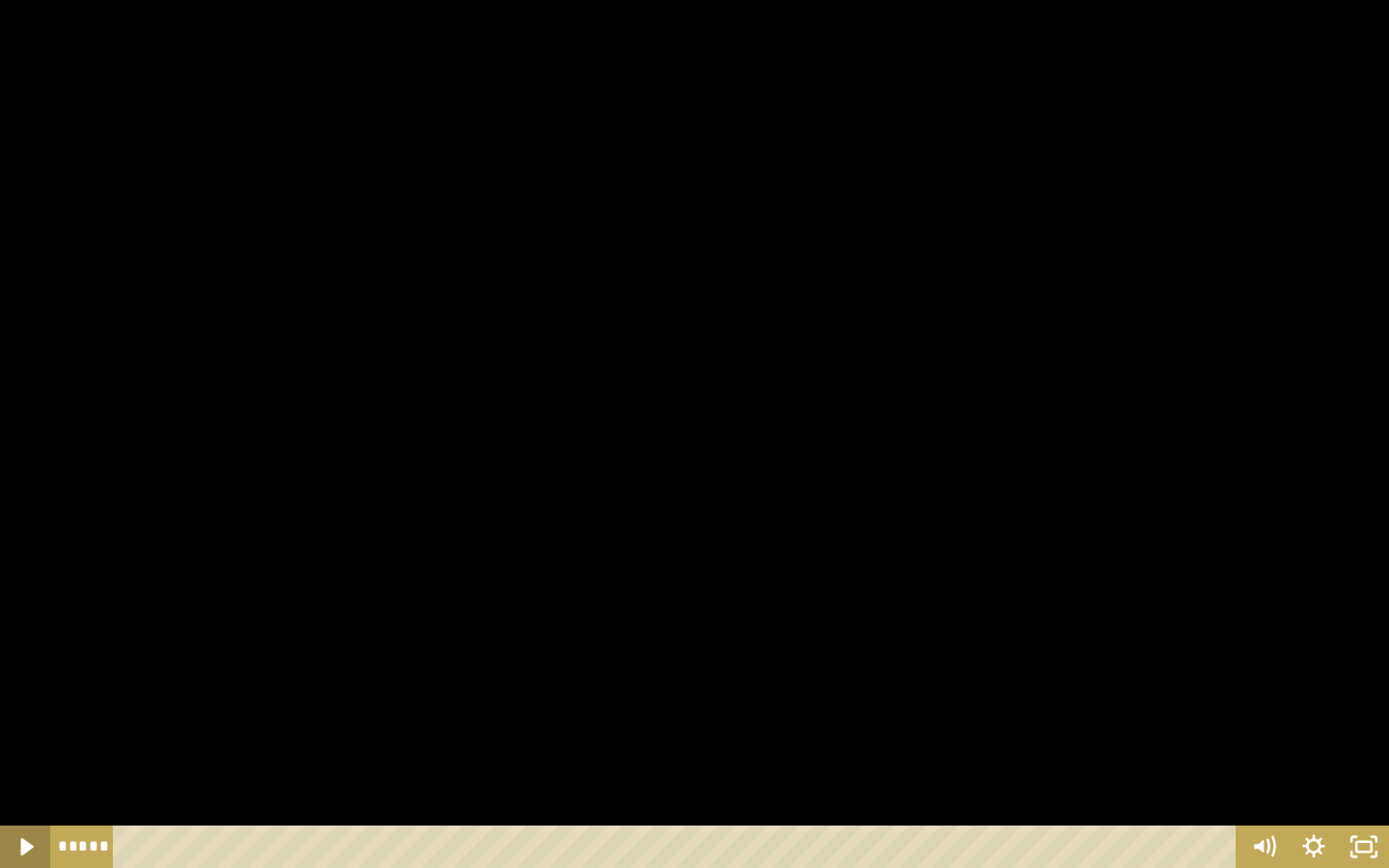 click 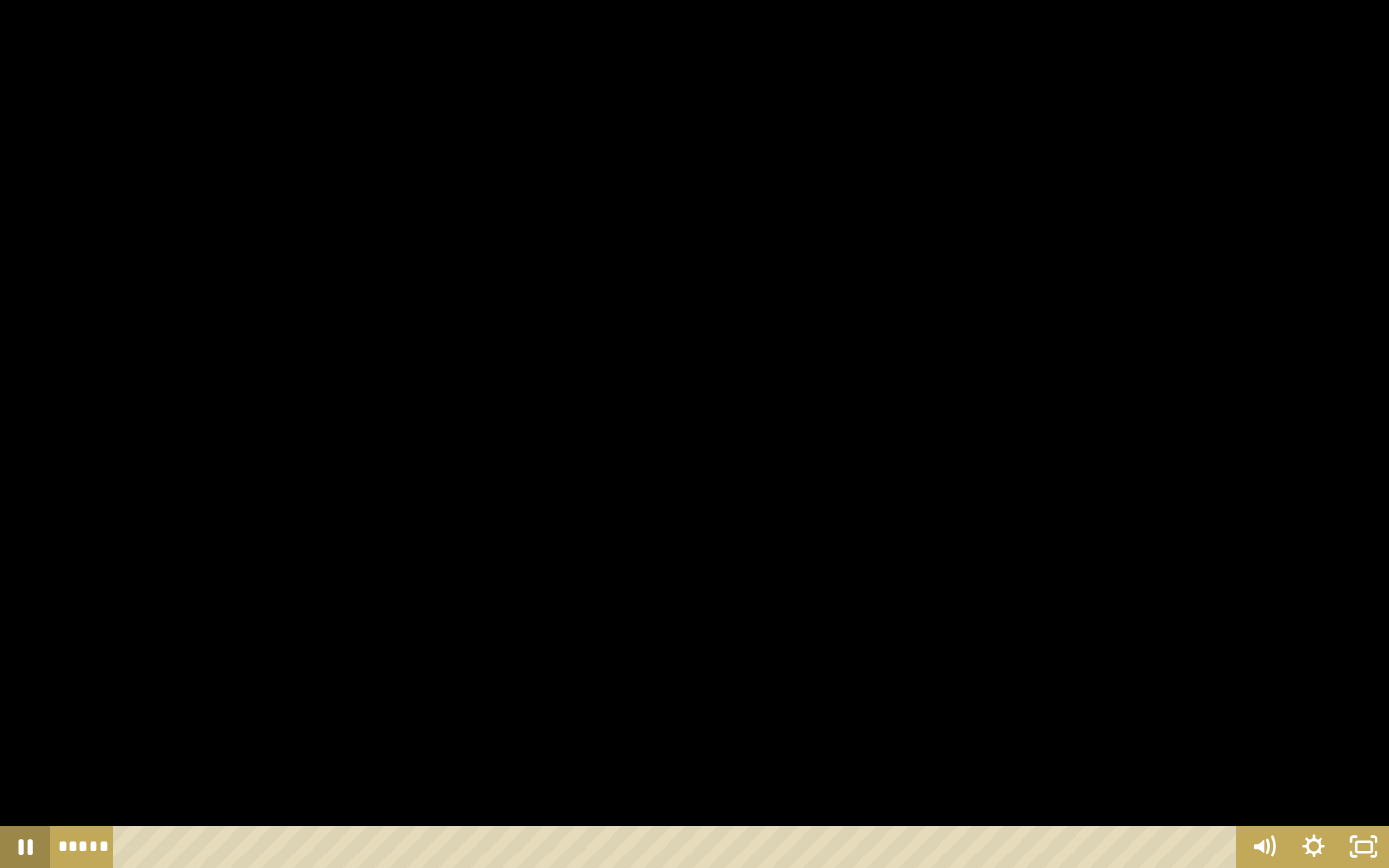 click 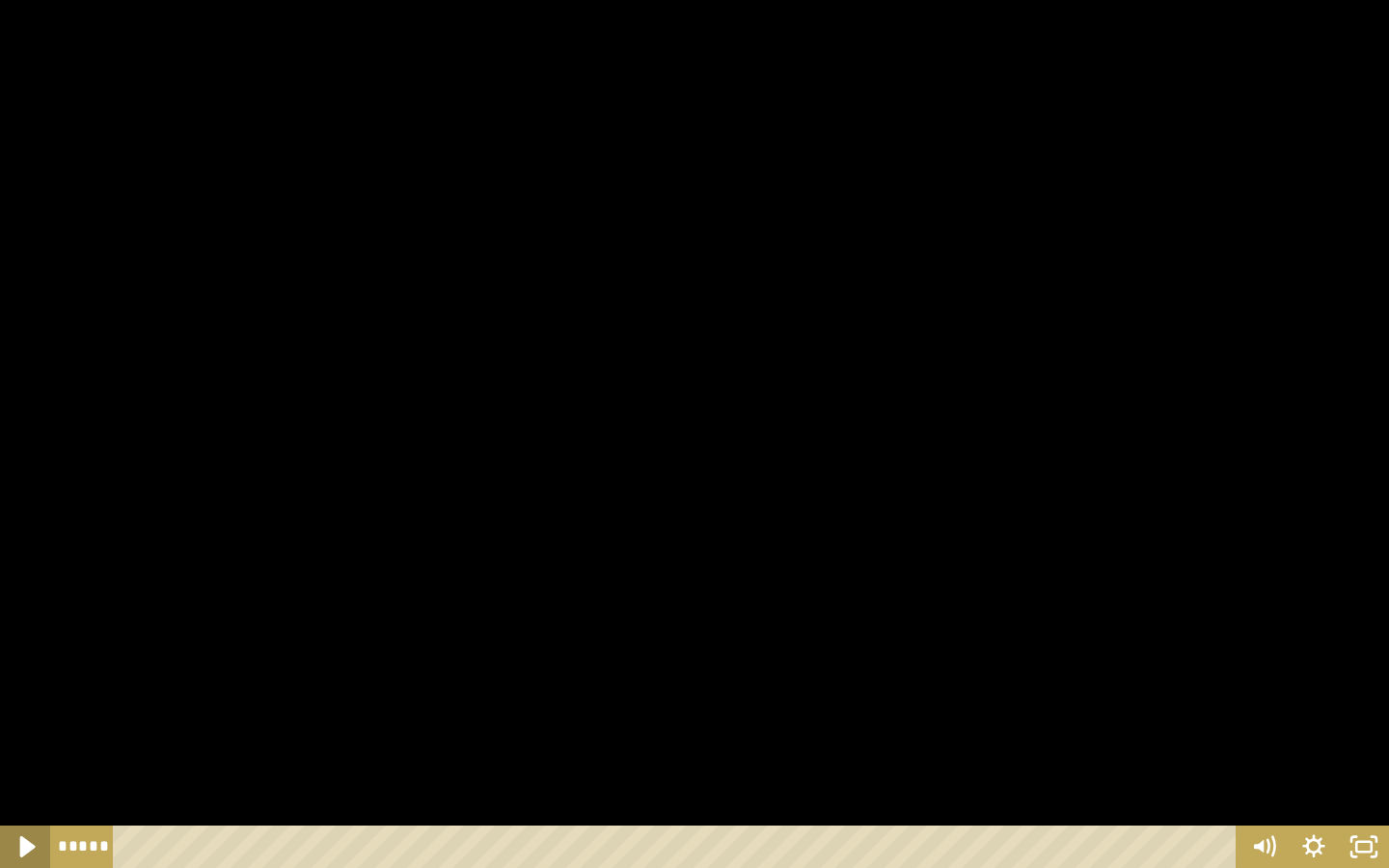 click 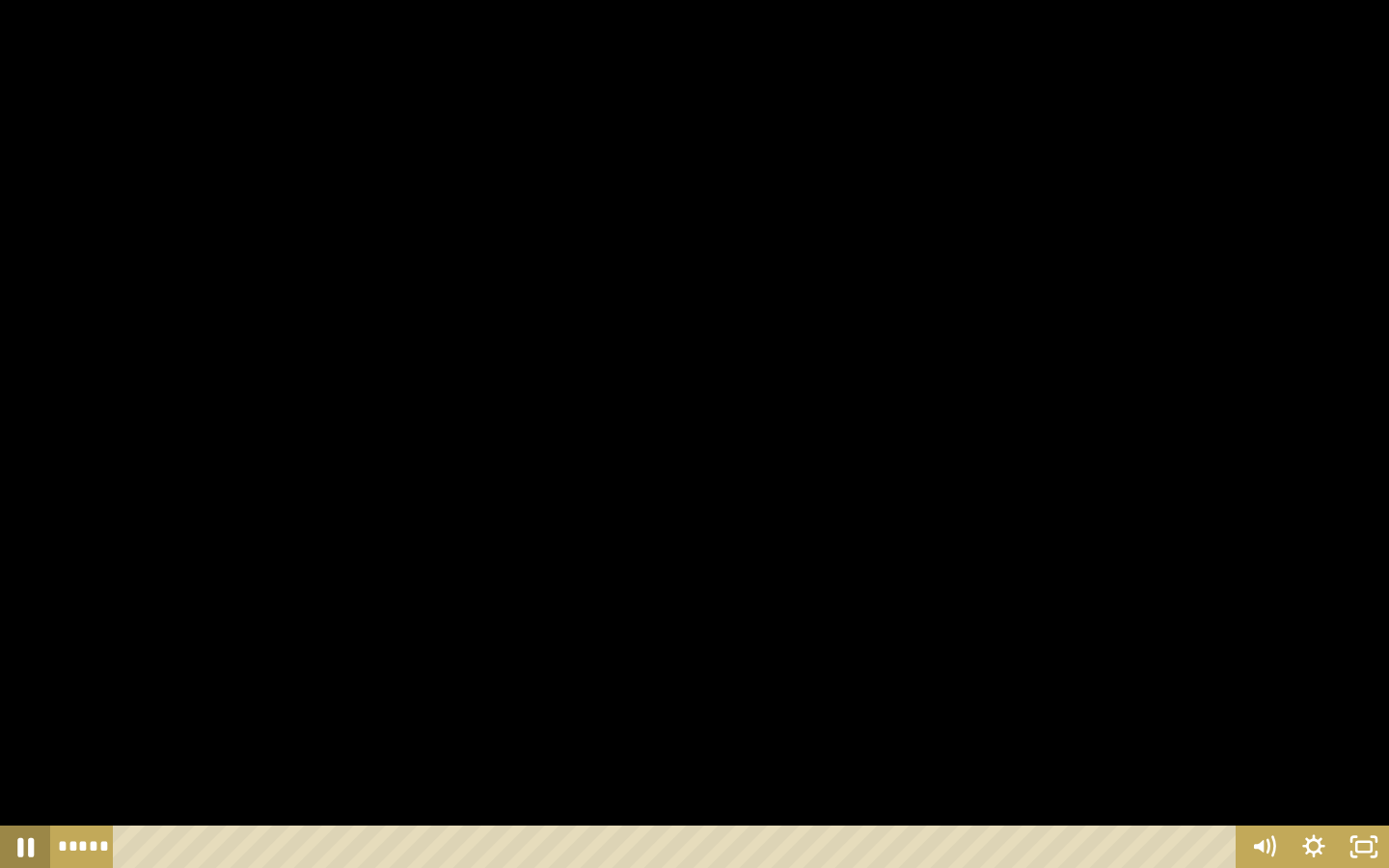 click 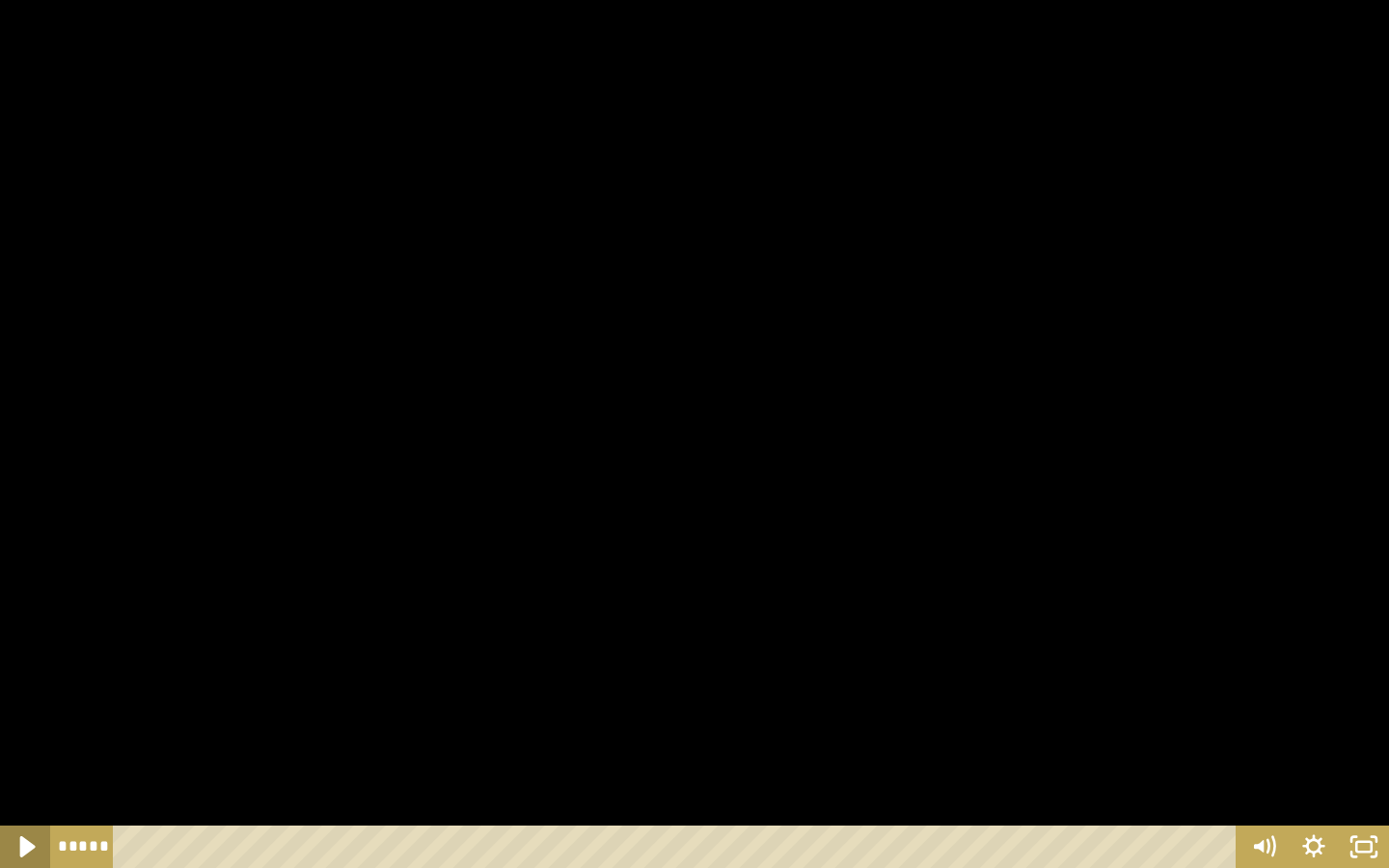 click 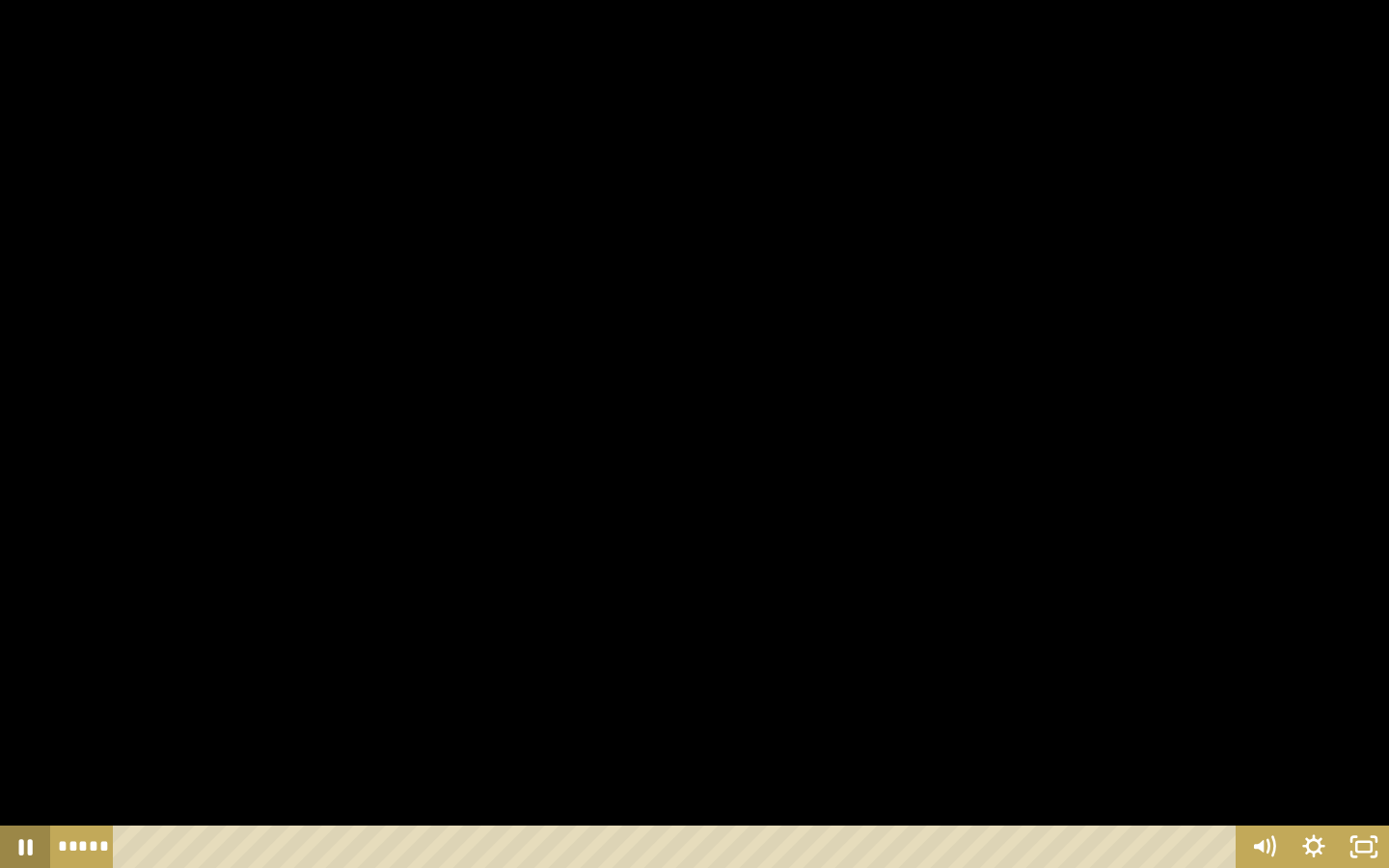 click 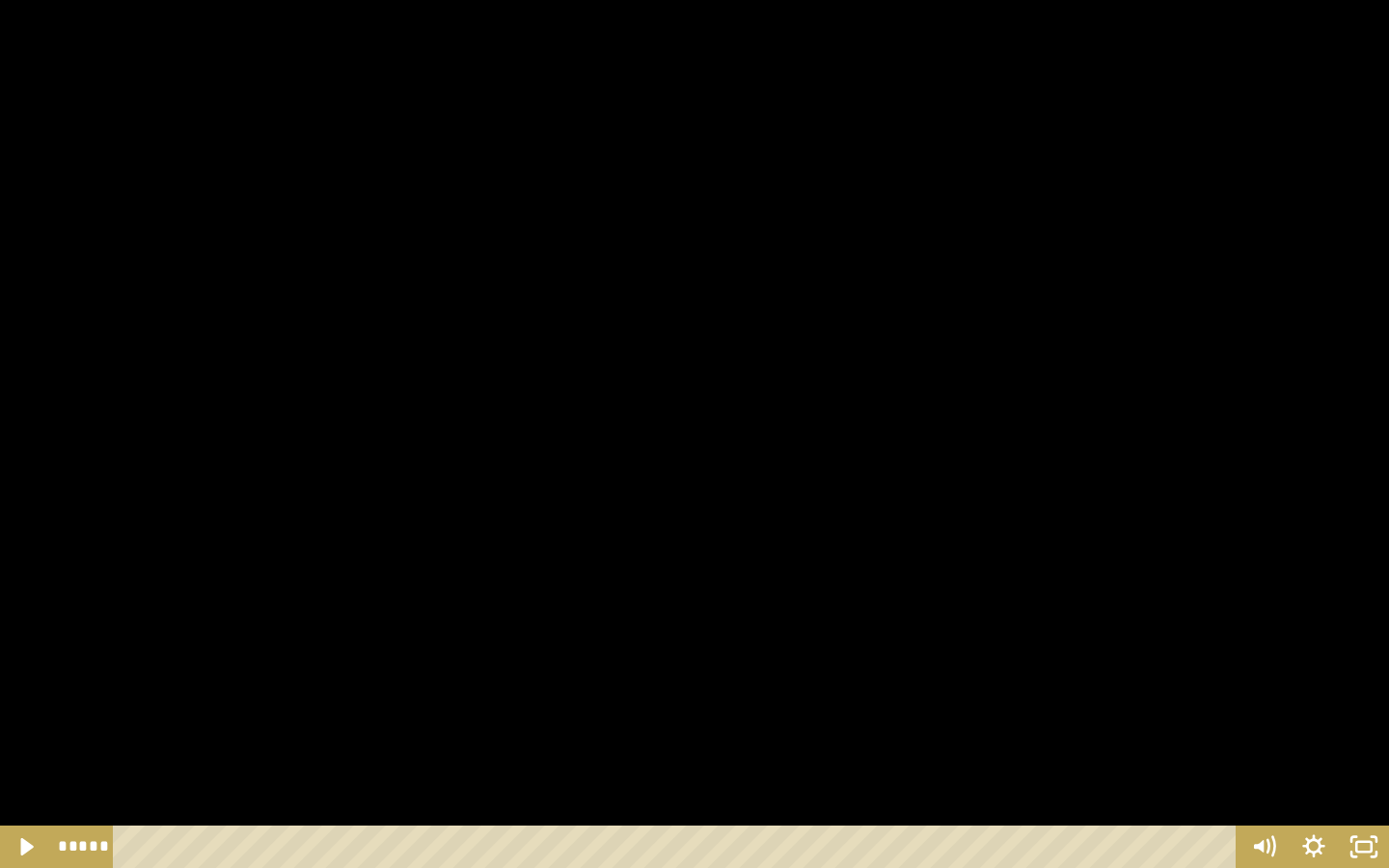 click at bounding box center (694, 434) 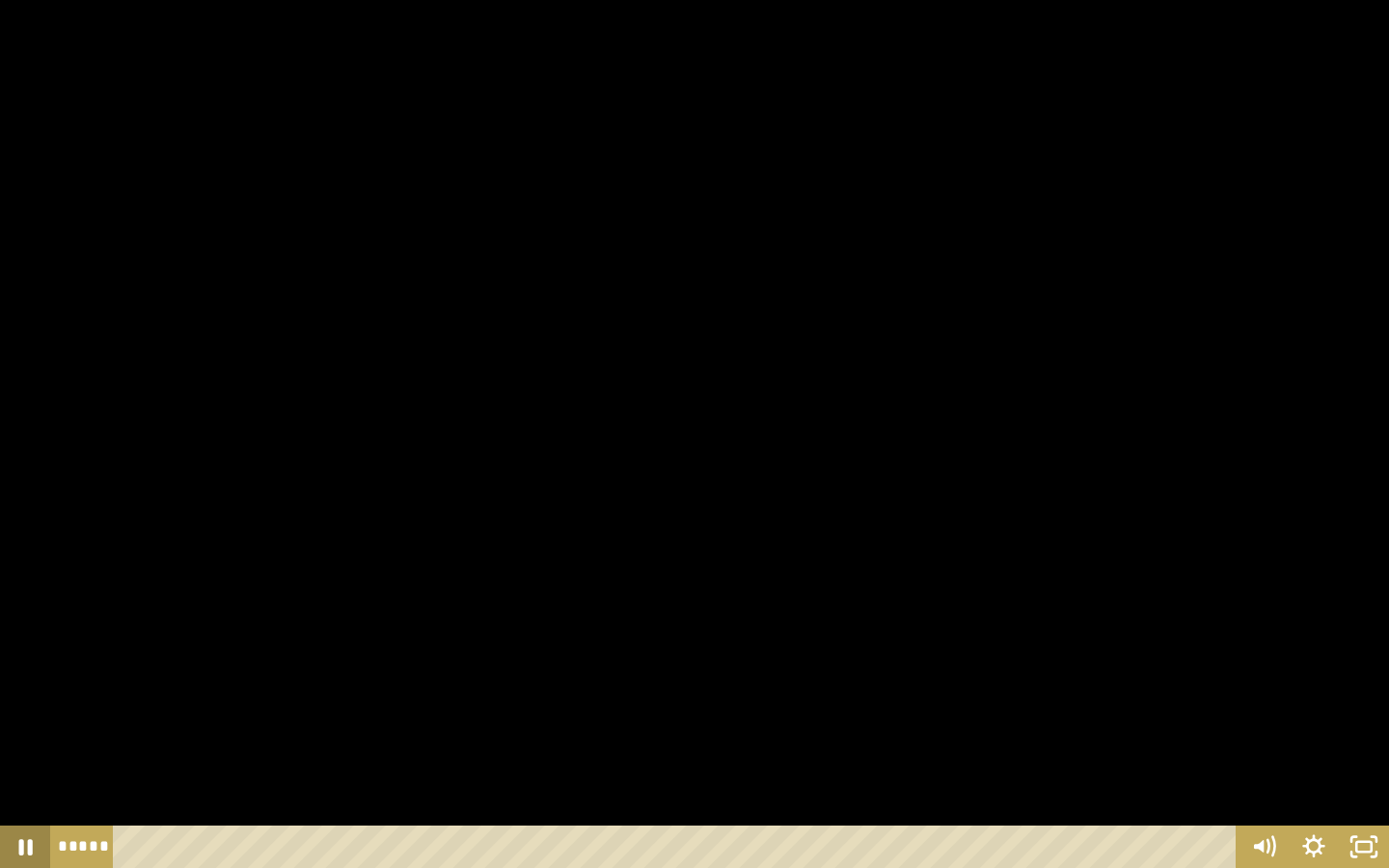 click 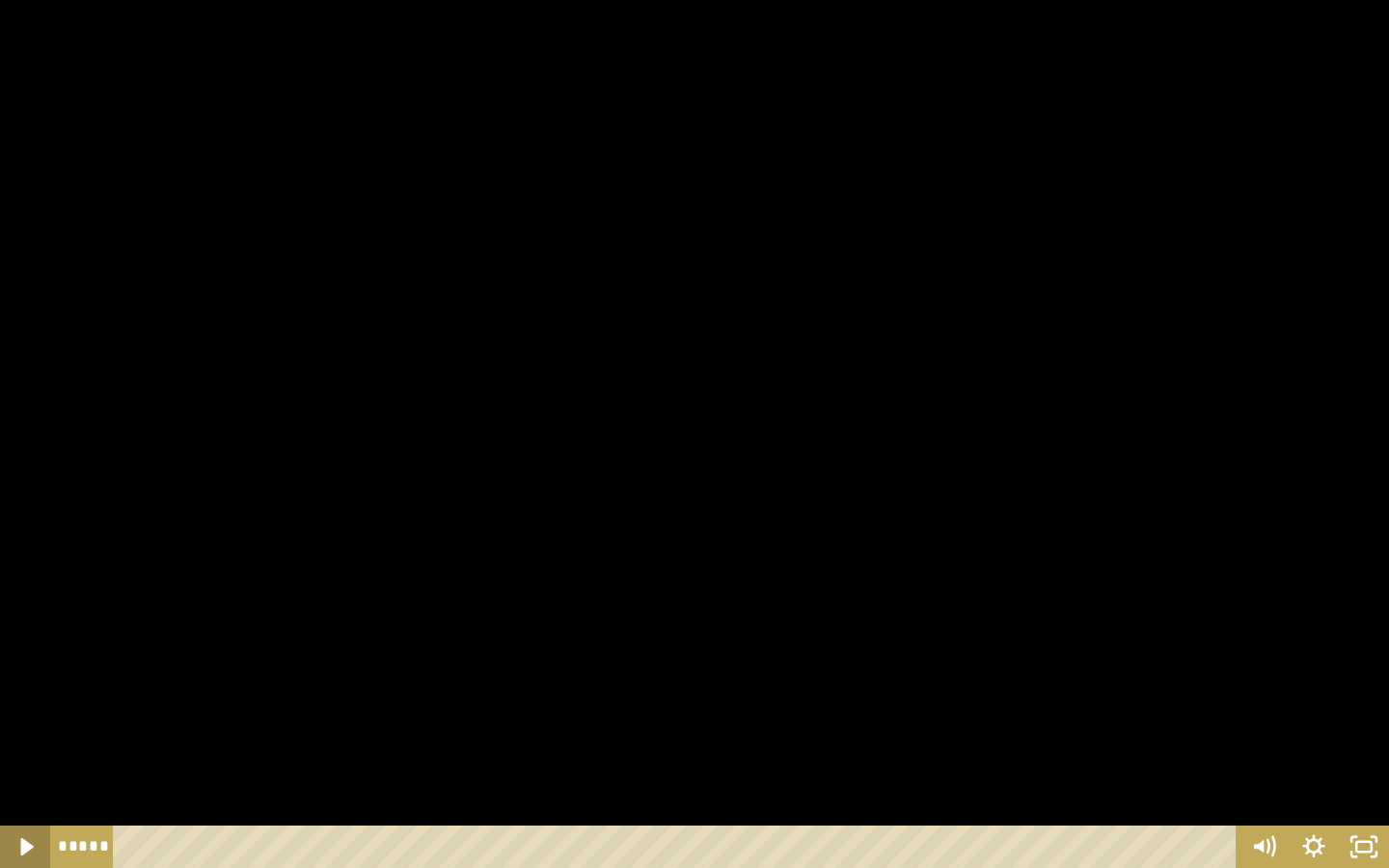 click 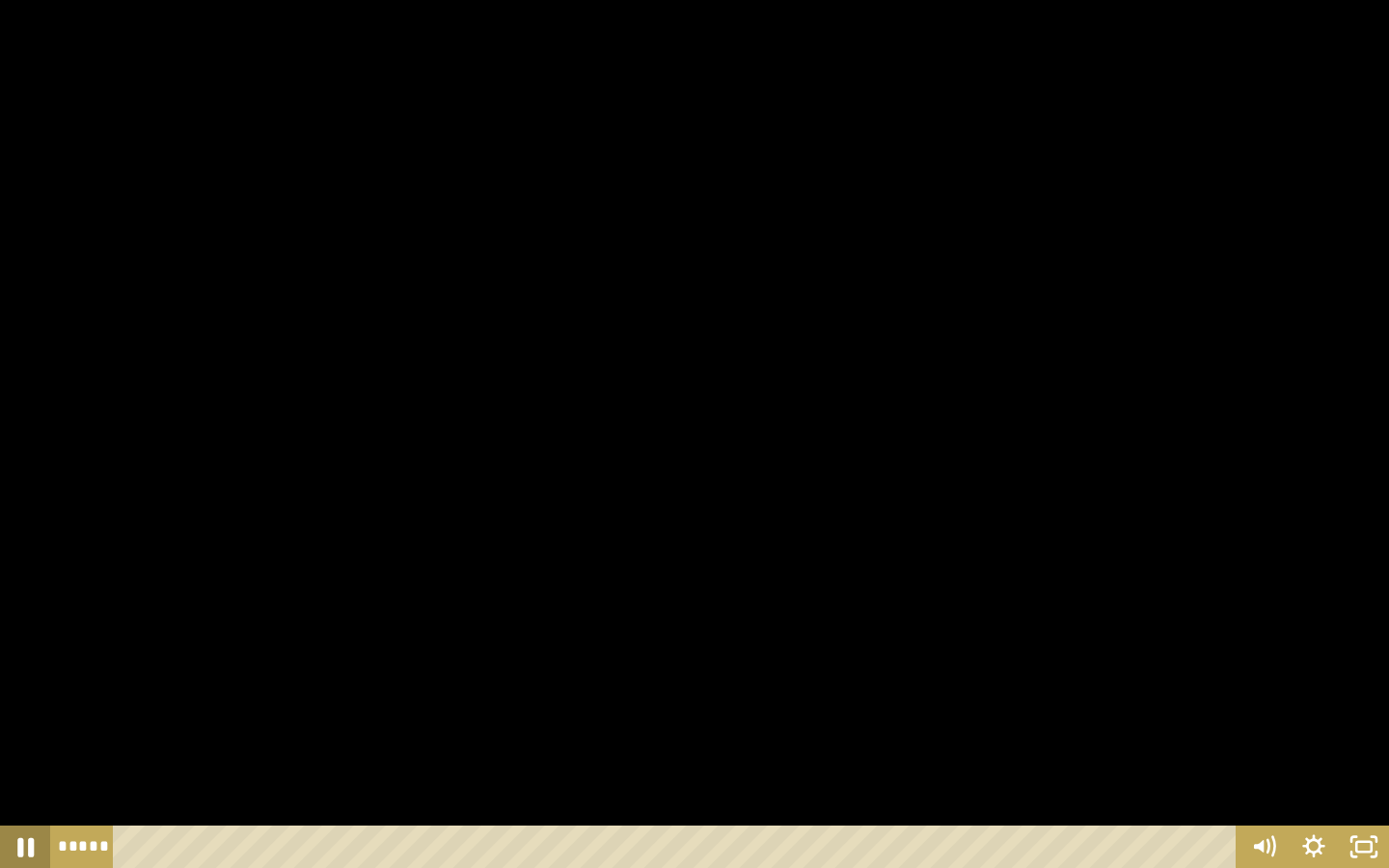 click 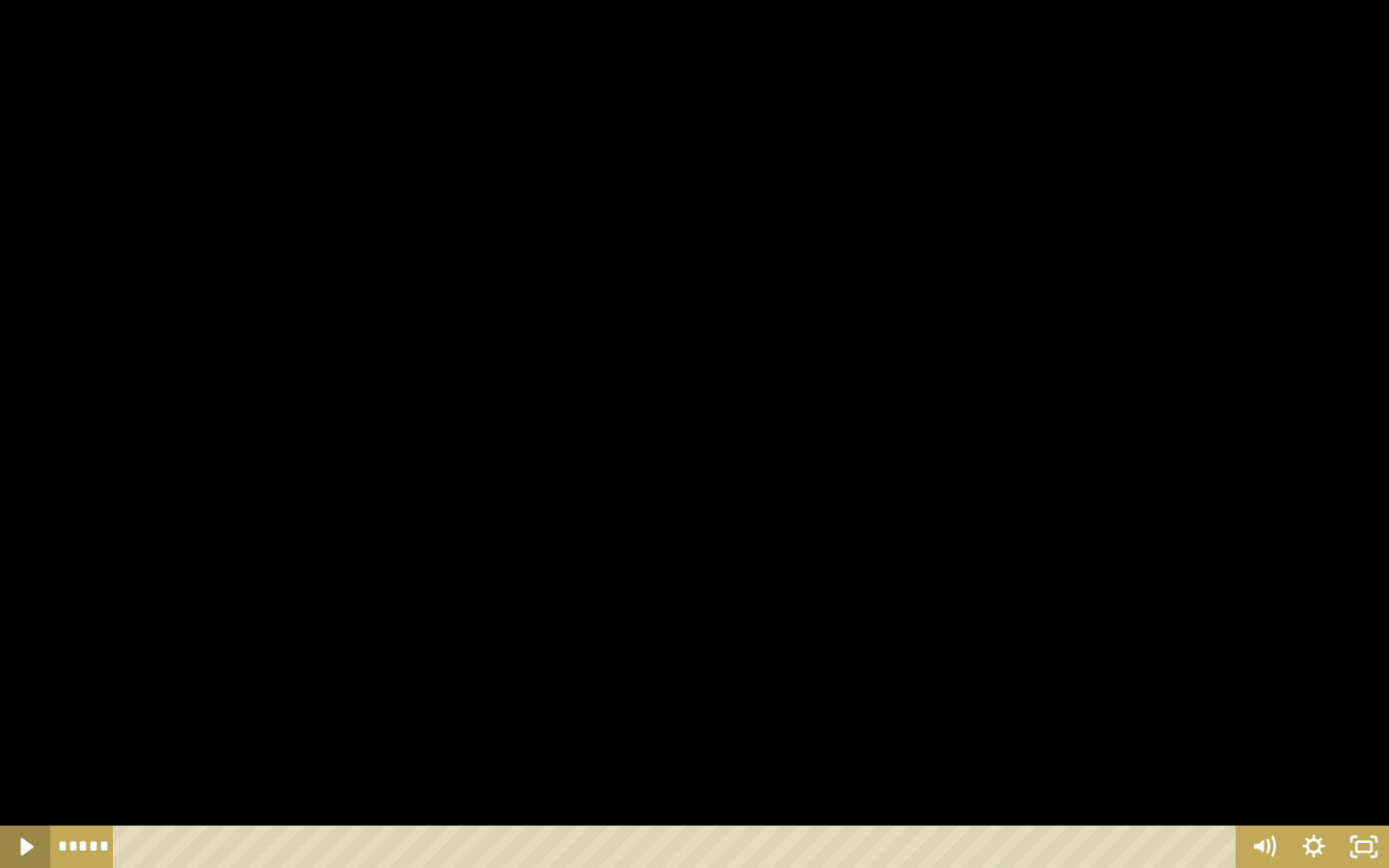 click 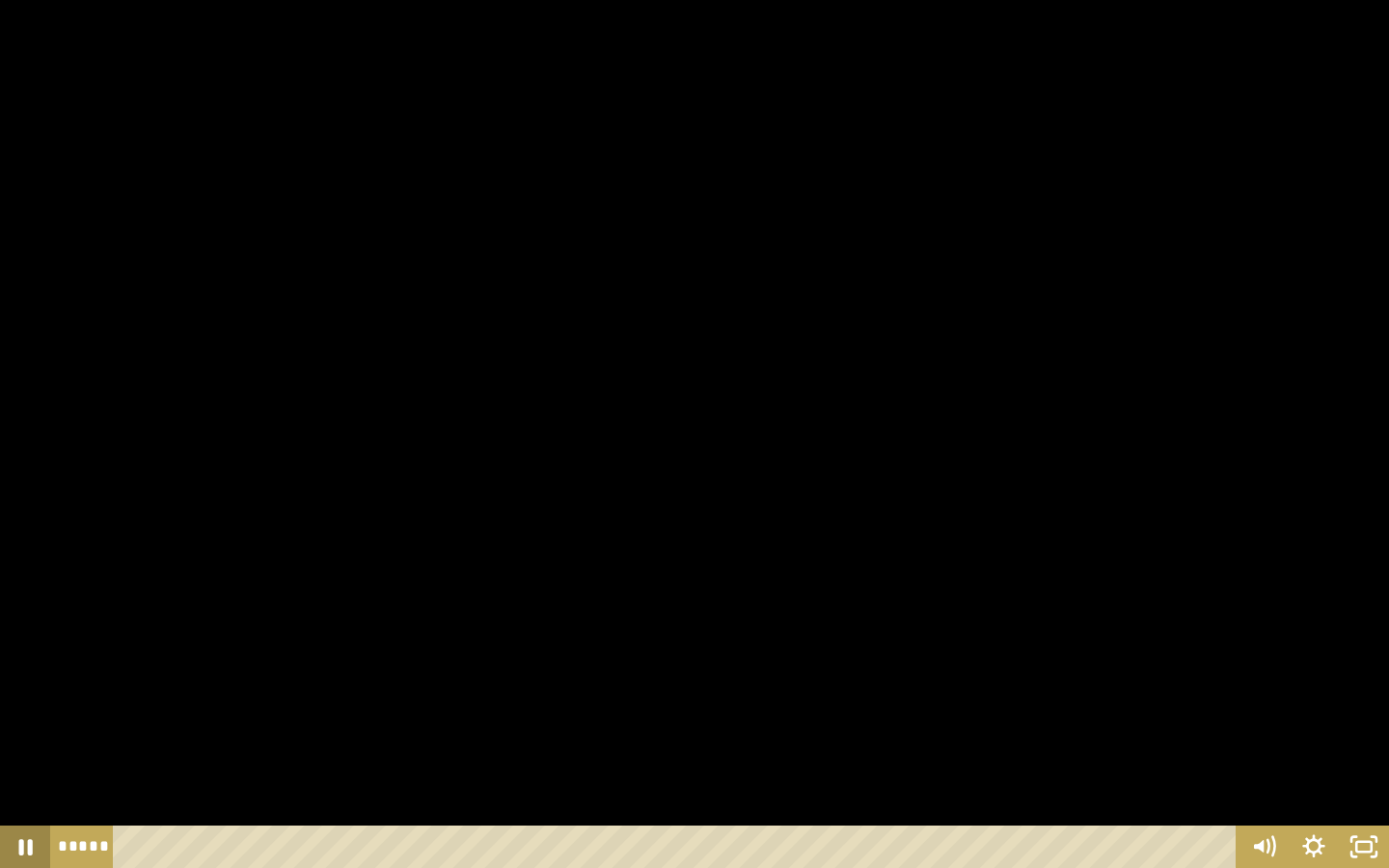 click 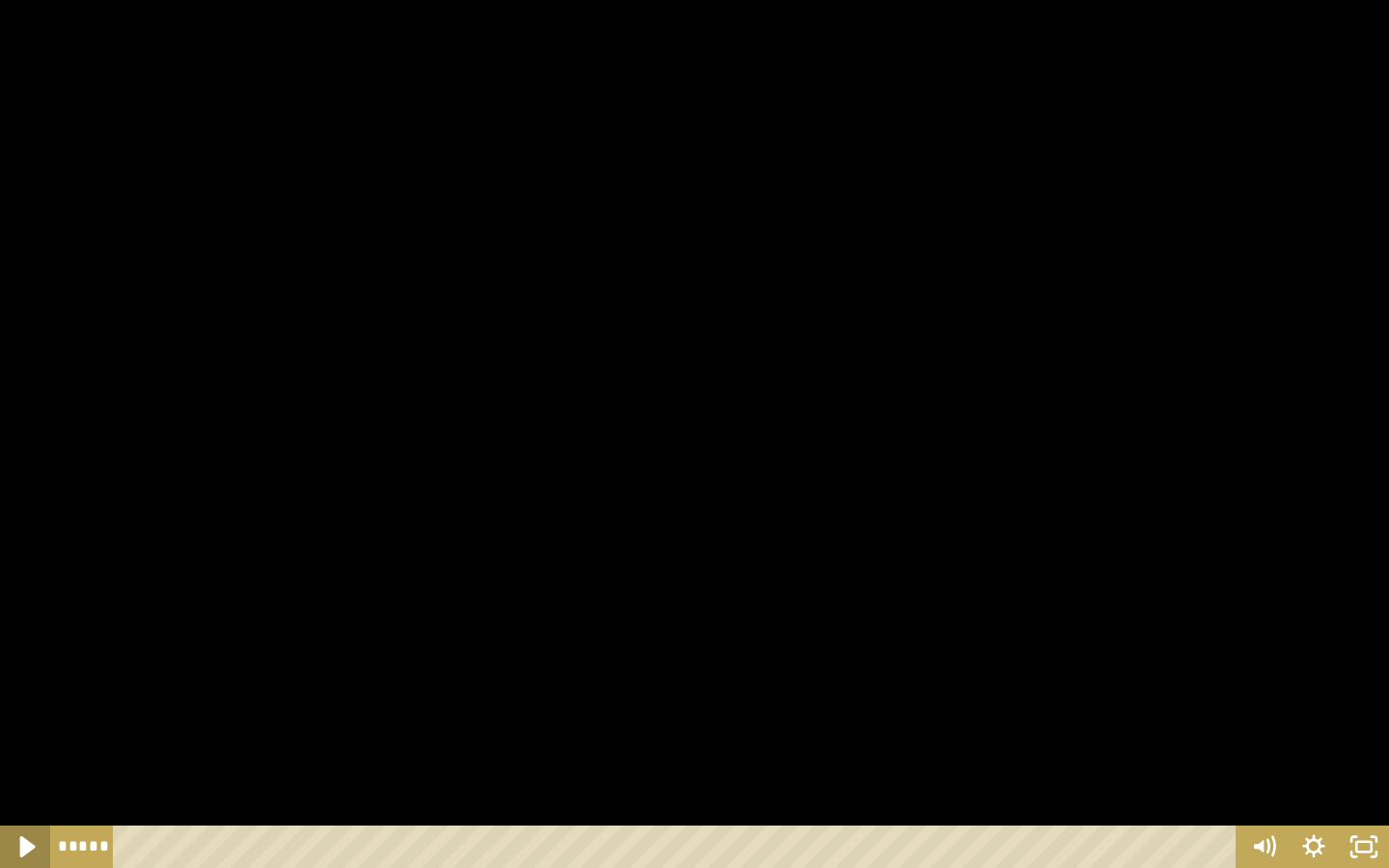 click 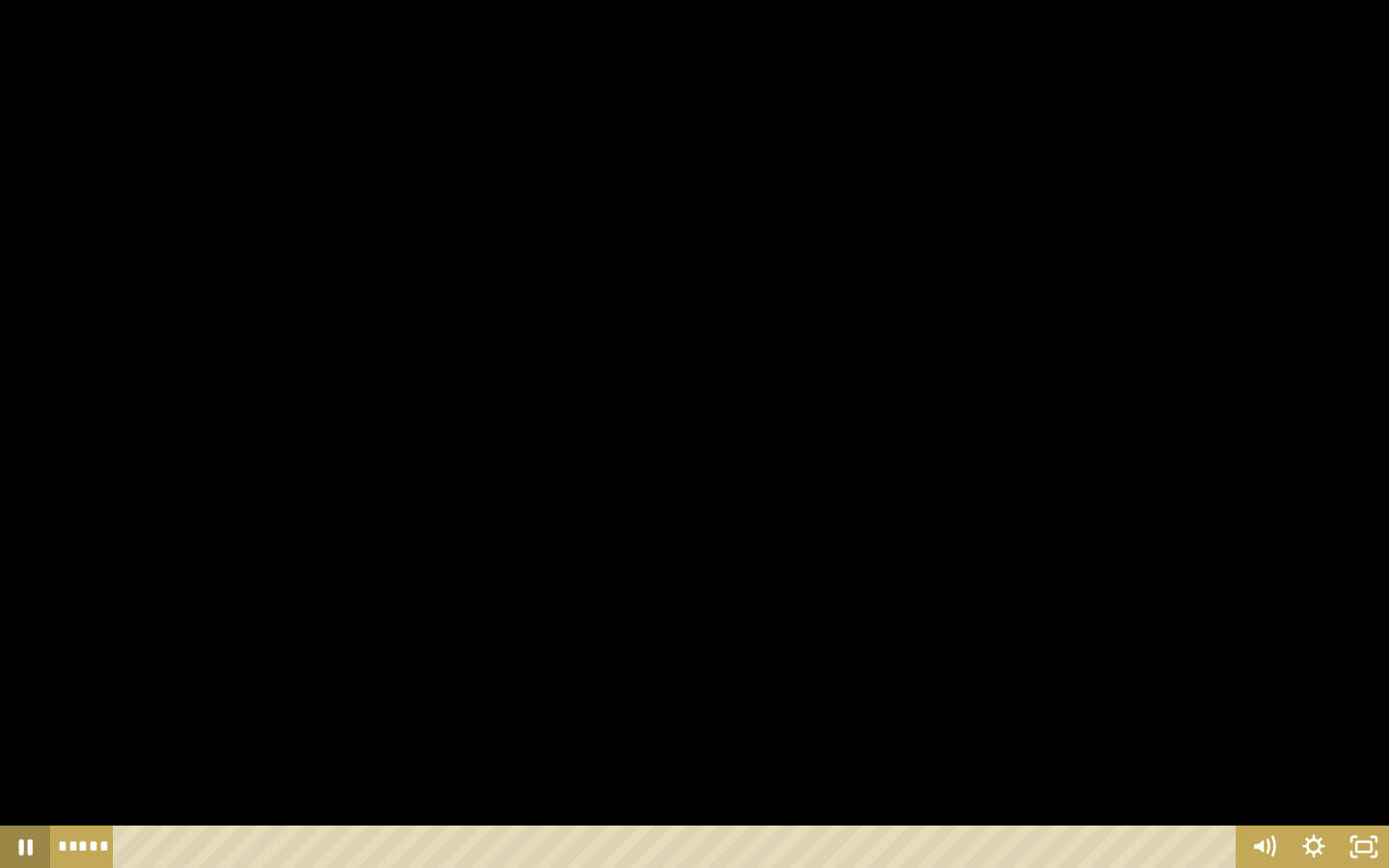 click 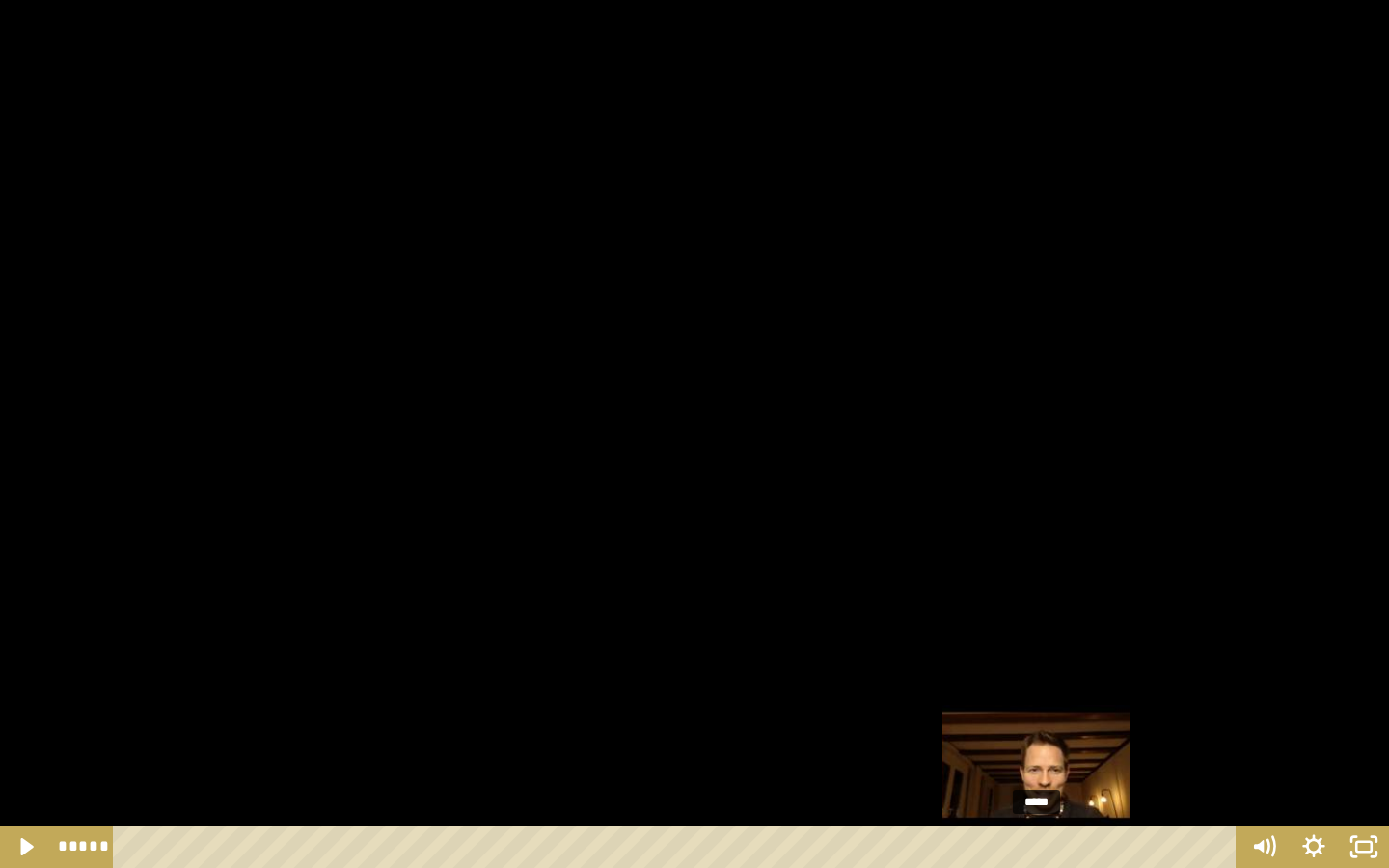click on "*****" at bounding box center [678, 847] 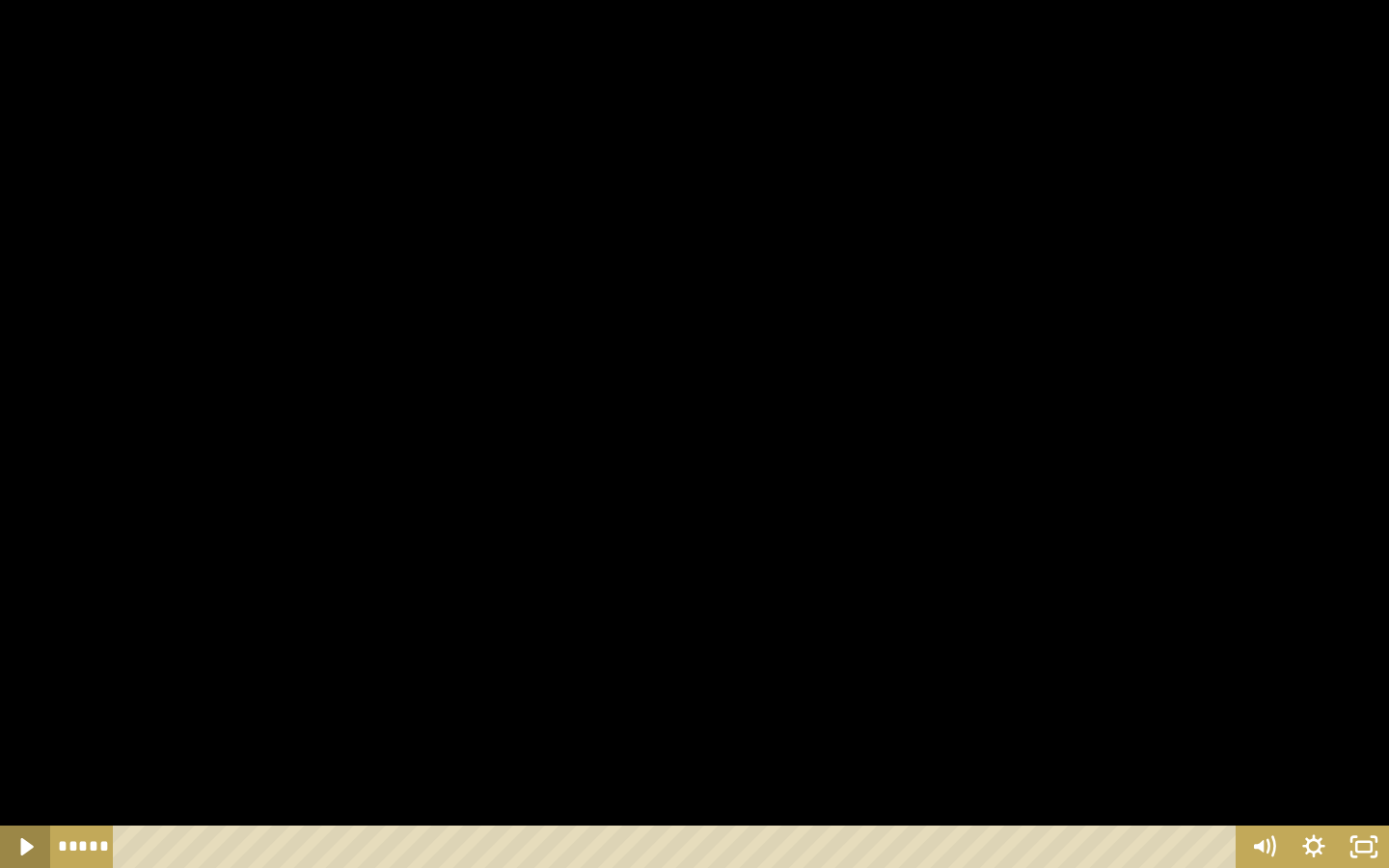 click 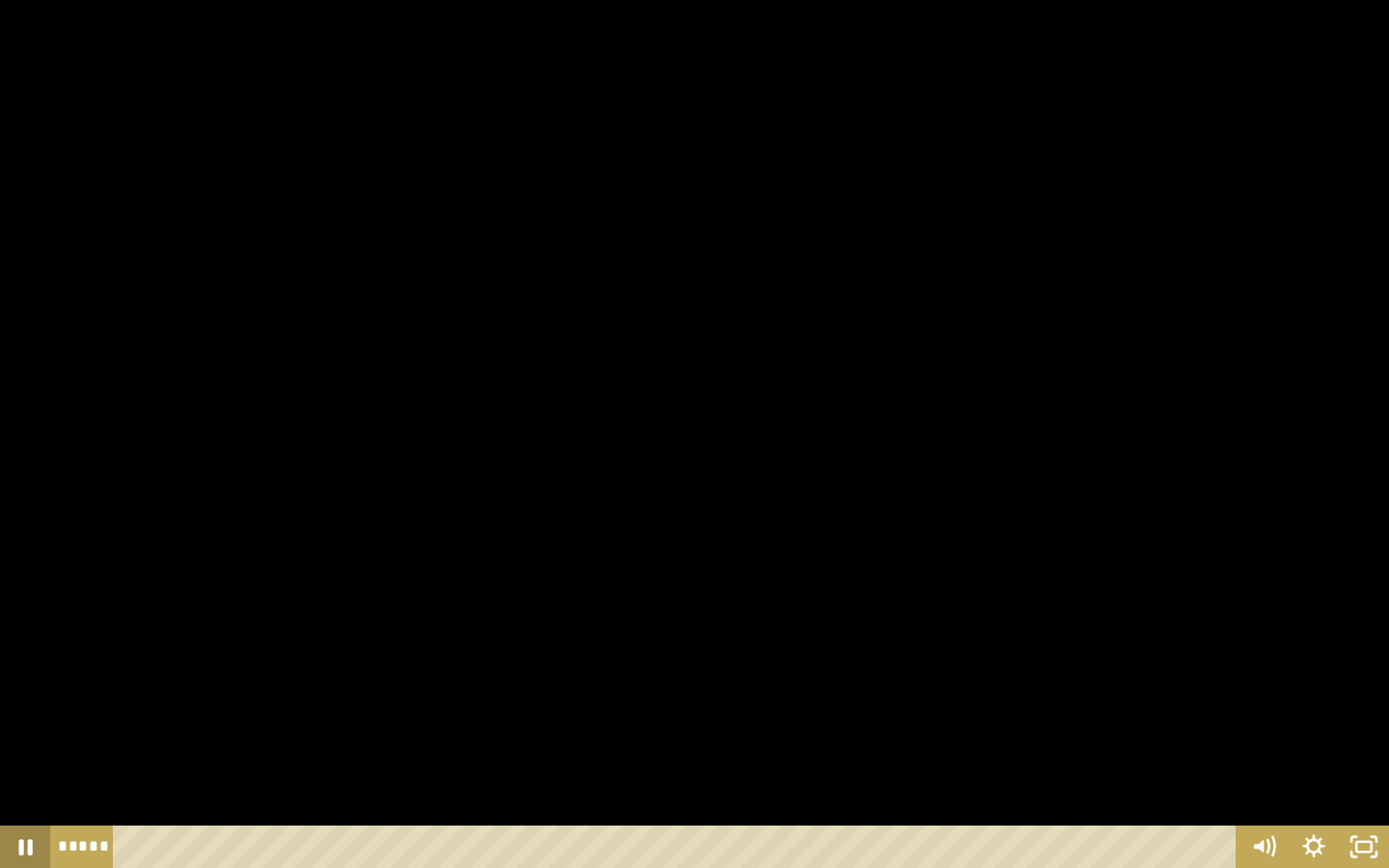 click 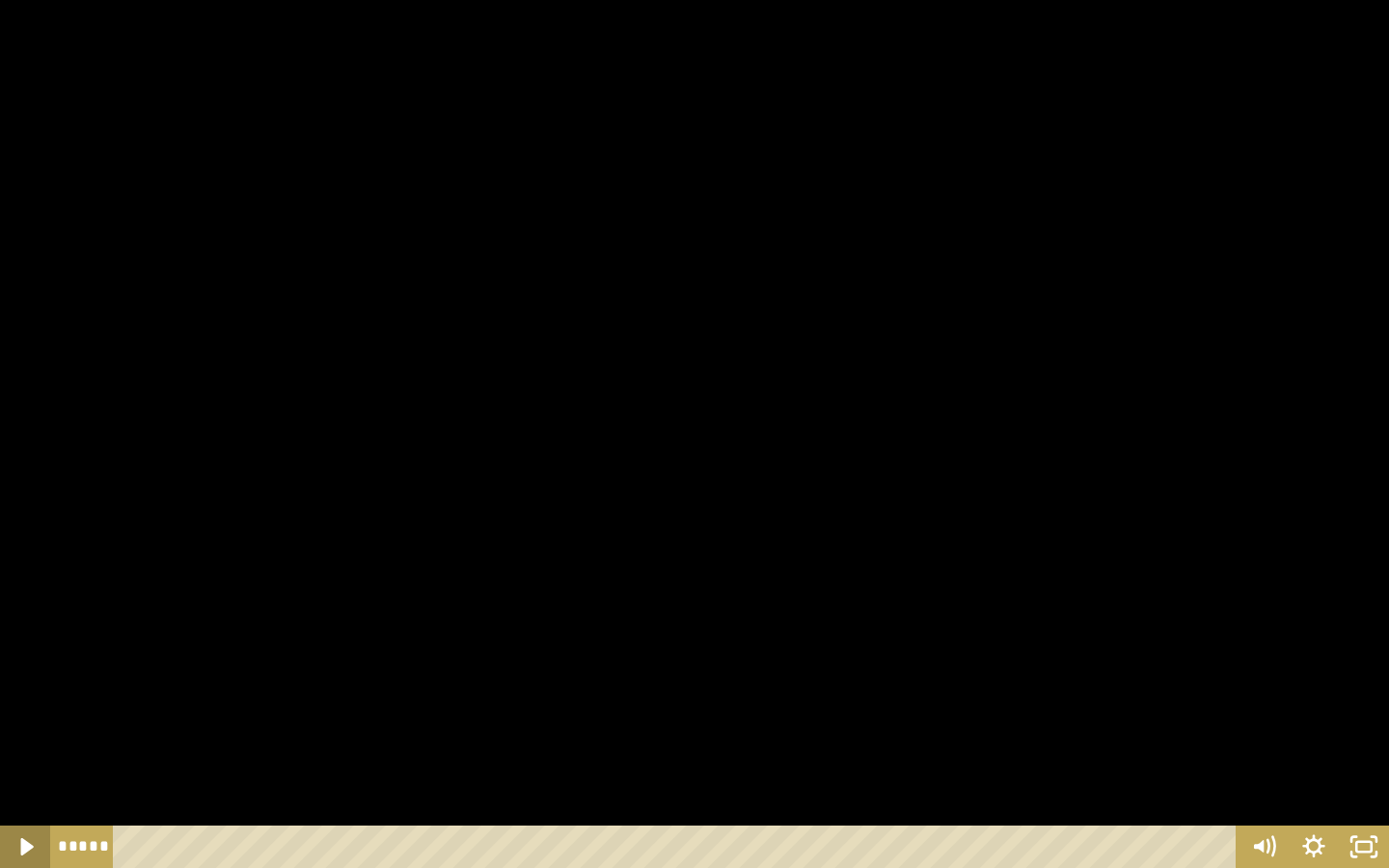 click 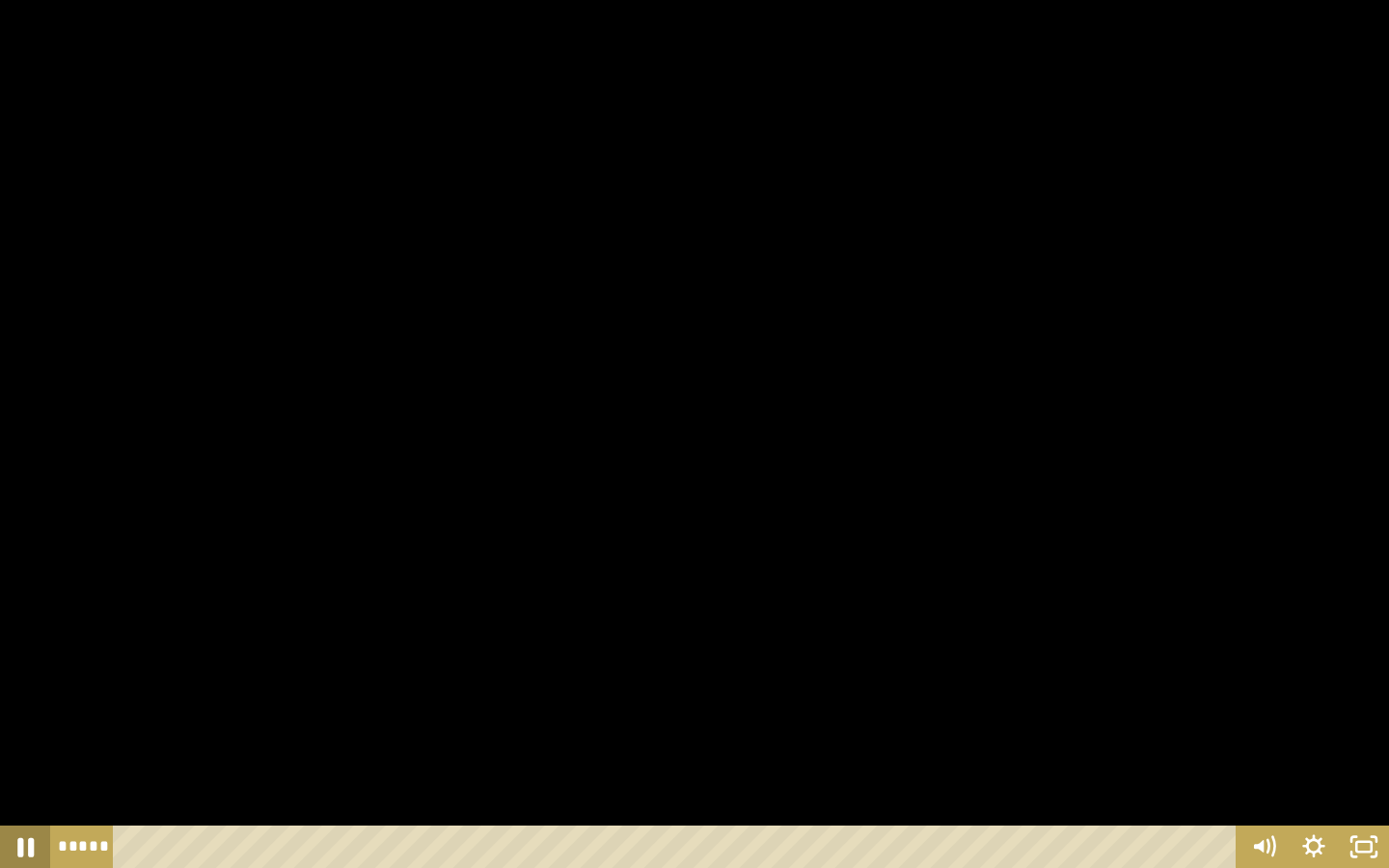 click 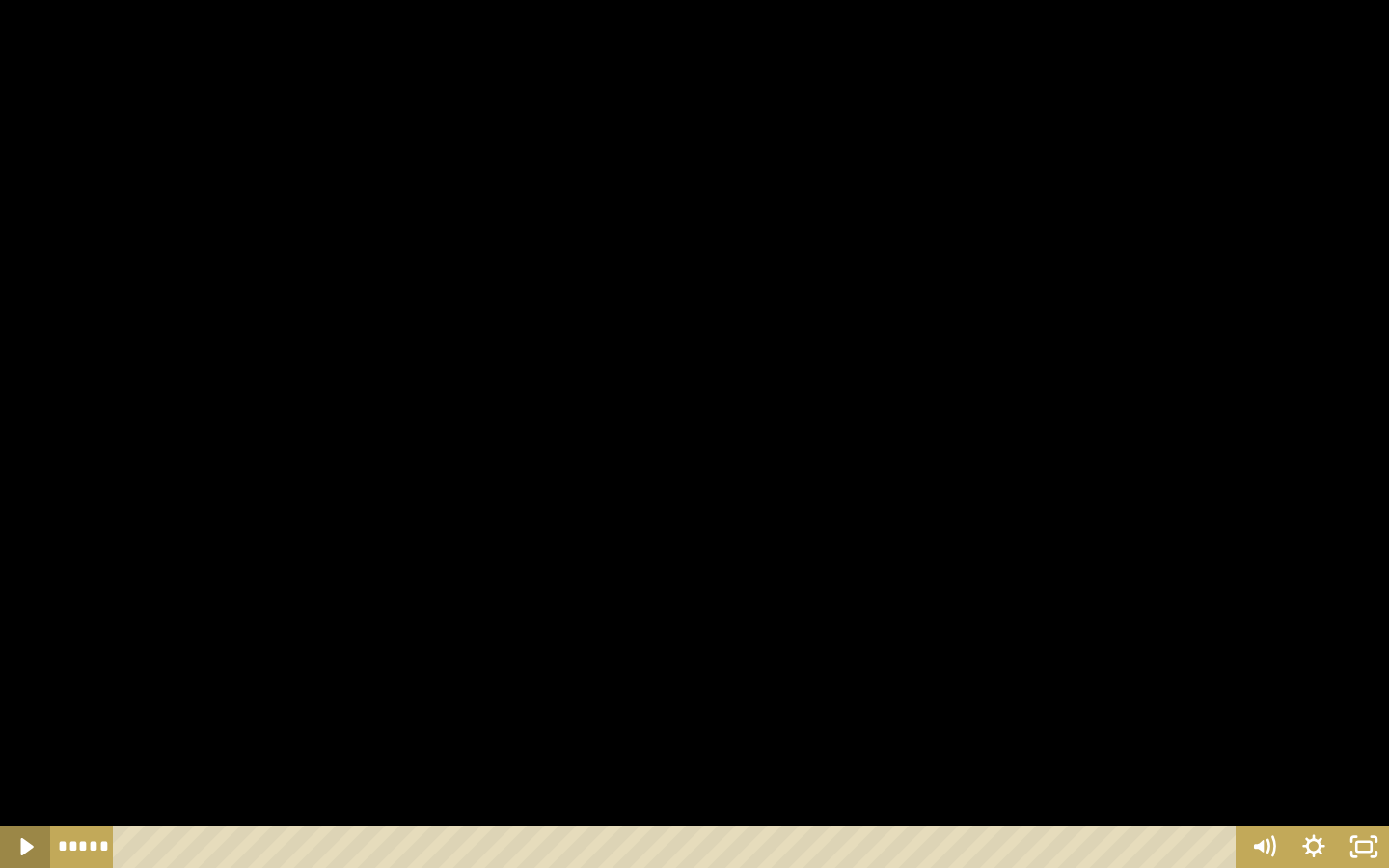 click 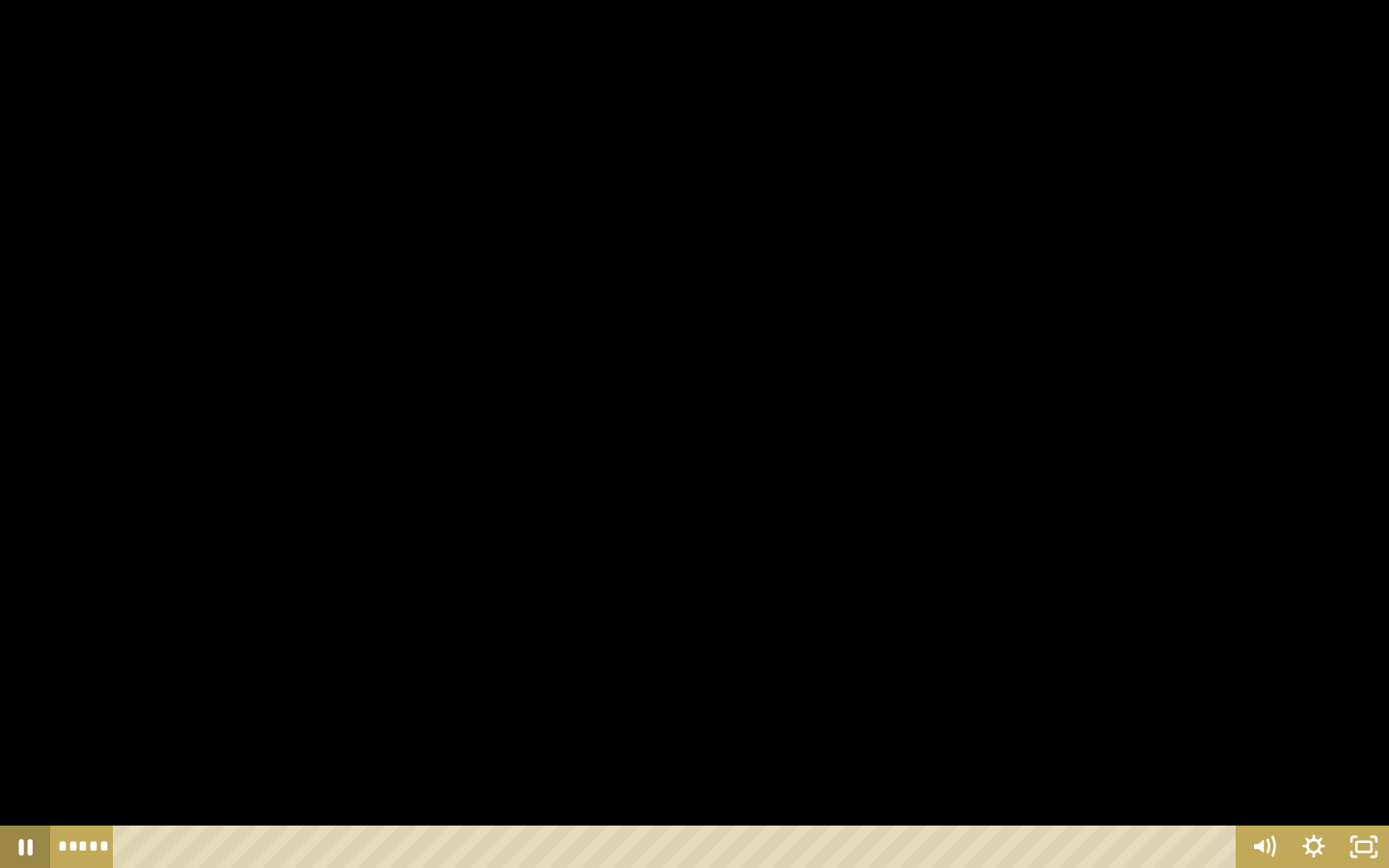 click 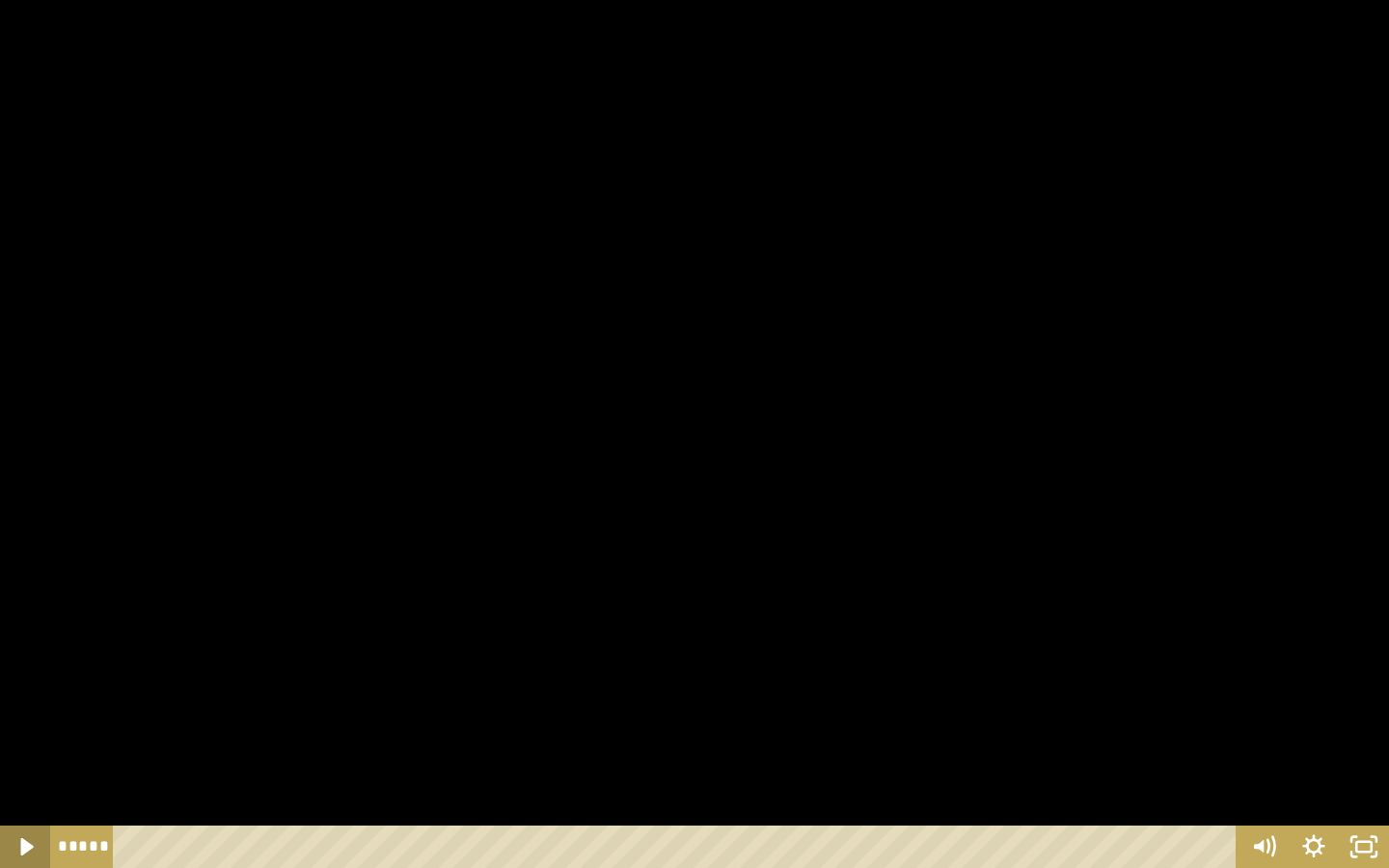 click 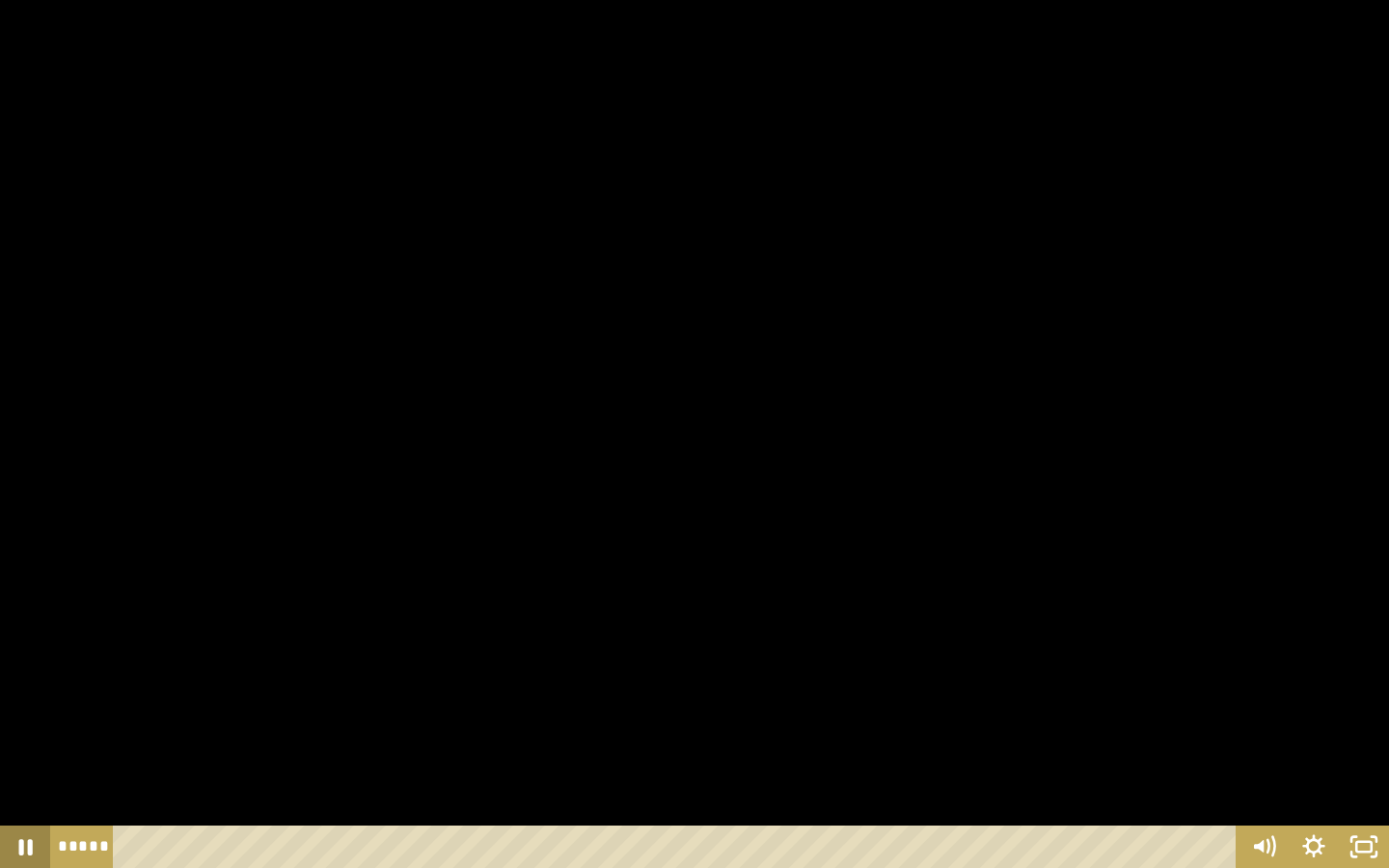 click 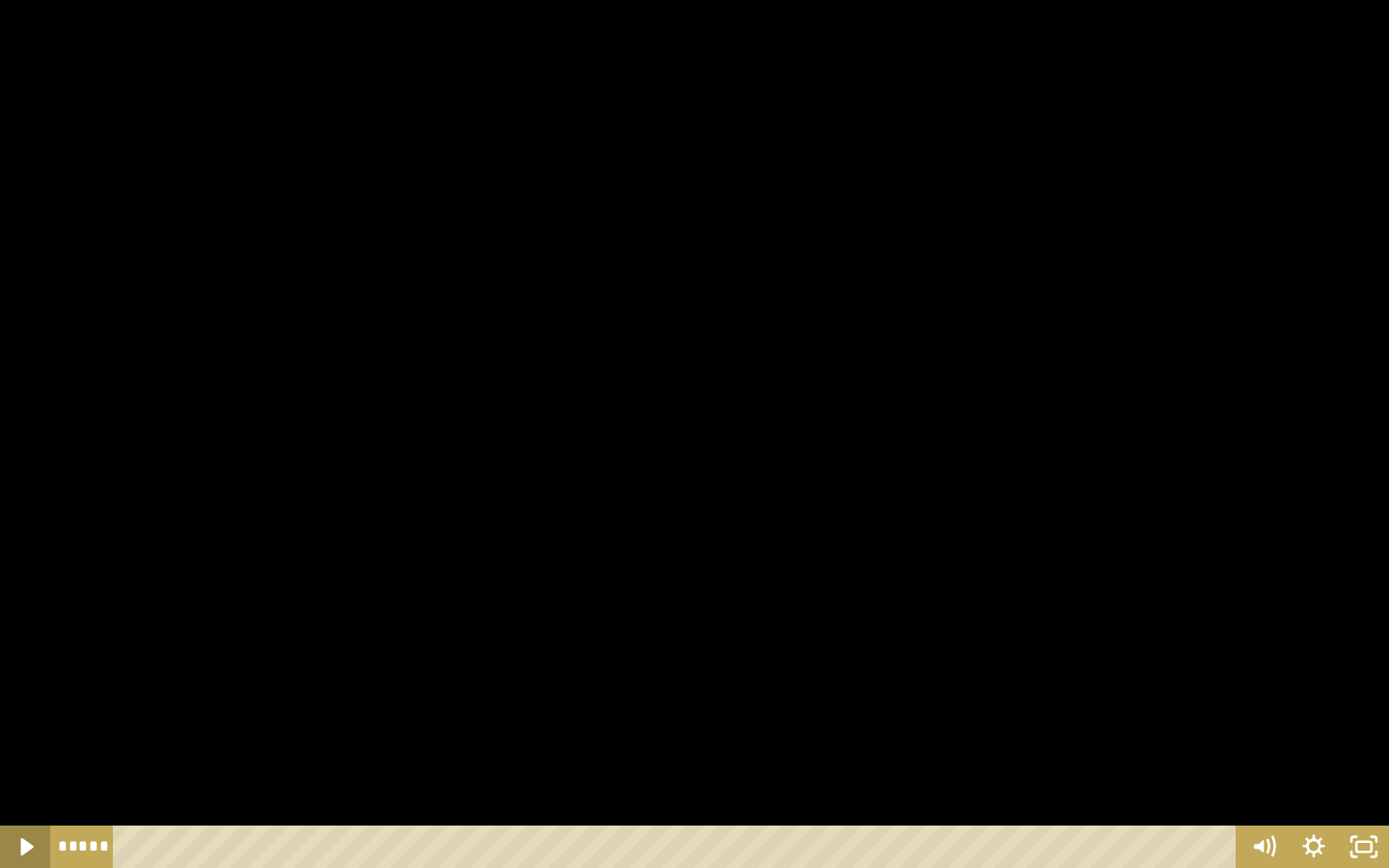 click 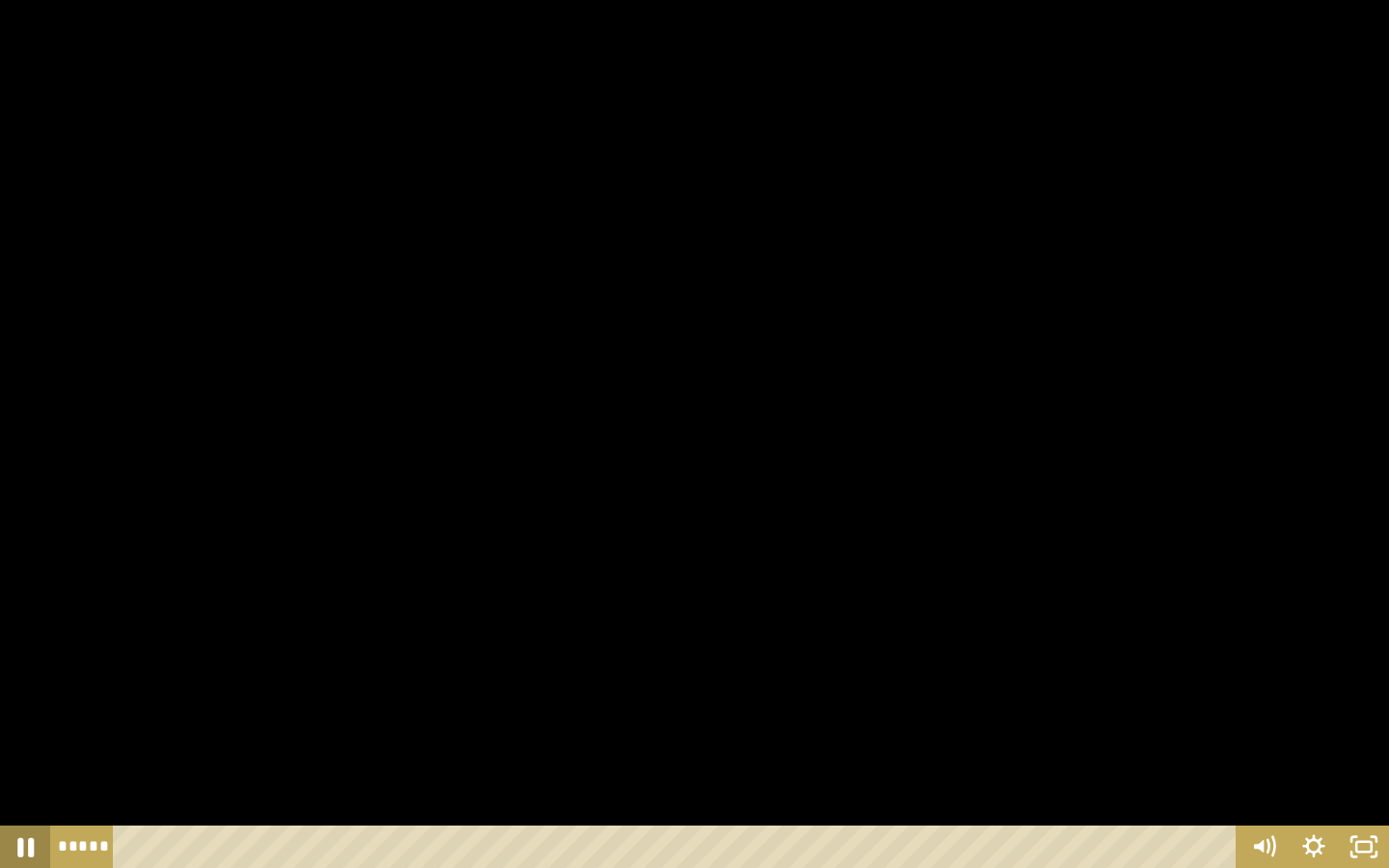 click 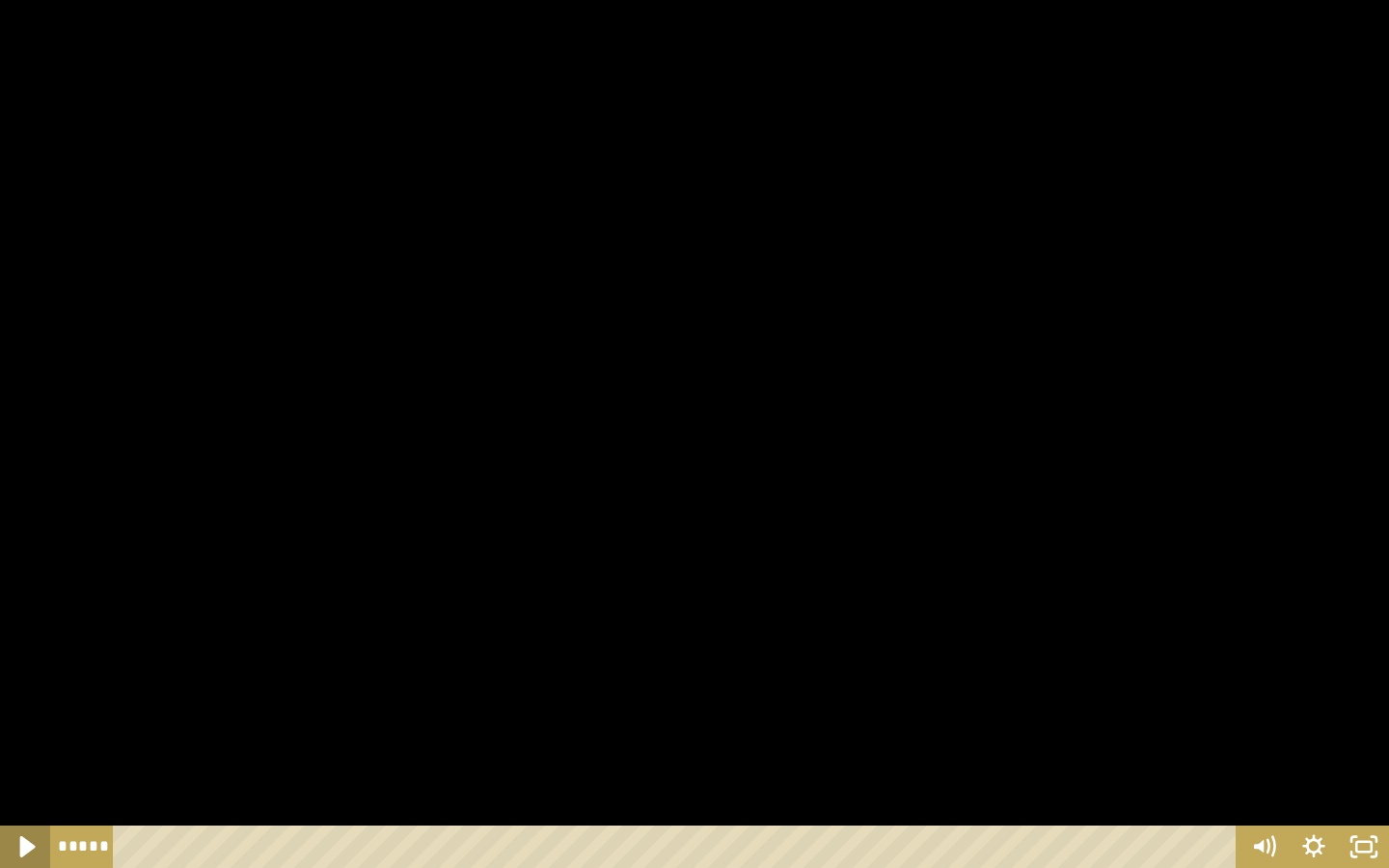 click 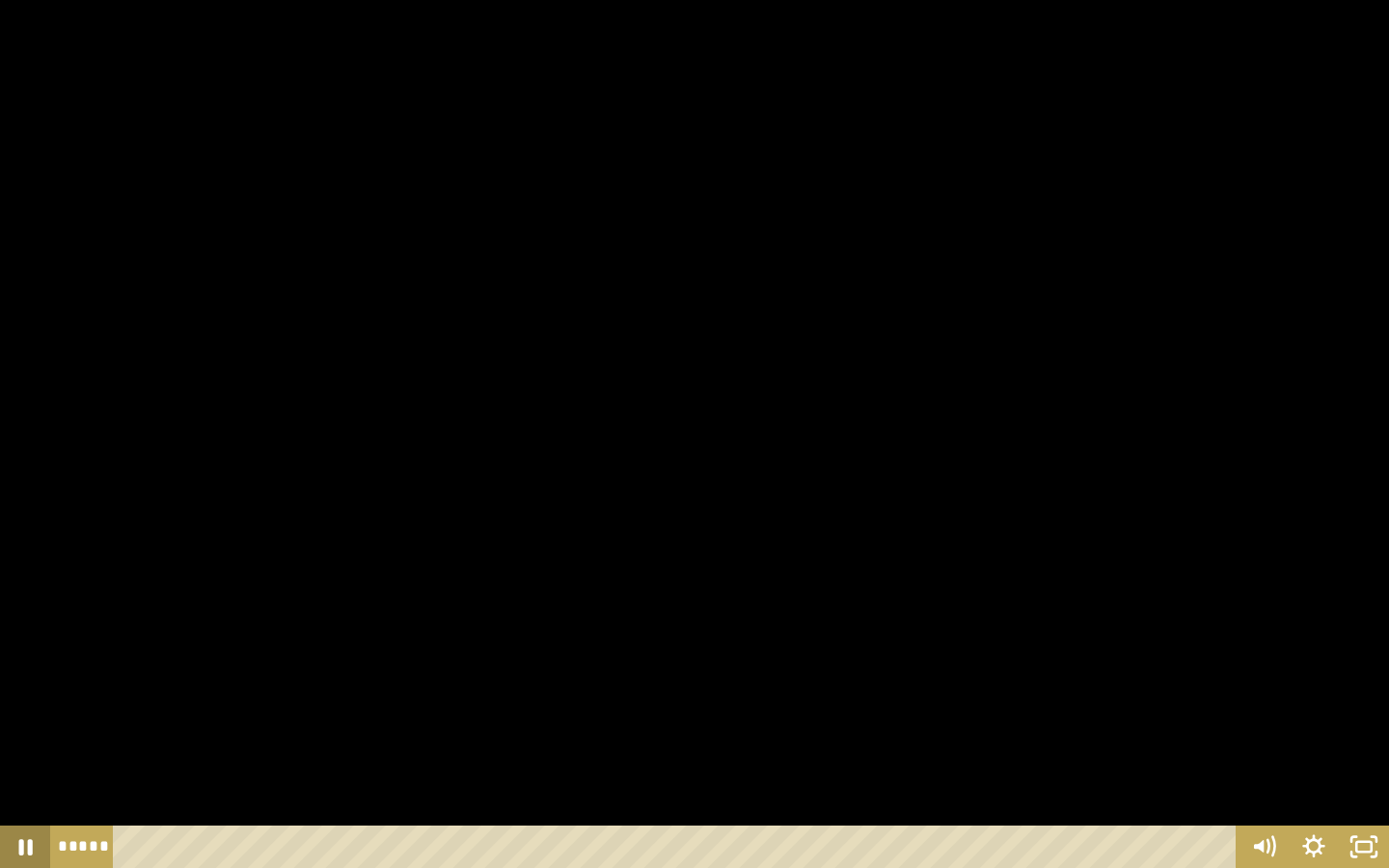 click 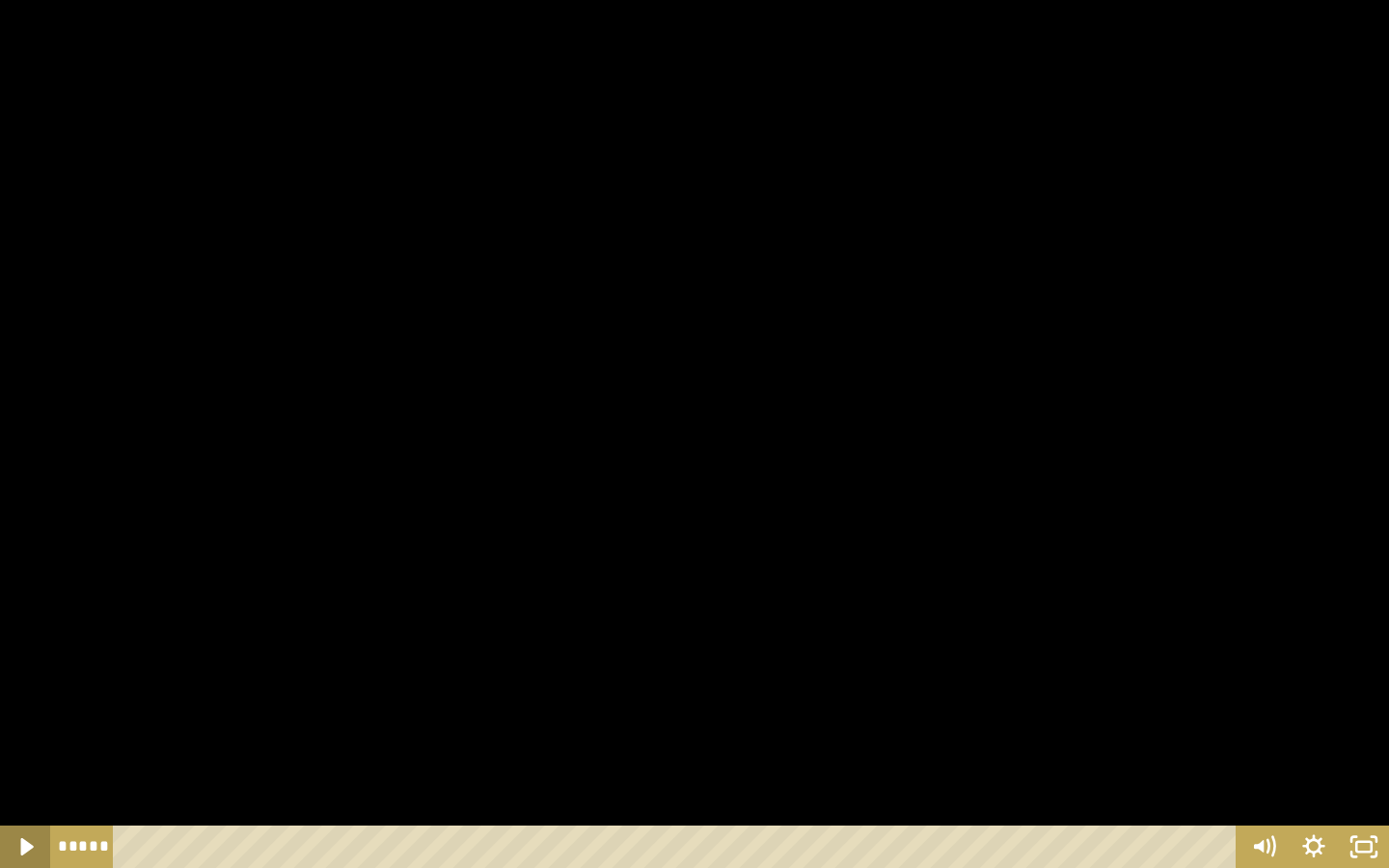 click 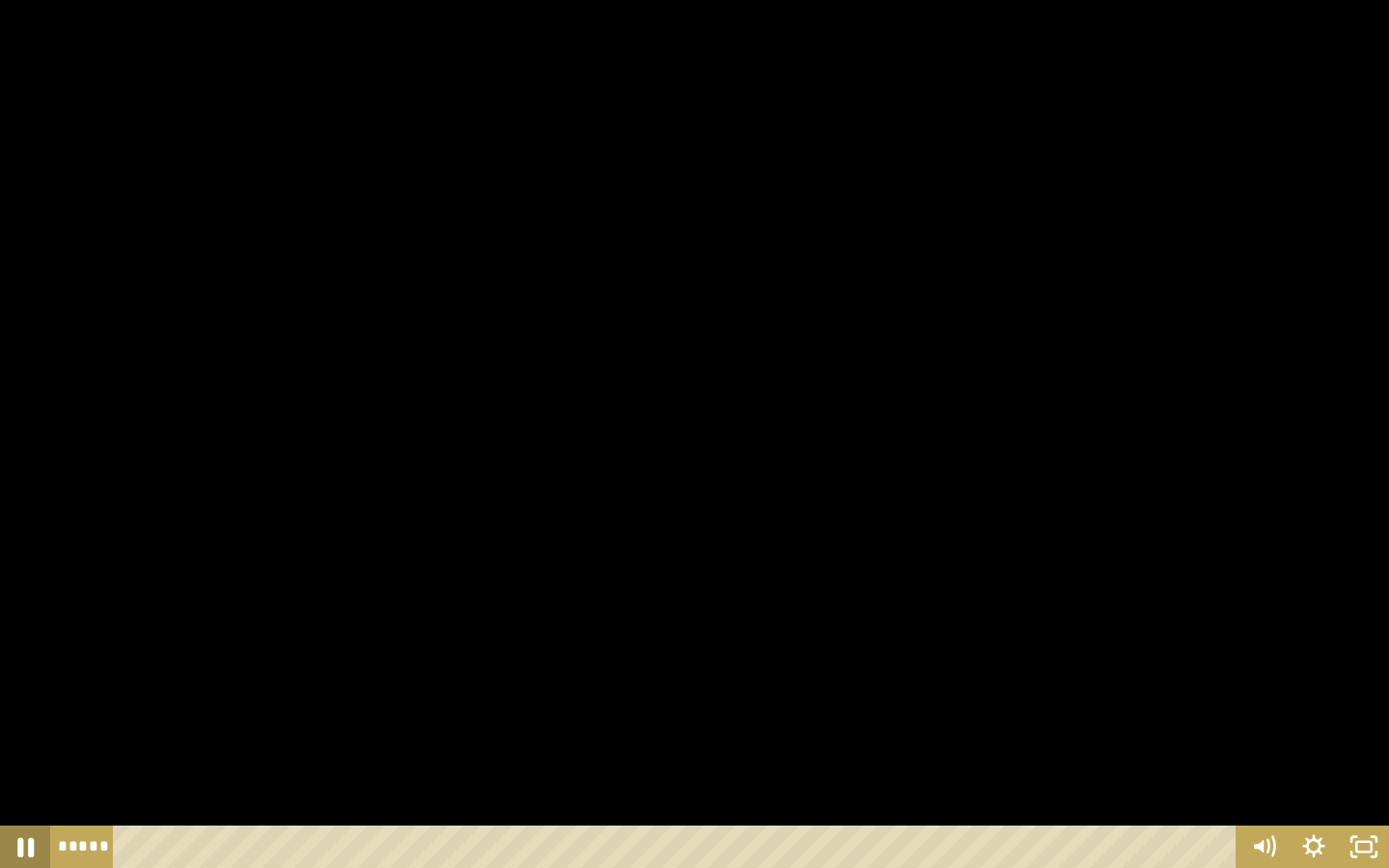click 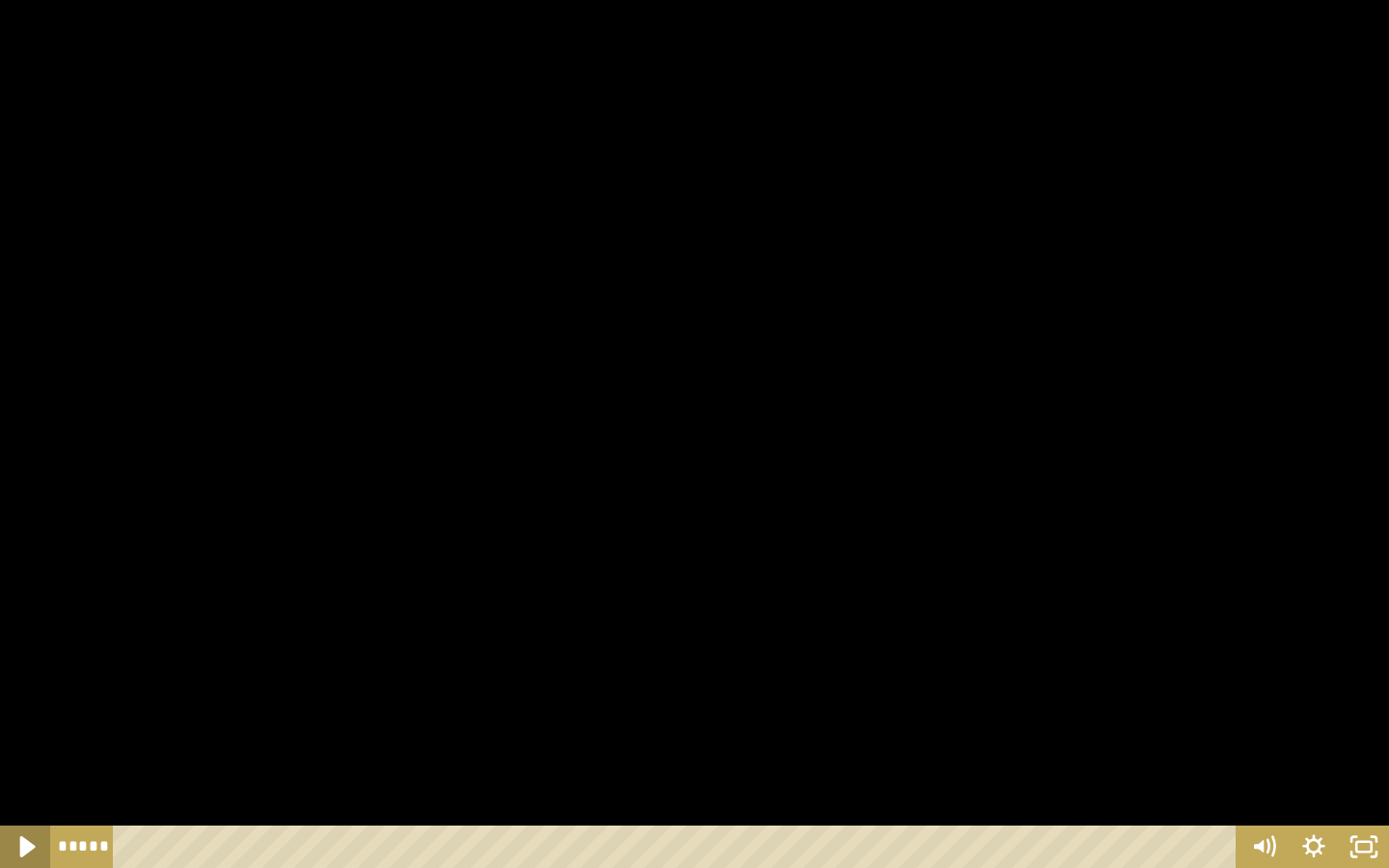click 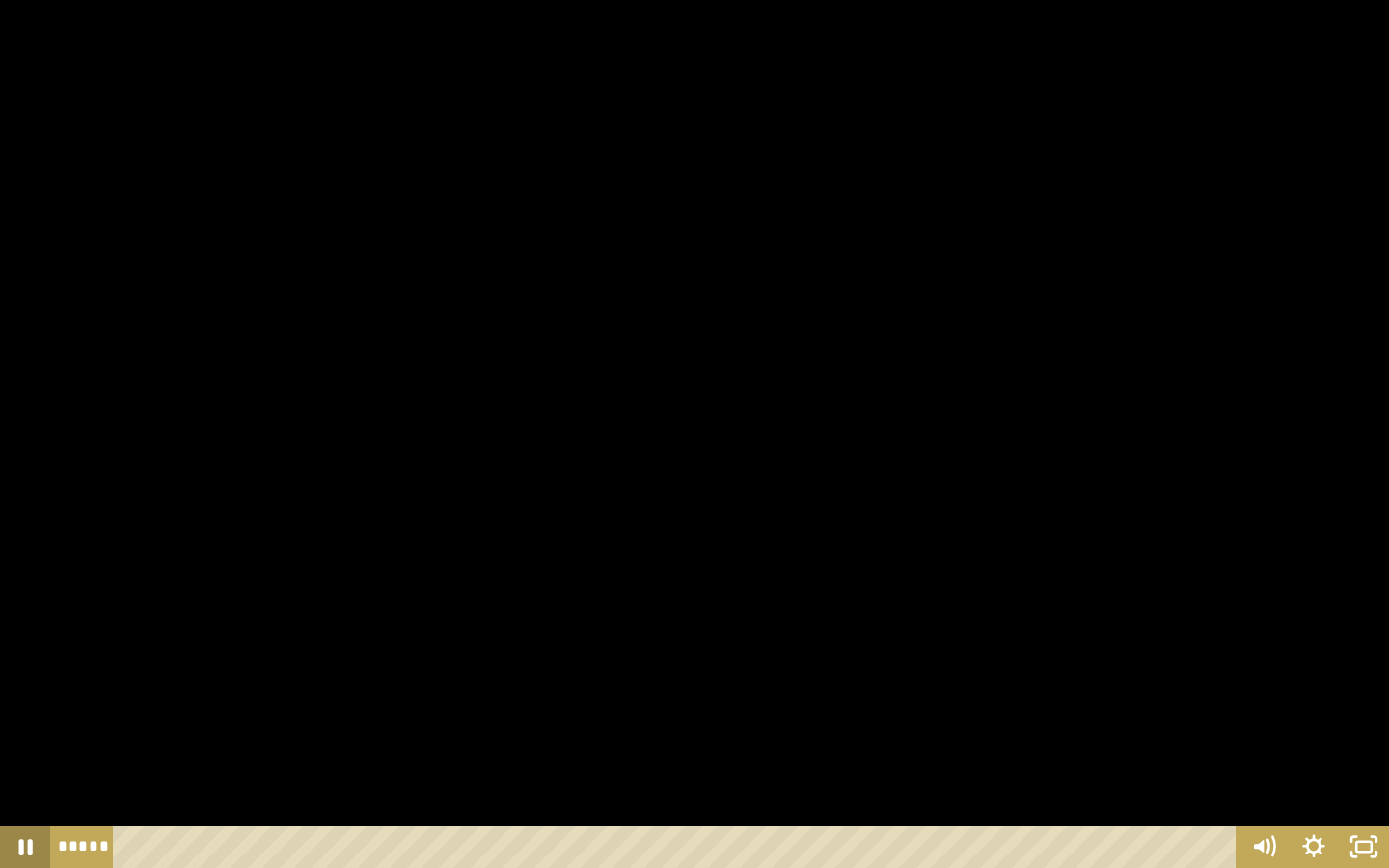 click 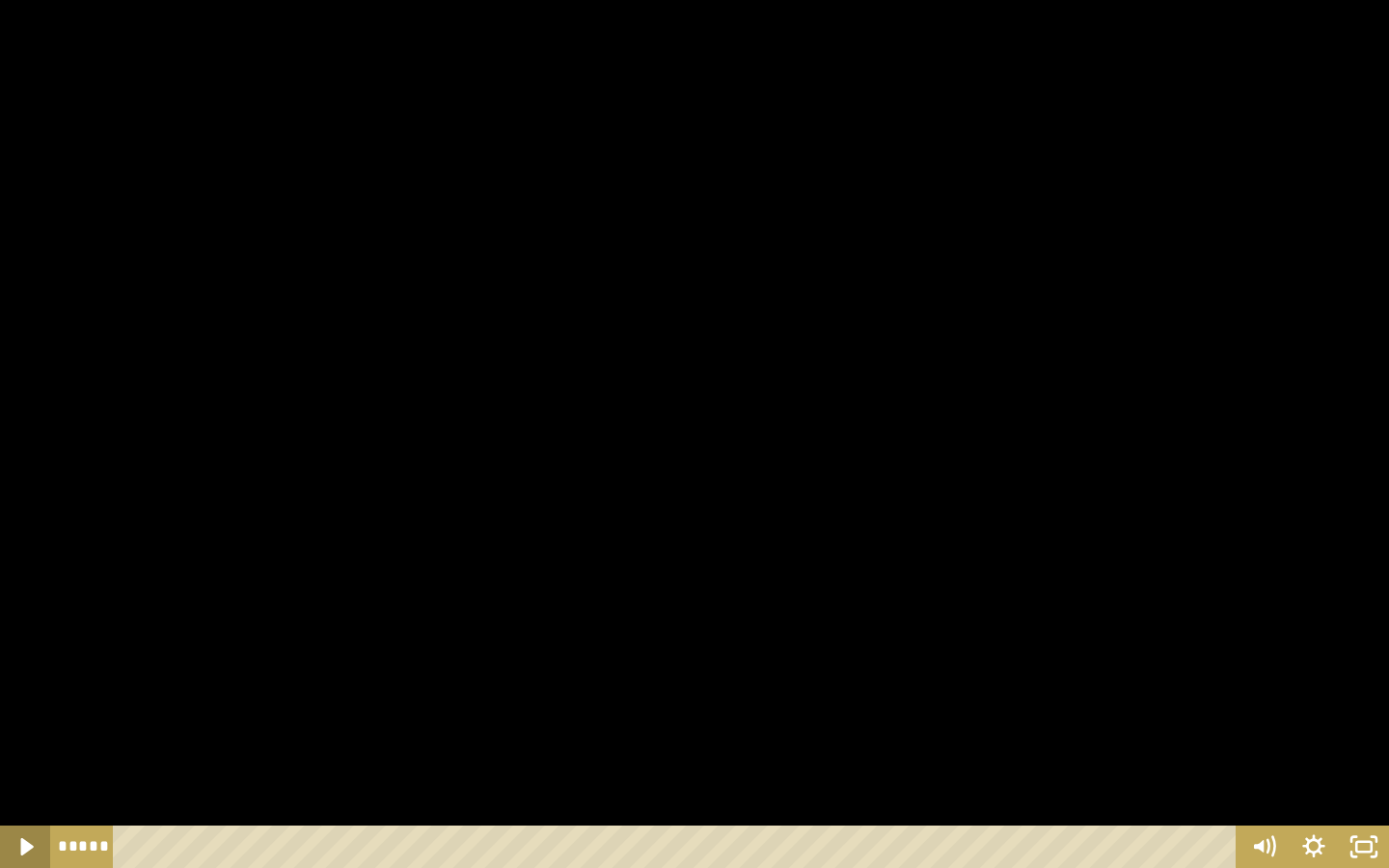 click 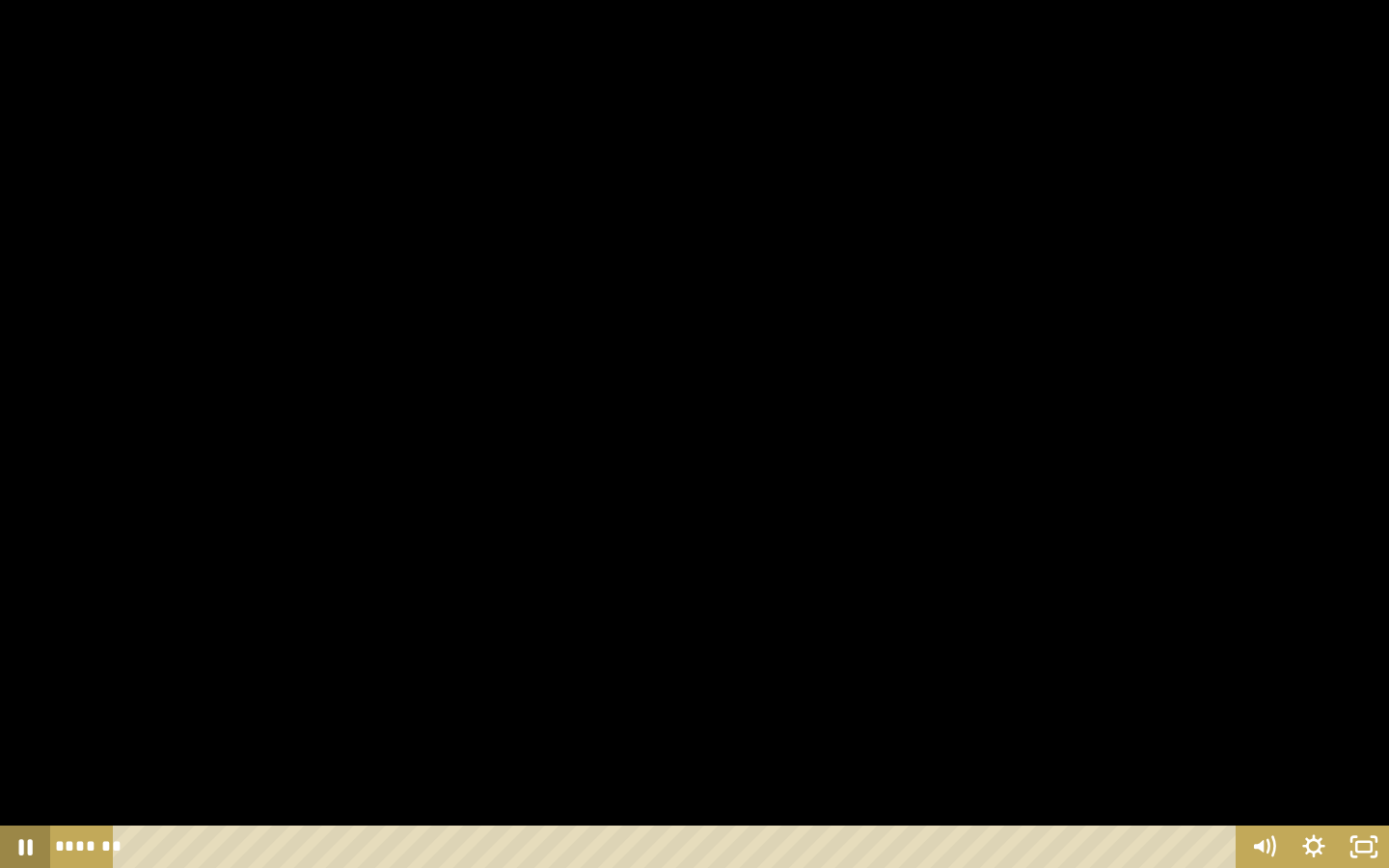 click 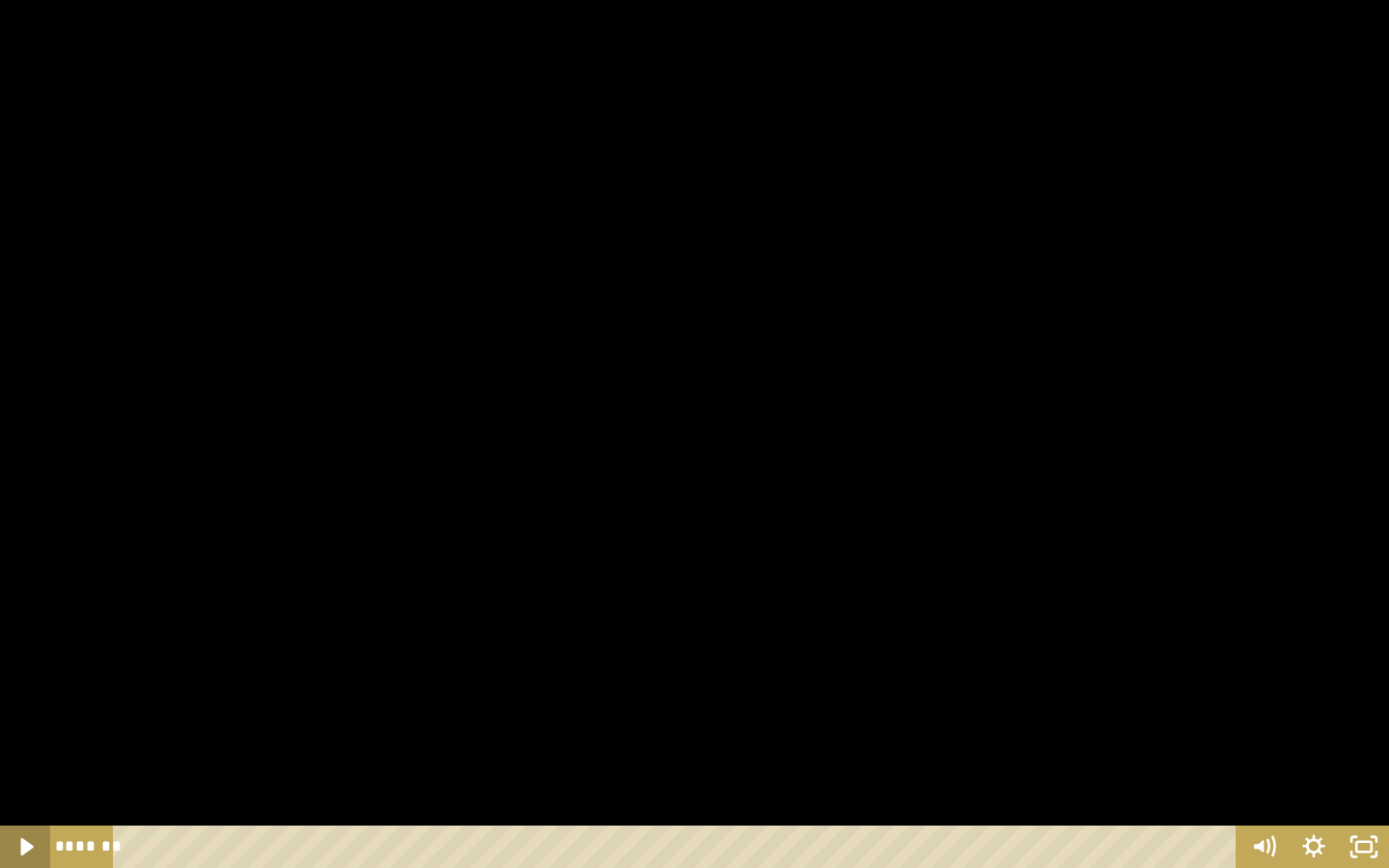 click 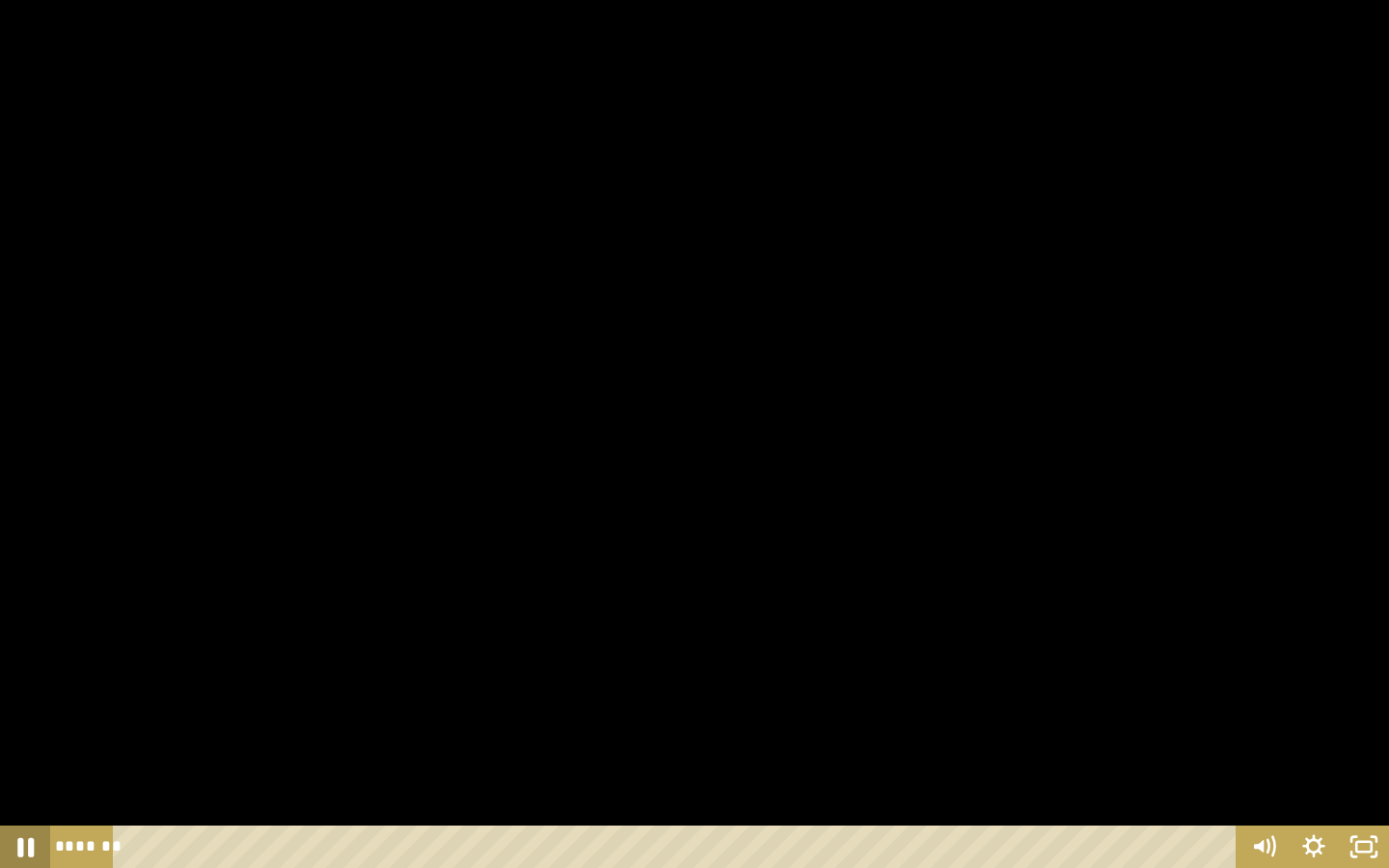 click 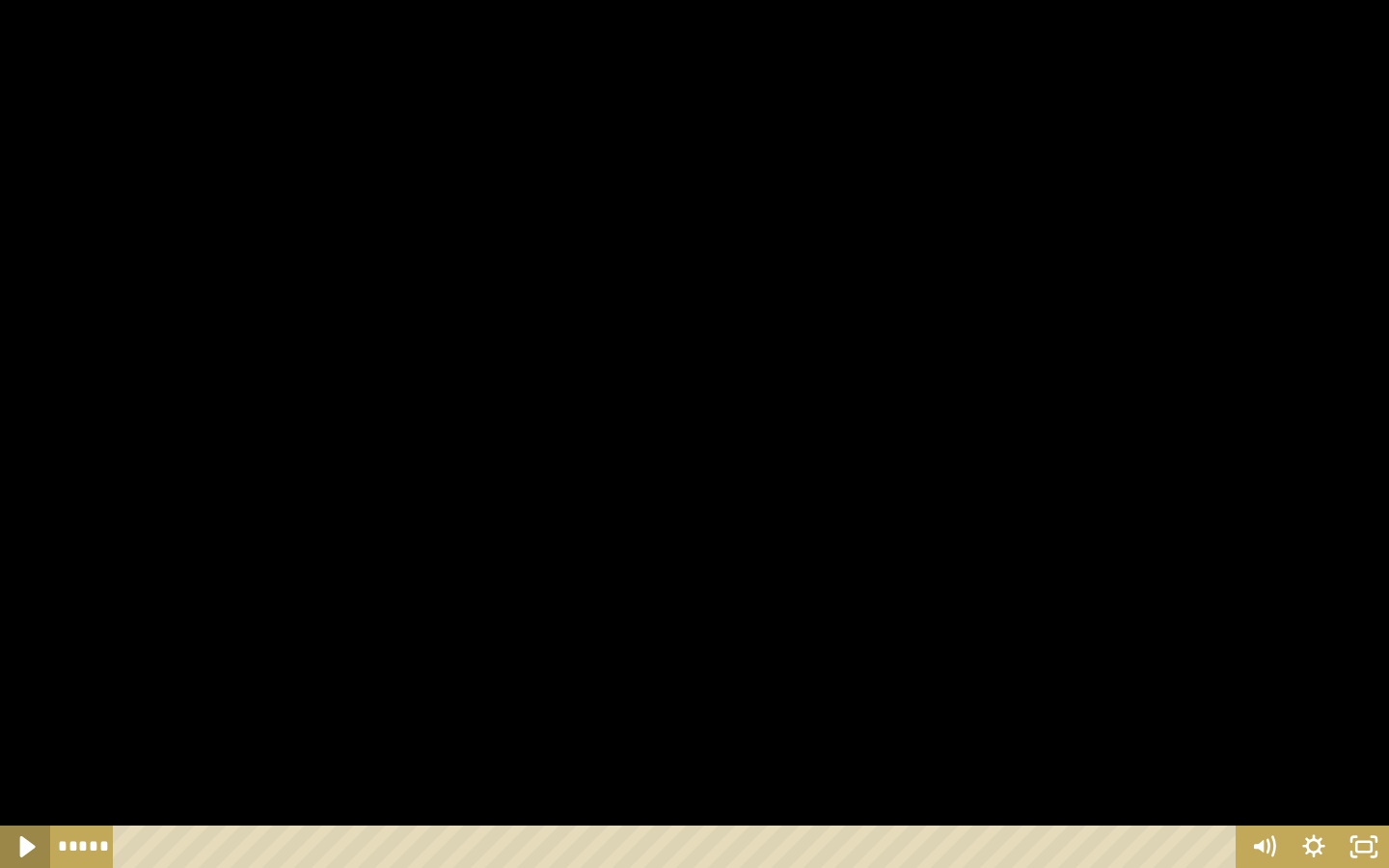 click 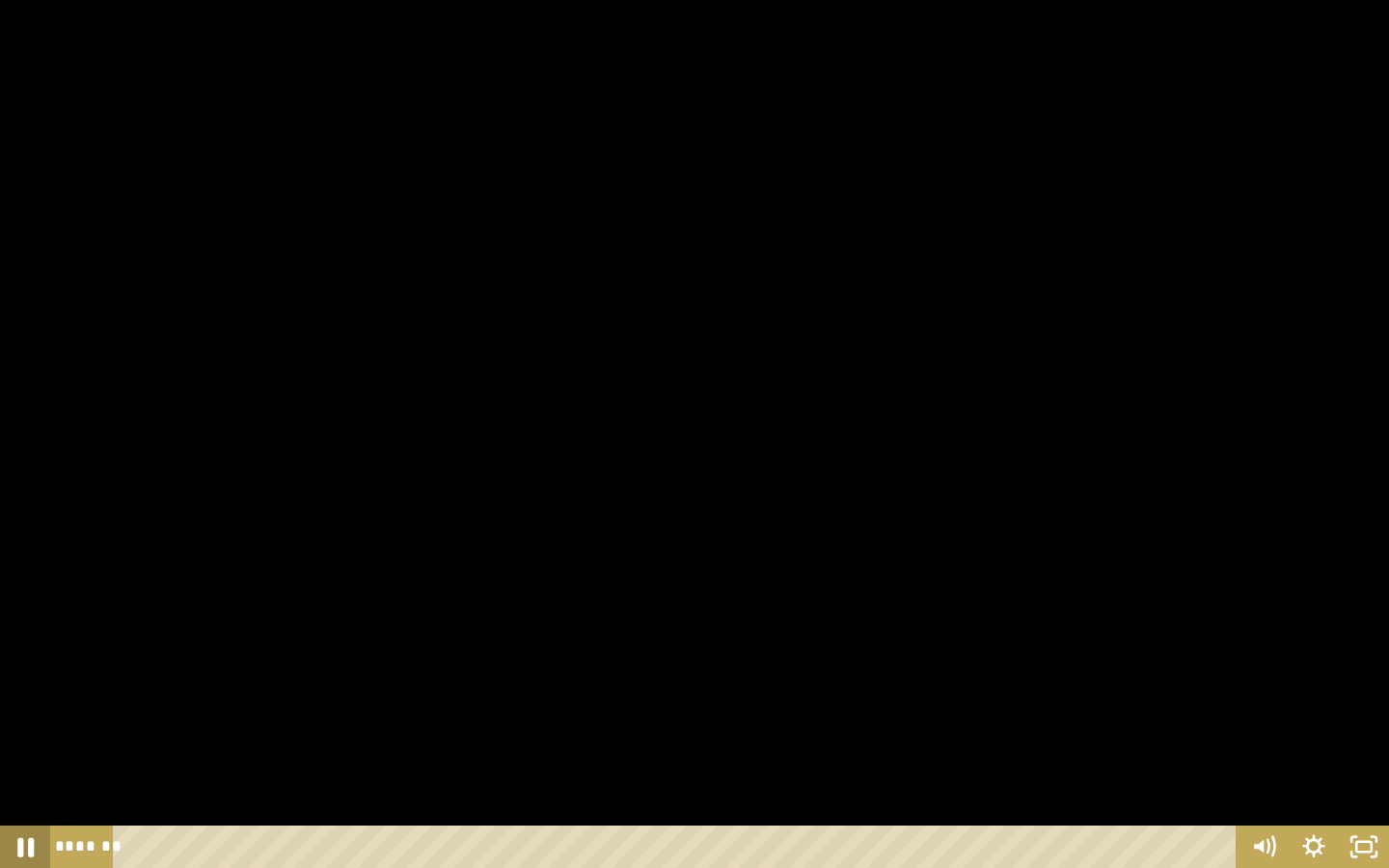 click 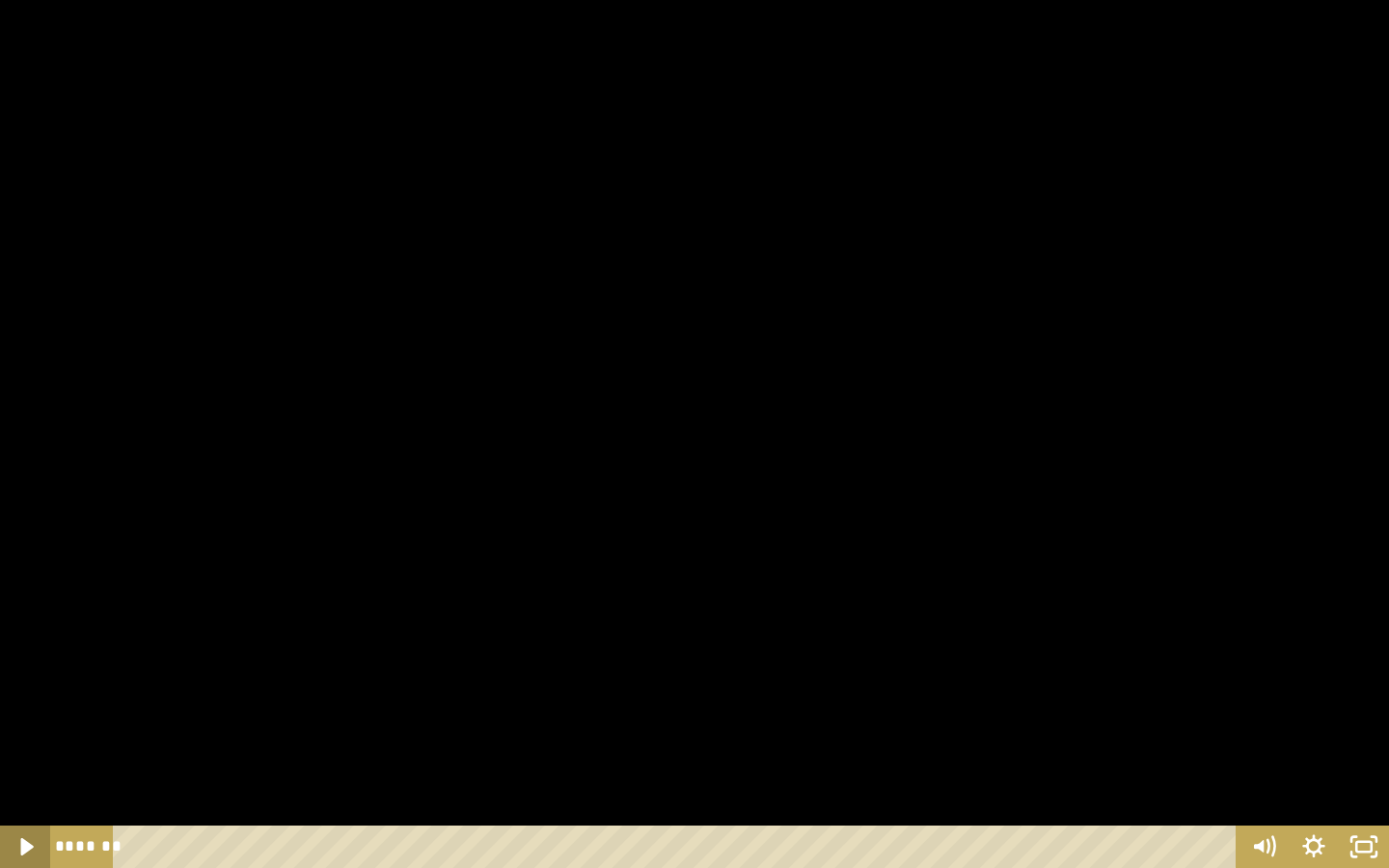 click 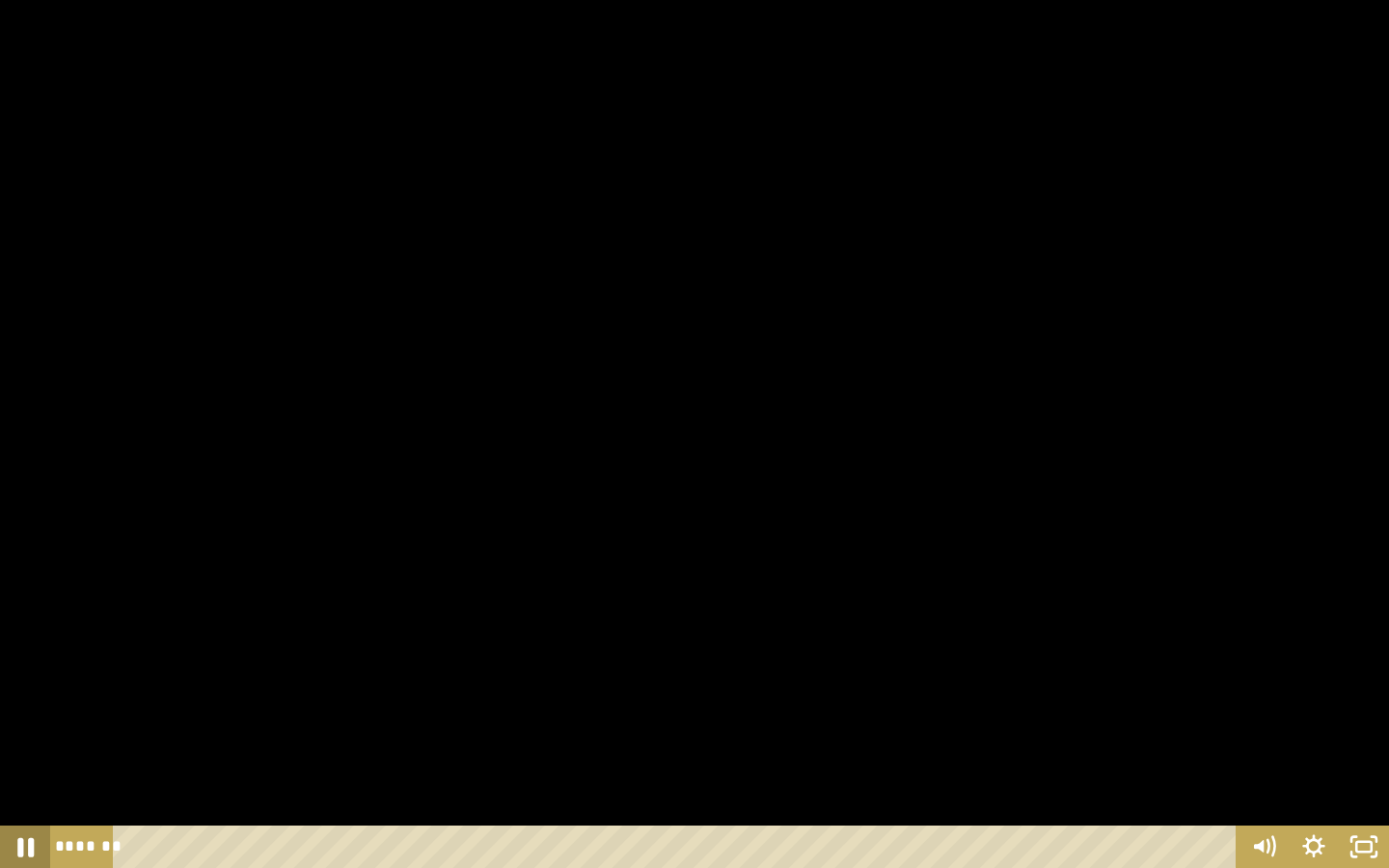 click 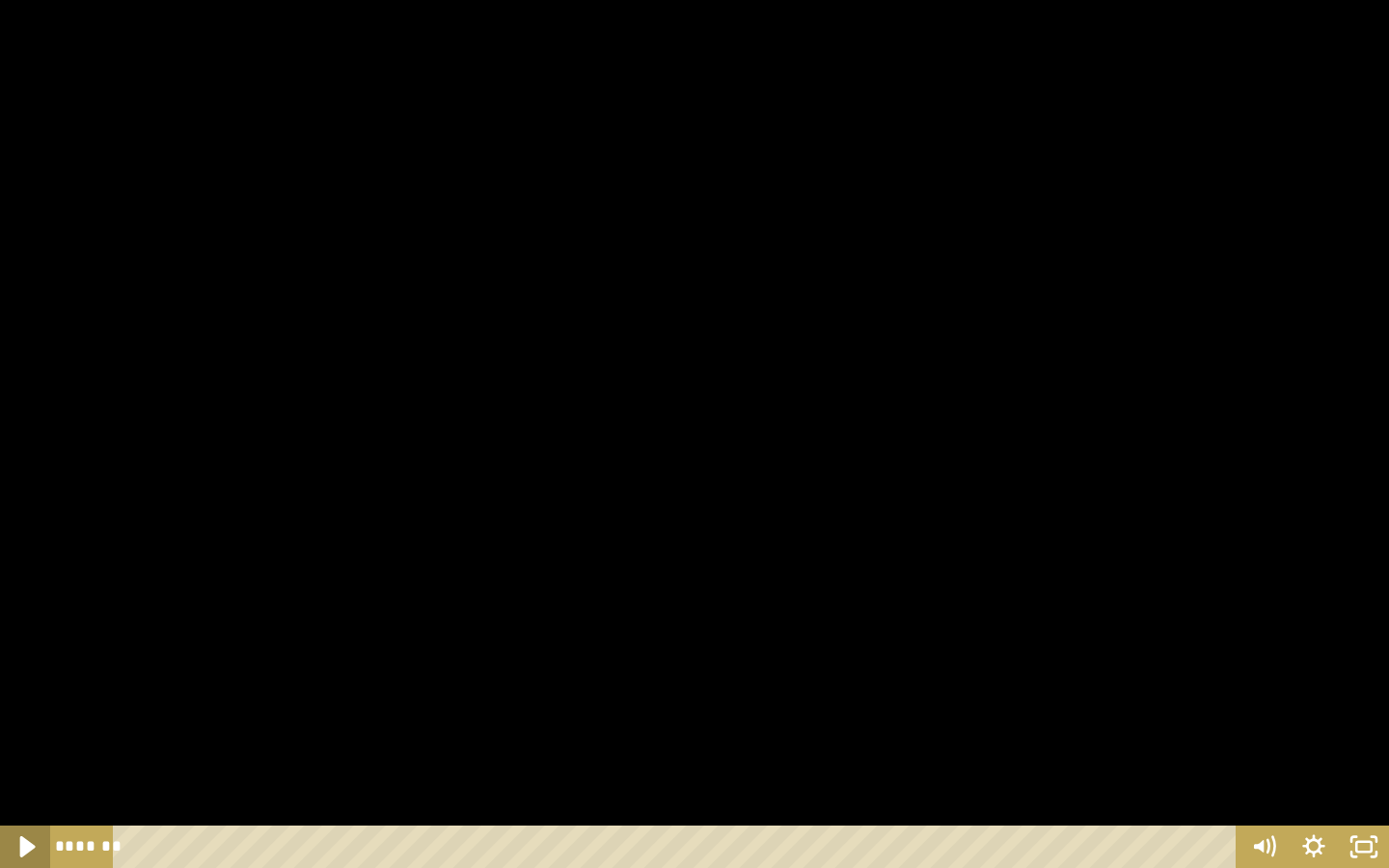 click 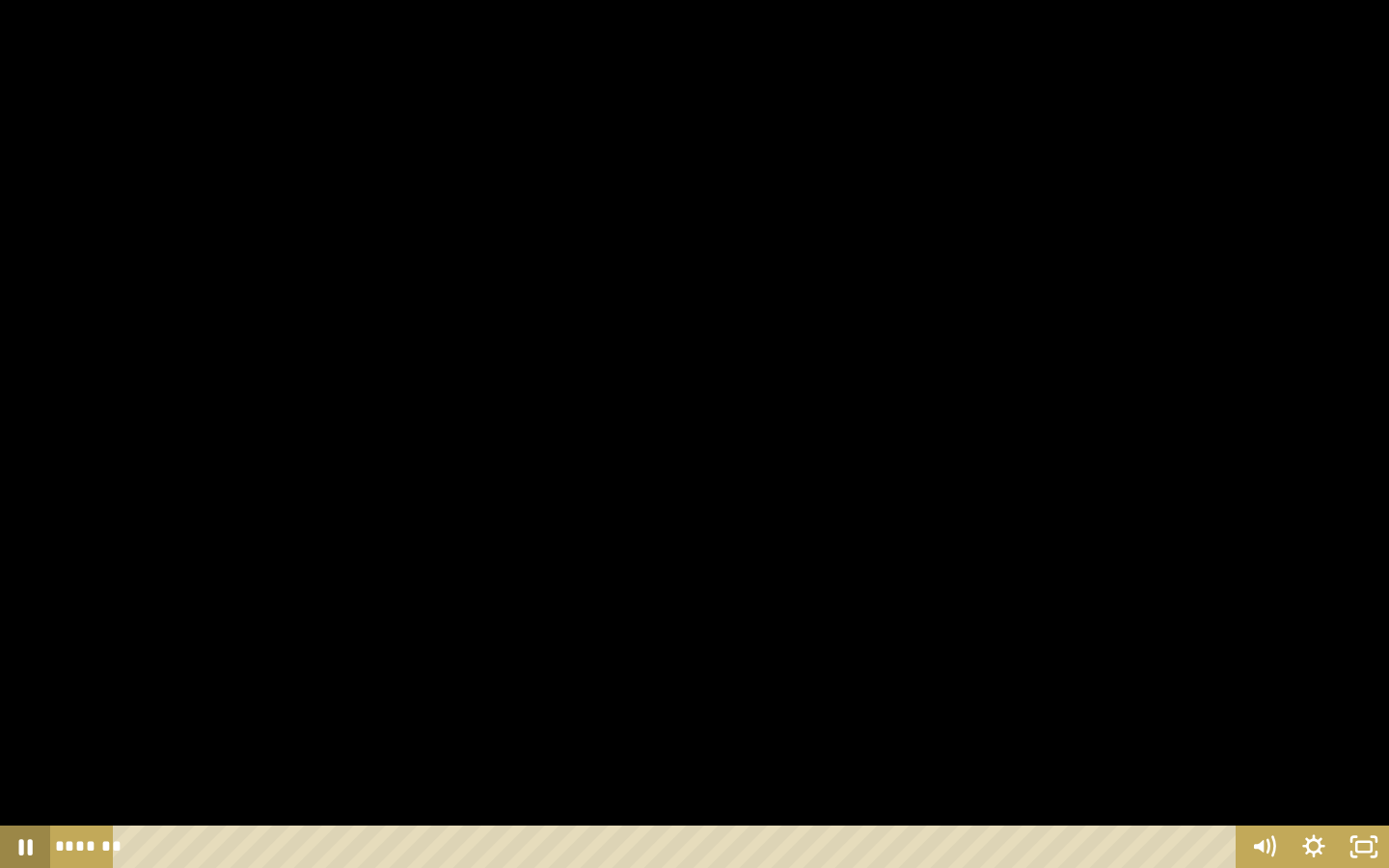 click 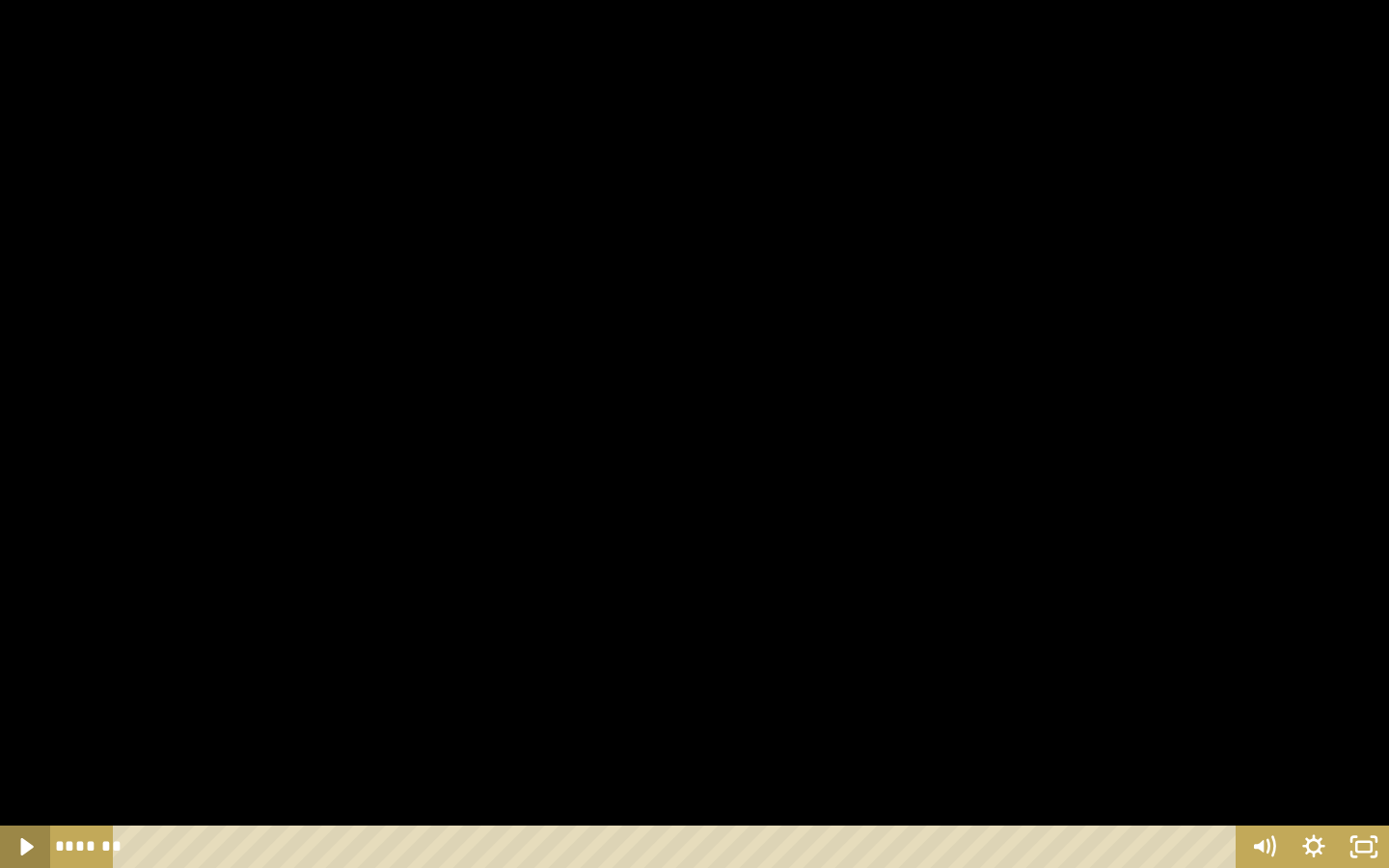 click 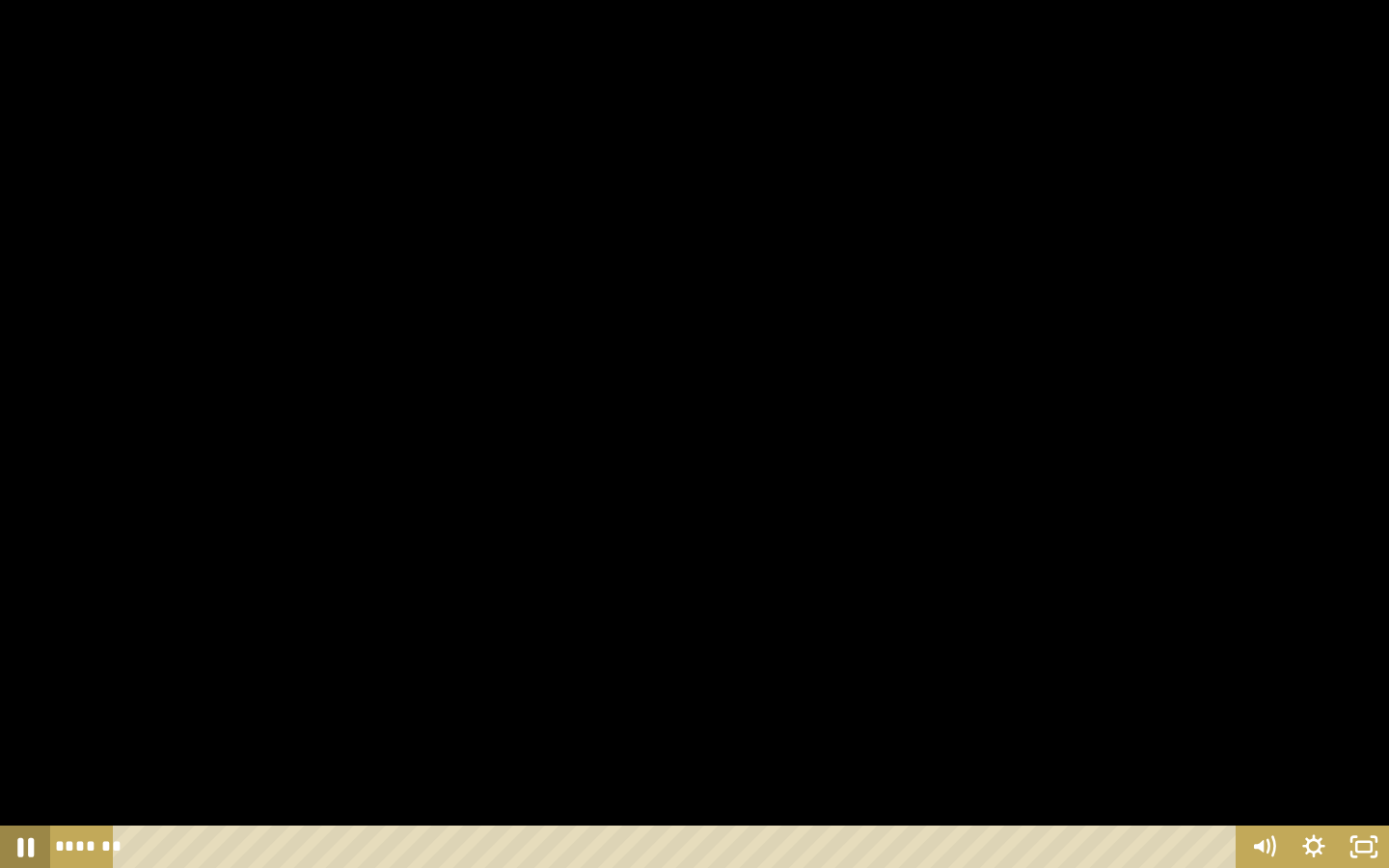 click 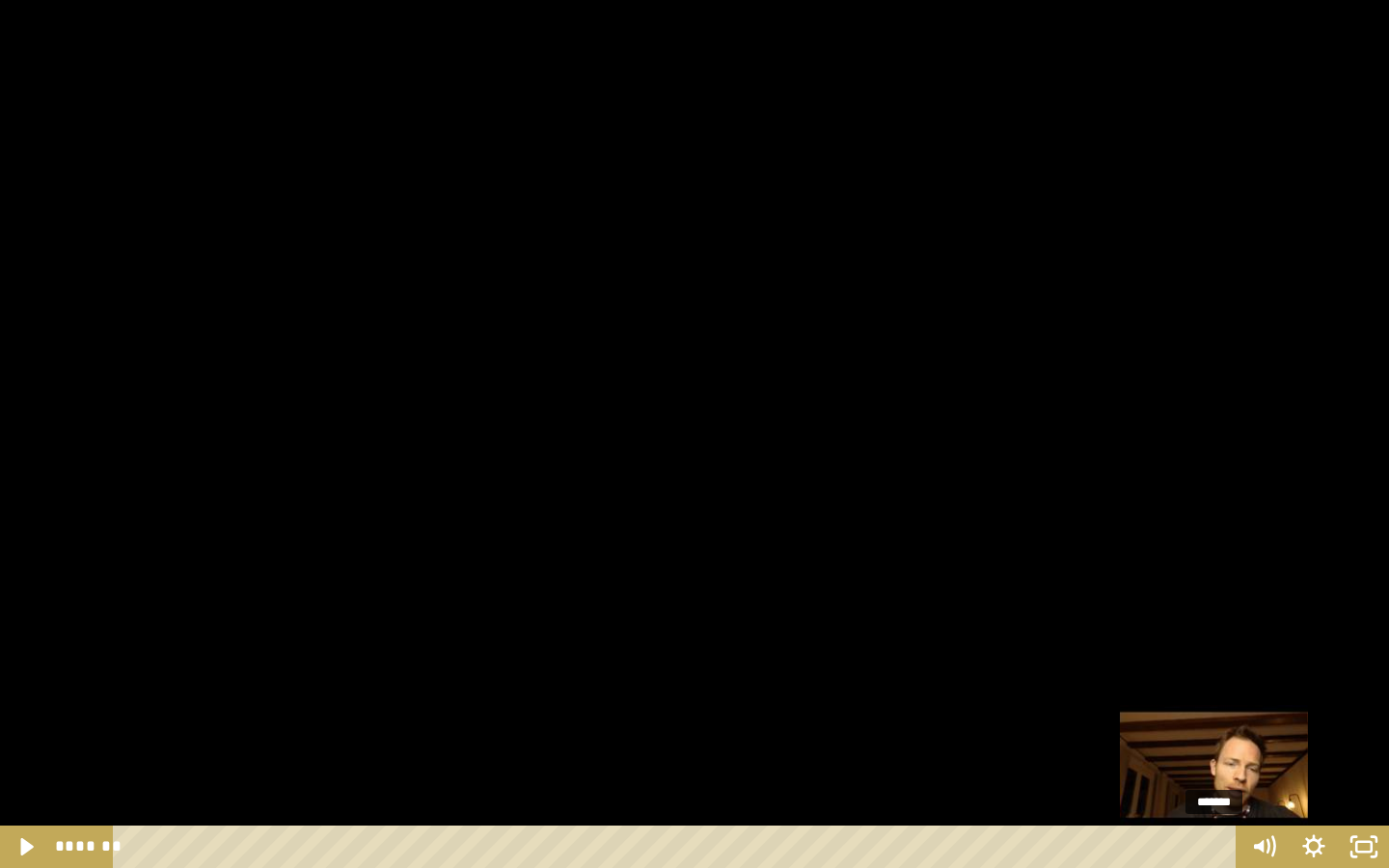 click at bounding box center (1213, 847) 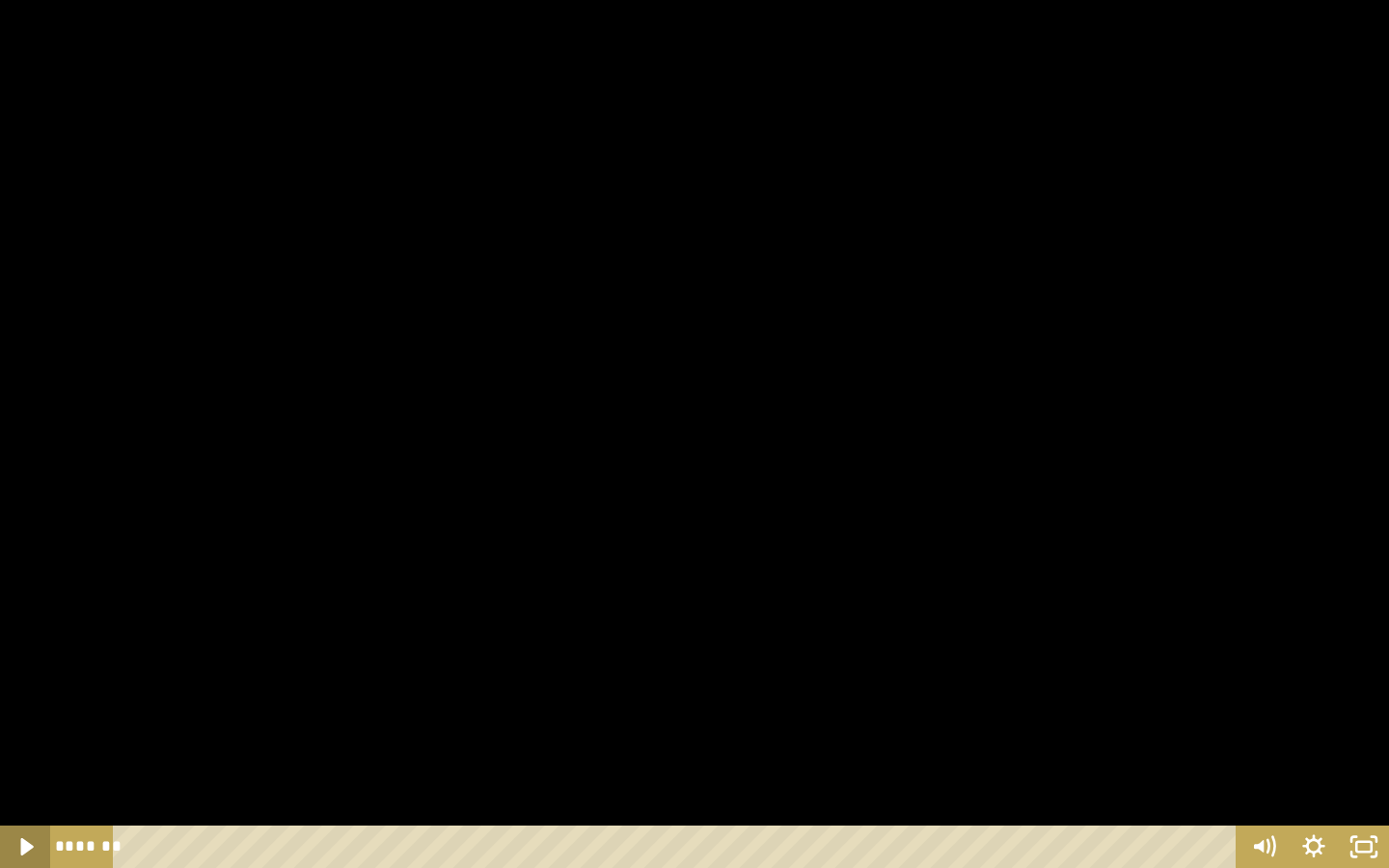 click 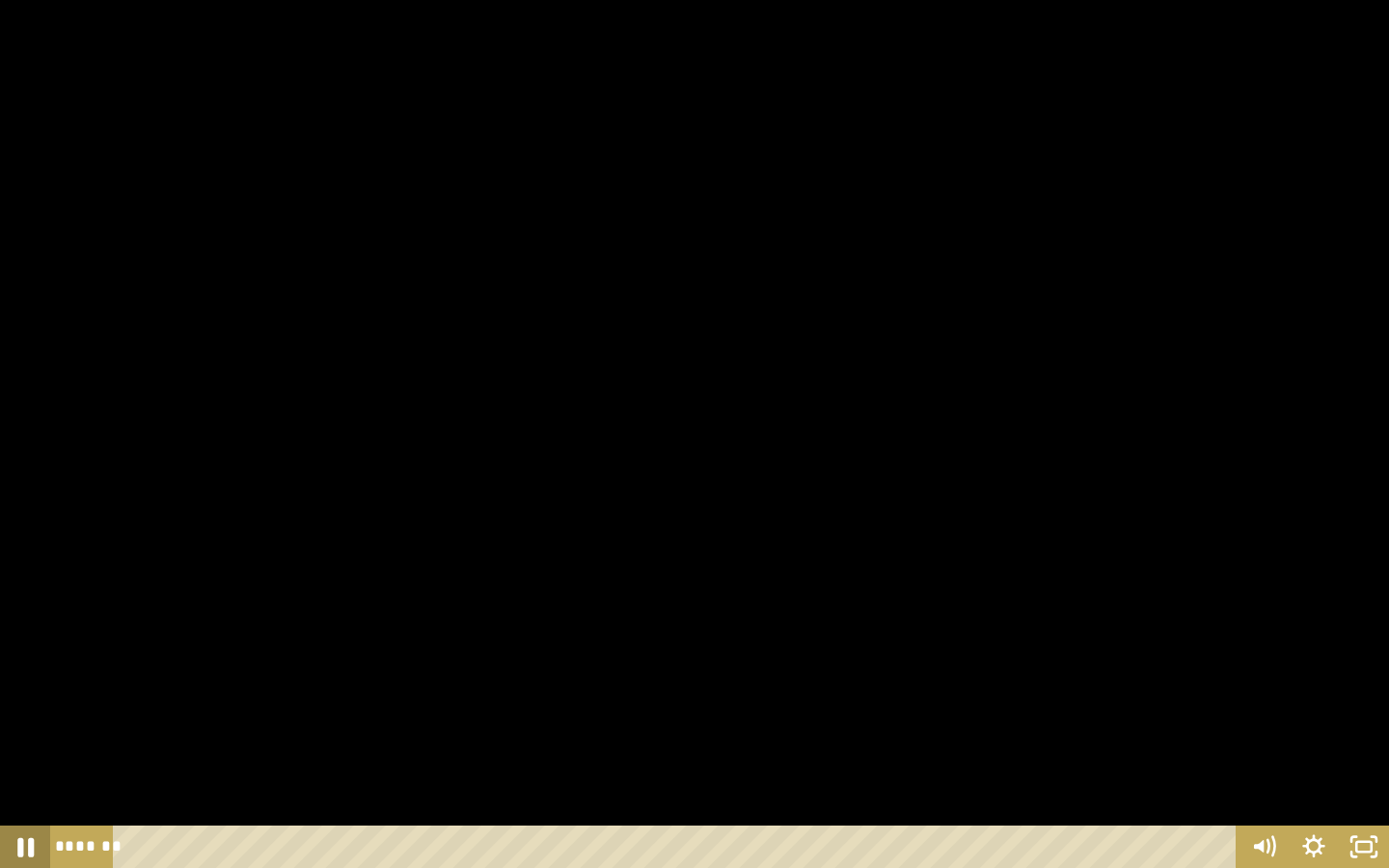 click 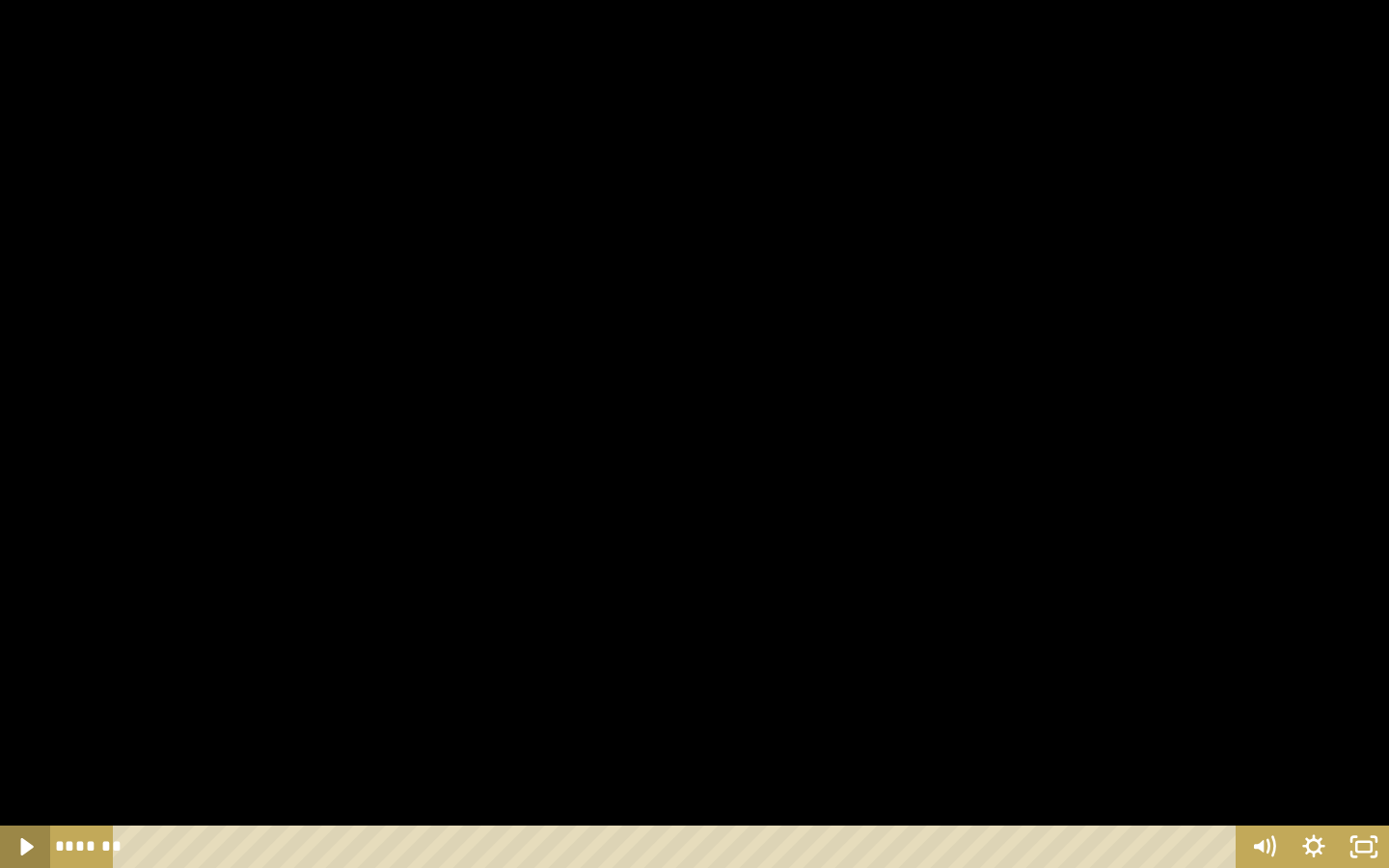 click 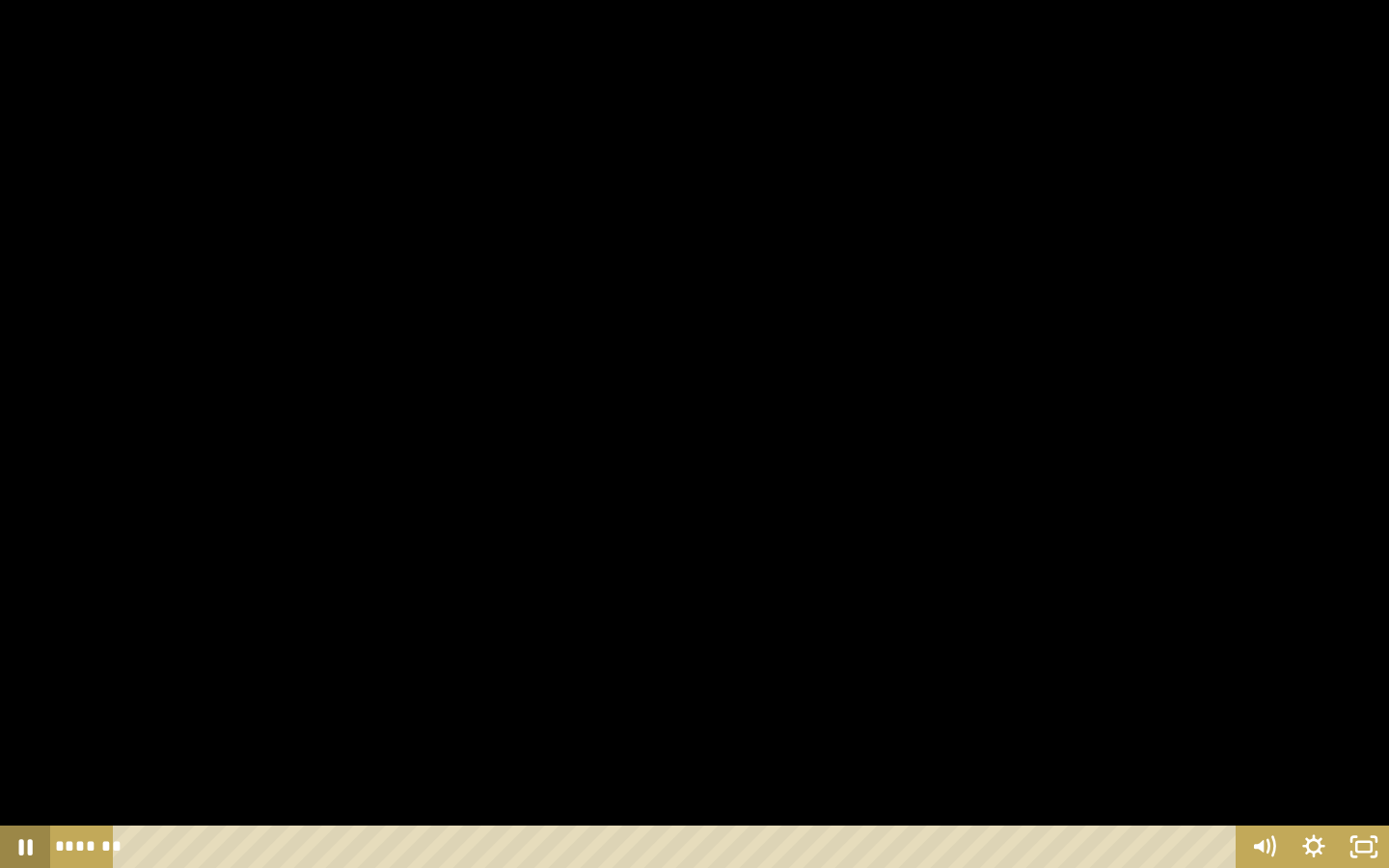 click 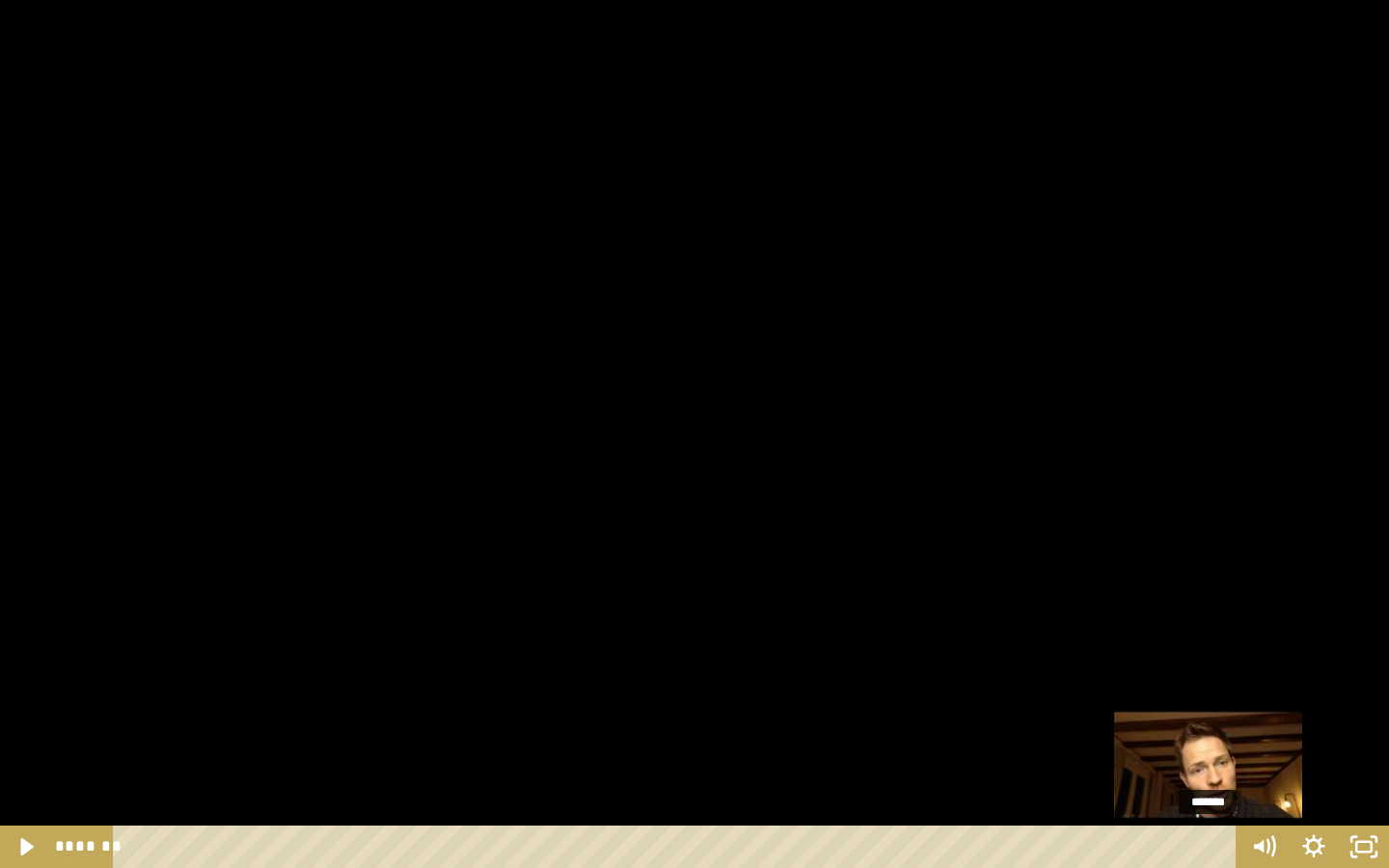 click on "*******" at bounding box center (678, 847) 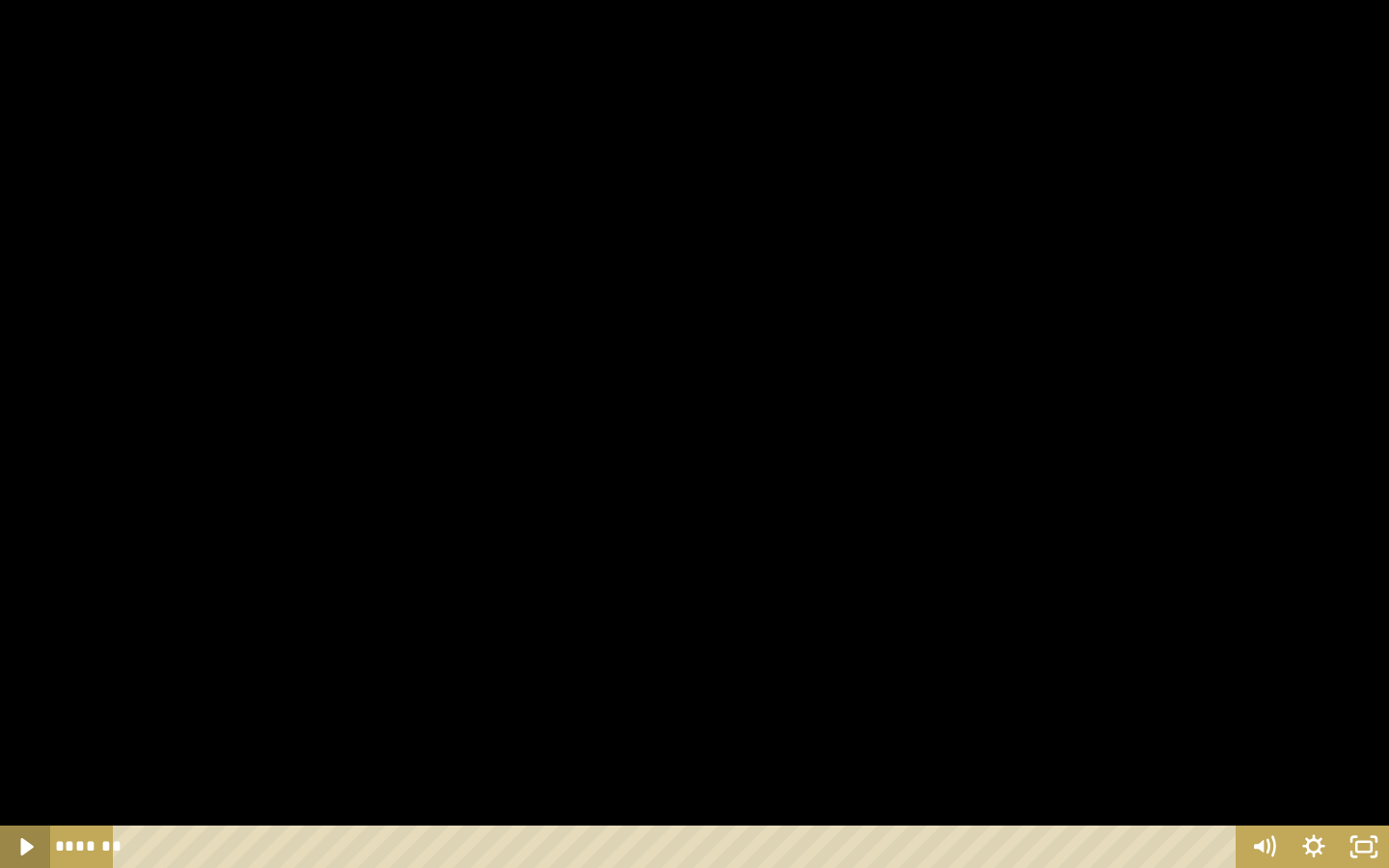 click 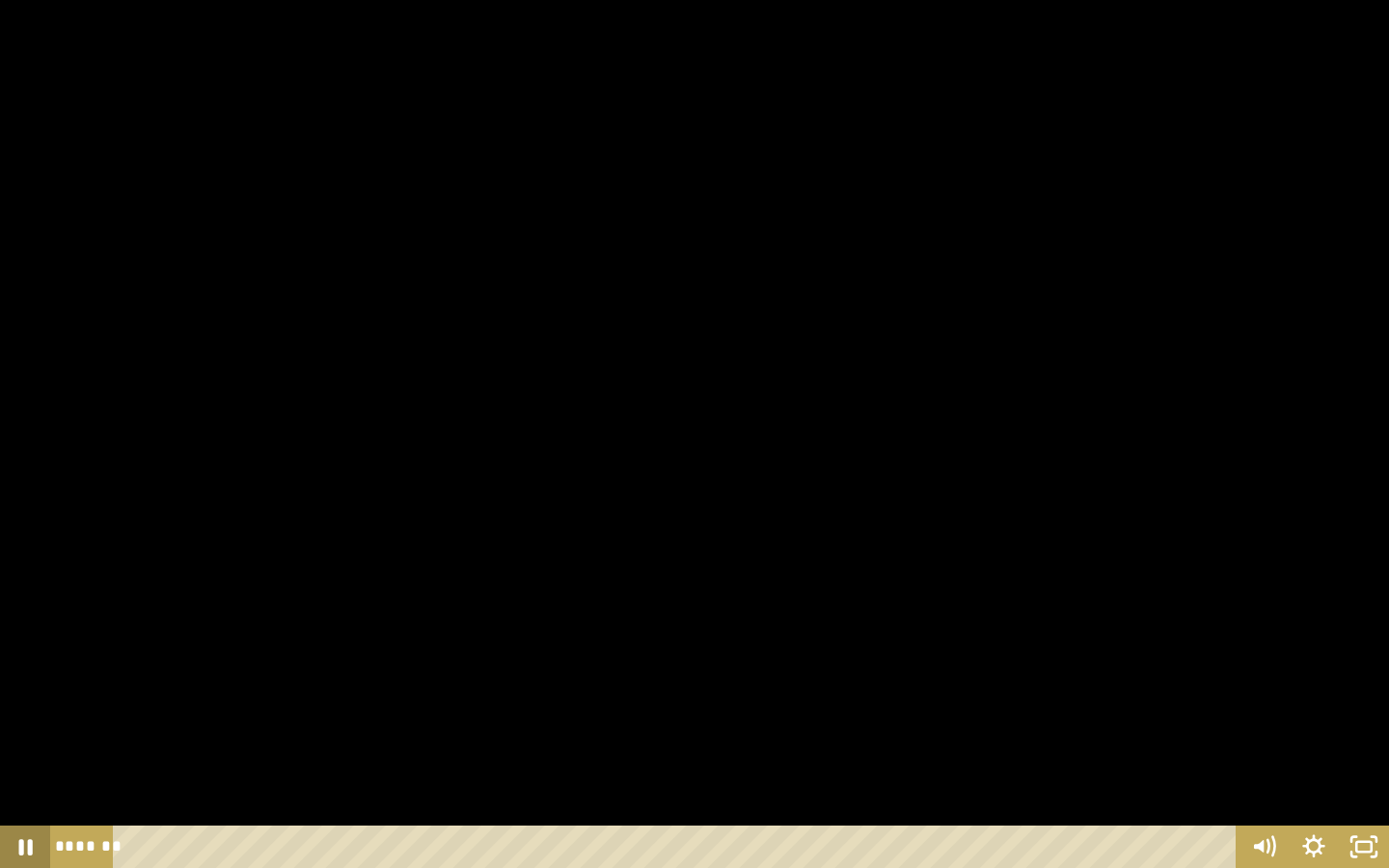 click 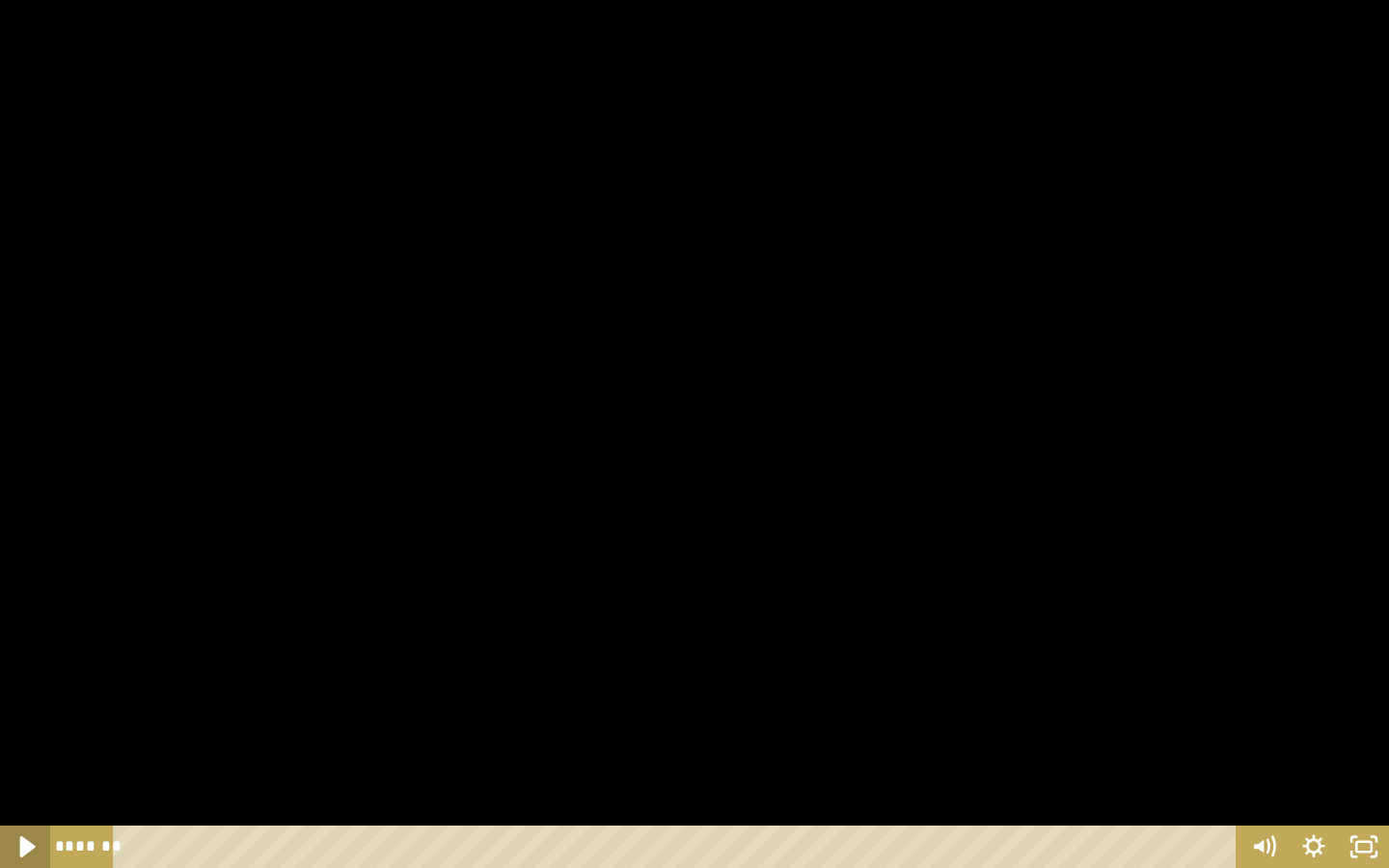 click 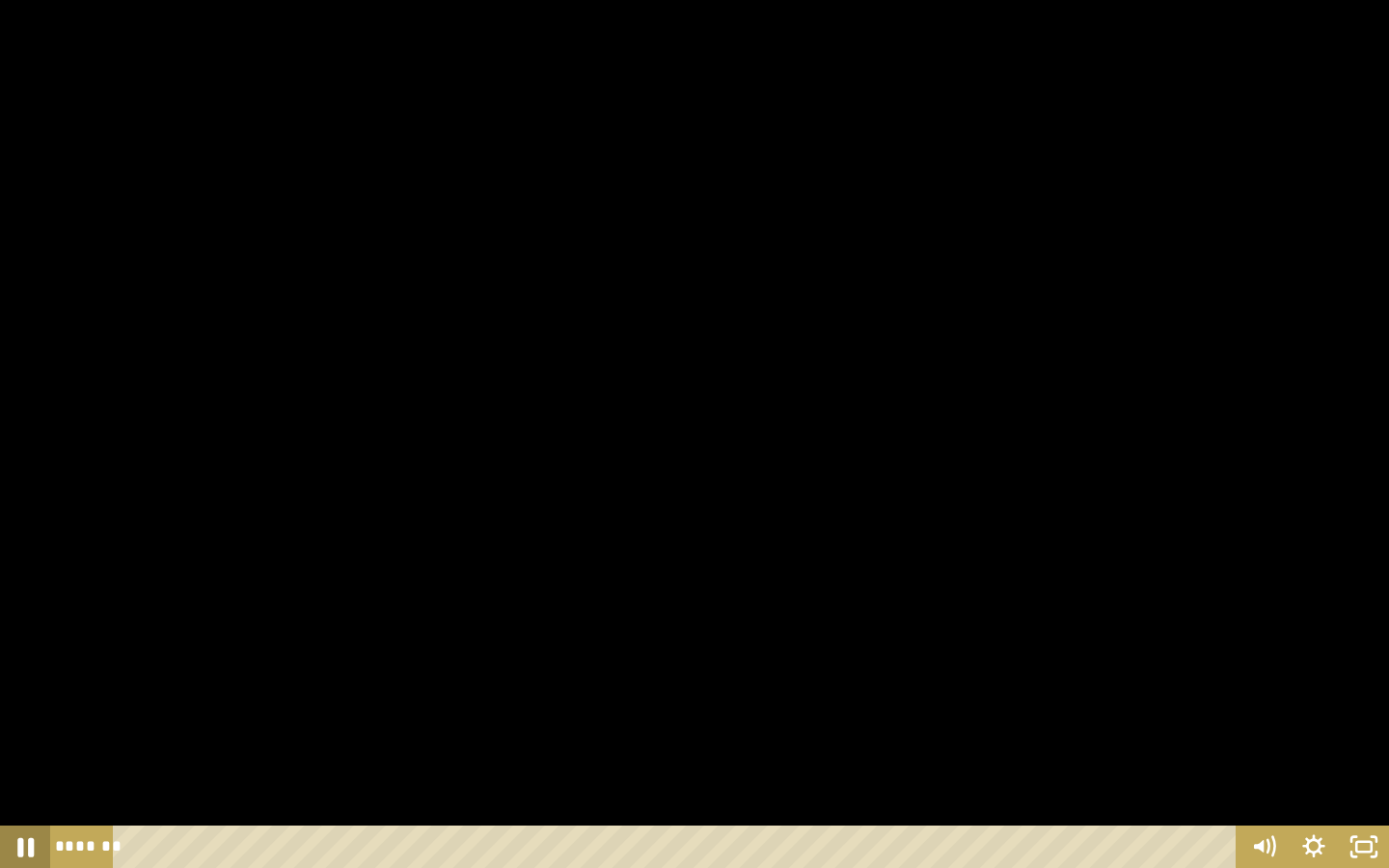 click 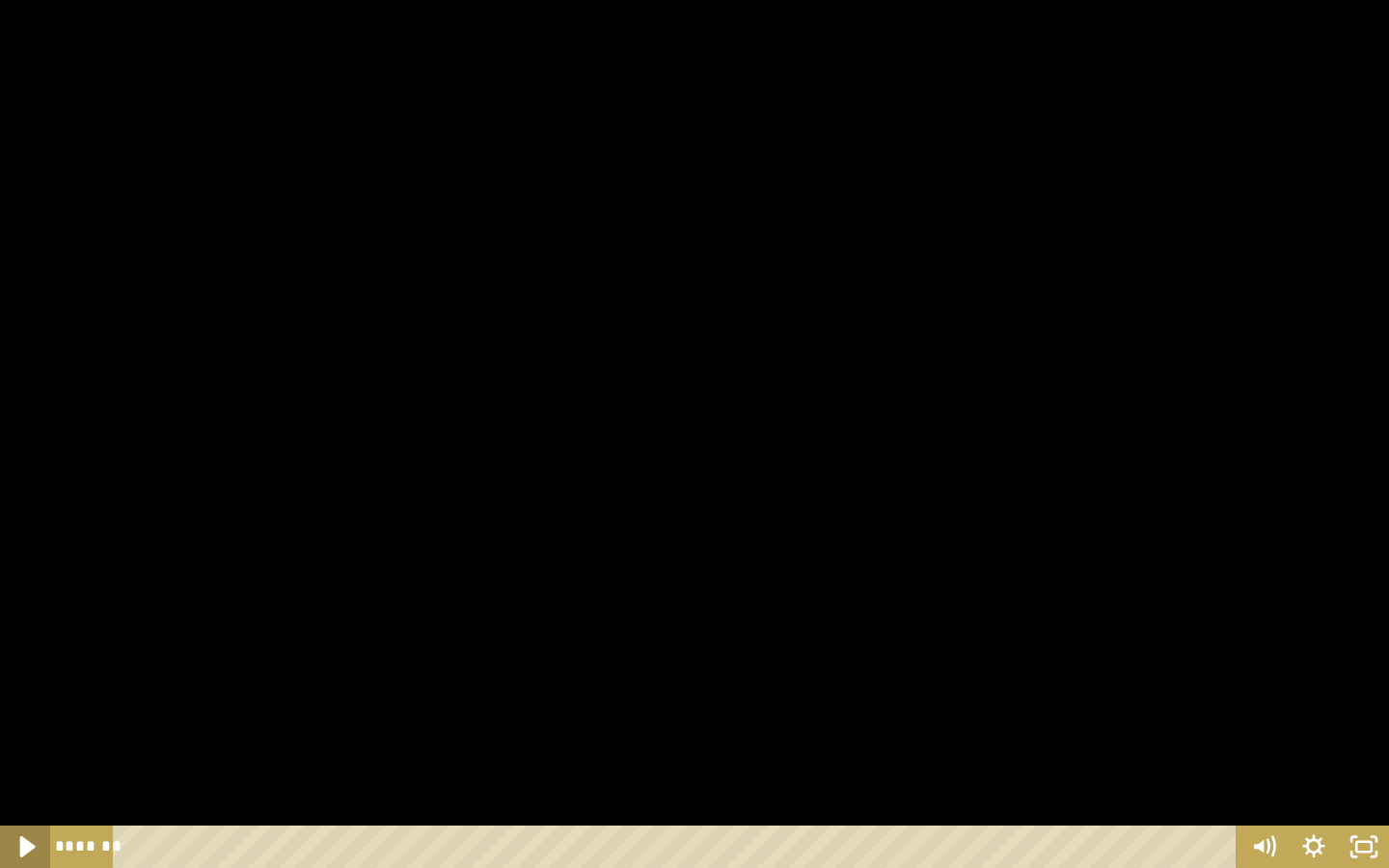 click 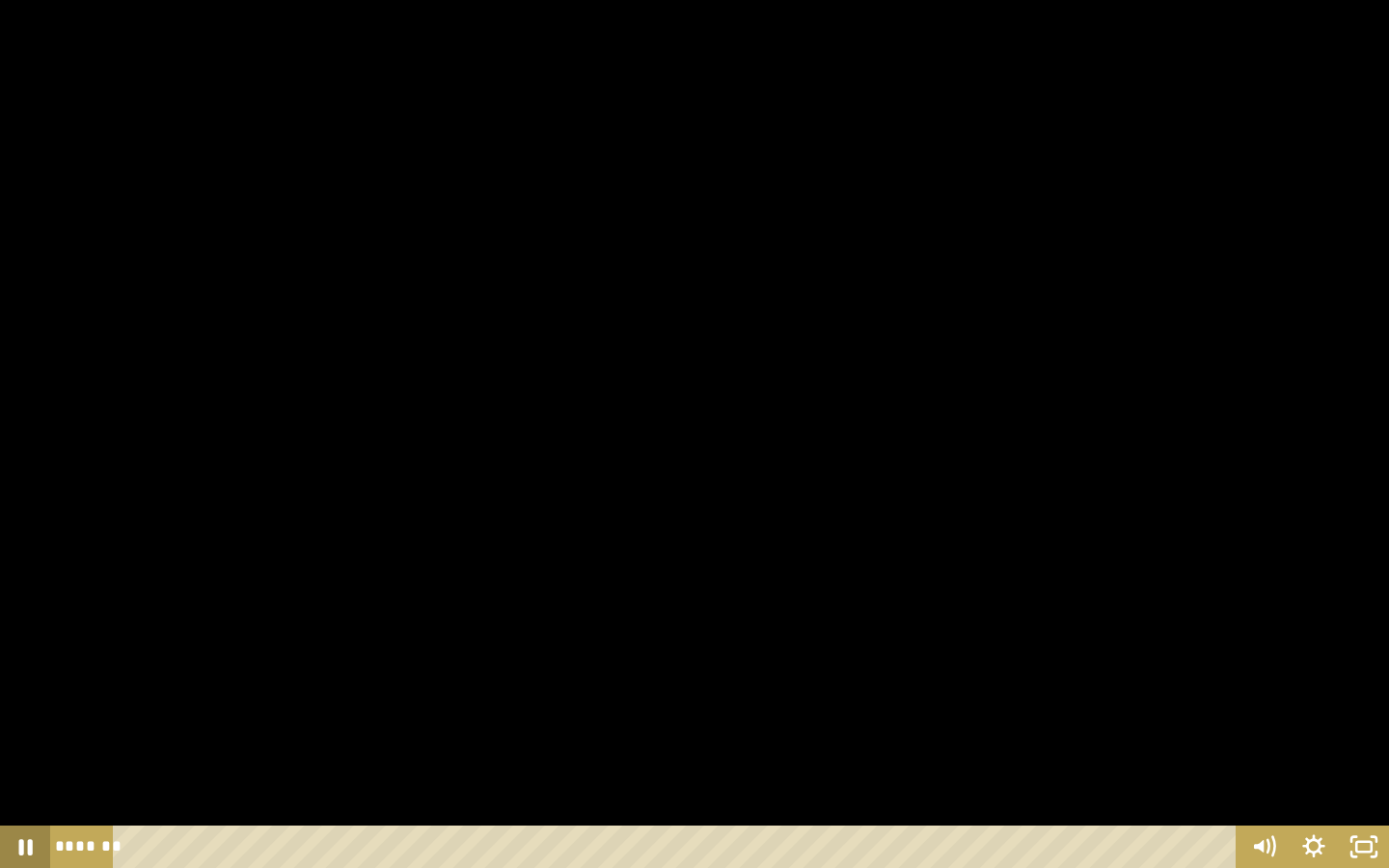 click 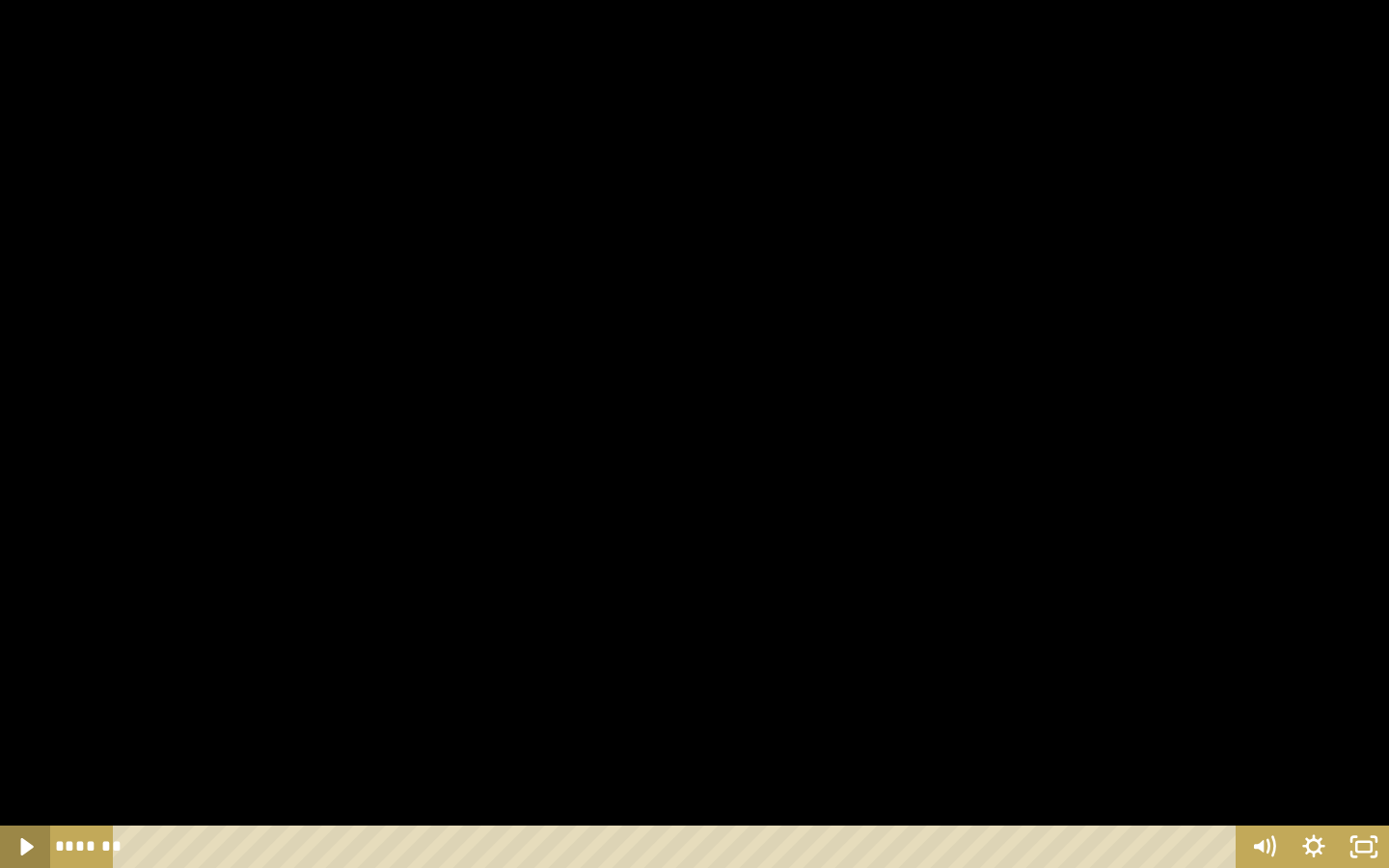 click 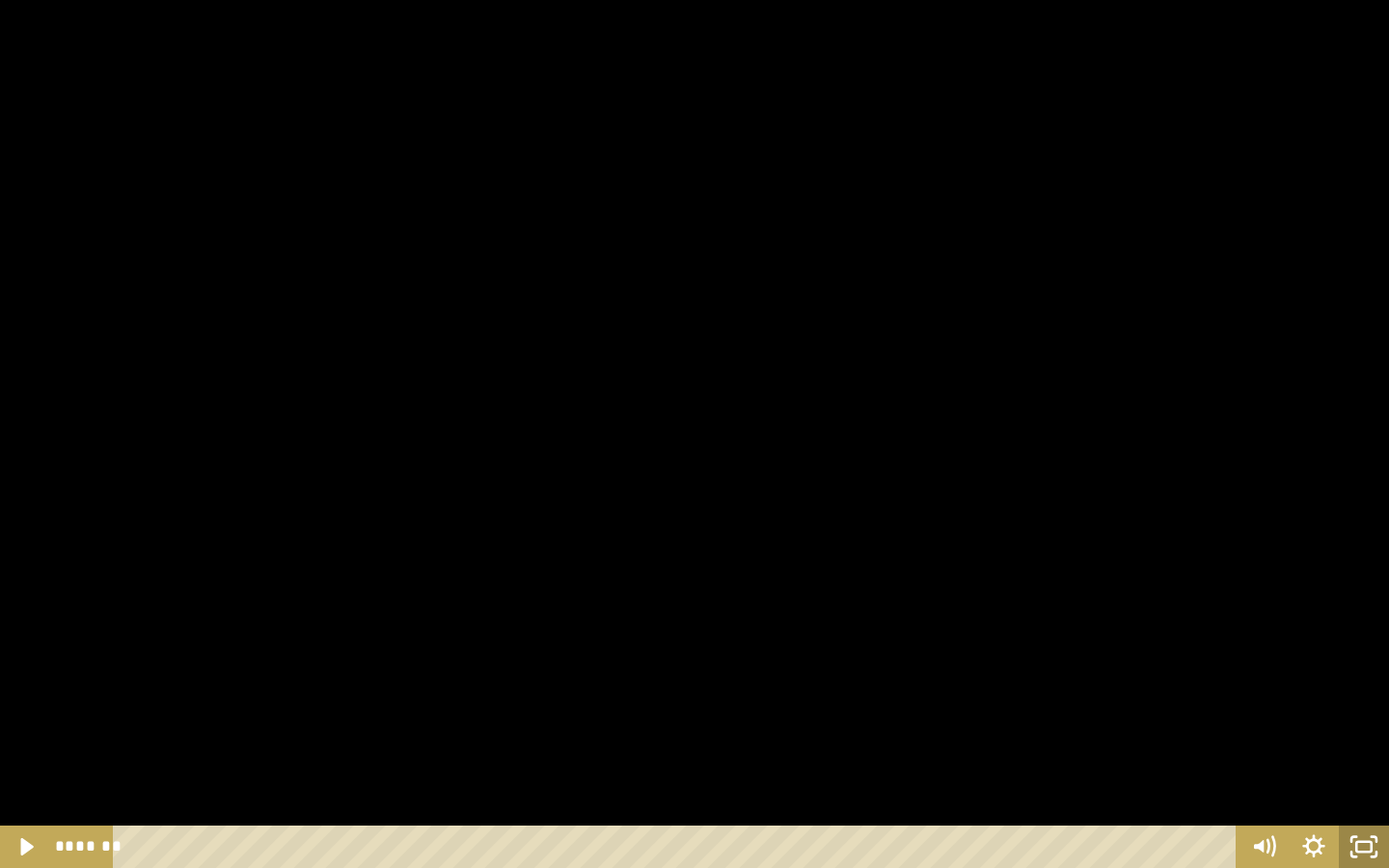 click 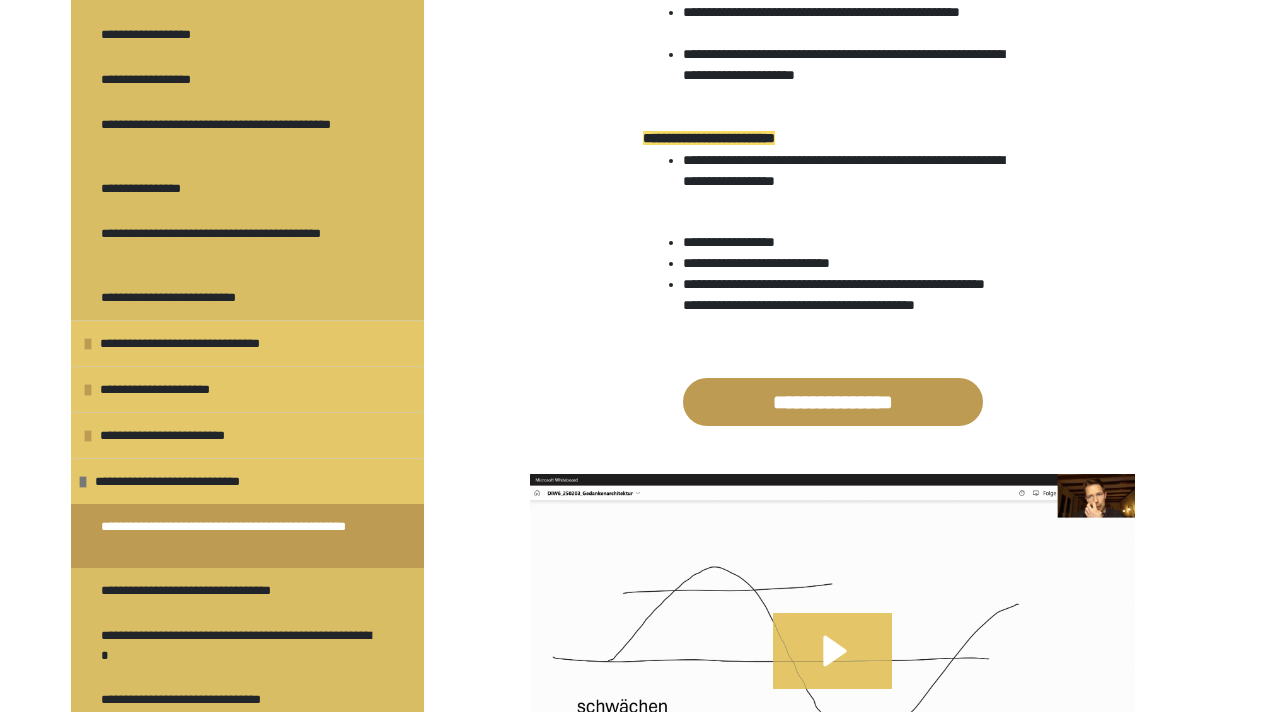 scroll, scrollTop: 3466, scrollLeft: 0, axis: vertical 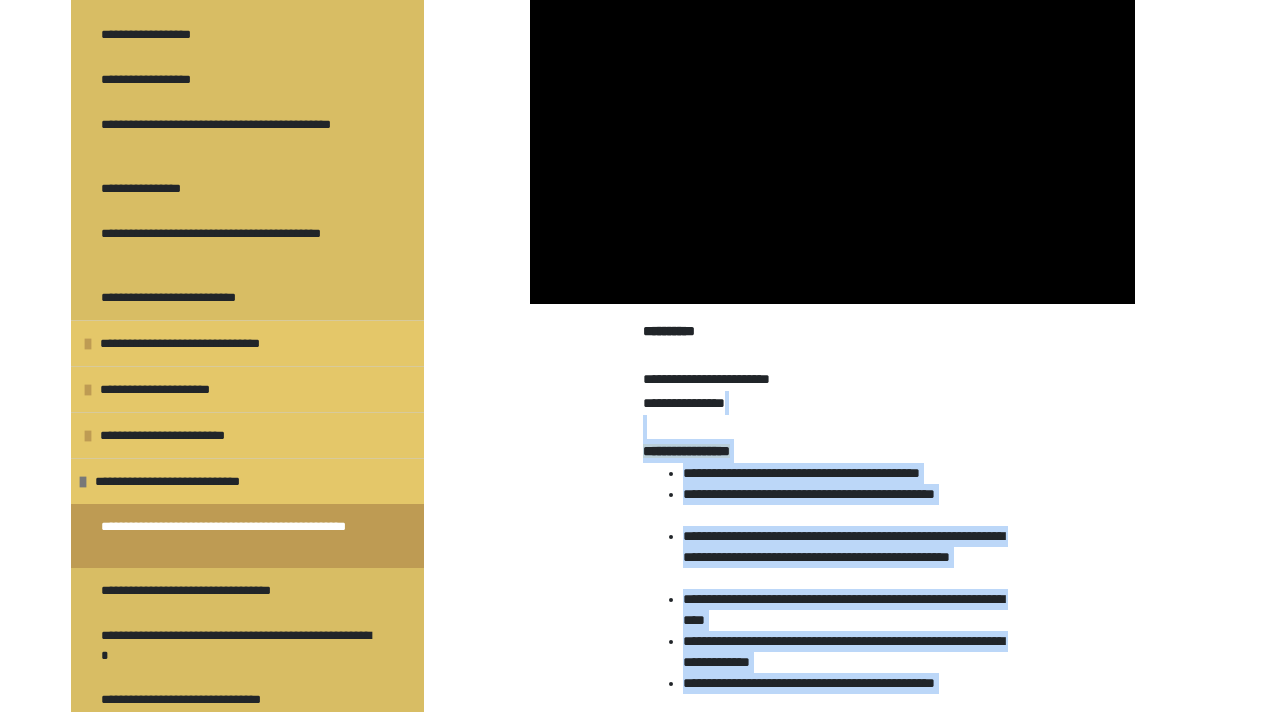 drag, startPoint x: 1003, startPoint y: 456, endPoint x: 898, endPoint y: 475, distance: 106.7052 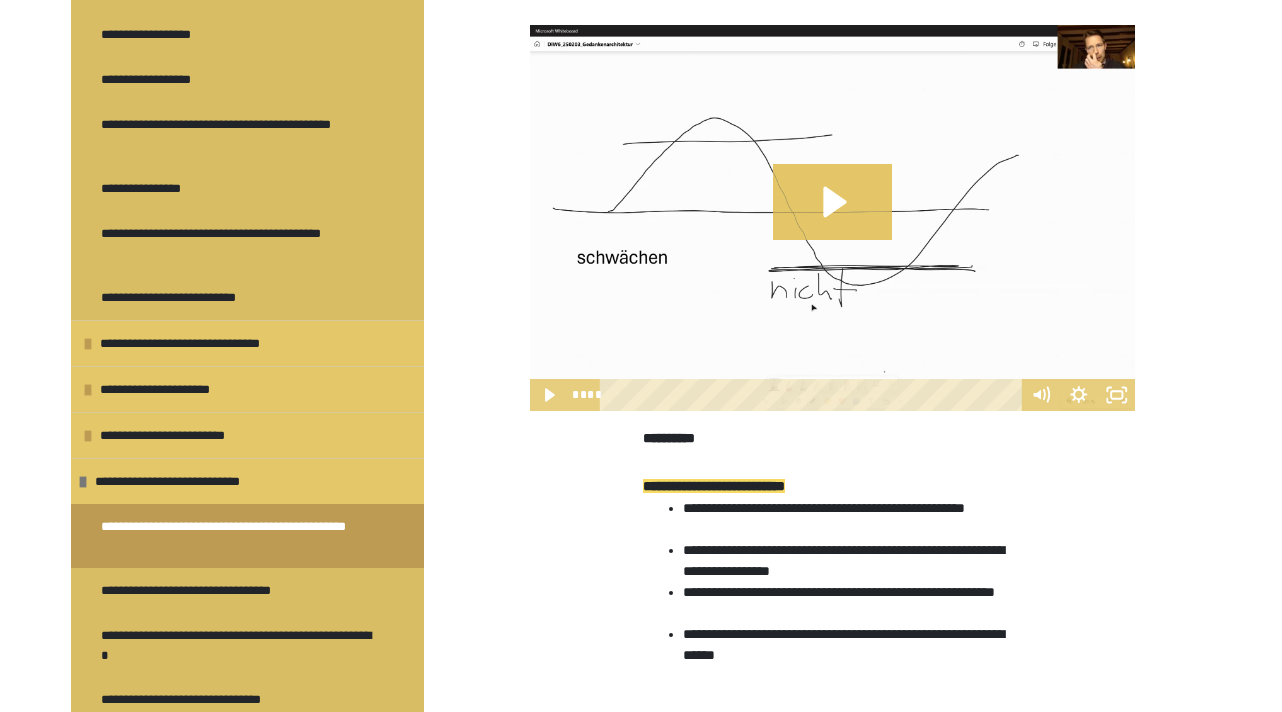 scroll, scrollTop: 3948, scrollLeft: 0, axis: vertical 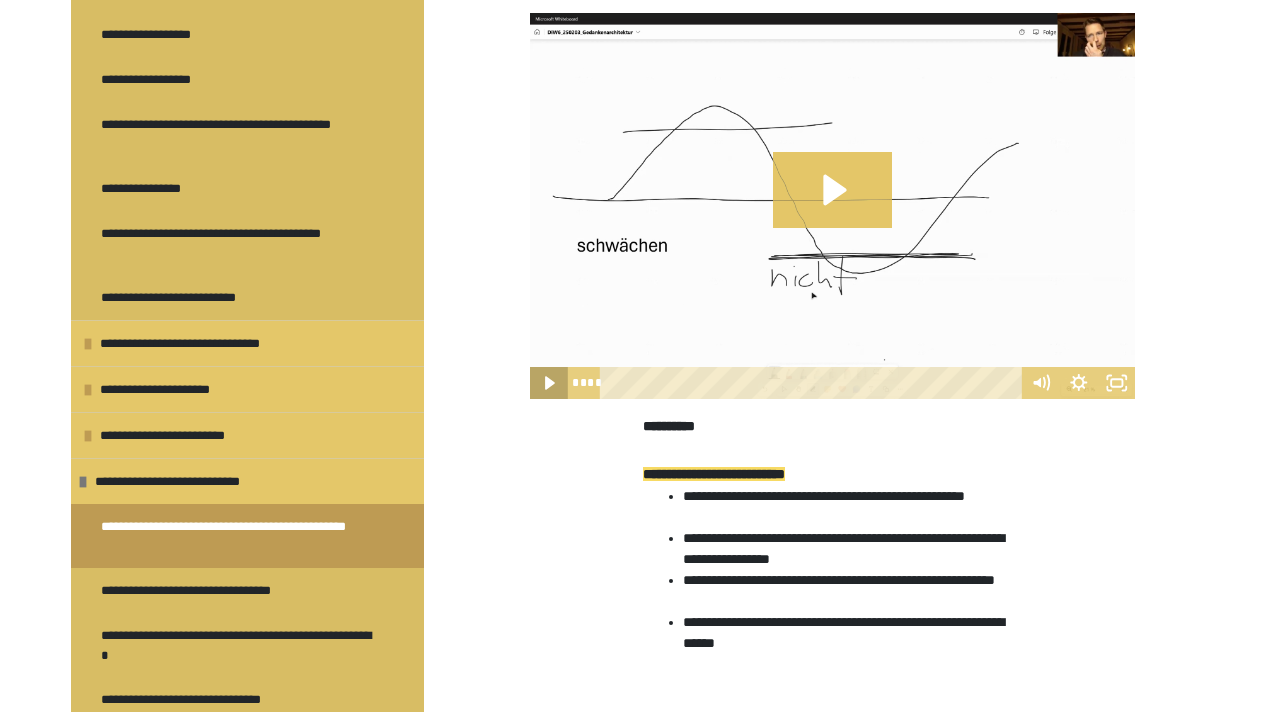 click 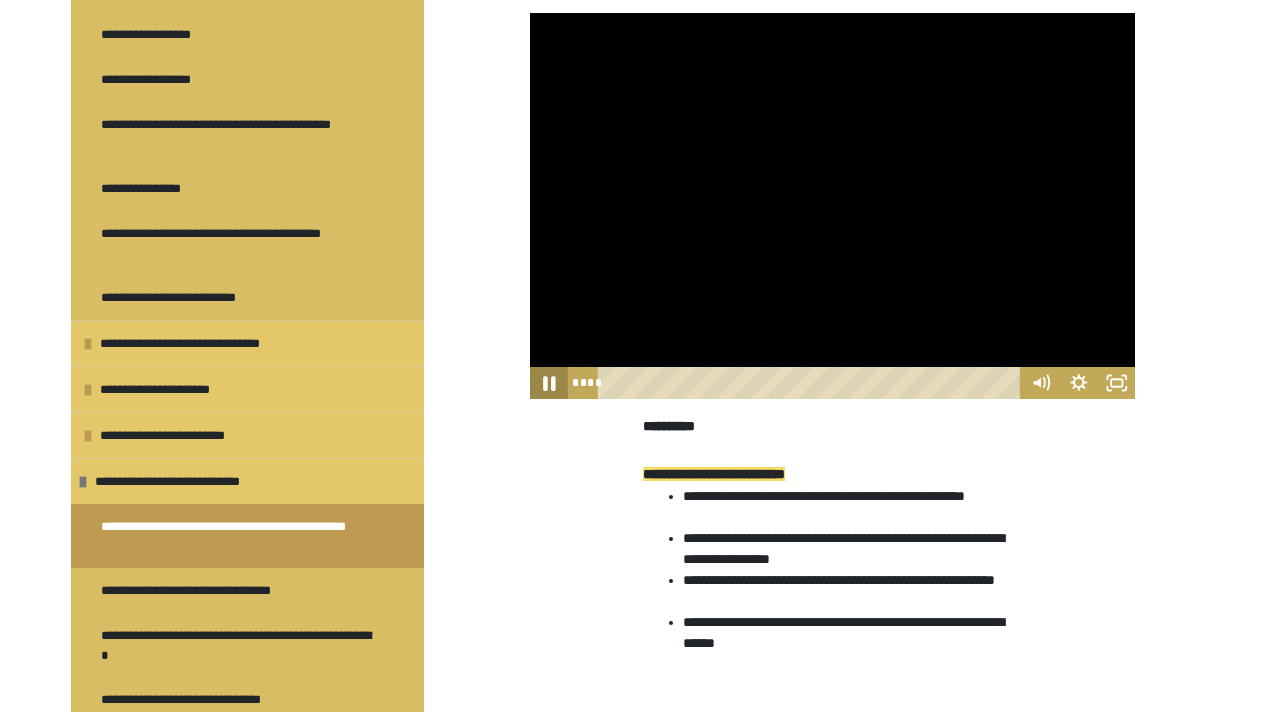click 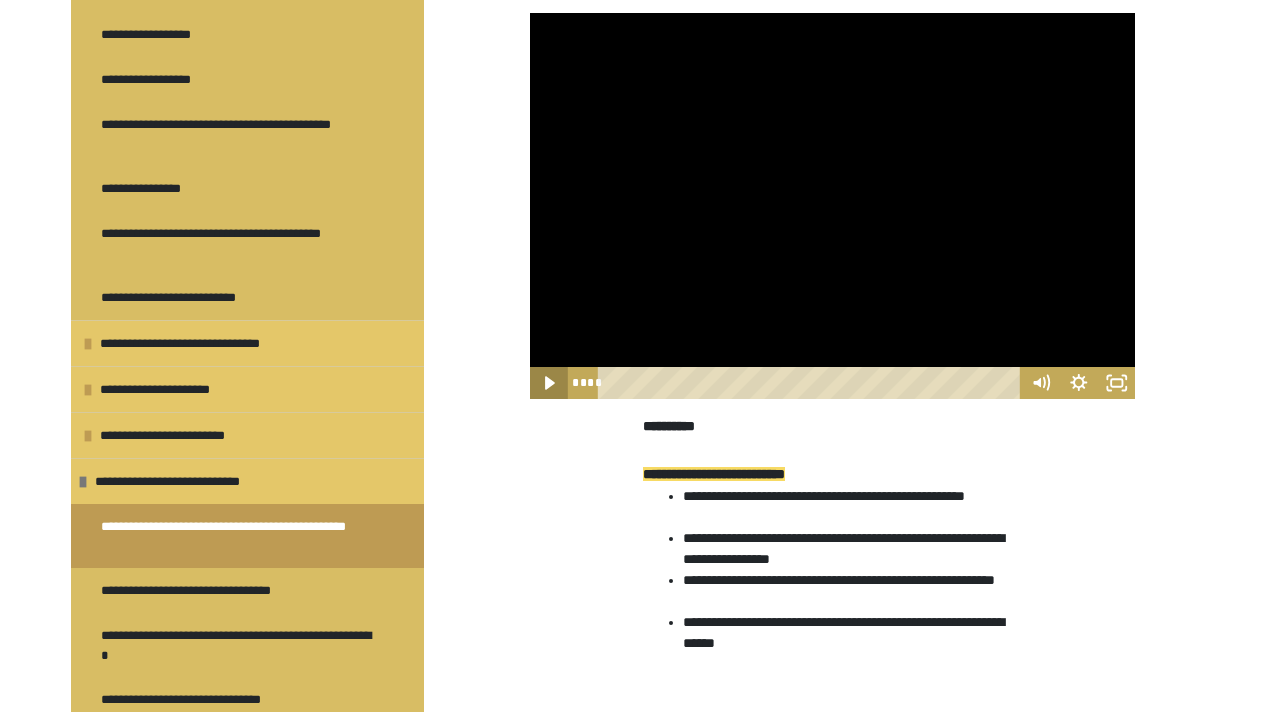 click 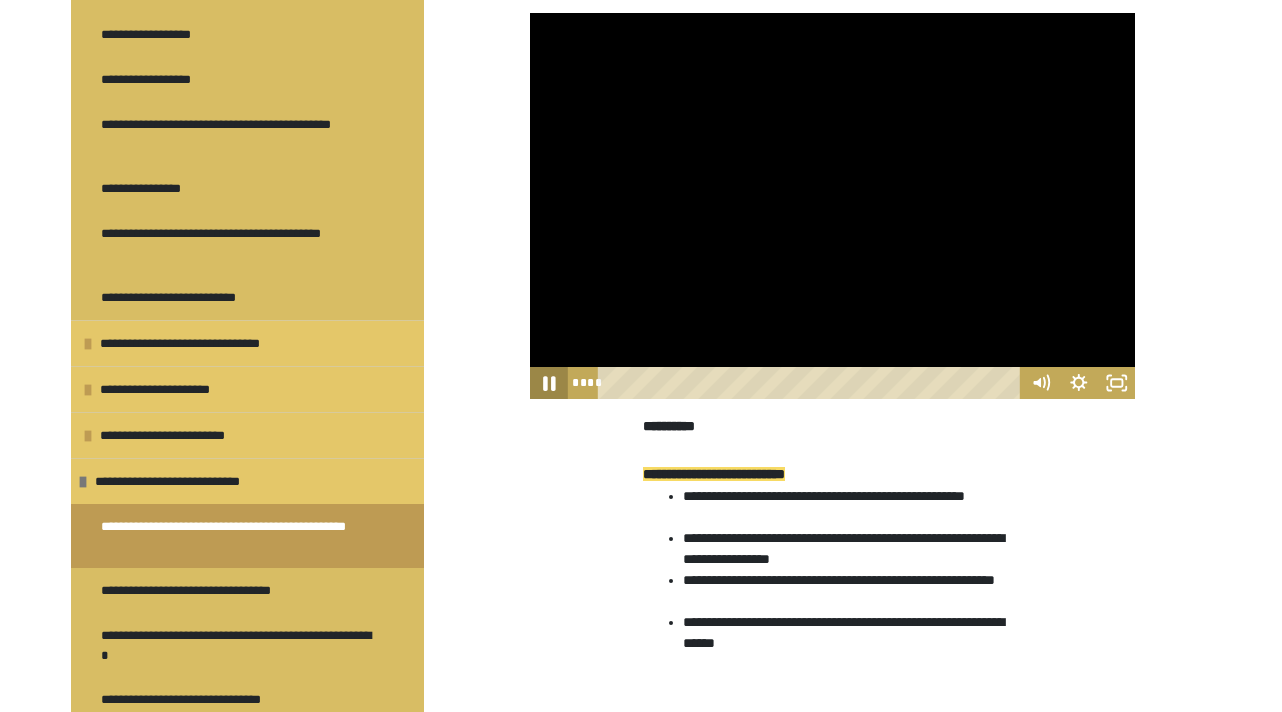 click 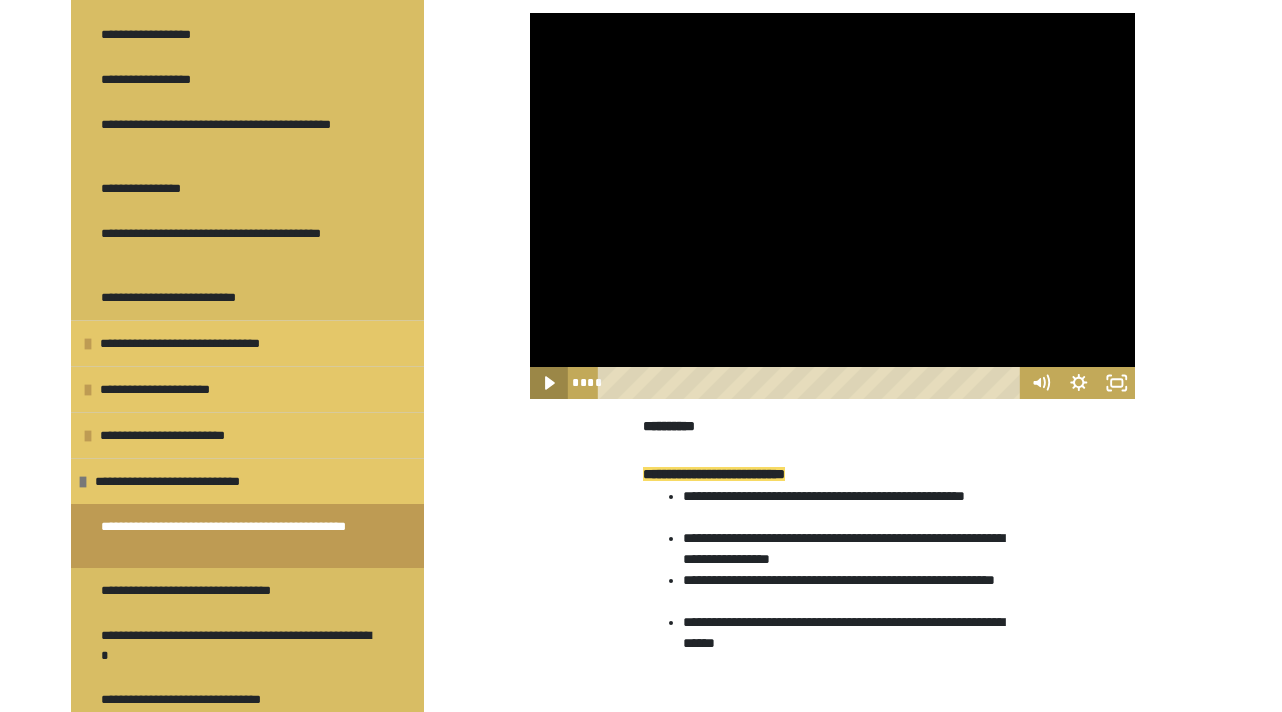 click 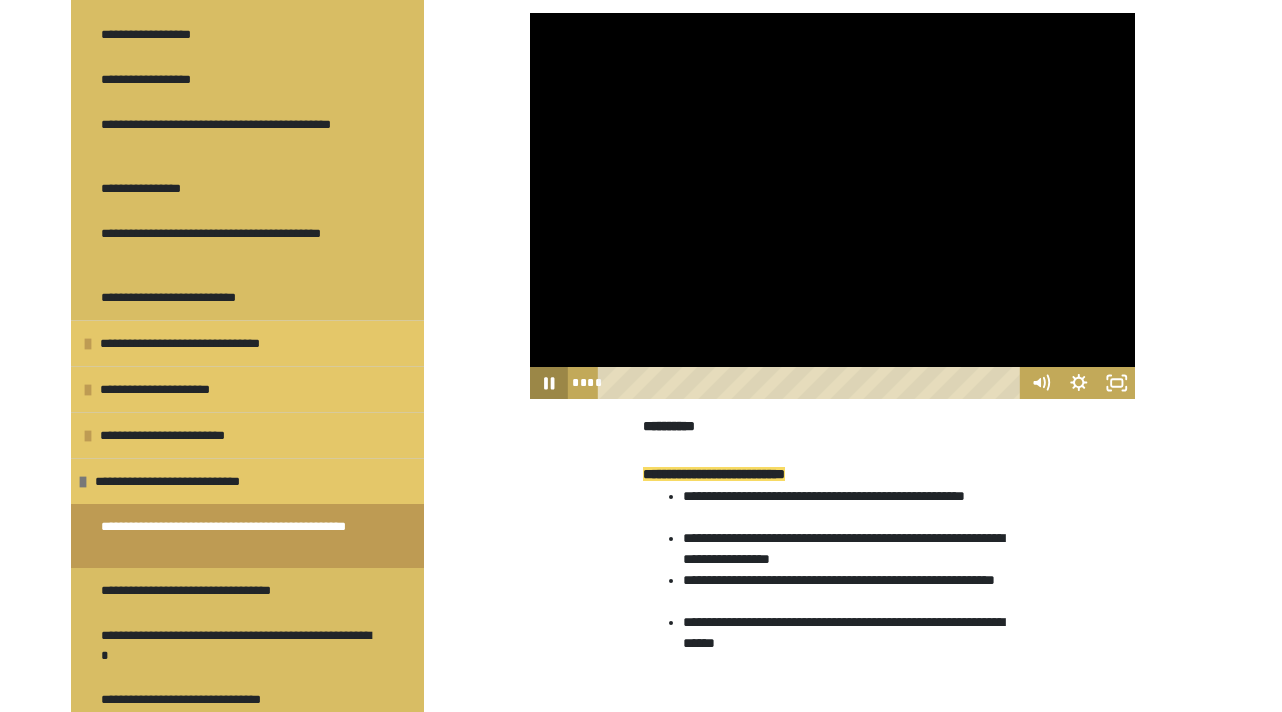 click 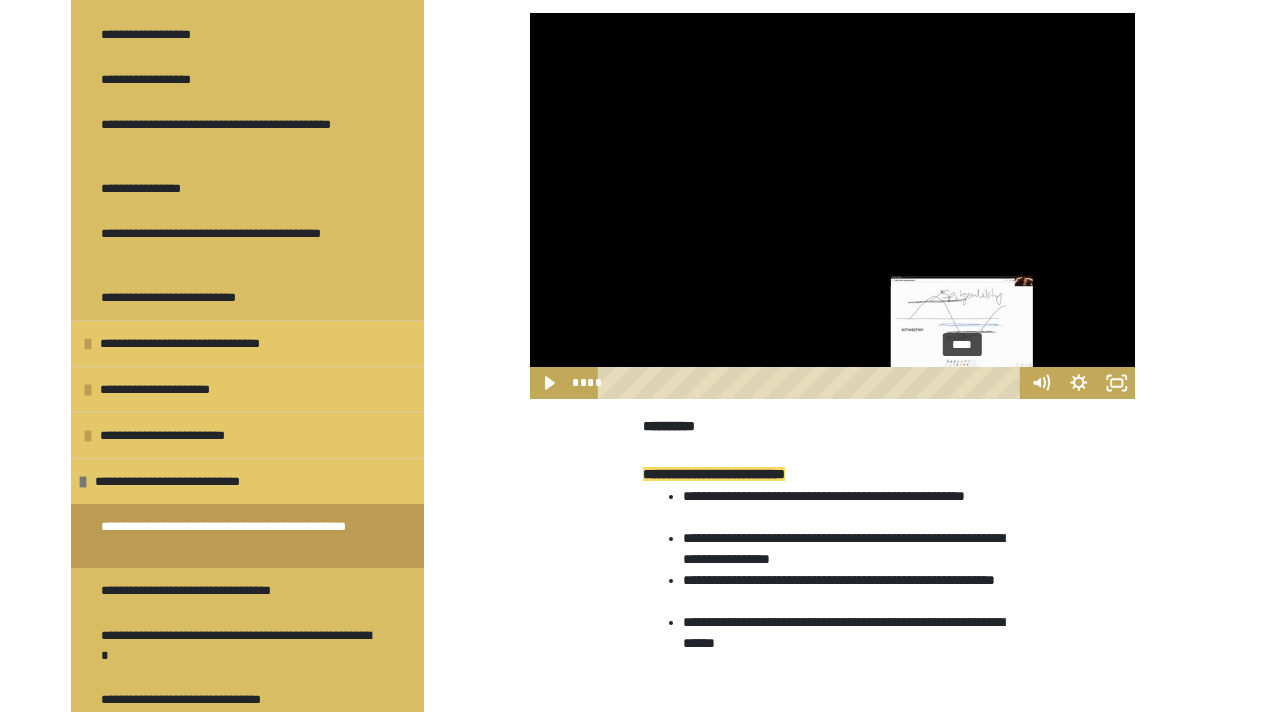 click on "****" at bounding box center (812, 383) 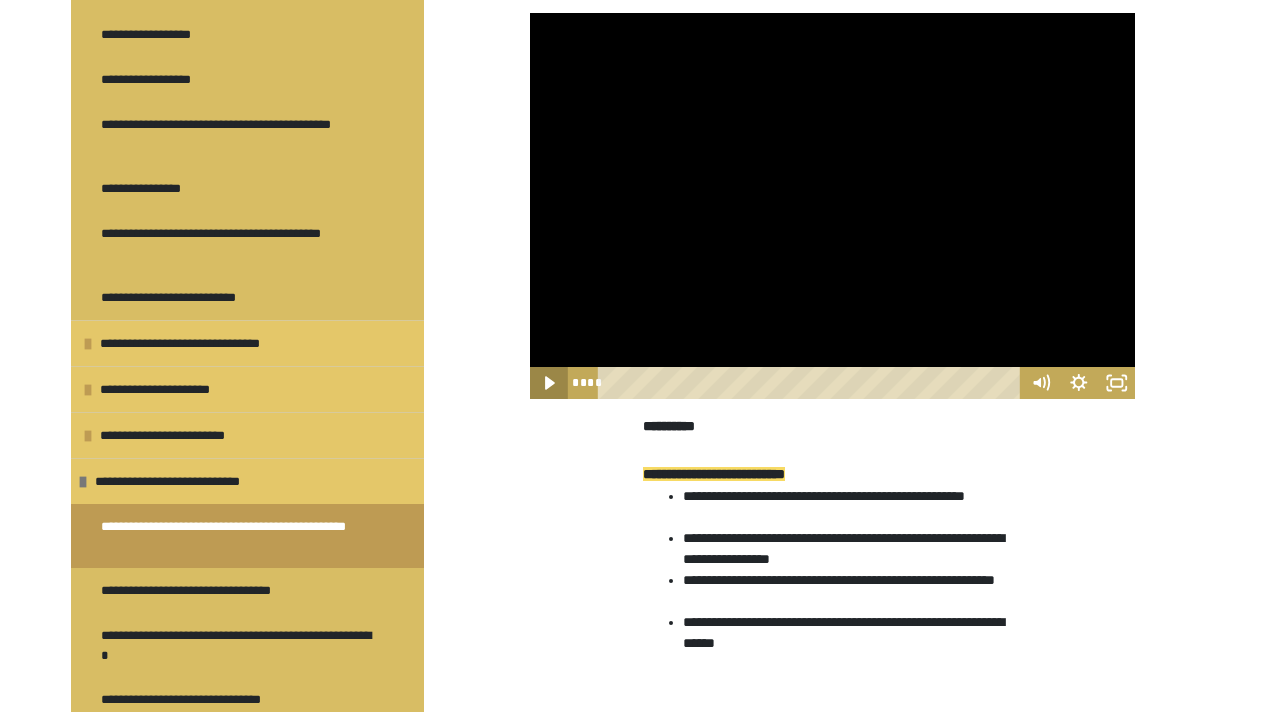 click 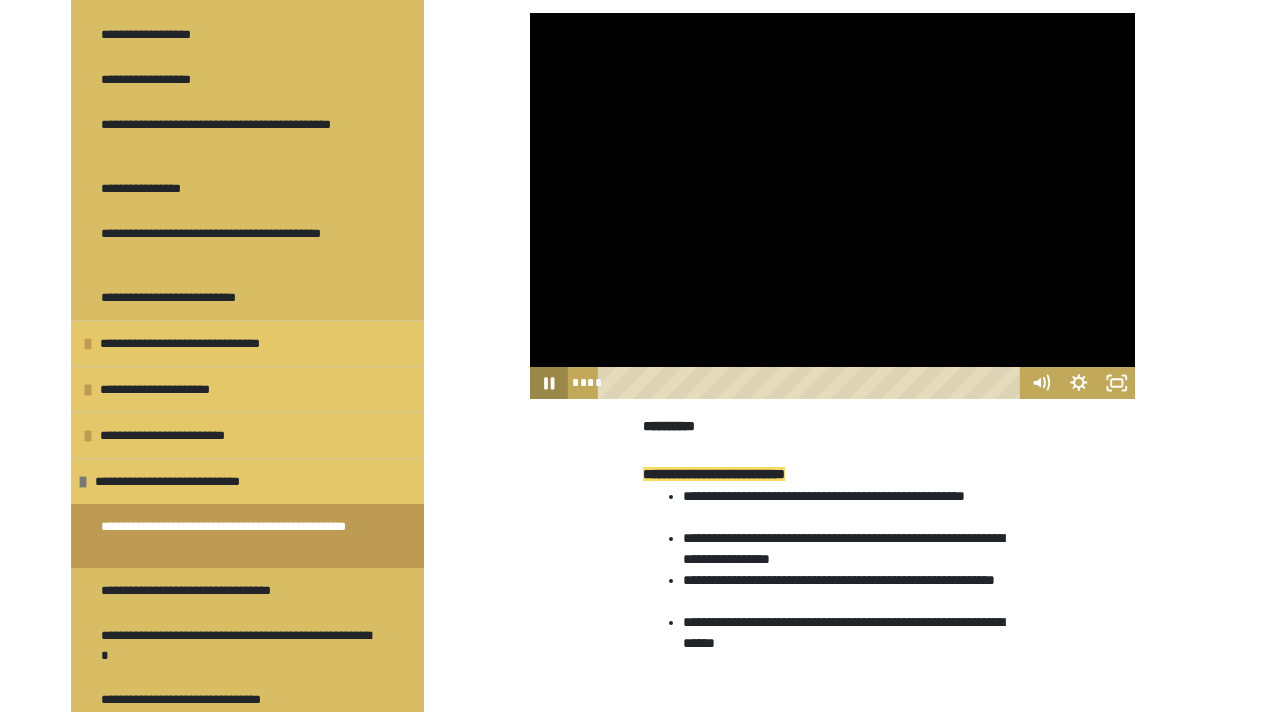 click 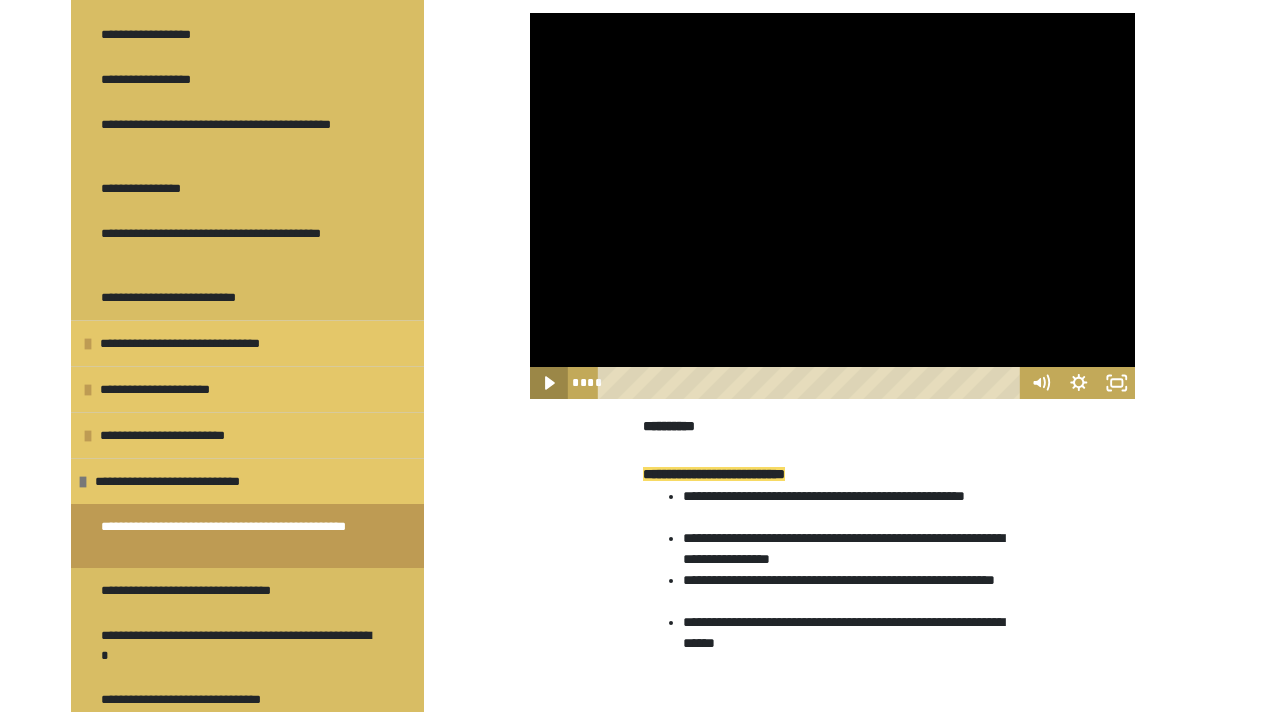 click 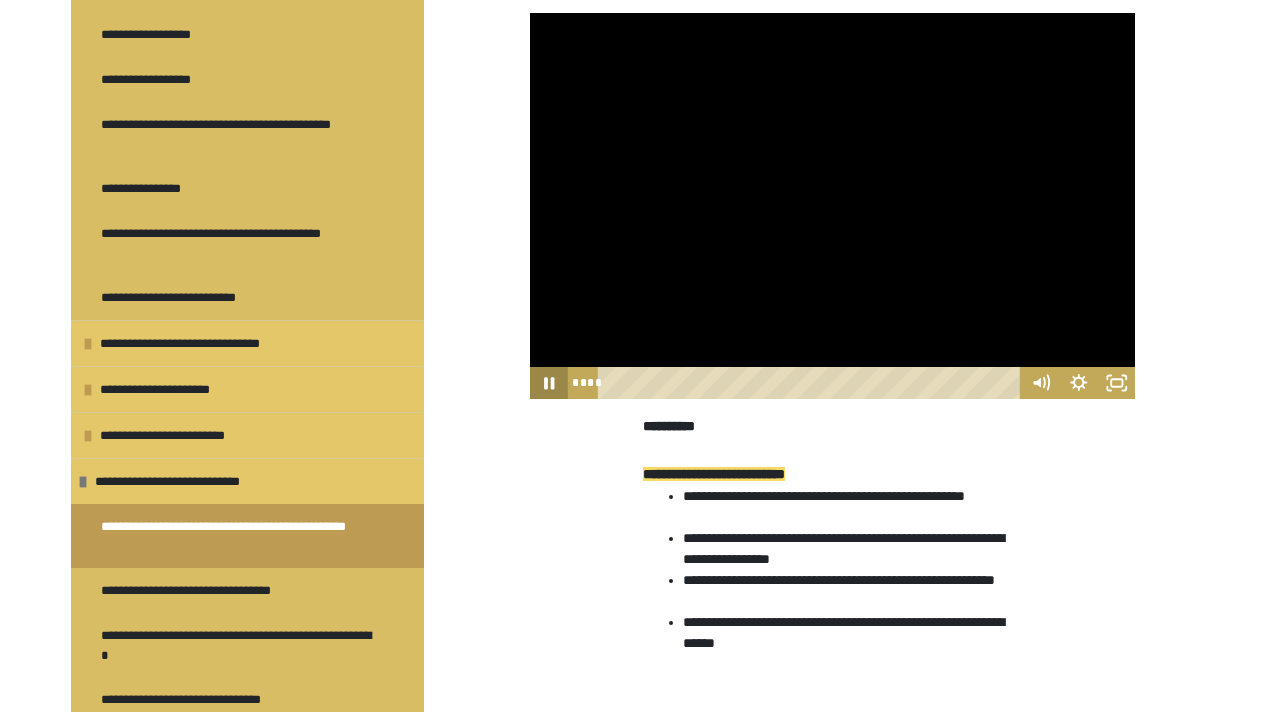 click 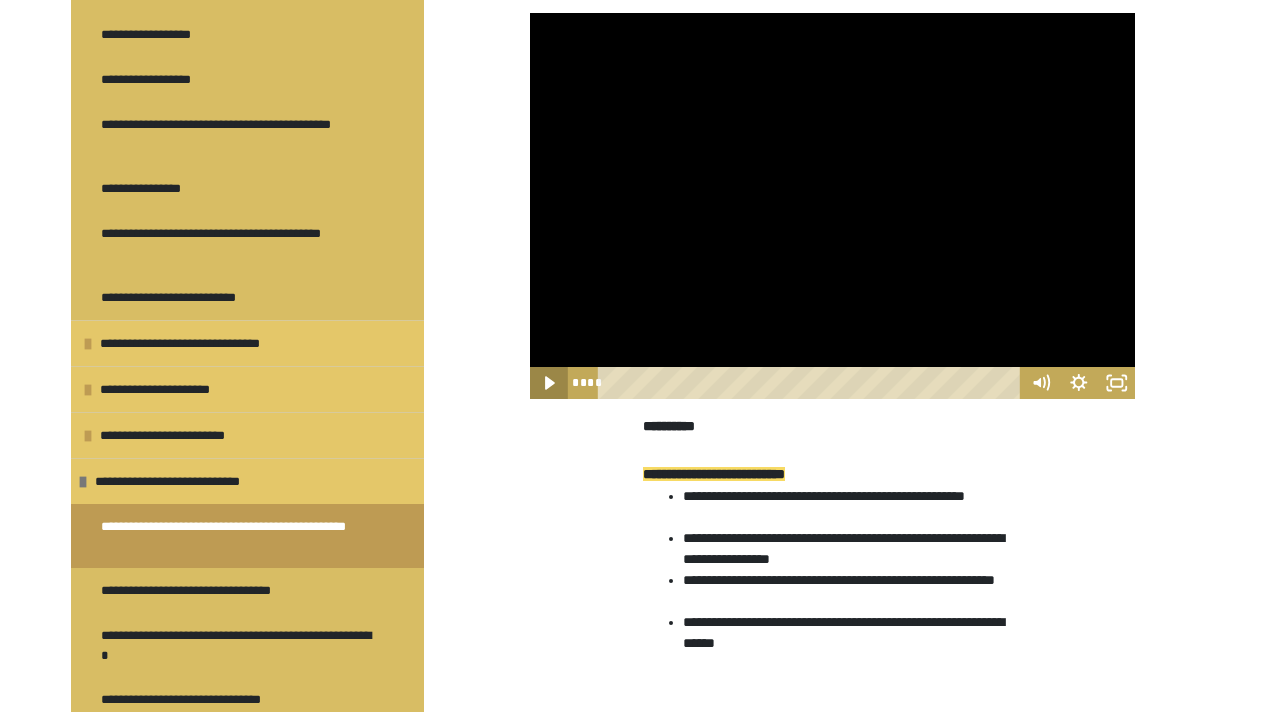 click 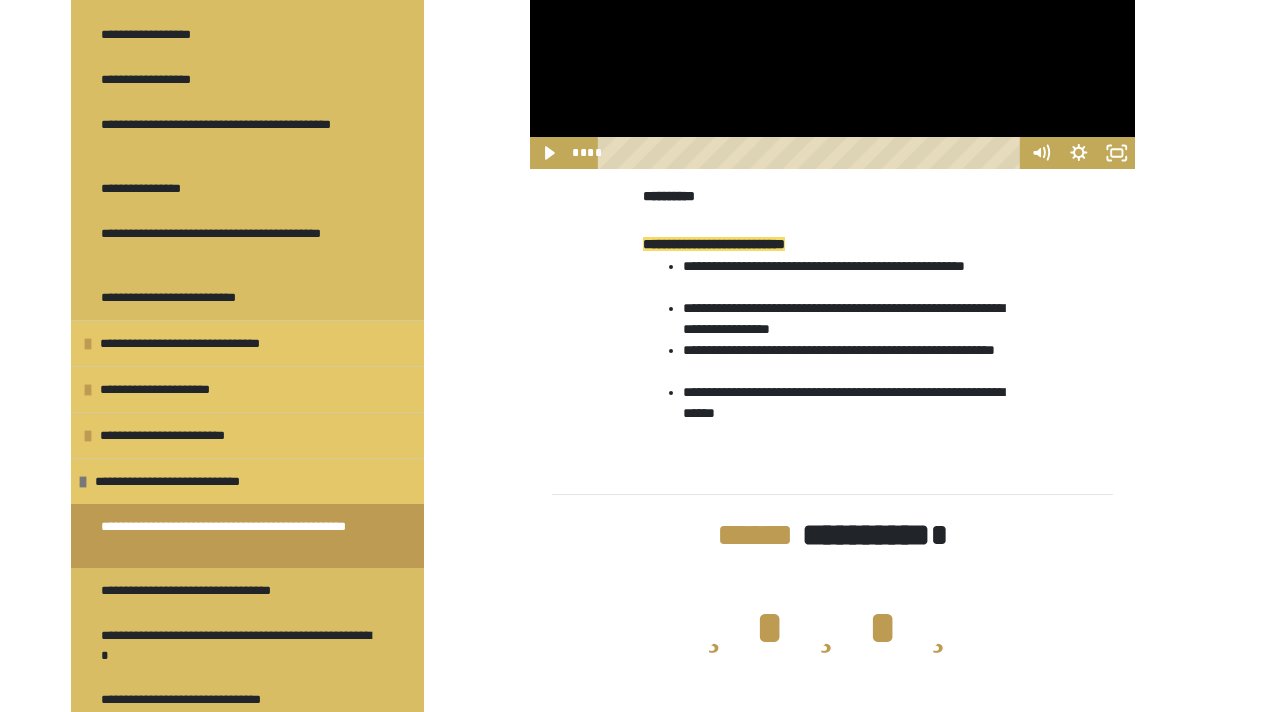 scroll, scrollTop: 4188, scrollLeft: 0, axis: vertical 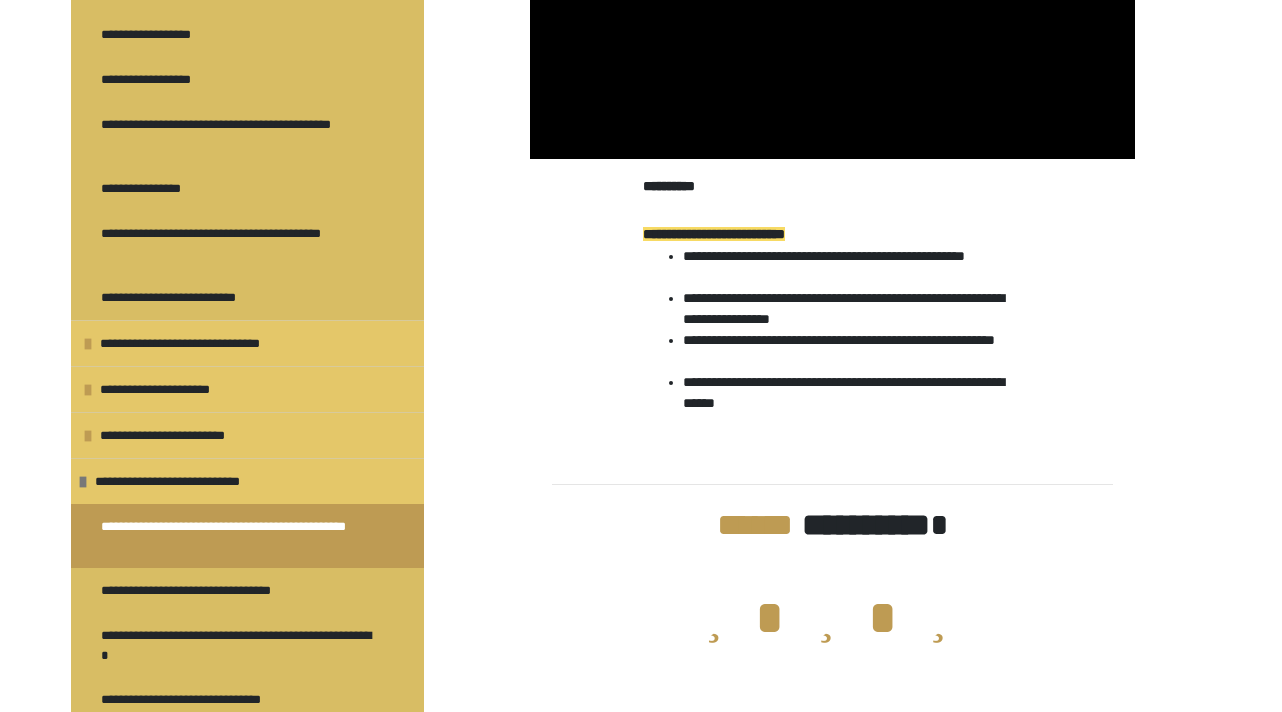click on "**********" at bounding box center [832, 302] 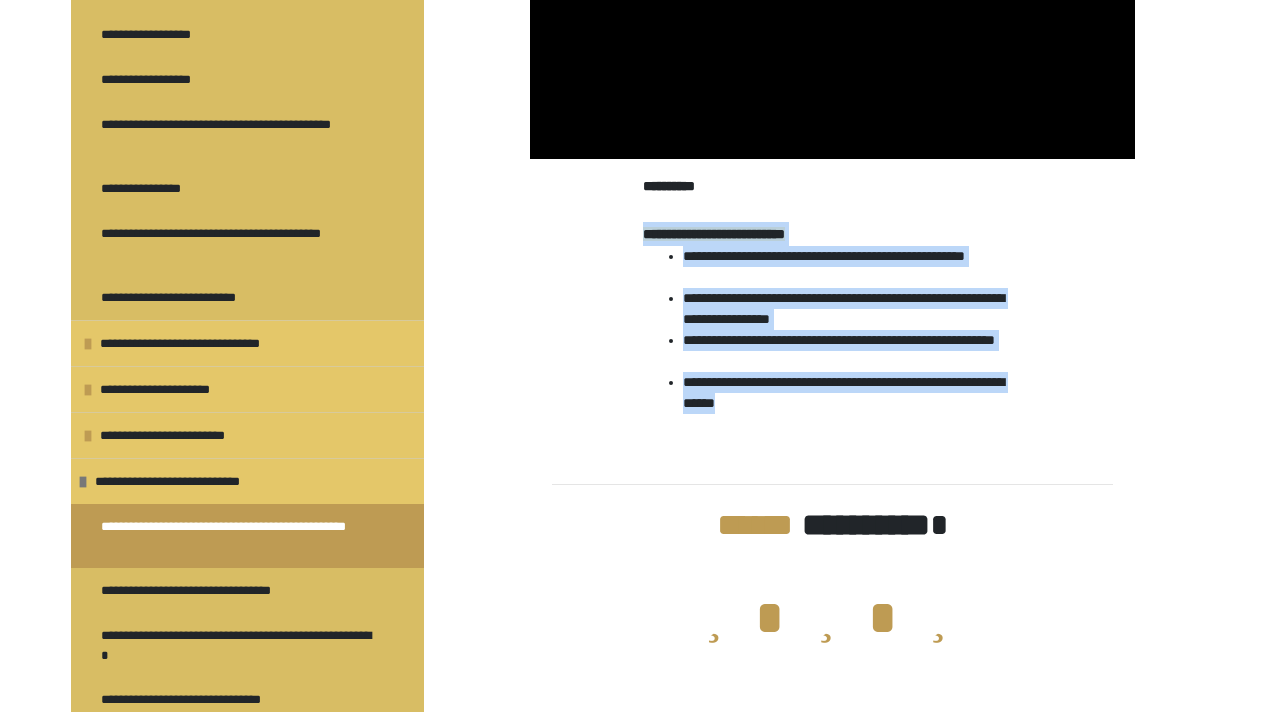 drag, startPoint x: 635, startPoint y: 338, endPoint x: 856, endPoint y: 509, distance: 279.43158 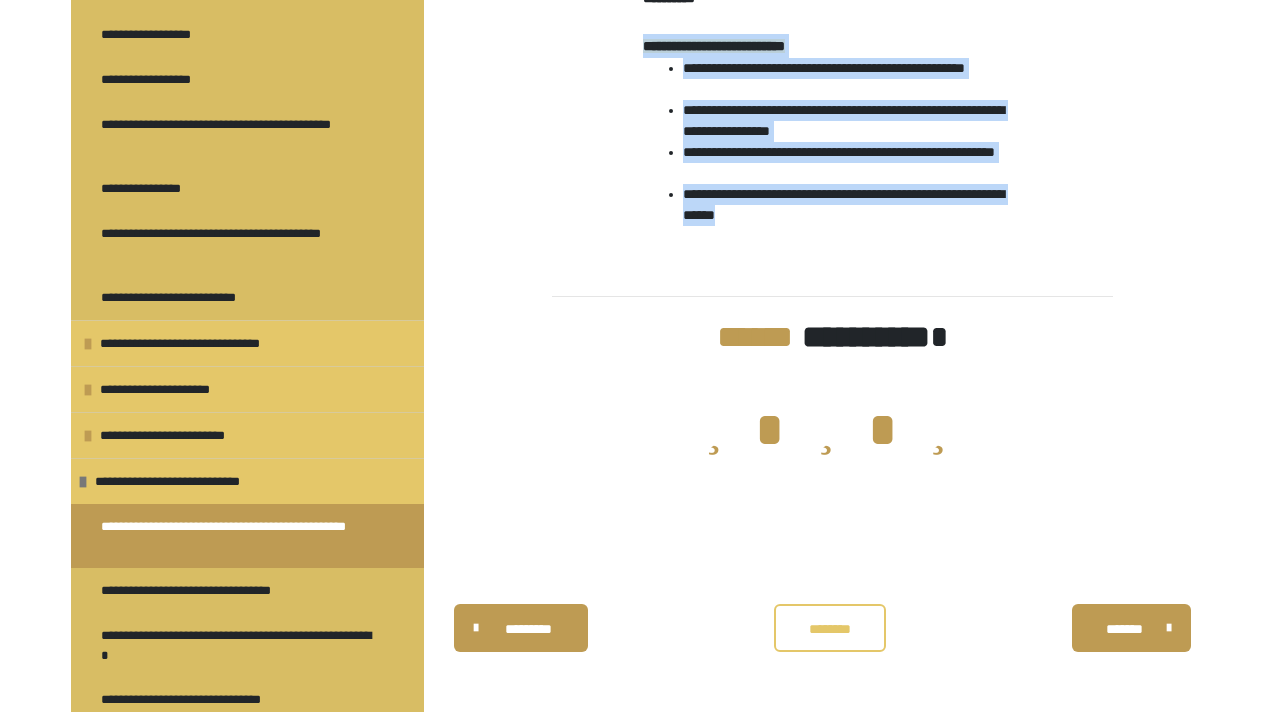 scroll, scrollTop: 4478, scrollLeft: 0, axis: vertical 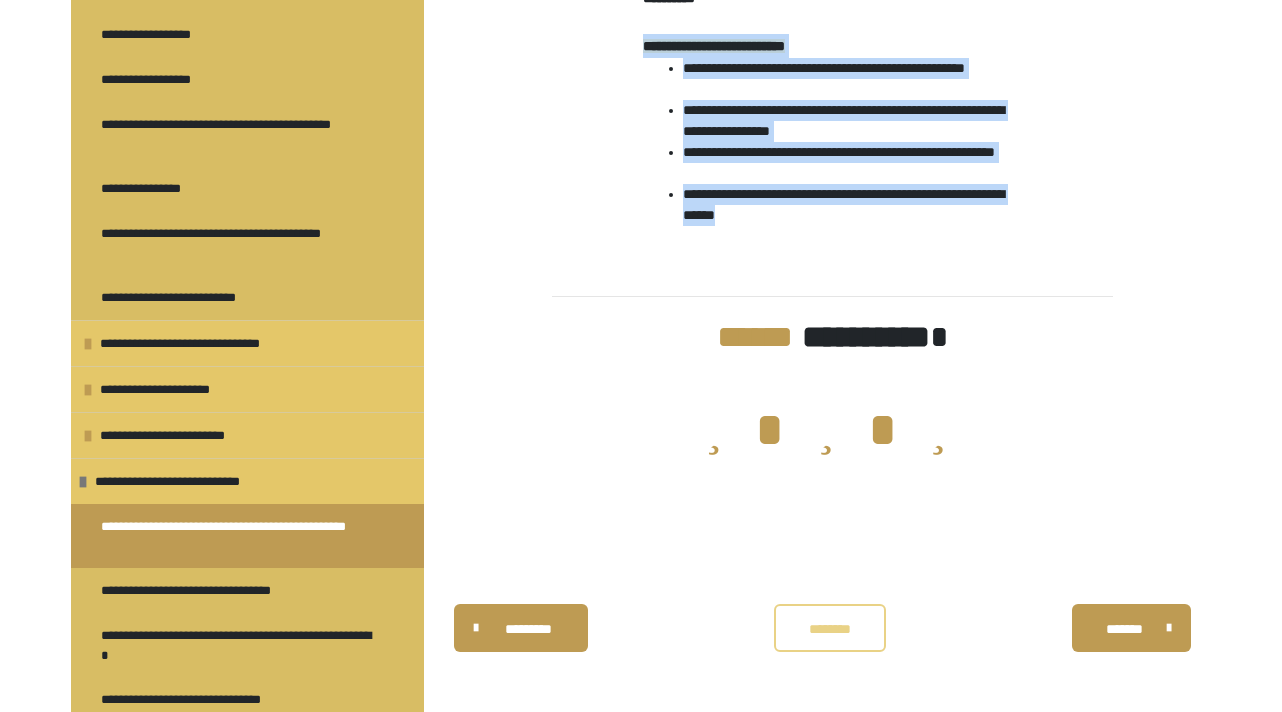 click on "********" at bounding box center (830, 629) 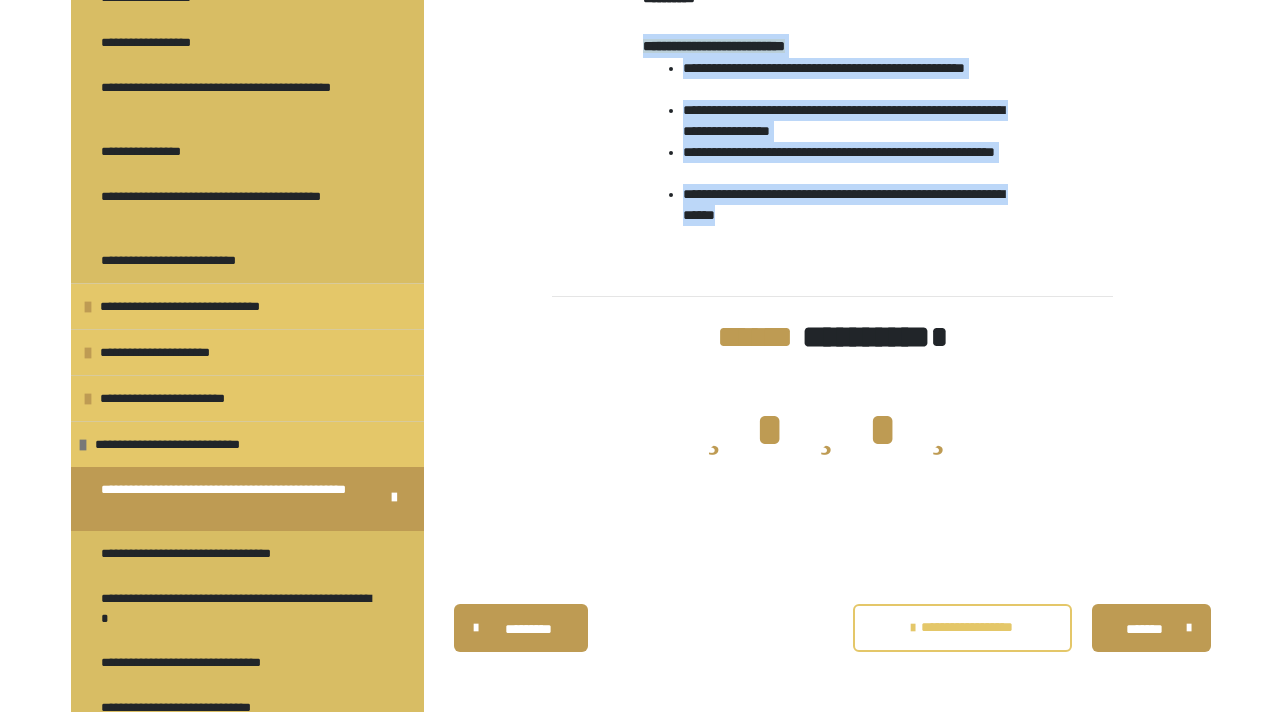 scroll, scrollTop: 222, scrollLeft: 0, axis: vertical 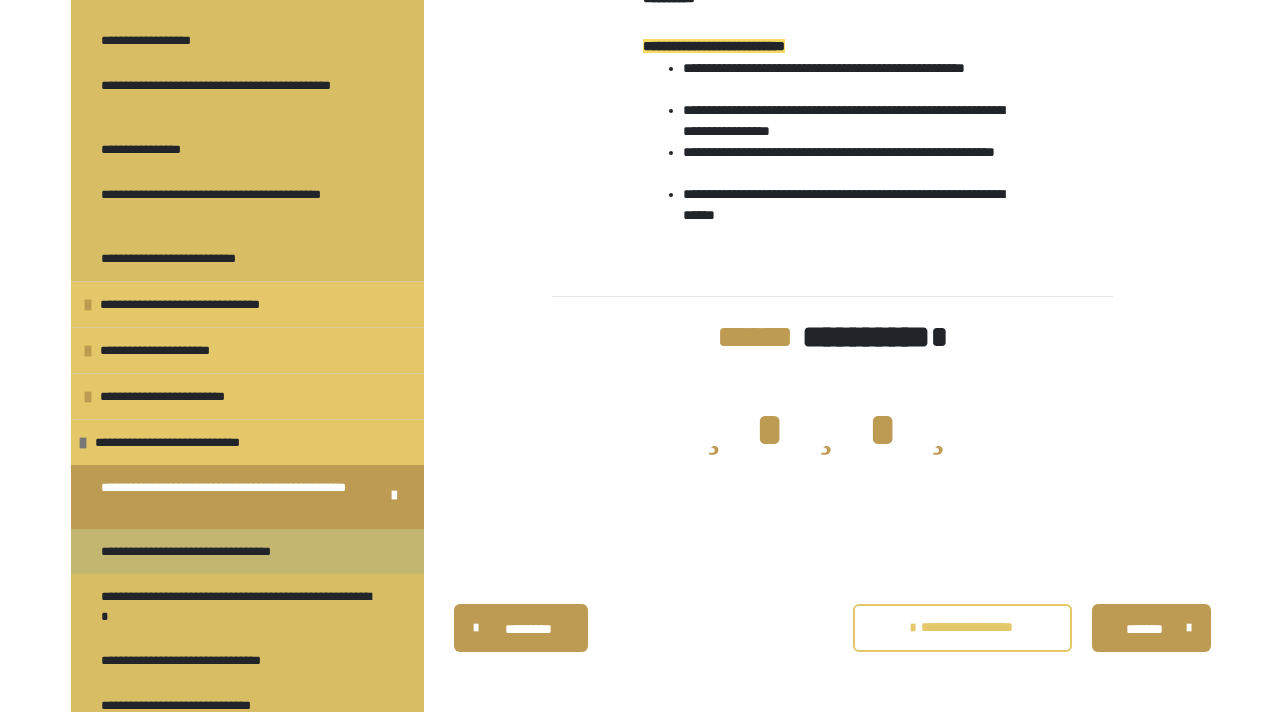 click on "**********" at bounding box center (213, 551) 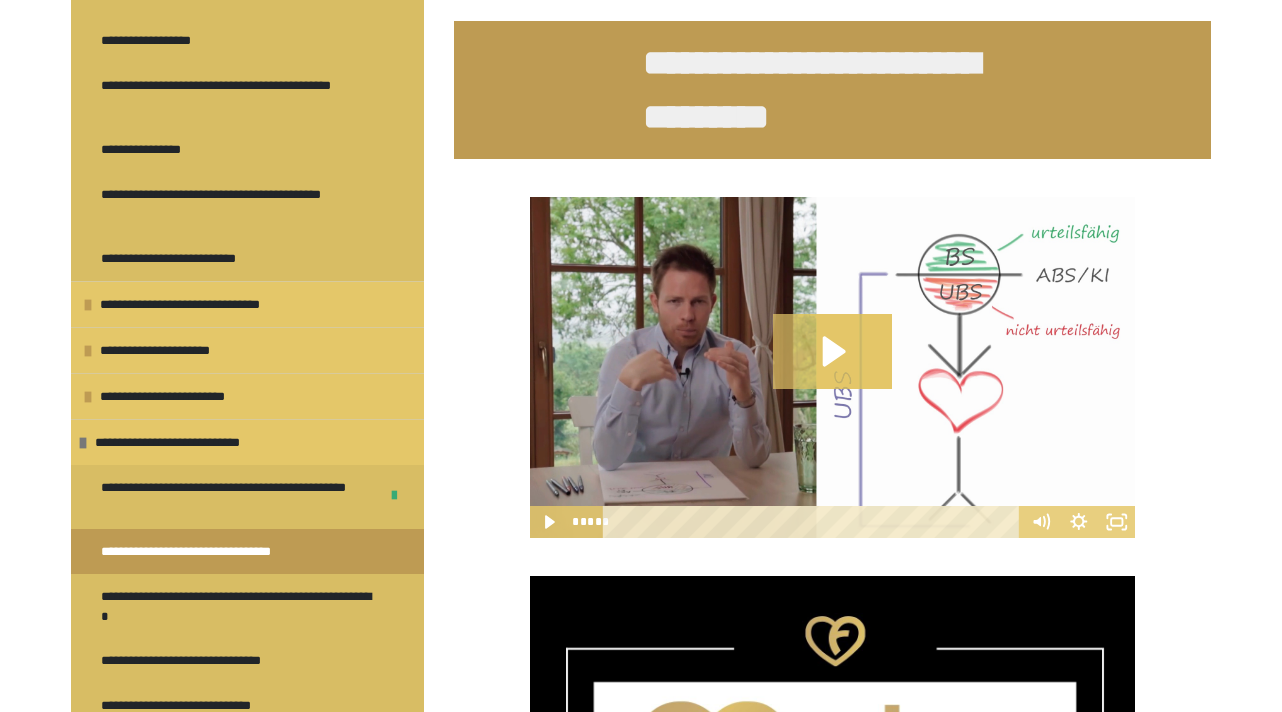 scroll, scrollTop: 130, scrollLeft: 0, axis: vertical 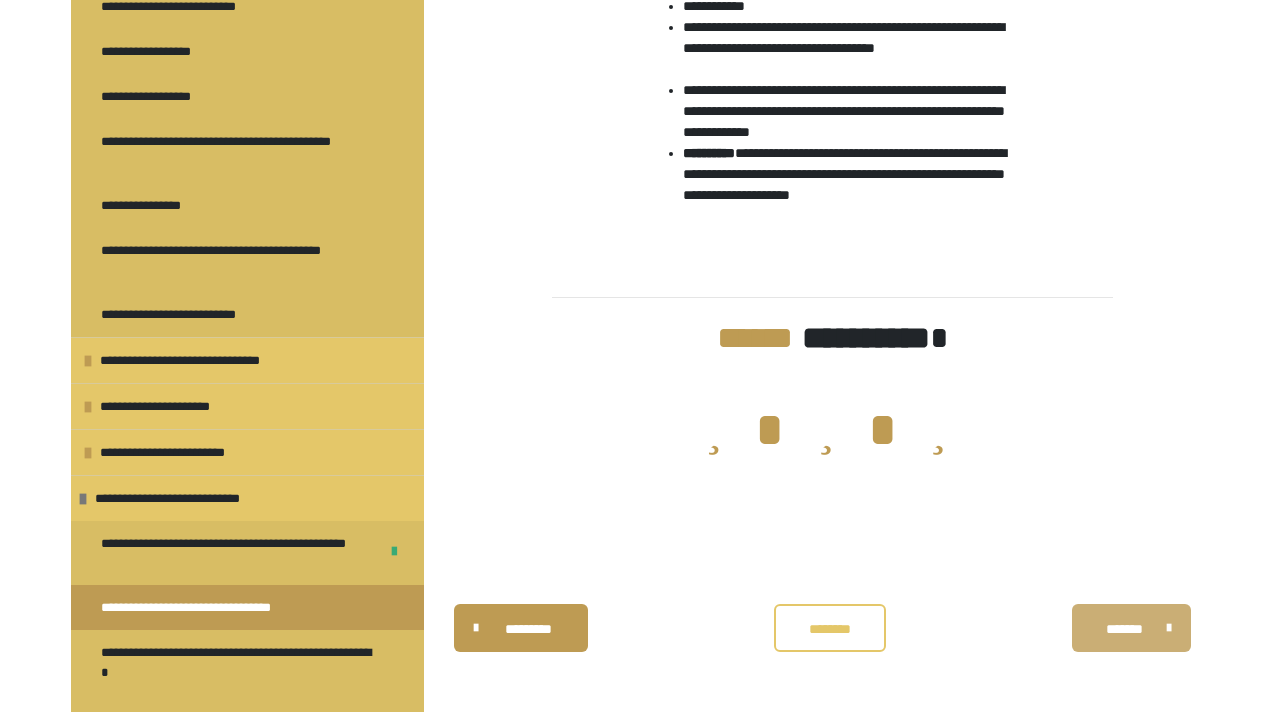 click on "*******" at bounding box center [1124, 629] 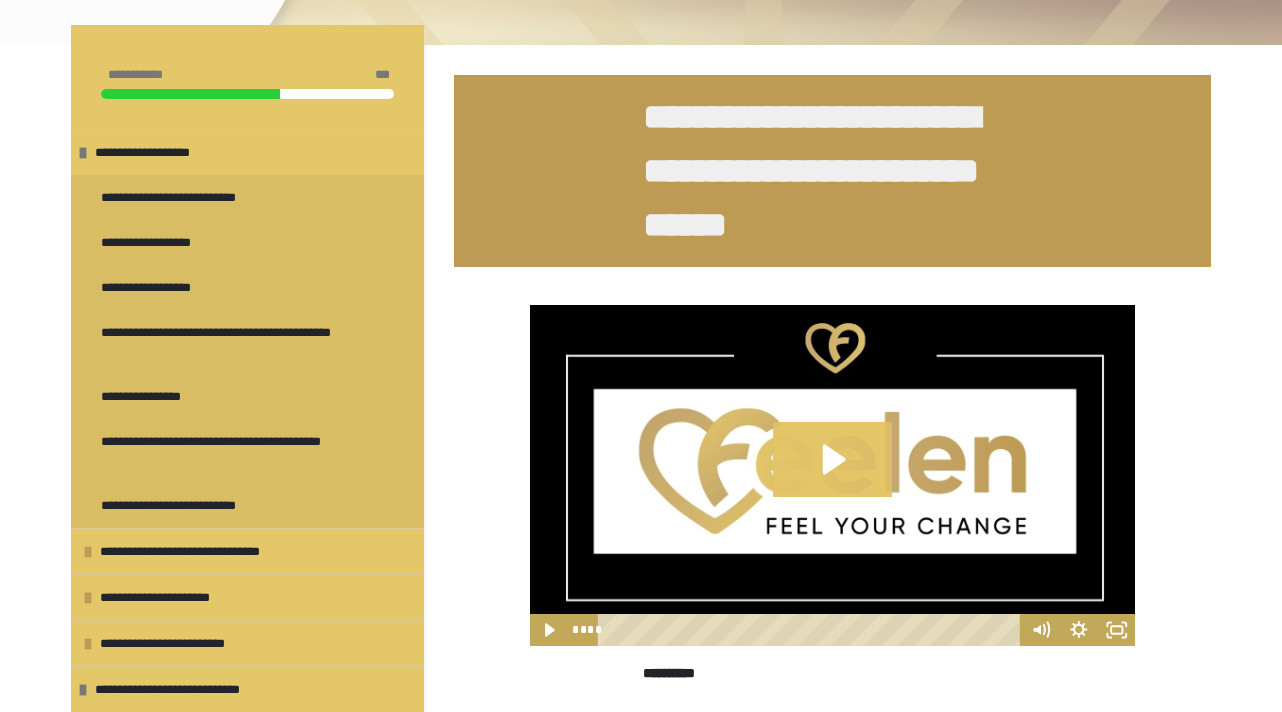 scroll, scrollTop: 203, scrollLeft: 0, axis: vertical 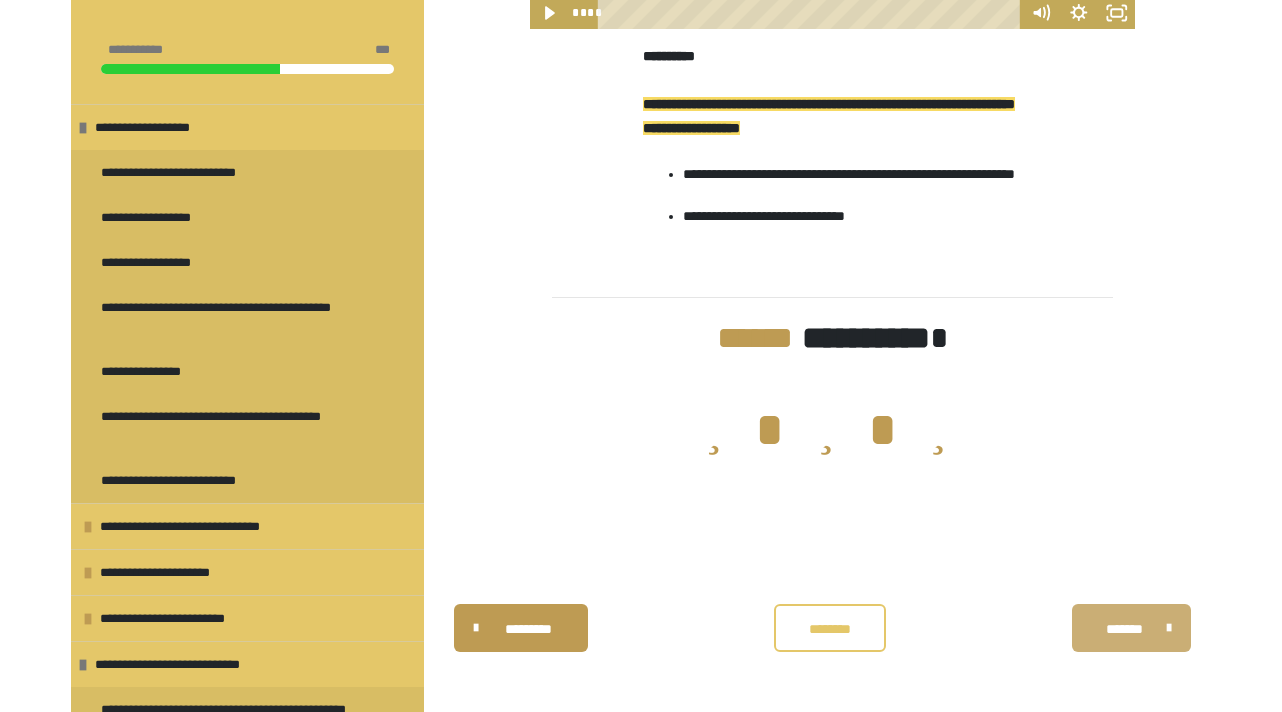 click on "*******" at bounding box center (1124, 629) 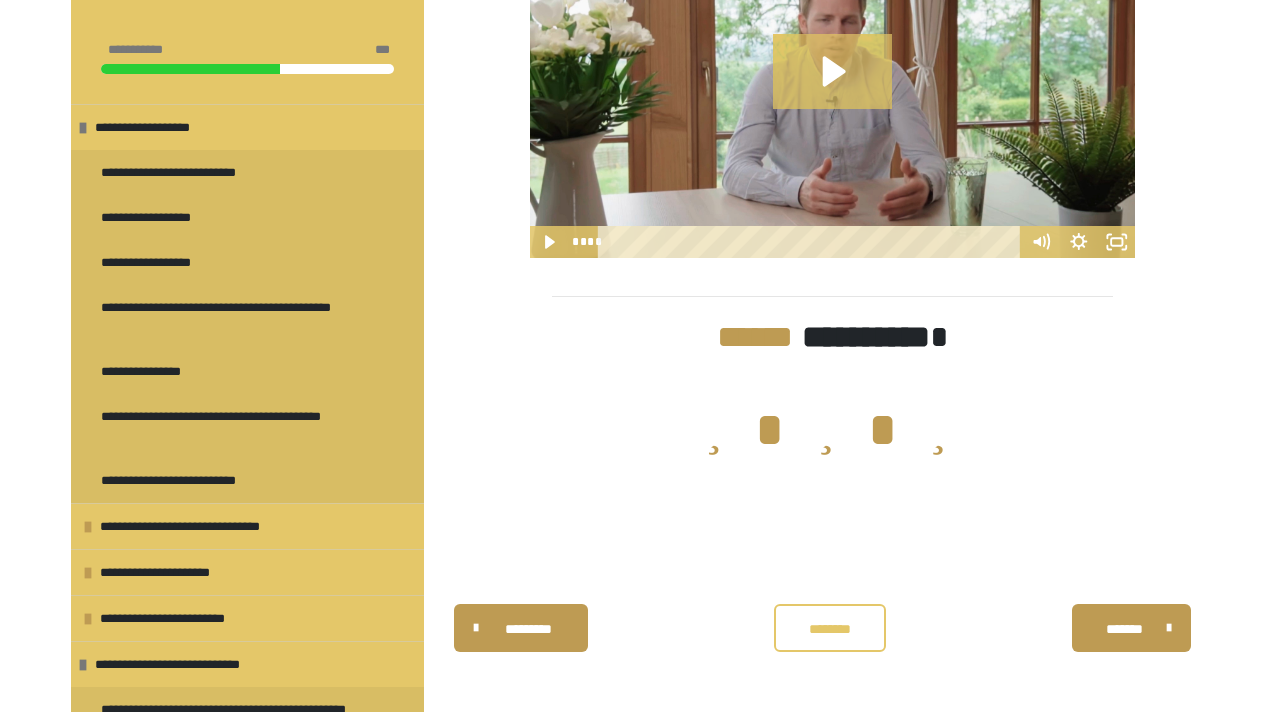 scroll, scrollTop: 623, scrollLeft: 0, axis: vertical 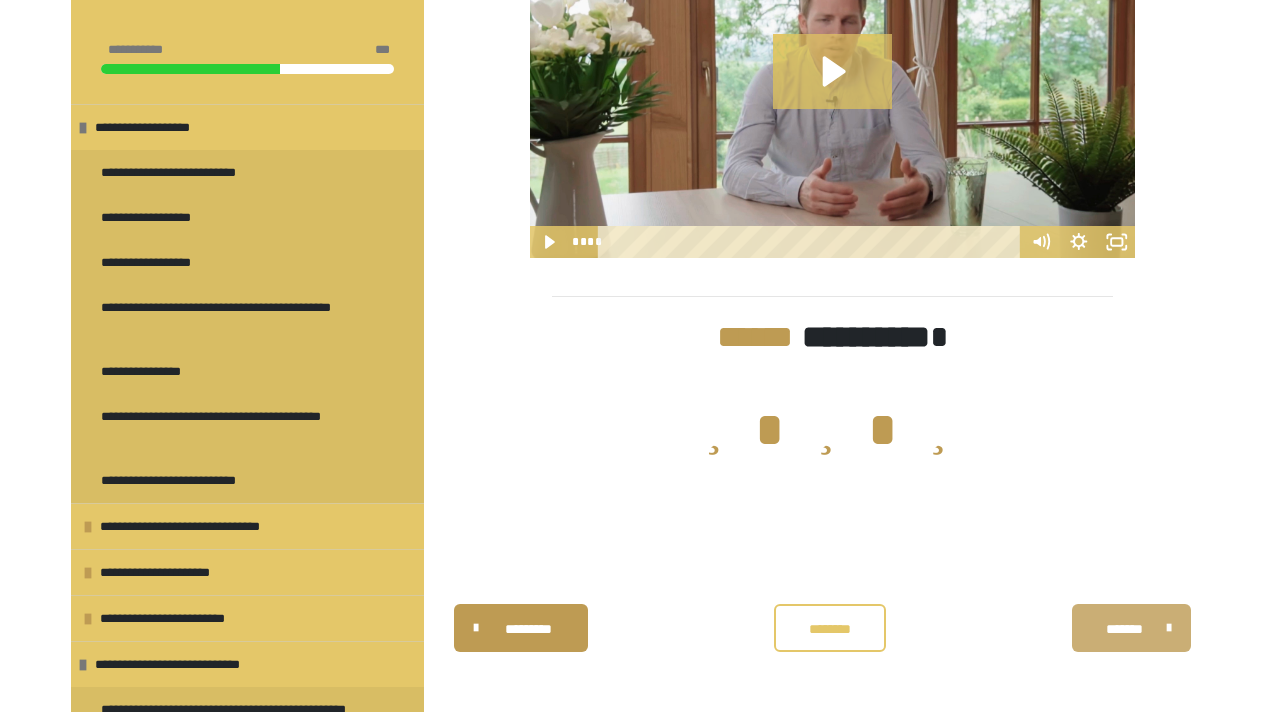 click on "*******" at bounding box center [1124, 629] 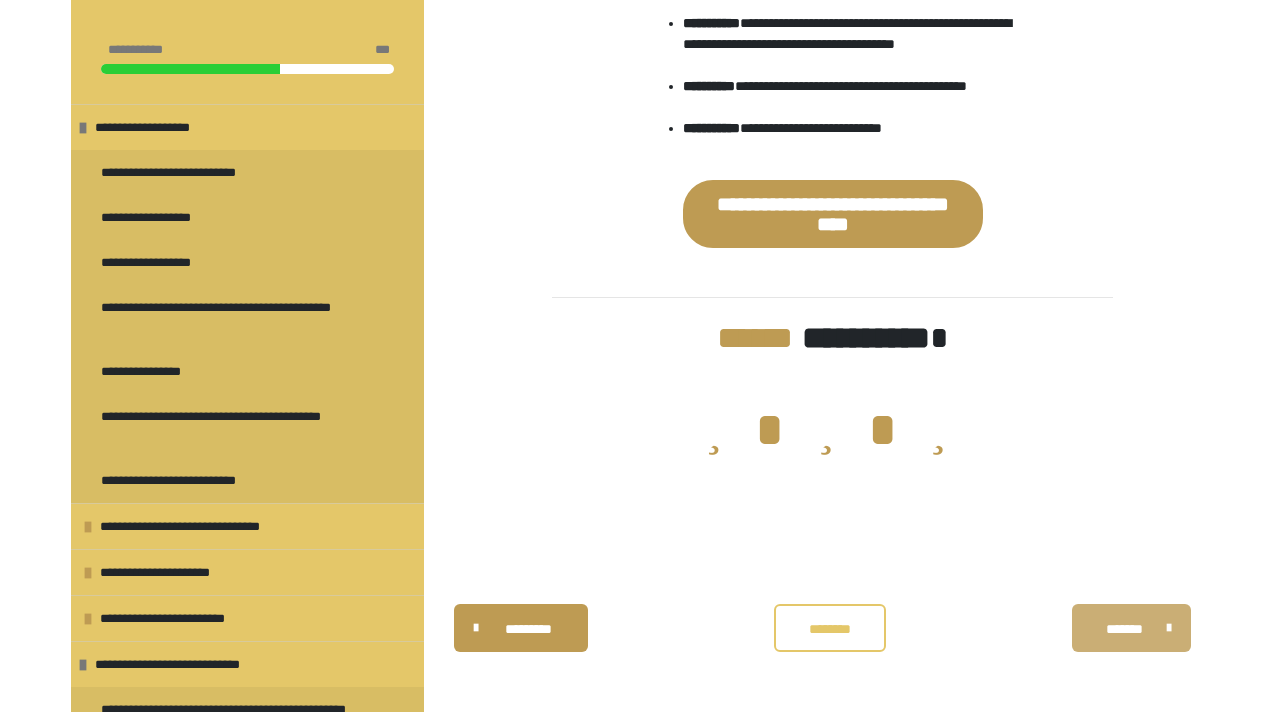 scroll, scrollTop: 2623, scrollLeft: 0, axis: vertical 